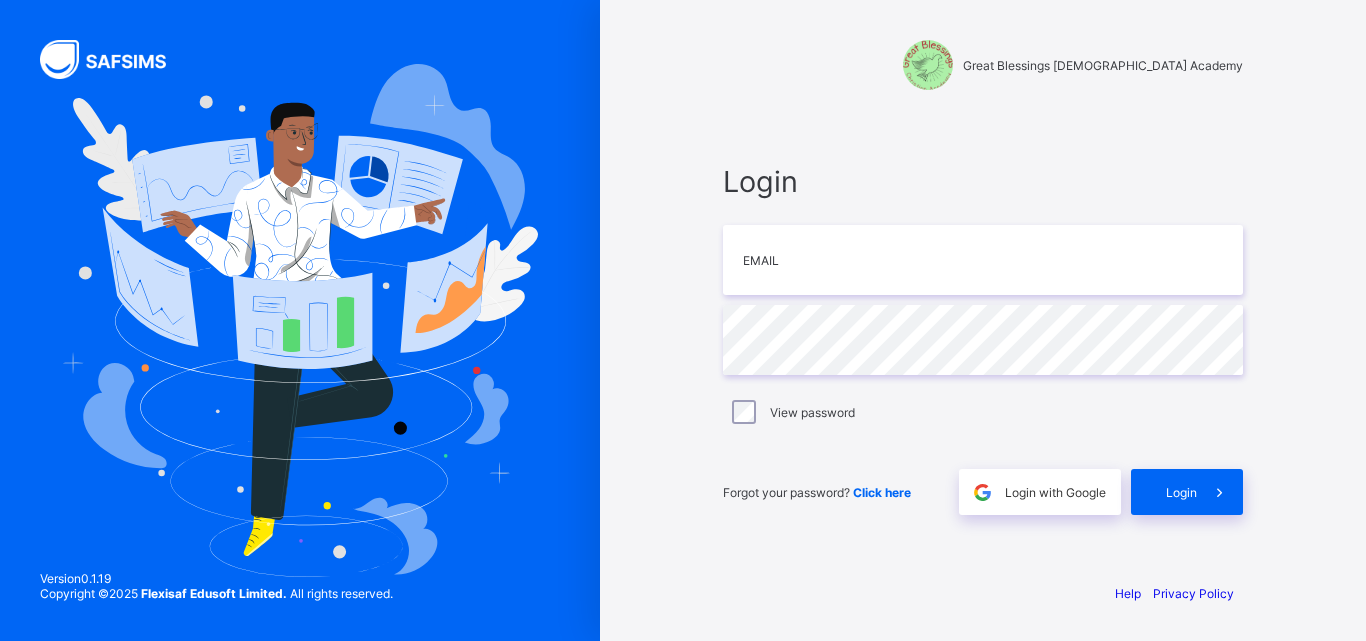 scroll, scrollTop: 0, scrollLeft: 0, axis: both 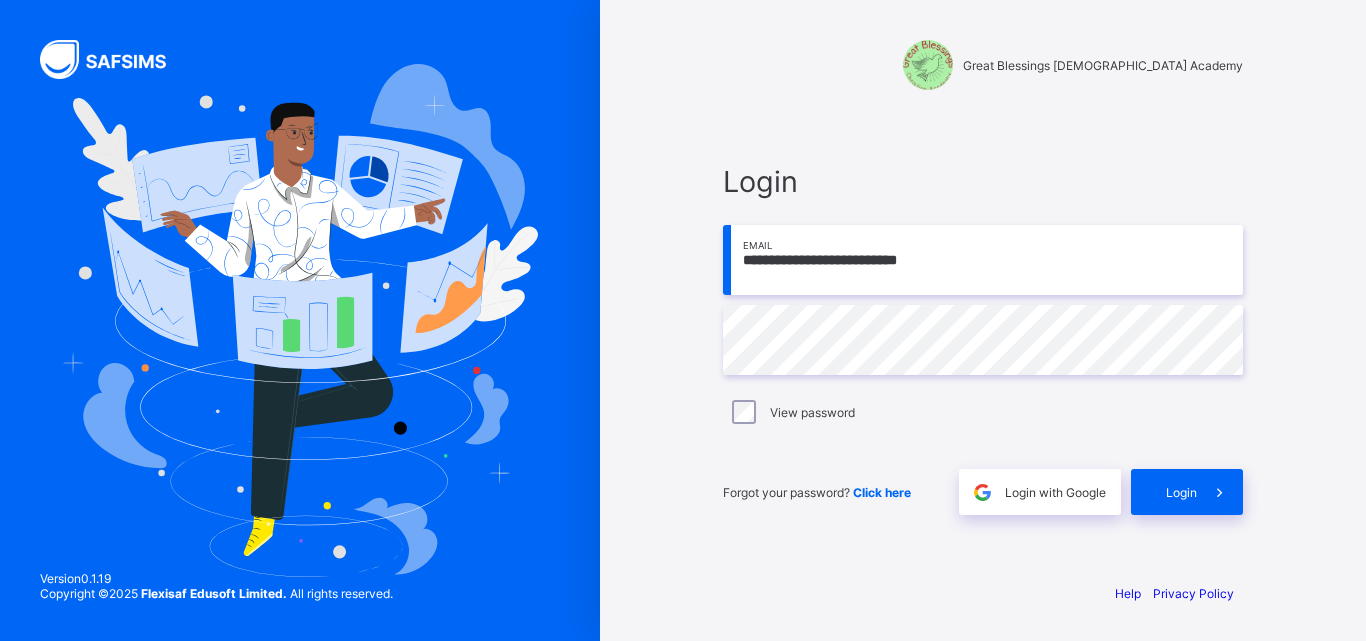 type on "**********" 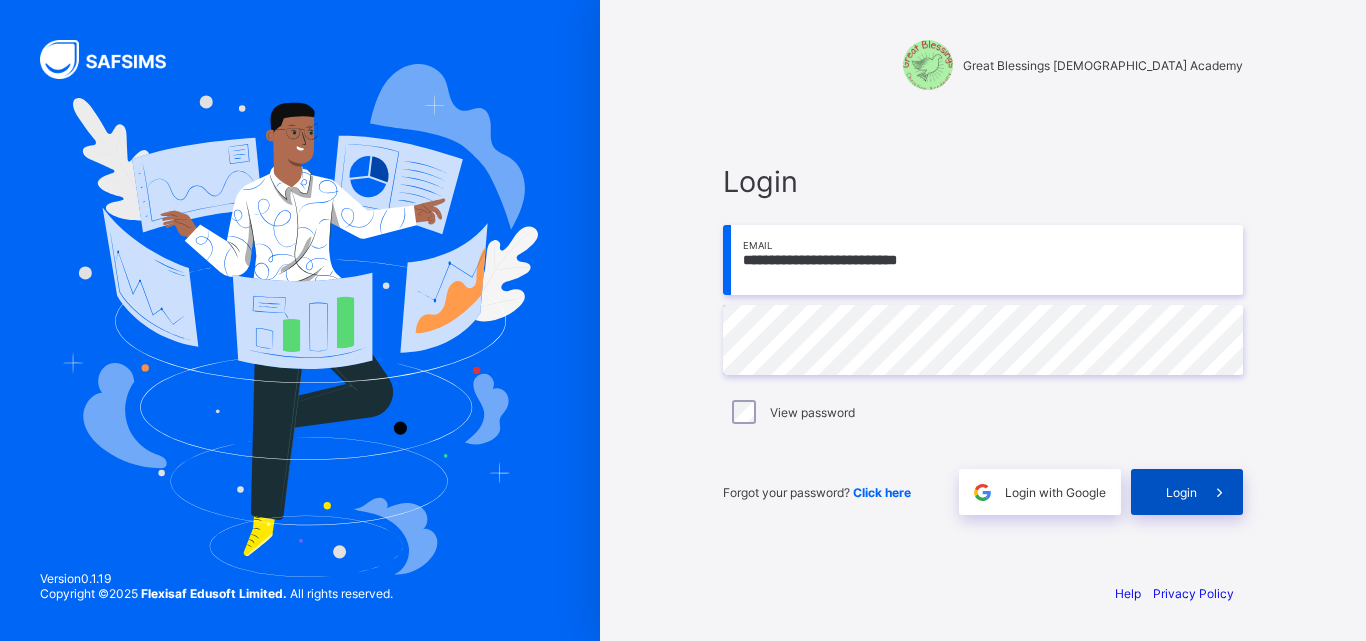 click on "Login" at bounding box center [1187, 492] 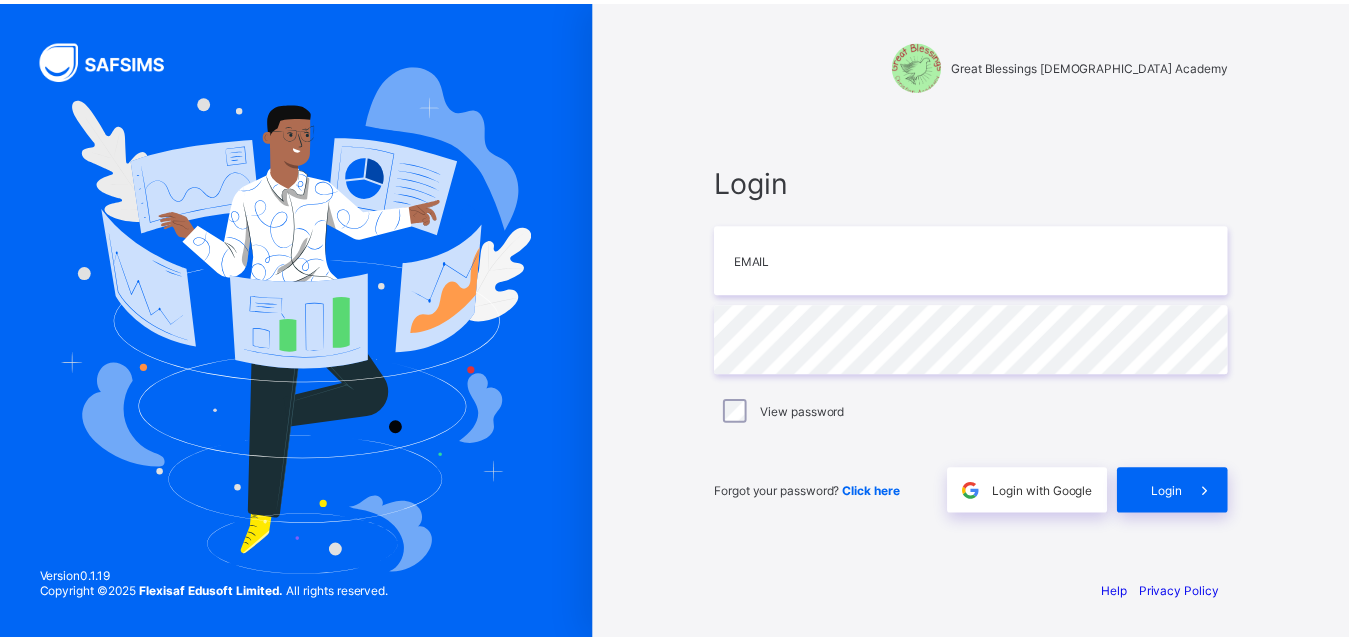 scroll, scrollTop: 0, scrollLeft: 0, axis: both 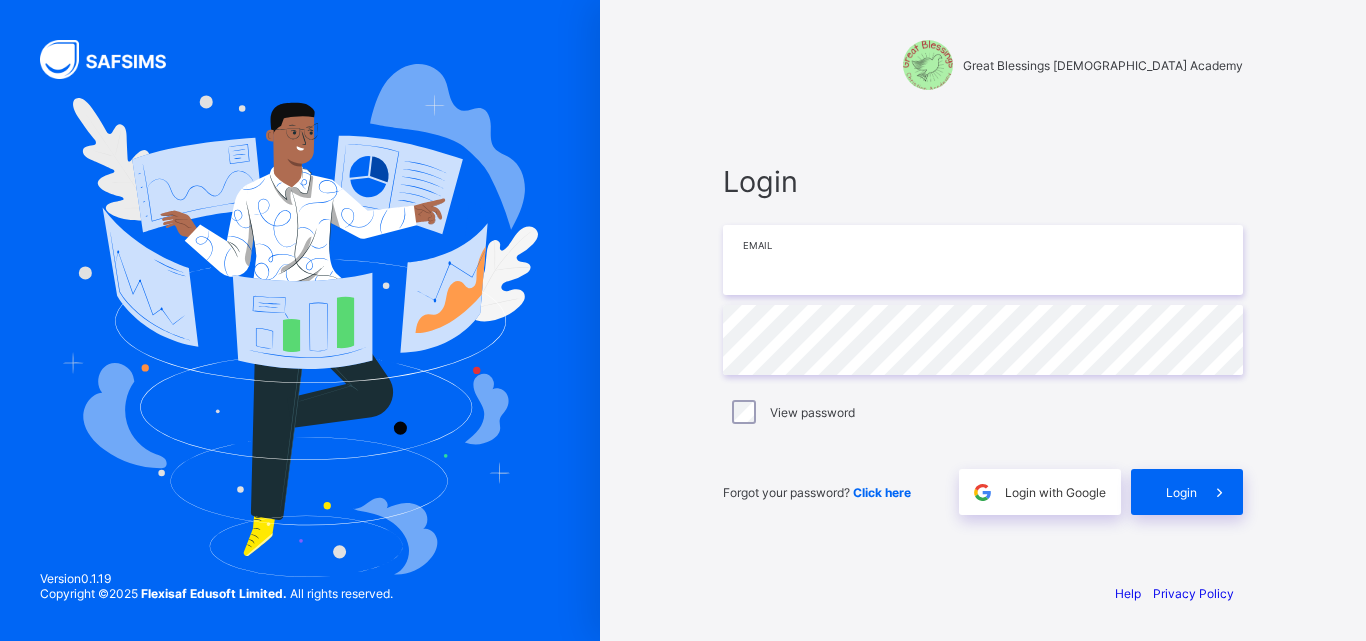 click at bounding box center [983, 260] 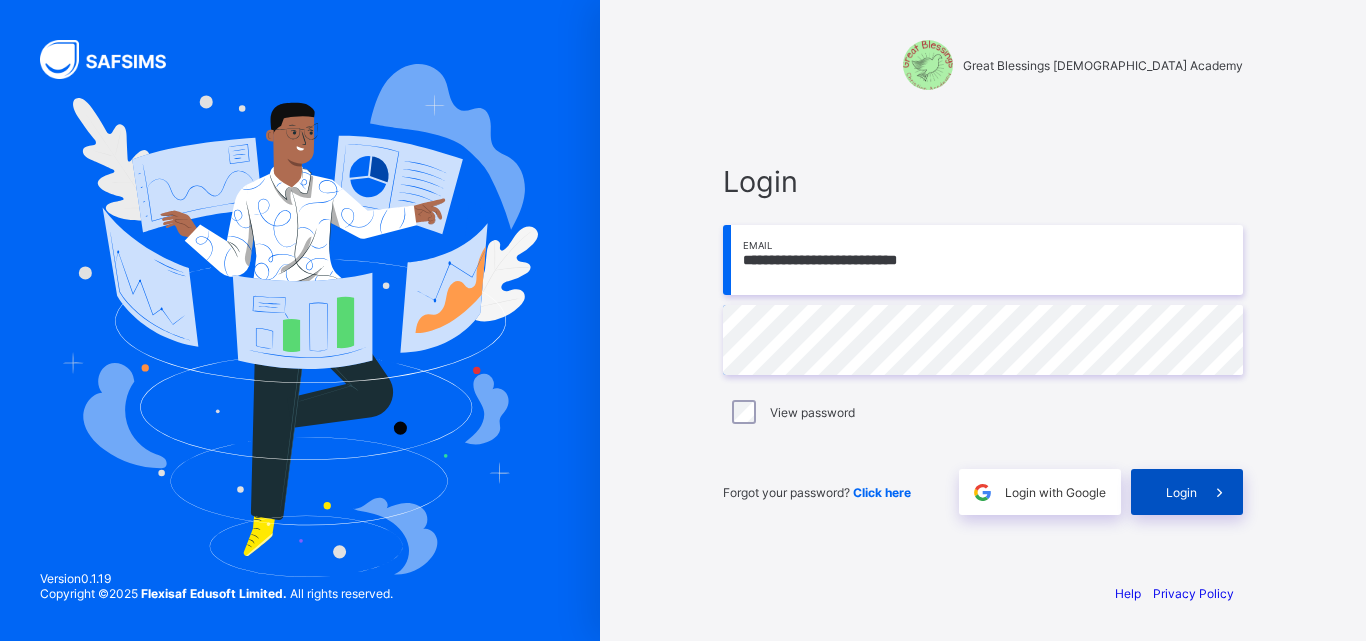 click on "Login" at bounding box center [1181, 492] 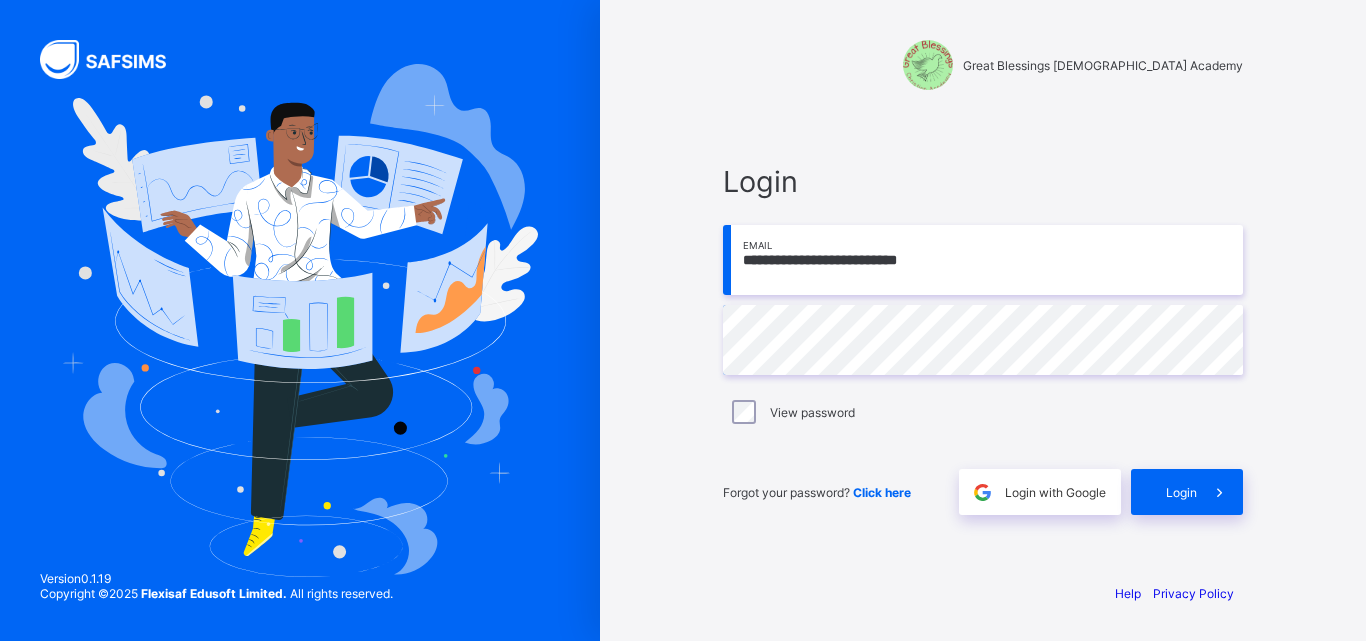 click on "**********" at bounding box center [983, 320] 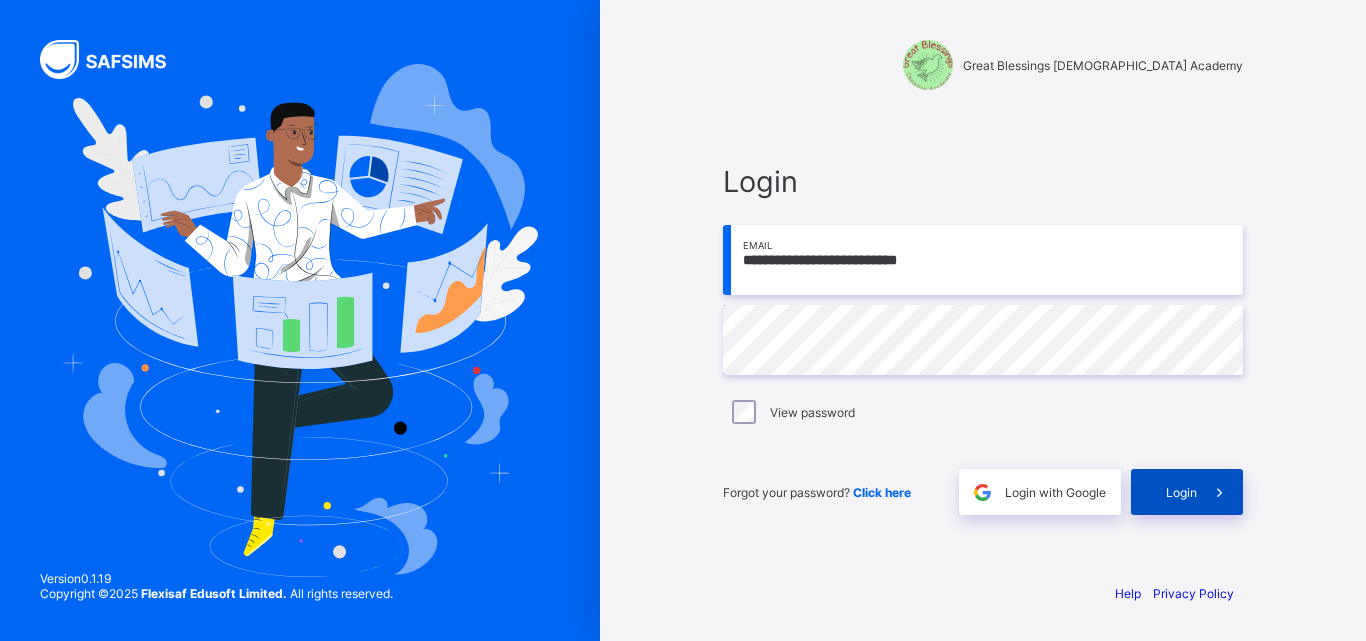 click on "Login" at bounding box center [1187, 492] 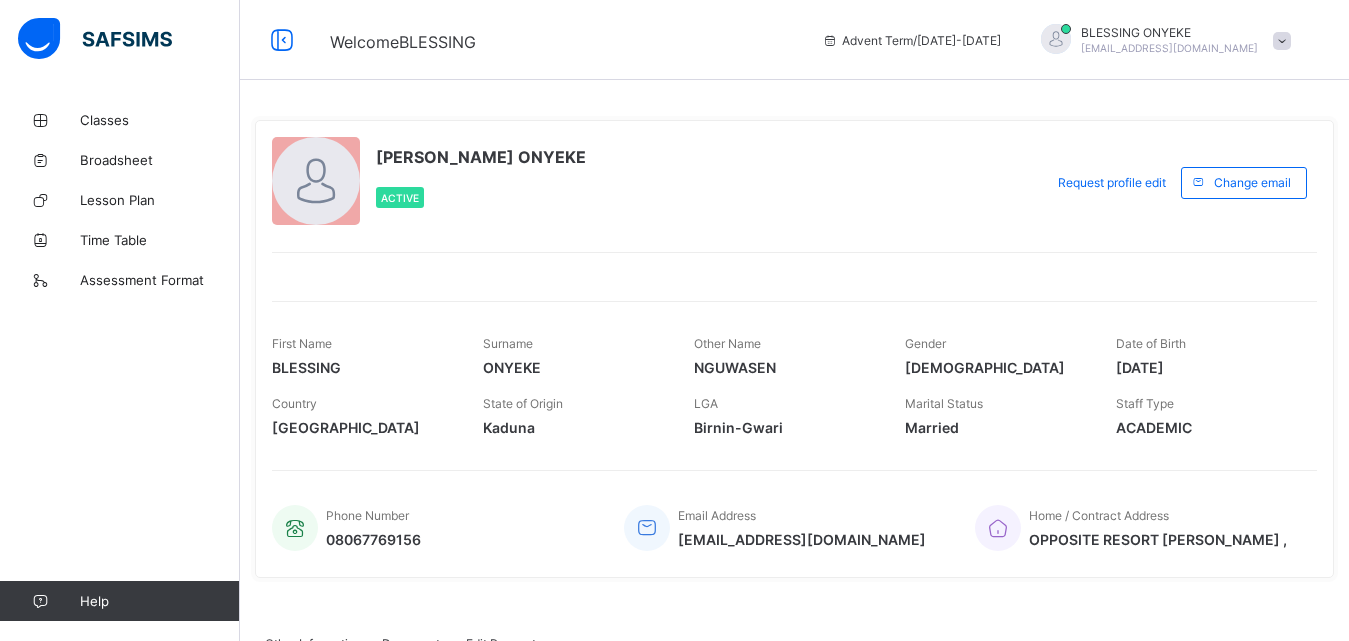 scroll, scrollTop: 0, scrollLeft: 0, axis: both 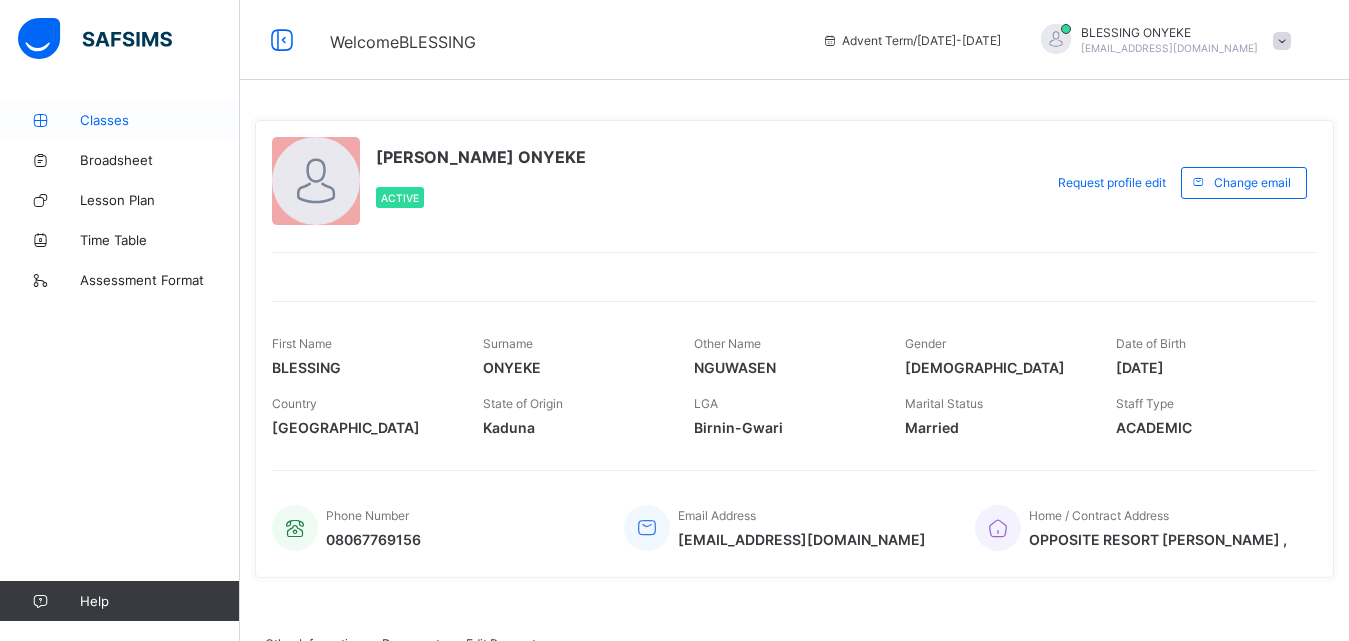 click on "Classes" at bounding box center (160, 120) 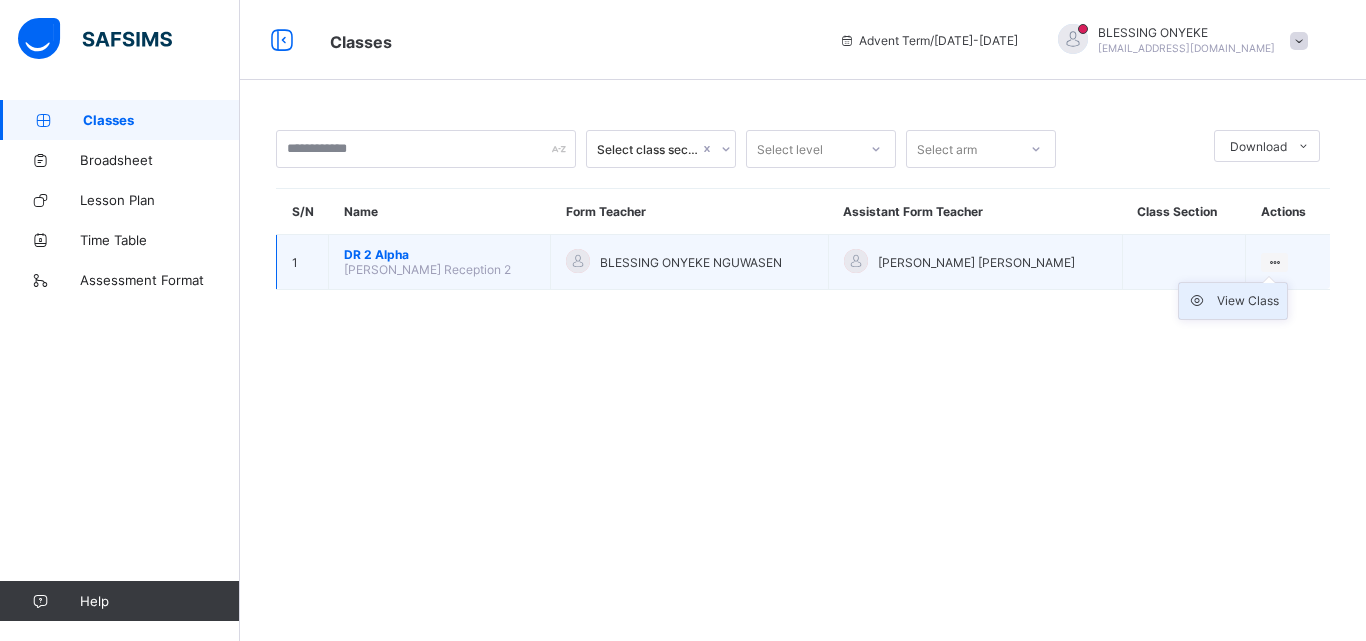 click on "View Class" at bounding box center [1248, 301] 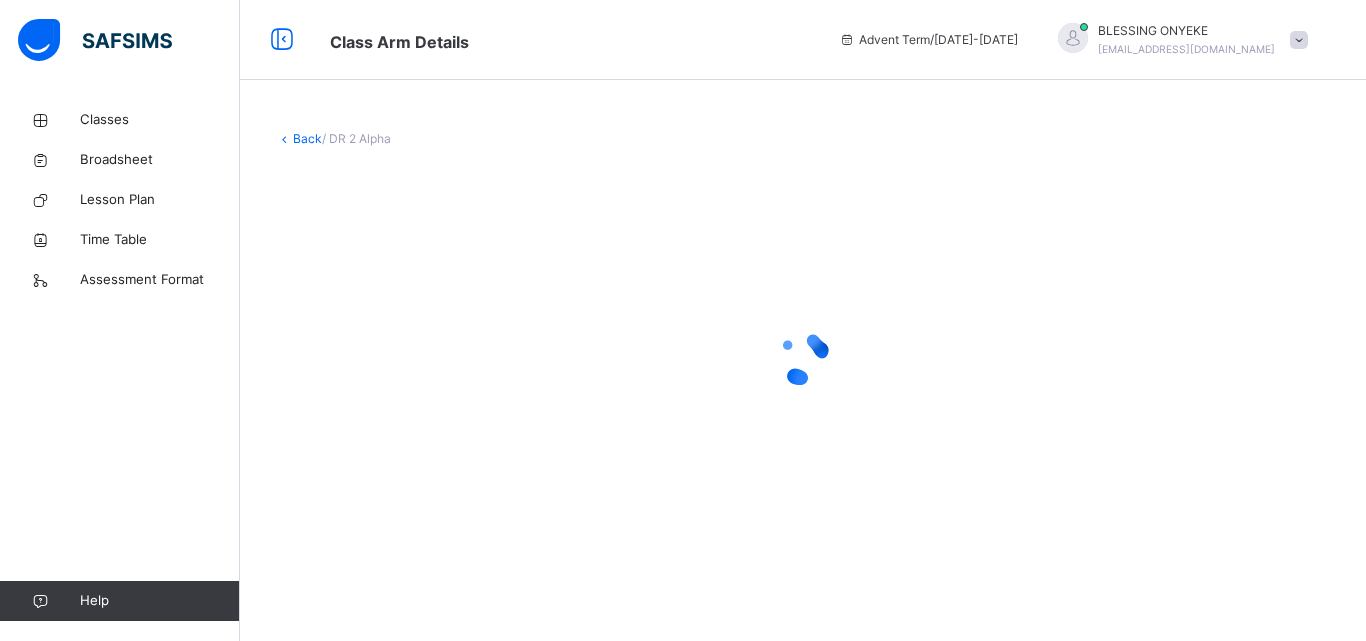 click at bounding box center (803, 358) 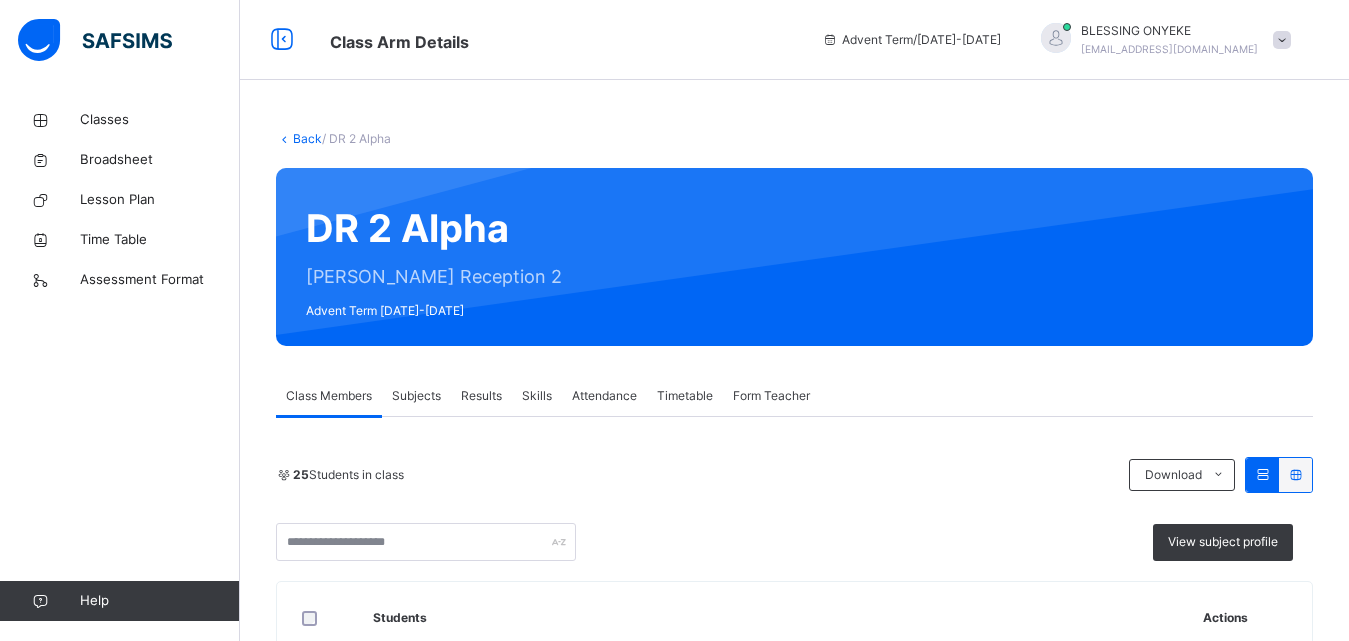 click on "25  Students in class Download Pdf Report Excel Report View subject profile Great Blessings Christian Academy Date: 14th Jul 2025, 2:54:27 am Class Members Class:  DR 2 Alpha Total no. of Students:  25 Term:  Advent Term Session:  2024-2025 S/NO Admission No. Last Name First Name Other Name 1 GB/0922/1641 ONALO ABIBA JASMINE 2 GB/0922/1638 PHILEMON BIPLANG JUNIOR 3 GB/1023/1765 CHIDEZIRI CARISSA ONUBA 4 GB/0122/1607 AYUBA CHINPLANG HOPE 5 GB/0921/1581 AOFOLAJU DAVID ADEMIDE 6 GB/0923/1718 UJAH EBOH ANAYAH 7 GB/0522/1620 EMEKA ELIANA KAMSIYOCHUKWU 8 GB/0122/1610 IFEBUNANDU JADEN TOBENNA 9 GB/0922/1672 ISHAKU JAMEL JARED 10 GB/0122/1603 STEPHEN JASON CHIDUBEME 11 GB/0924/1828 PAM KIM JOSHUA 12 GB/0922/1682 DAFIR KOPDI ADAMS 13 GB/0922/1948 DOMTAU LANKO DINFA 14 GB/0923/1742 EKOJA LEMUEL EKOGOCHO 15 GB/0922/1949 SHINDANG NANFE JADEL 16 GB/1021/1592 DARIYE NANSAT STEPHEN 17 GB/0924/1833 GYANG NEKEN MATTHEW 18 GB/0124/1788 NJIMOGU OLIVIA CHINYERE 19 GB/0922/1664 DASHEN RINKINAN KAIRA 20 GB/0924/1830 LE'AN RINRET" at bounding box center (794, 1403) 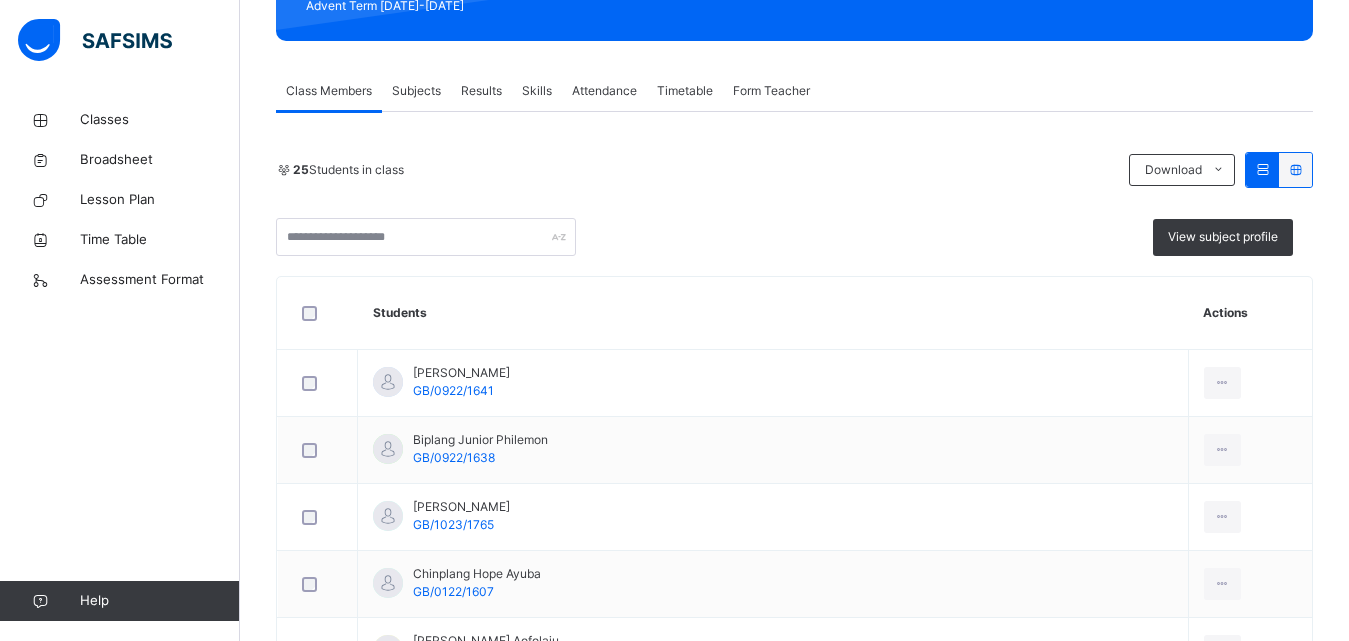 scroll, scrollTop: 297, scrollLeft: 0, axis: vertical 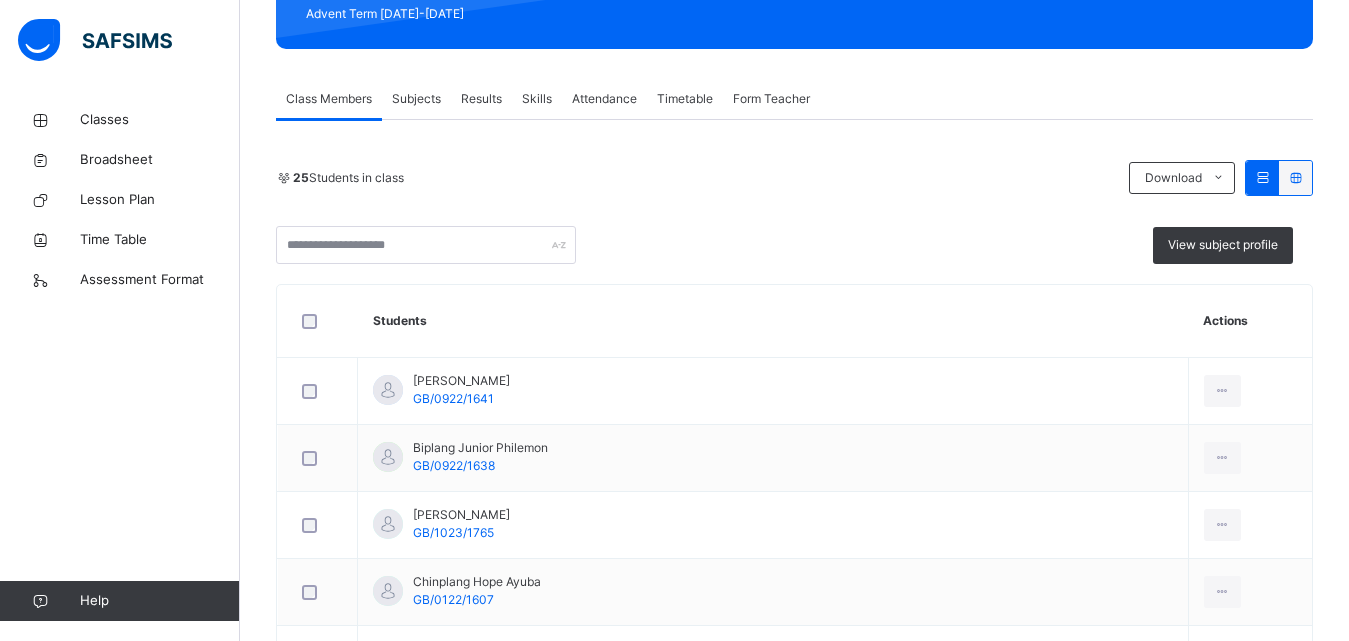 click on "Skills" at bounding box center [537, 99] 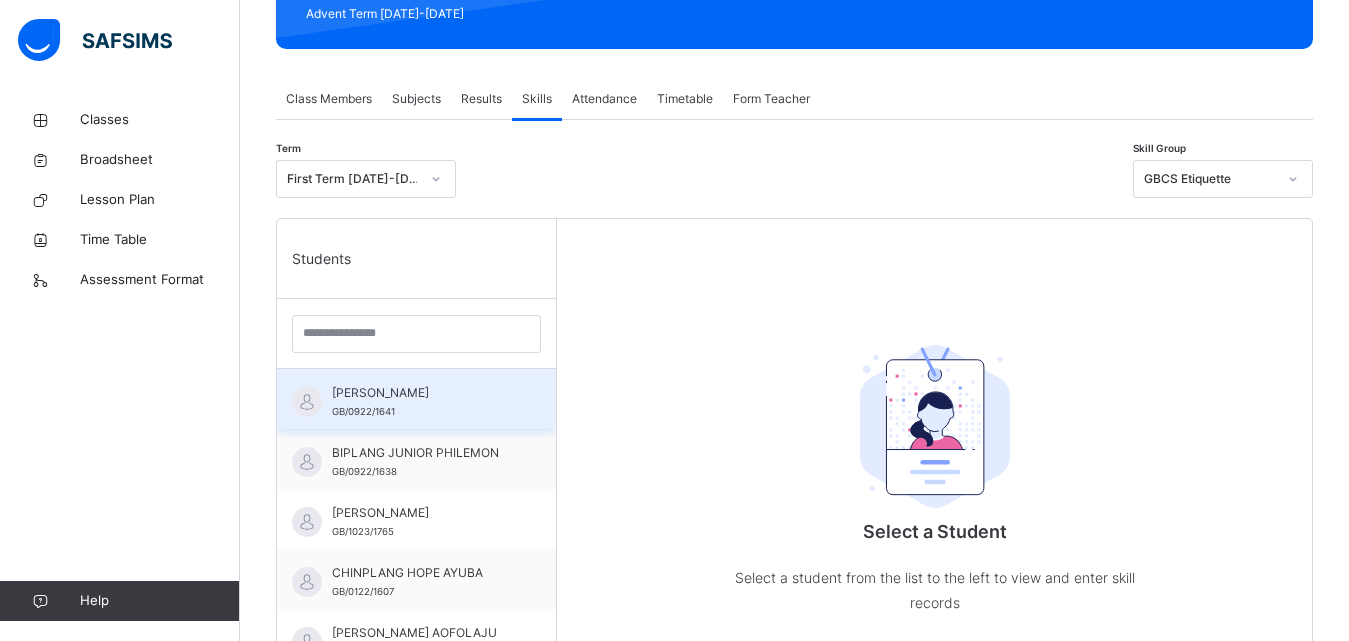 click on "[PERSON_NAME]" at bounding box center [421, 393] 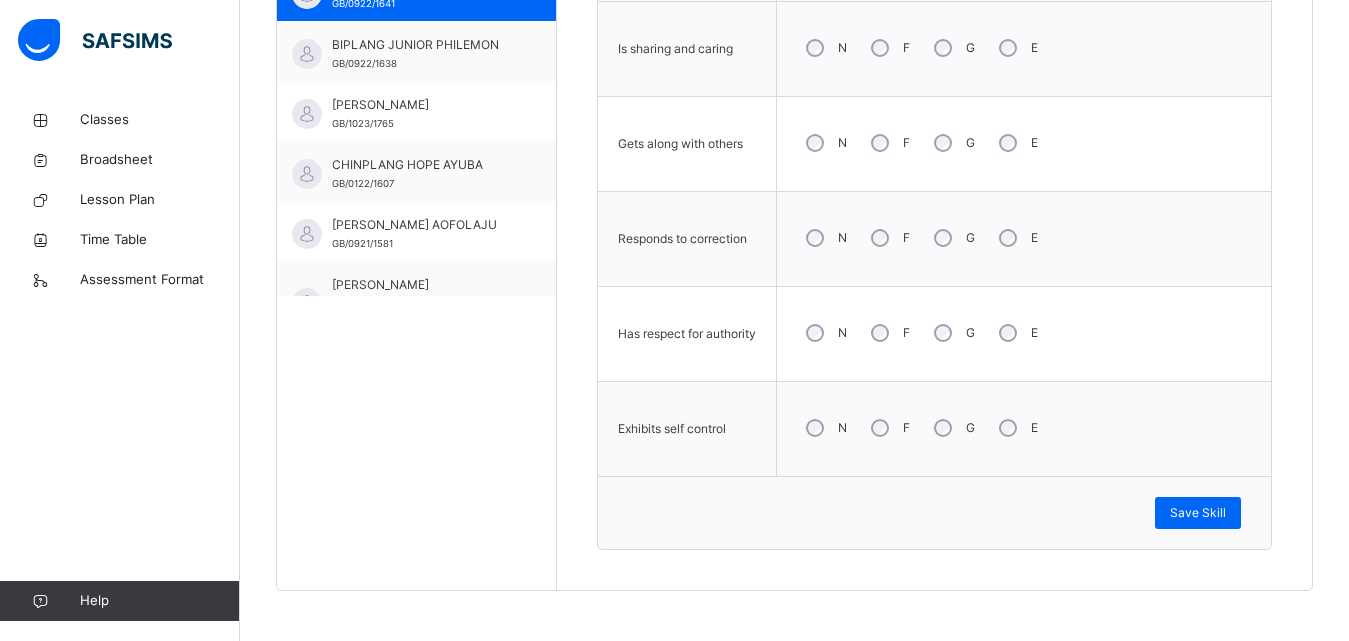 scroll, scrollTop: 685, scrollLeft: 0, axis: vertical 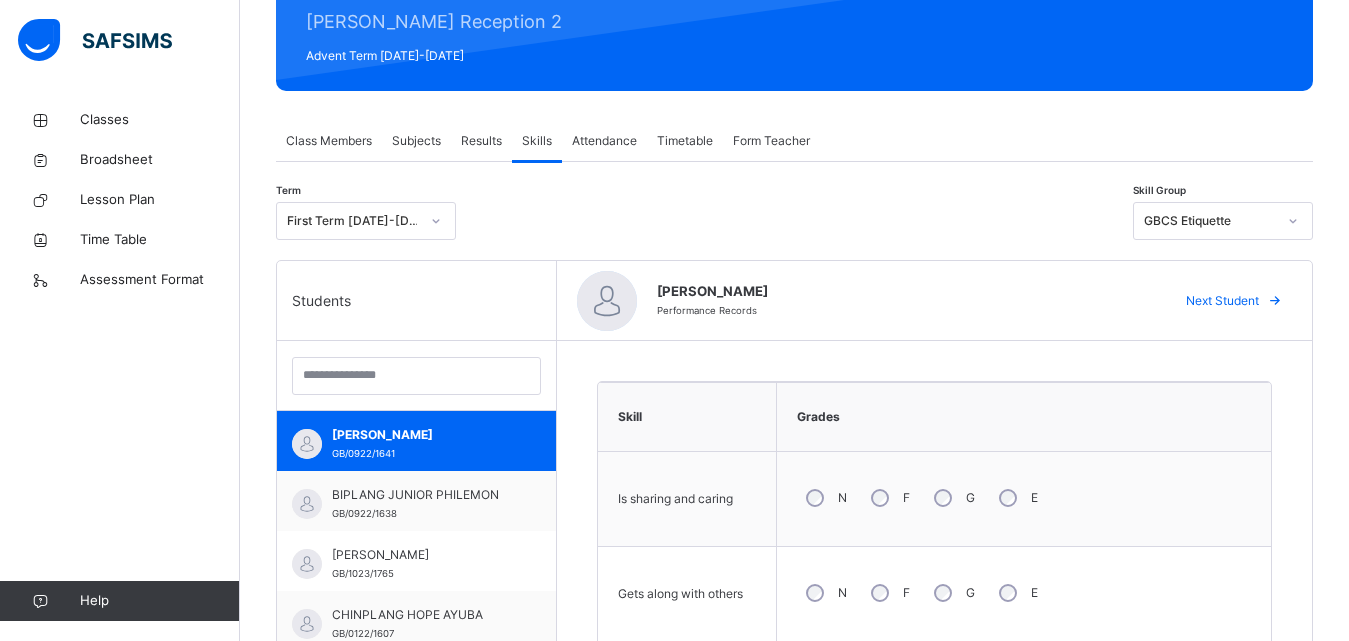 click 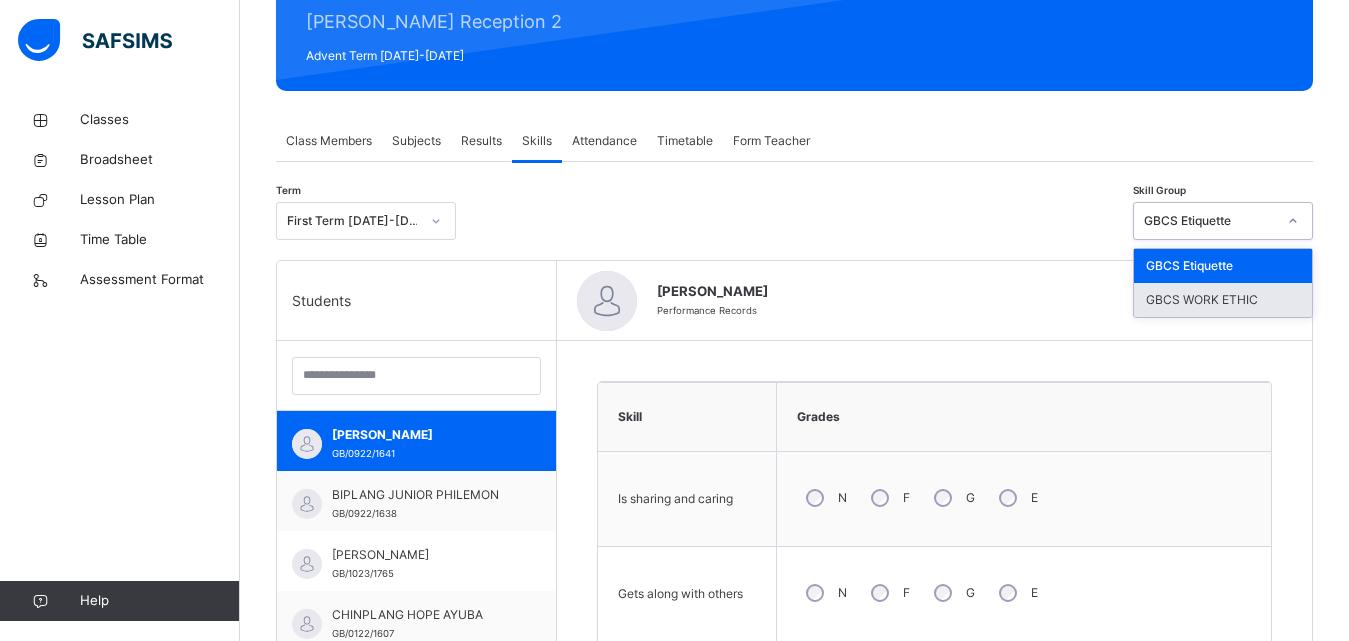click on "GBCS WORK ETHIC" at bounding box center [1223, 300] 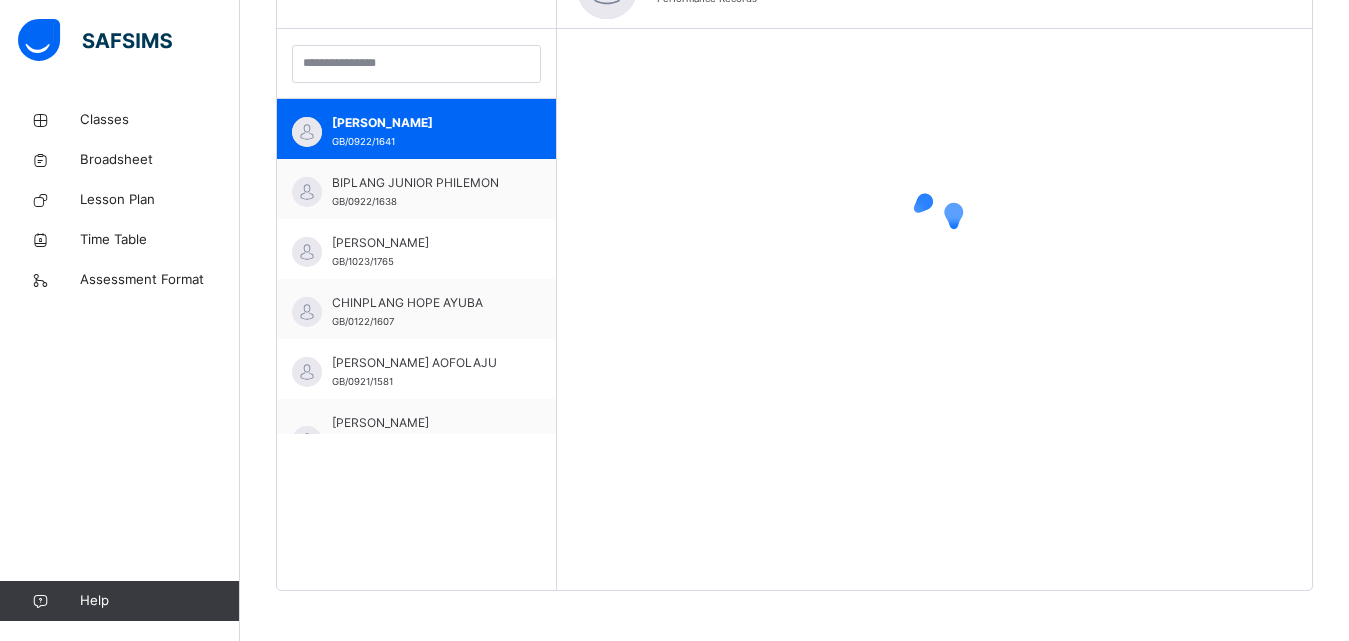 scroll, scrollTop: 544, scrollLeft: 0, axis: vertical 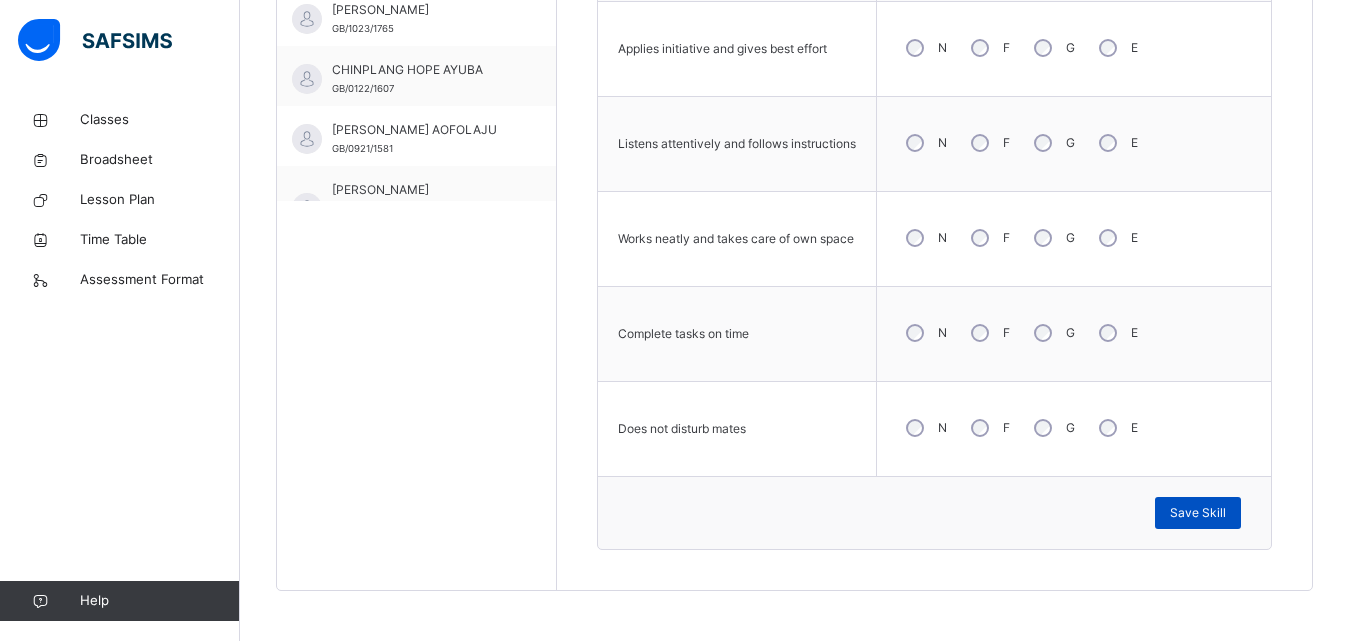 click on "Save Skill" at bounding box center (1198, 513) 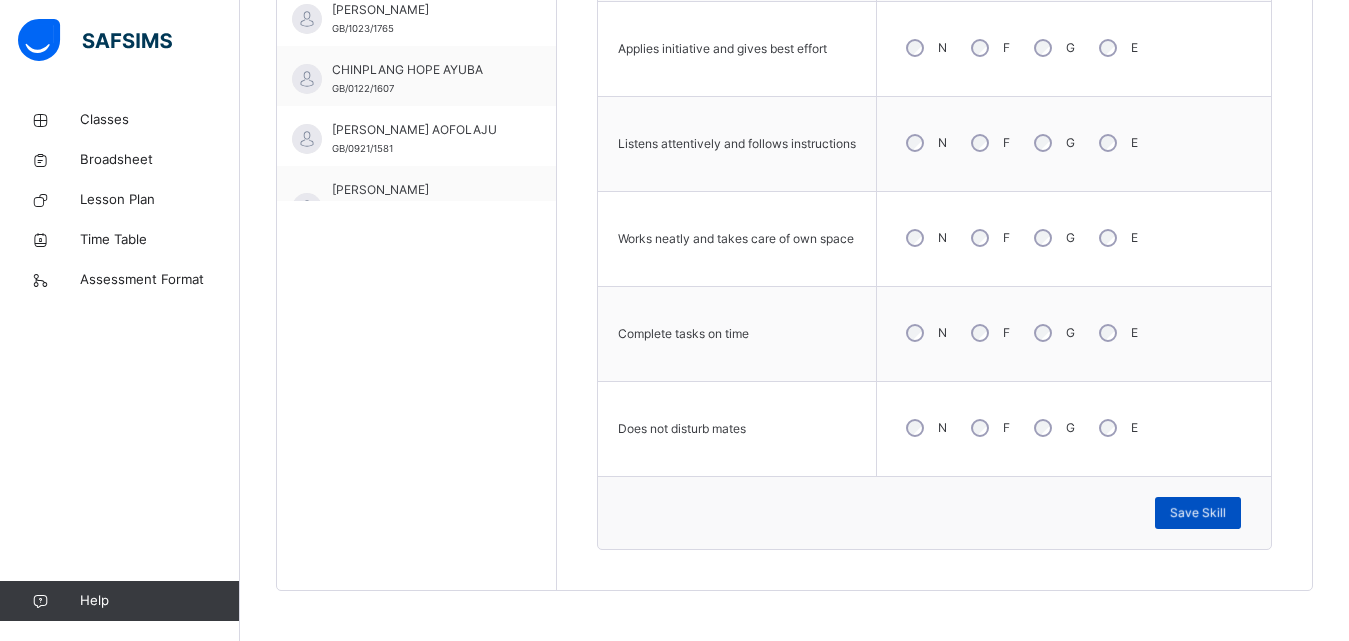 click on "Save Skill" at bounding box center (1198, 513) 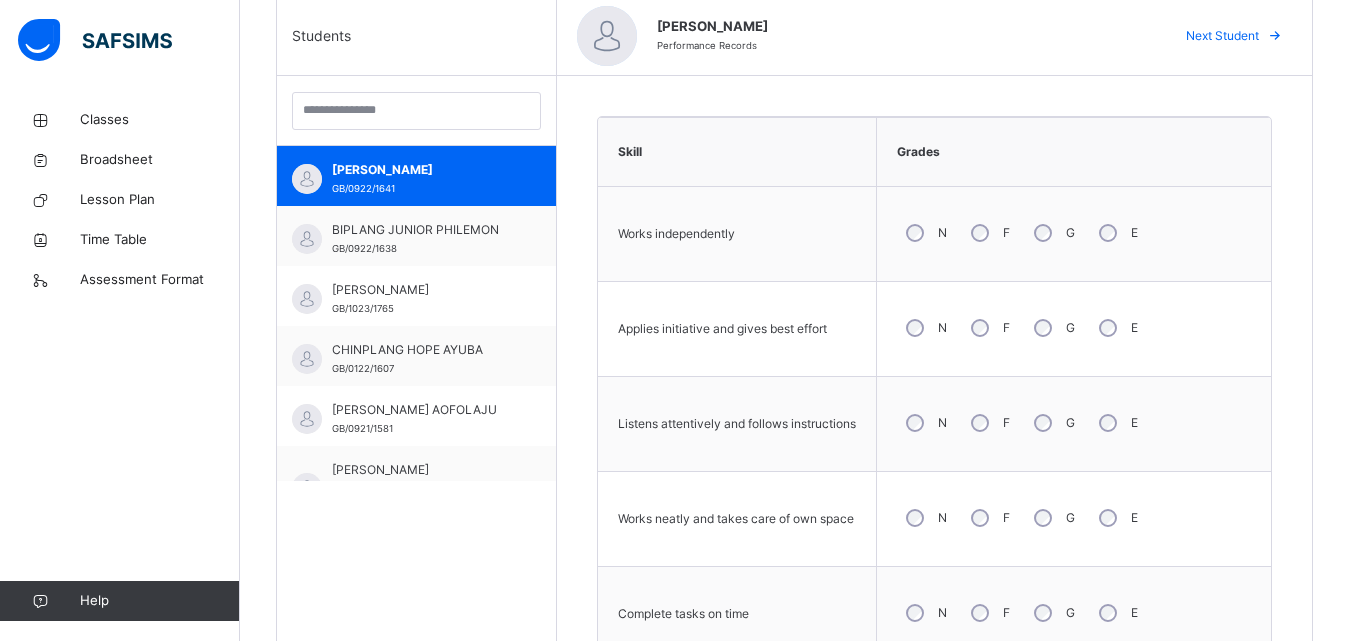 scroll, scrollTop: 480, scrollLeft: 0, axis: vertical 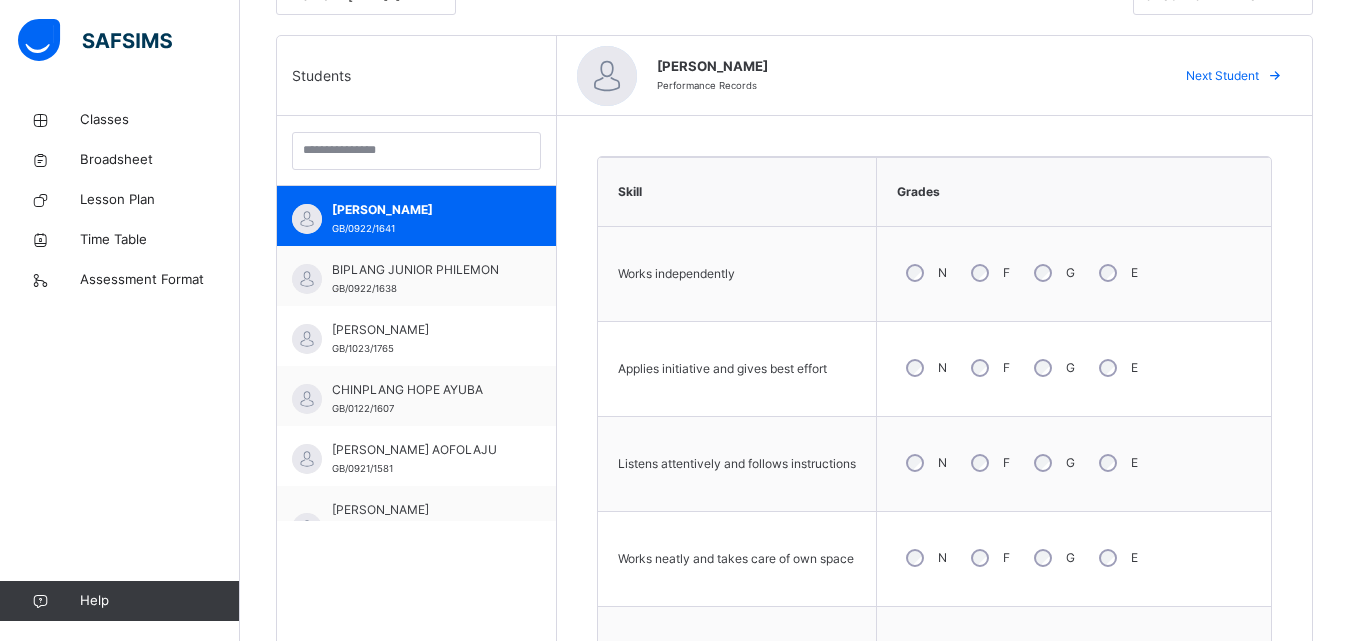 click at bounding box center [1275, 76] 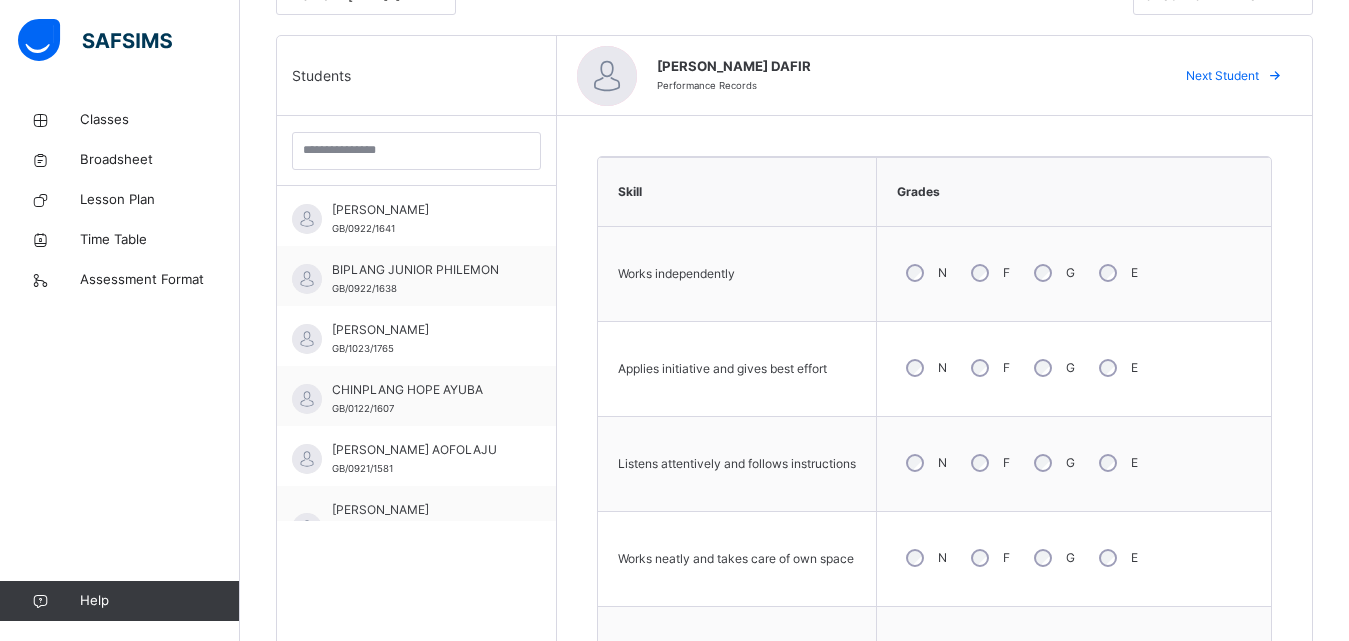 click at bounding box center [1275, 76] 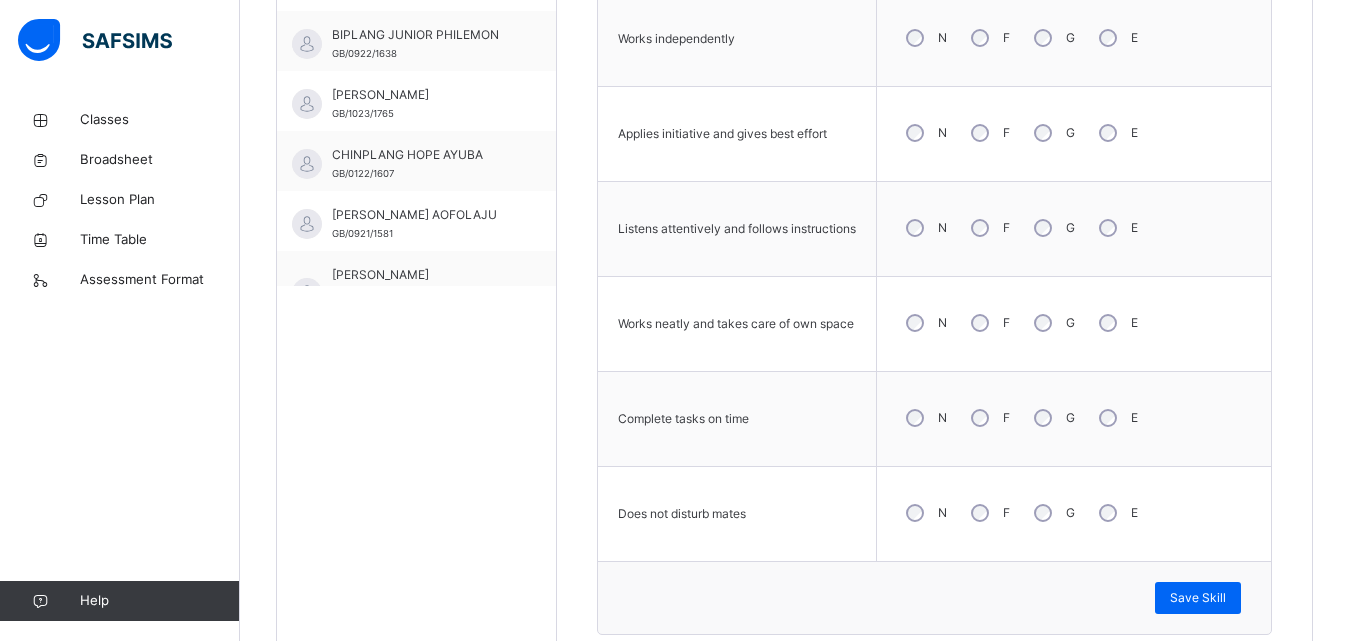 scroll, scrollTop: 720, scrollLeft: 0, axis: vertical 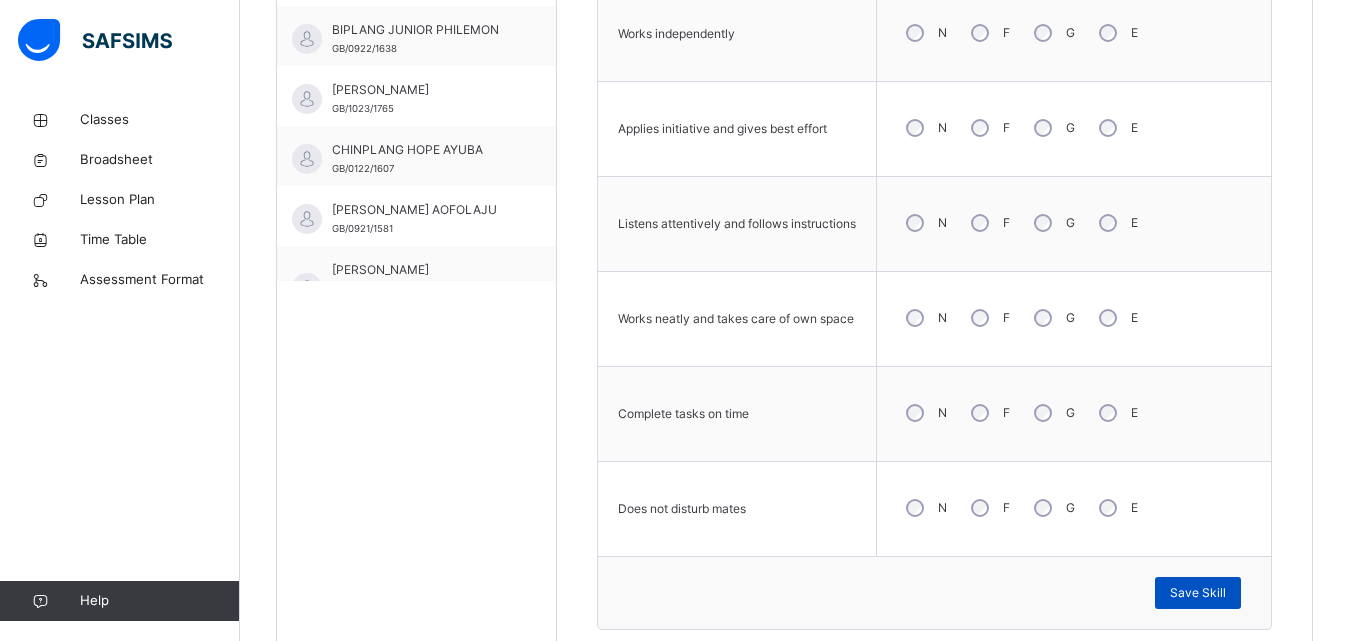 click on "Save Skill" at bounding box center [1198, 593] 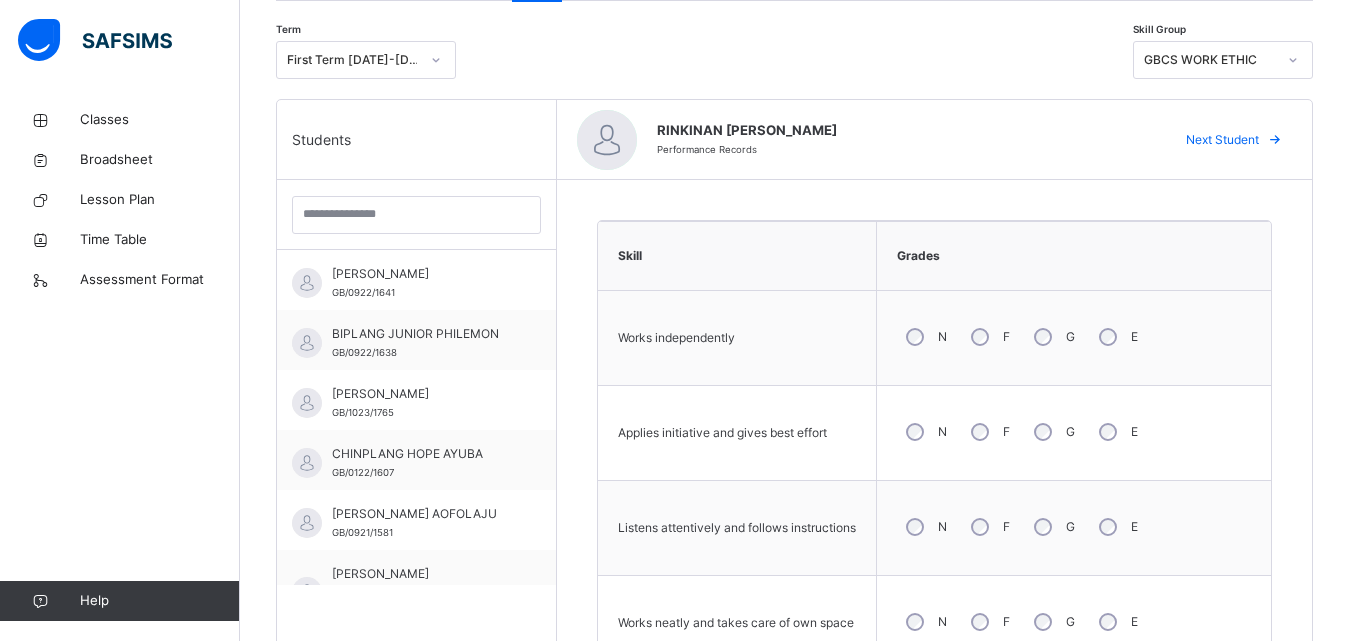 scroll, scrollTop: 360, scrollLeft: 0, axis: vertical 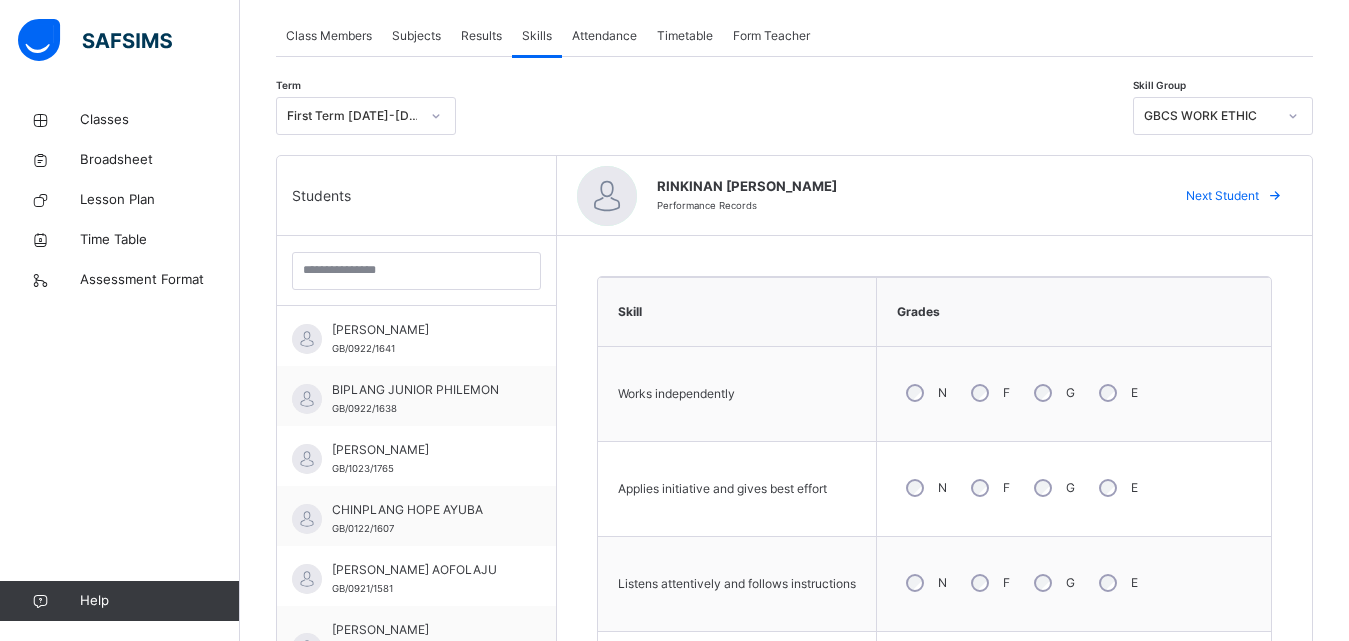 click 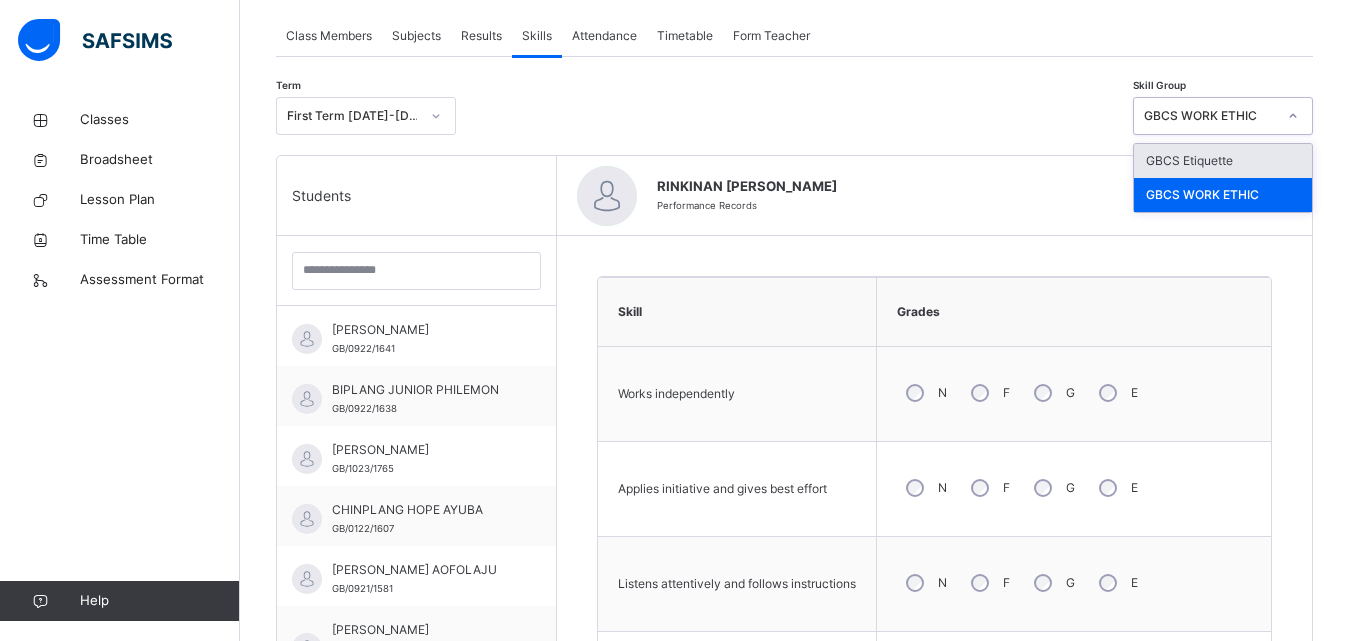 click on "GBCS Etiquette" at bounding box center [1223, 161] 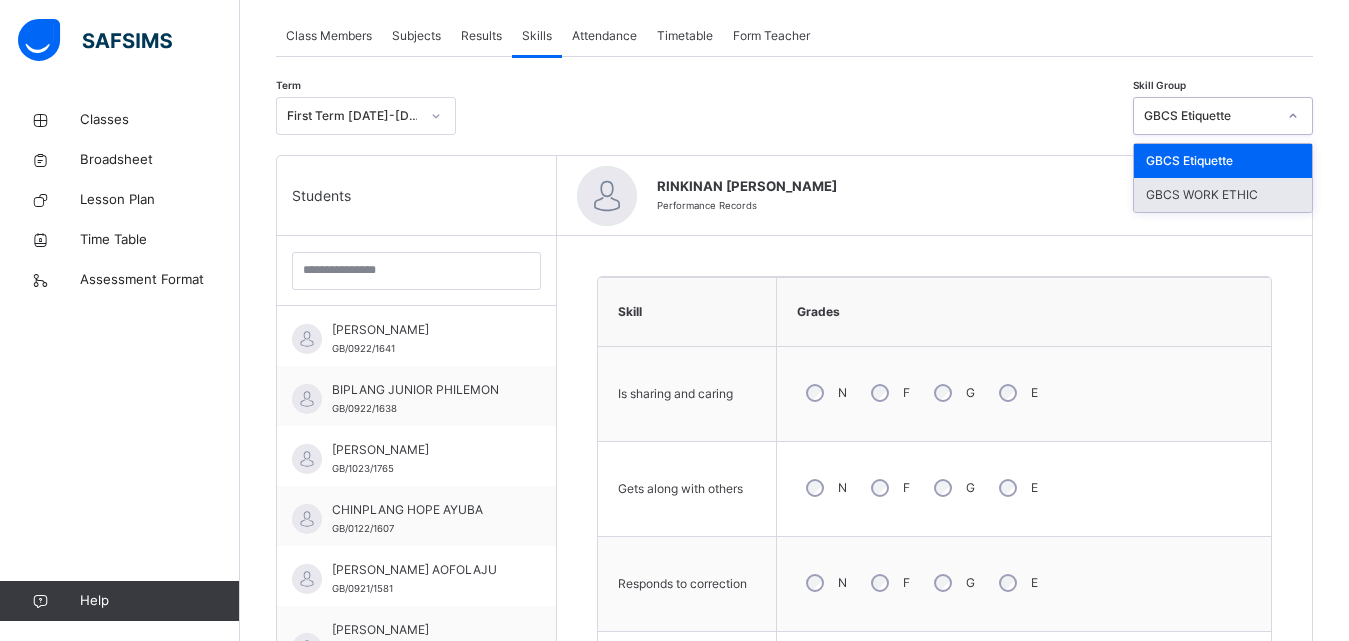 click on "GBCS WORK ETHIC" at bounding box center [1223, 195] 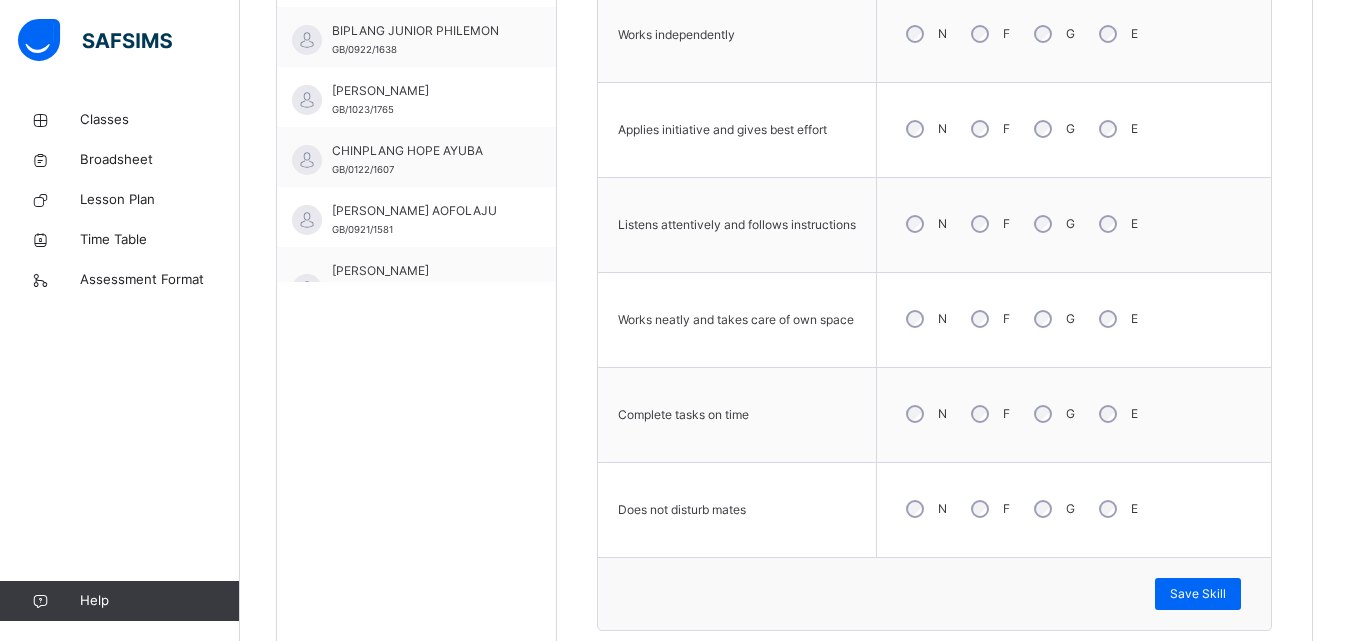 scroll, scrollTop: 733, scrollLeft: 0, axis: vertical 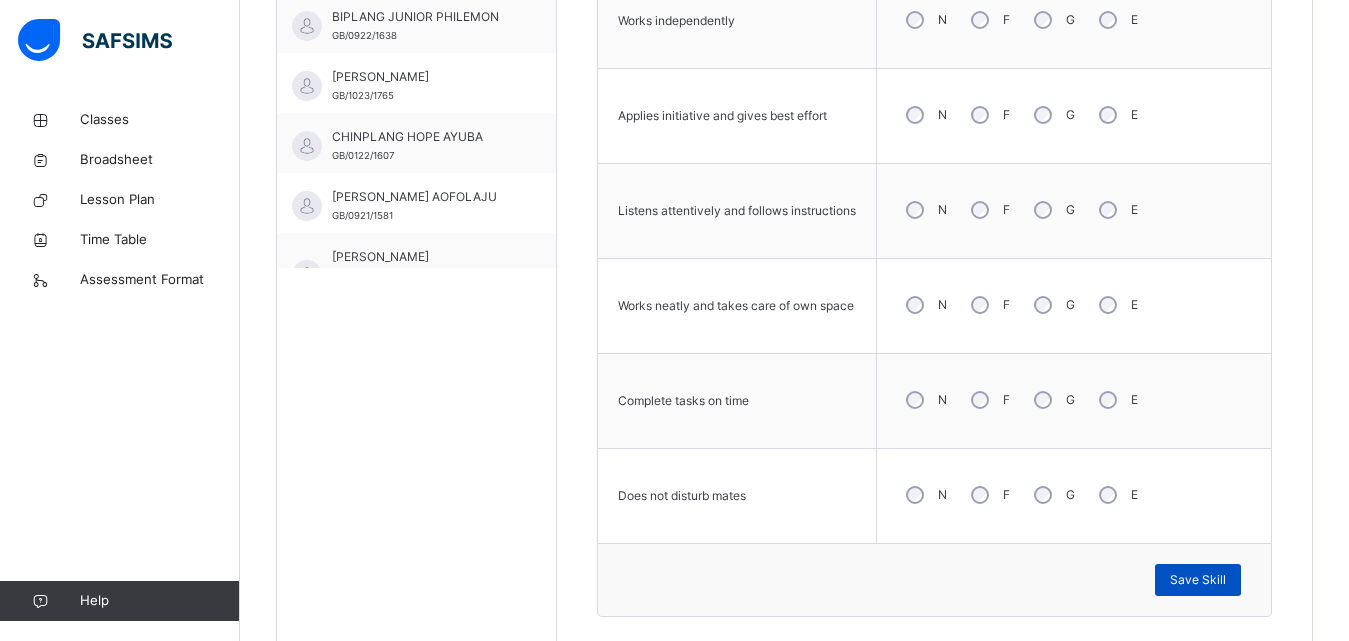 click on "Save Skill" at bounding box center (1198, 580) 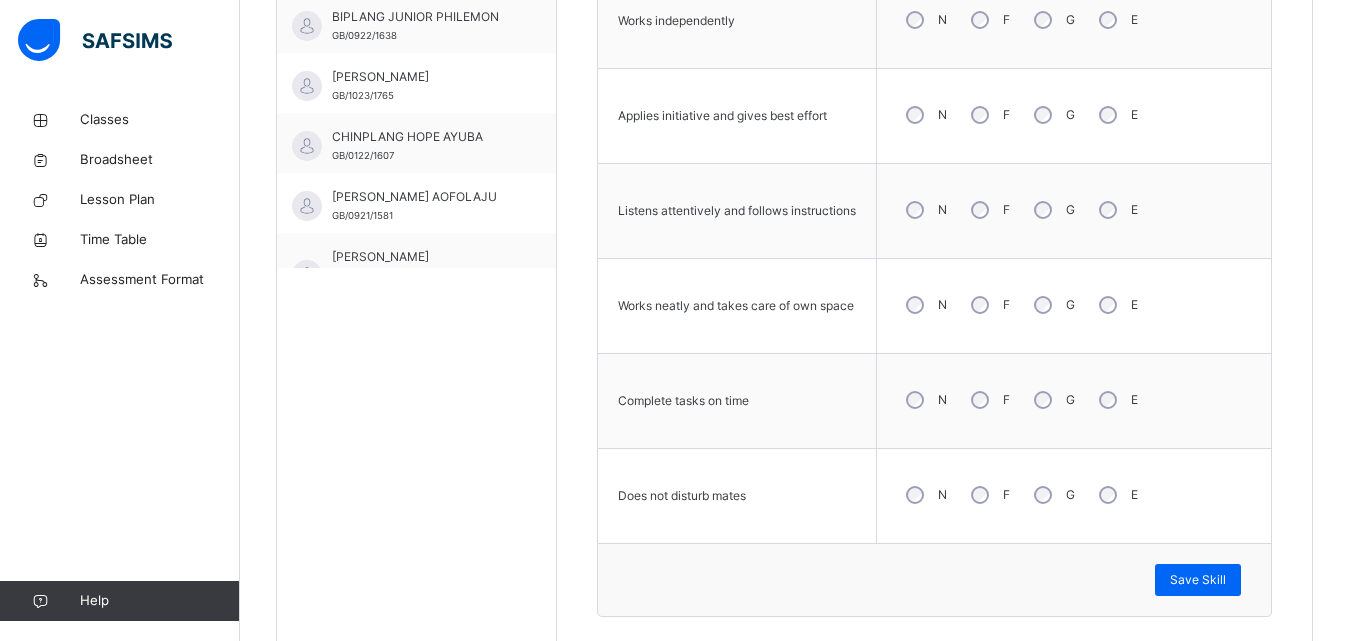 click on "N F G E" at bounding box center (1074, 401) 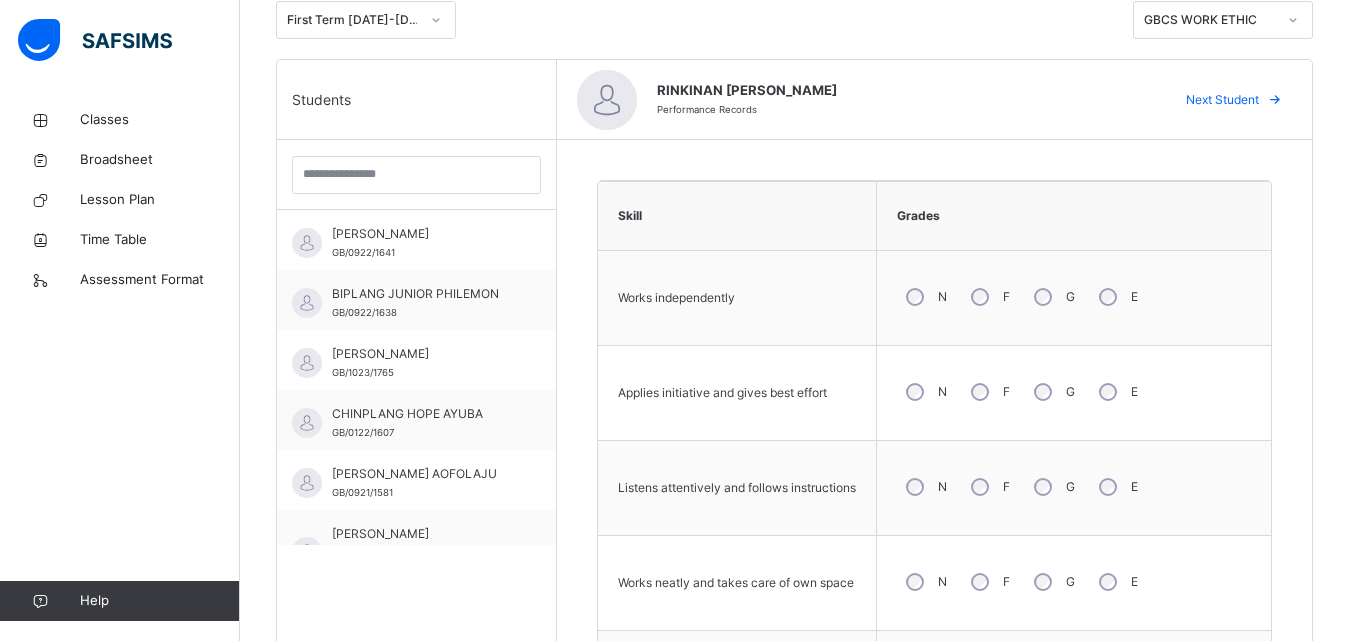 scroll, scrollTop: 453, scrollLeft: 0, axis: vertical 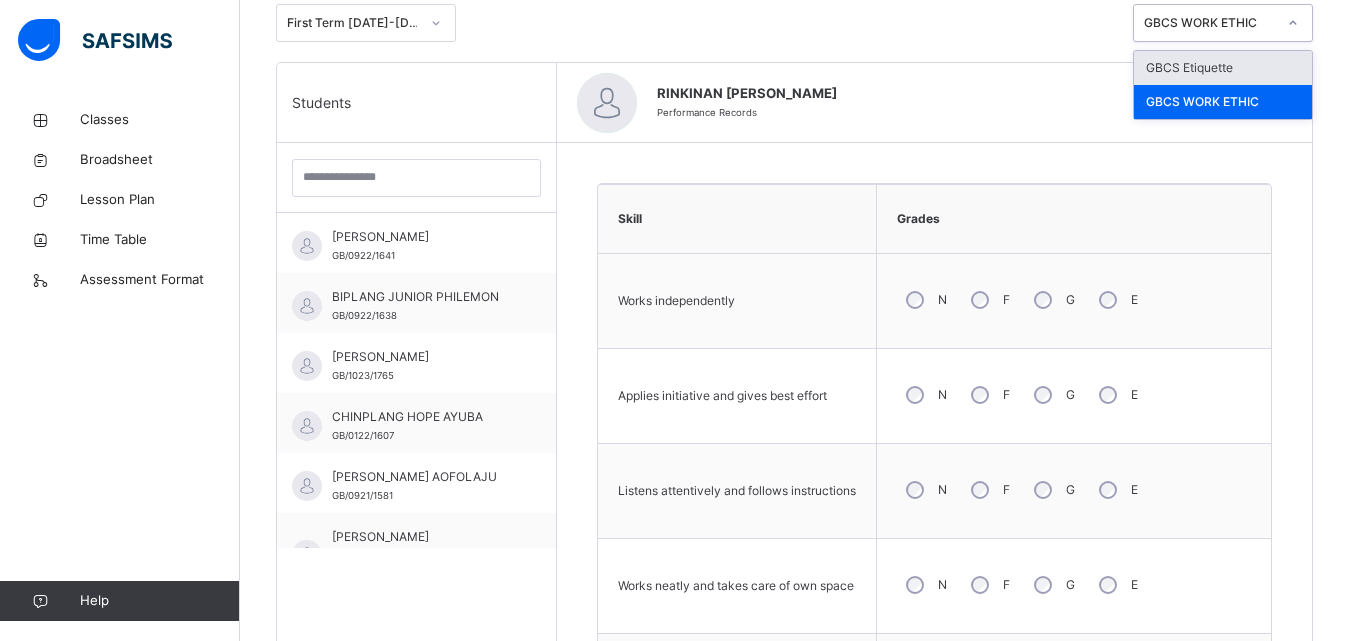 click 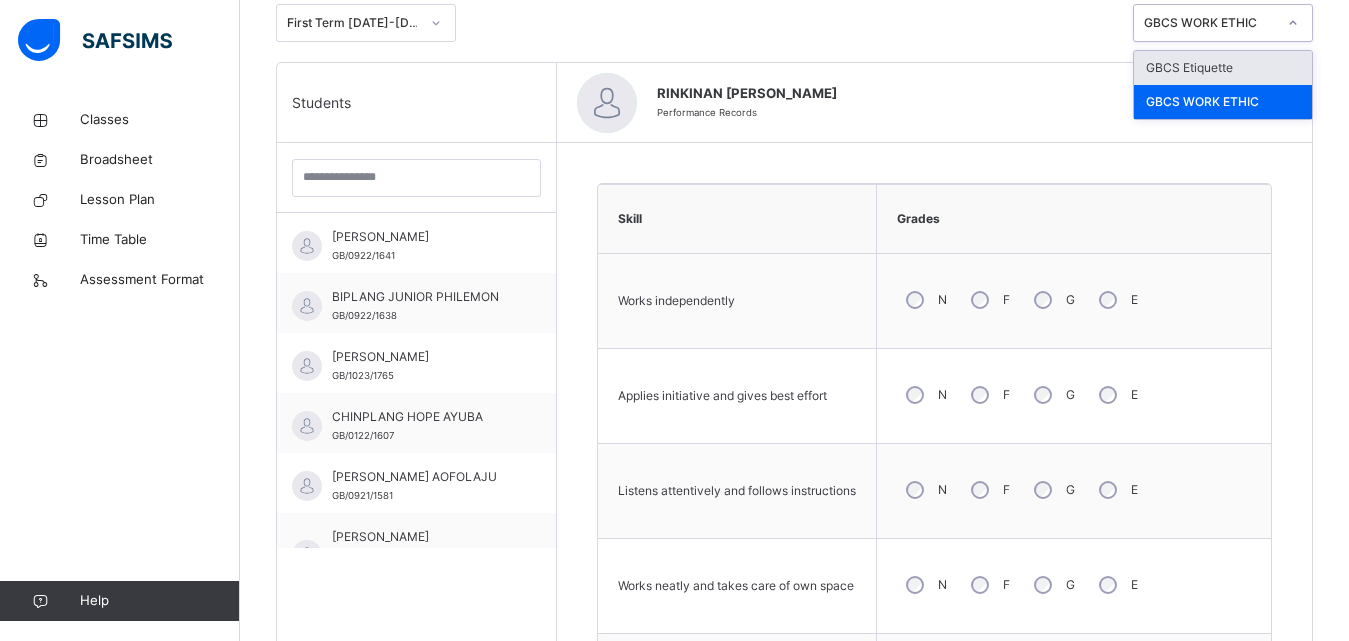 click on "GBCS Etiquette" at bounding box center [1223, 68] 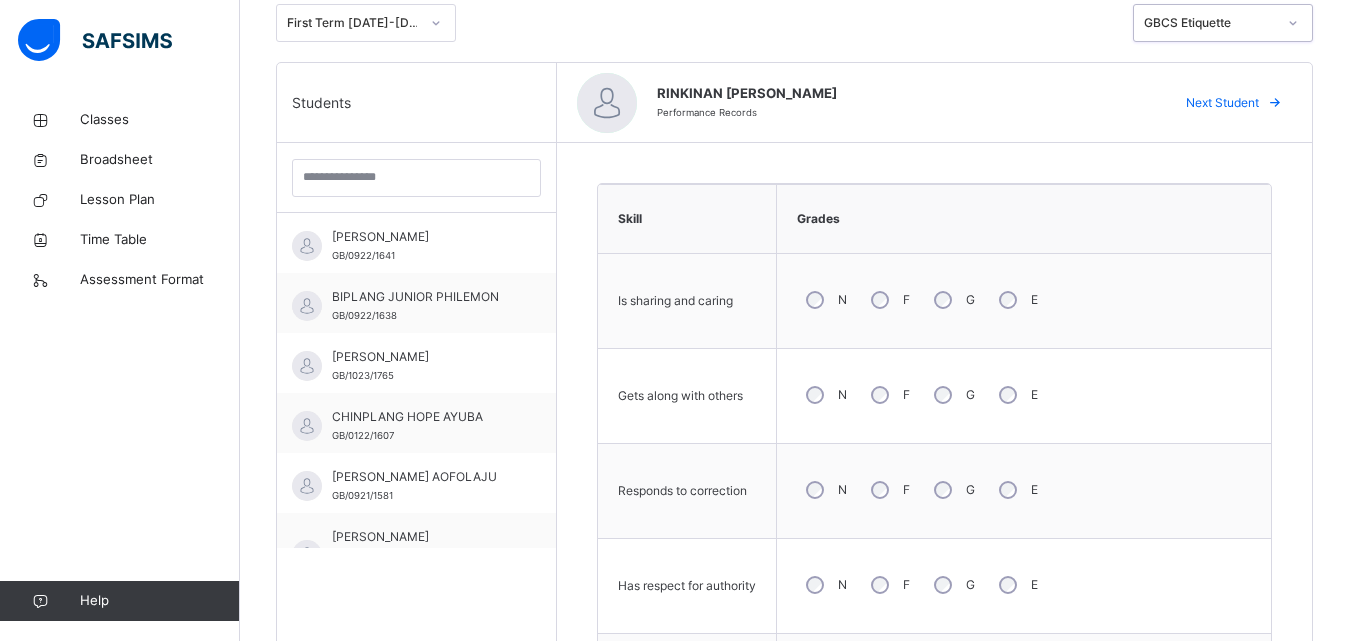 click on "Grades" at bounding box center [1024, 219] 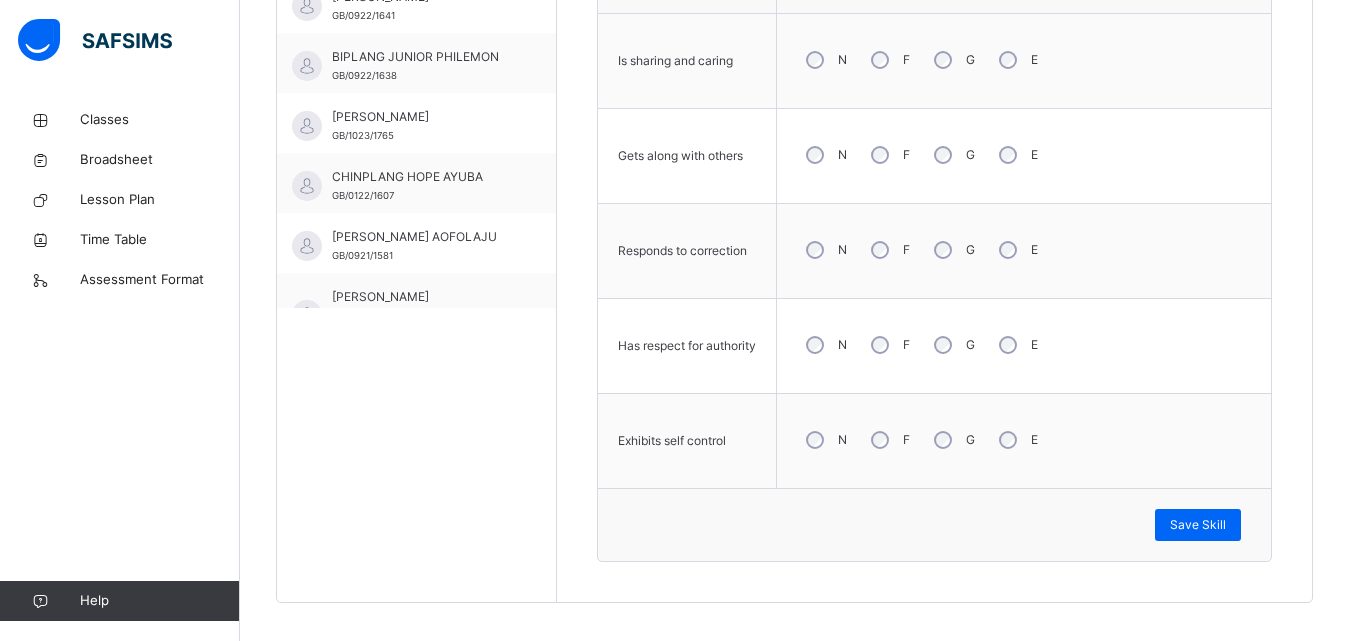 scroll, scrollTop: 705, scrollLeft: 0, axis: vertical 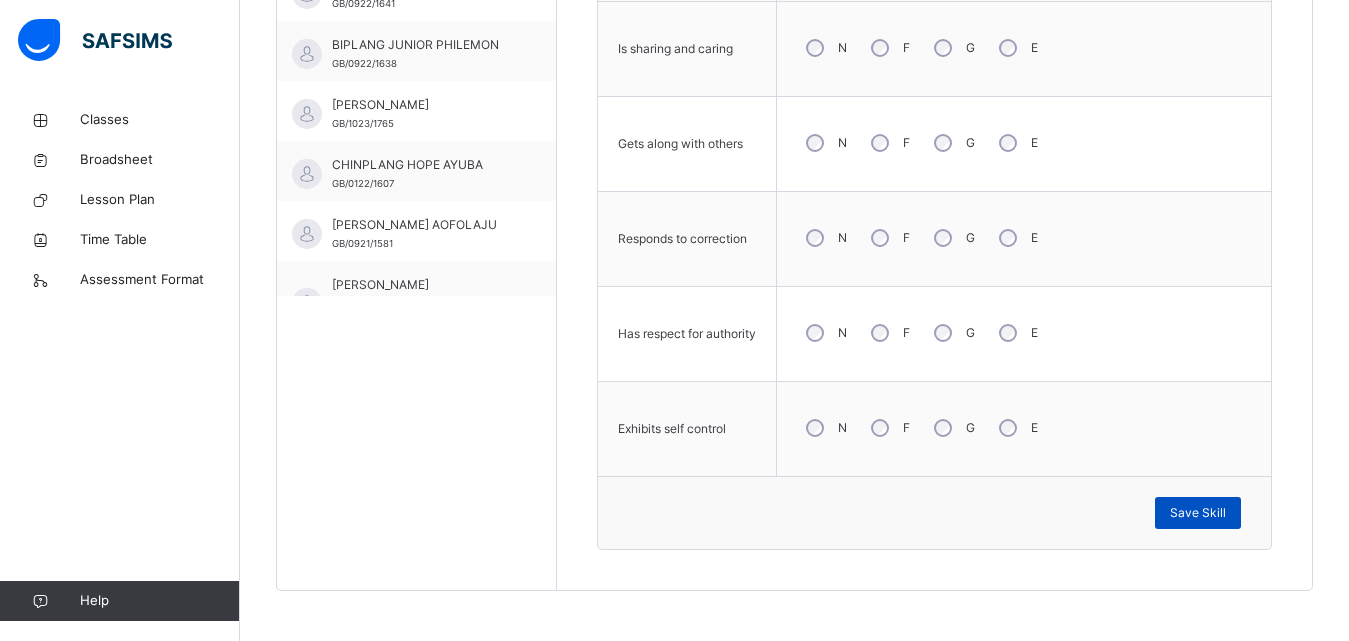 click on "Save Skill" at bounding box center [1198, 513] 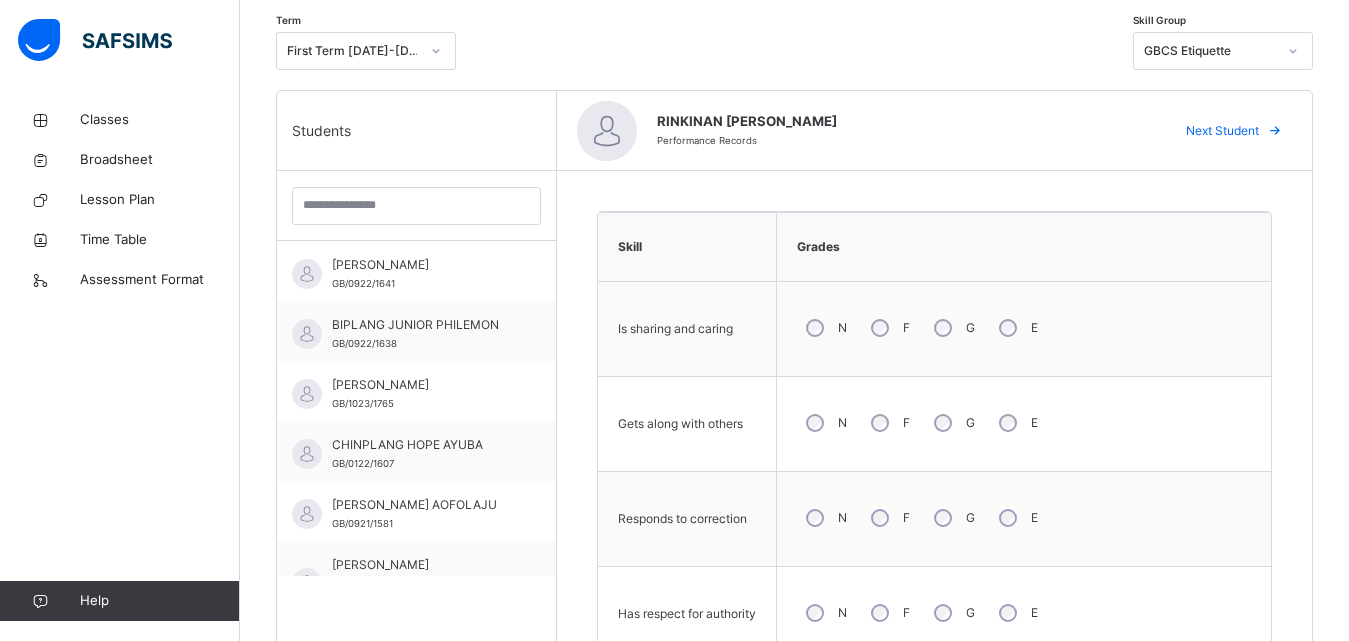 scroll, scrollTop: 385, scrollLeft: 0, axis: vertical 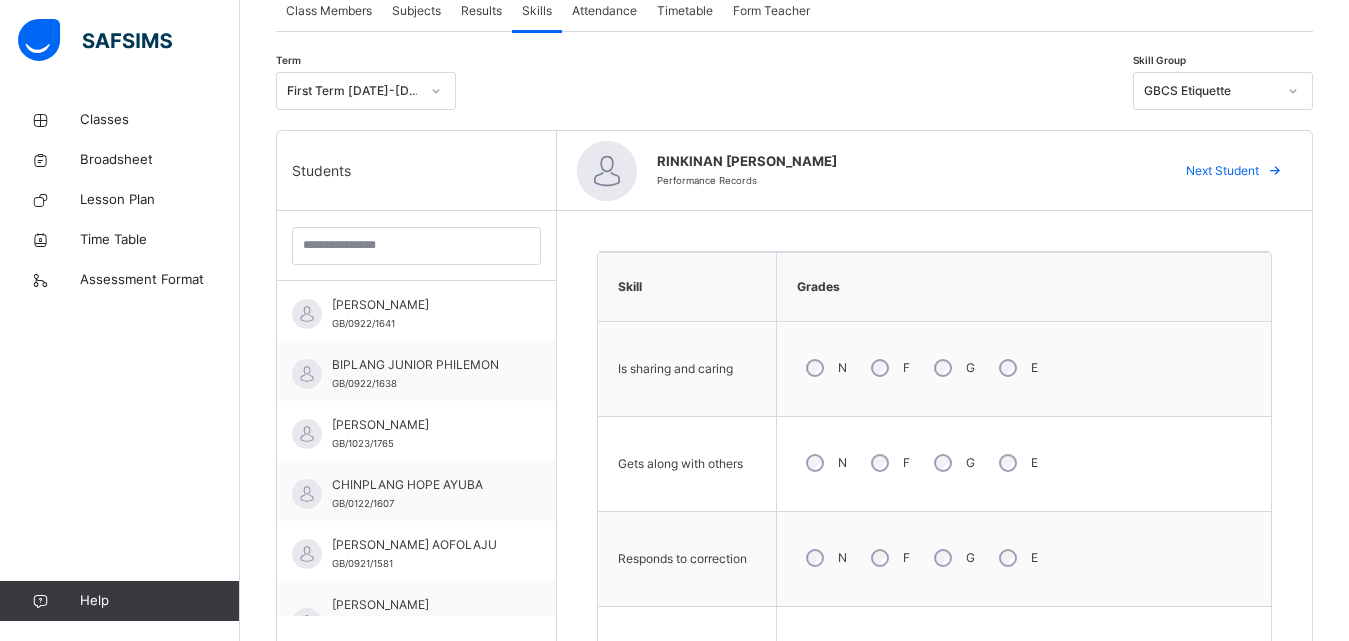 click at bounding box center [1275, 171] 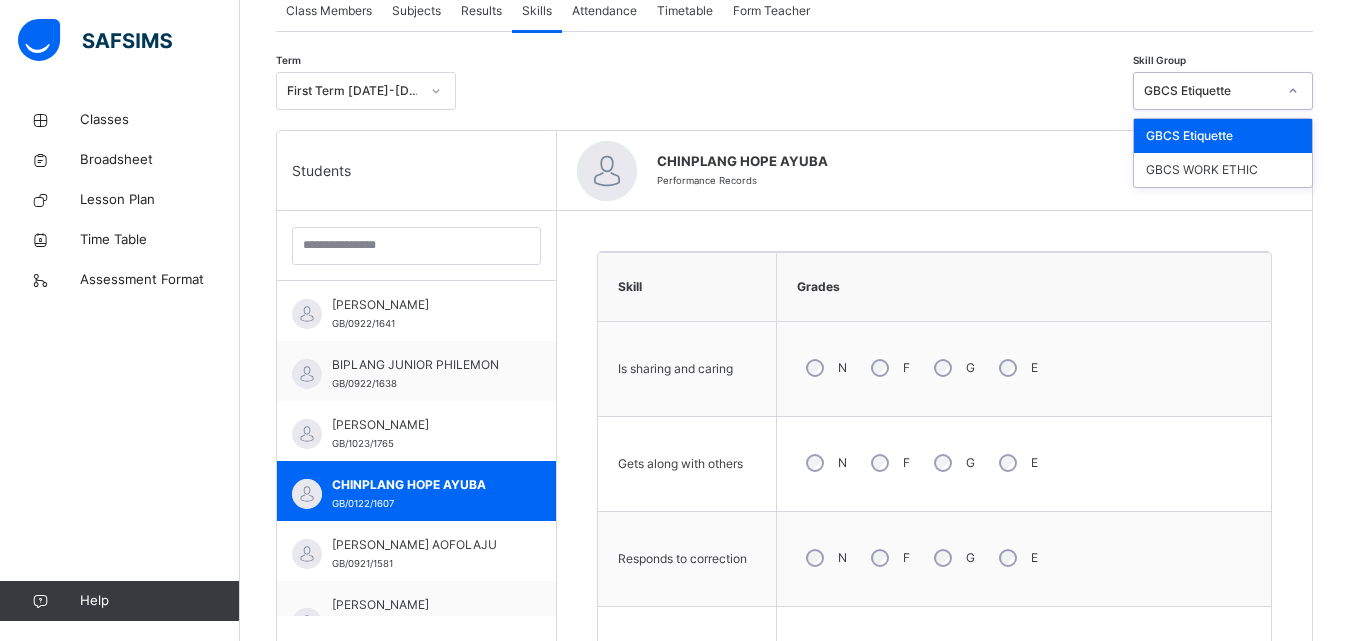 click 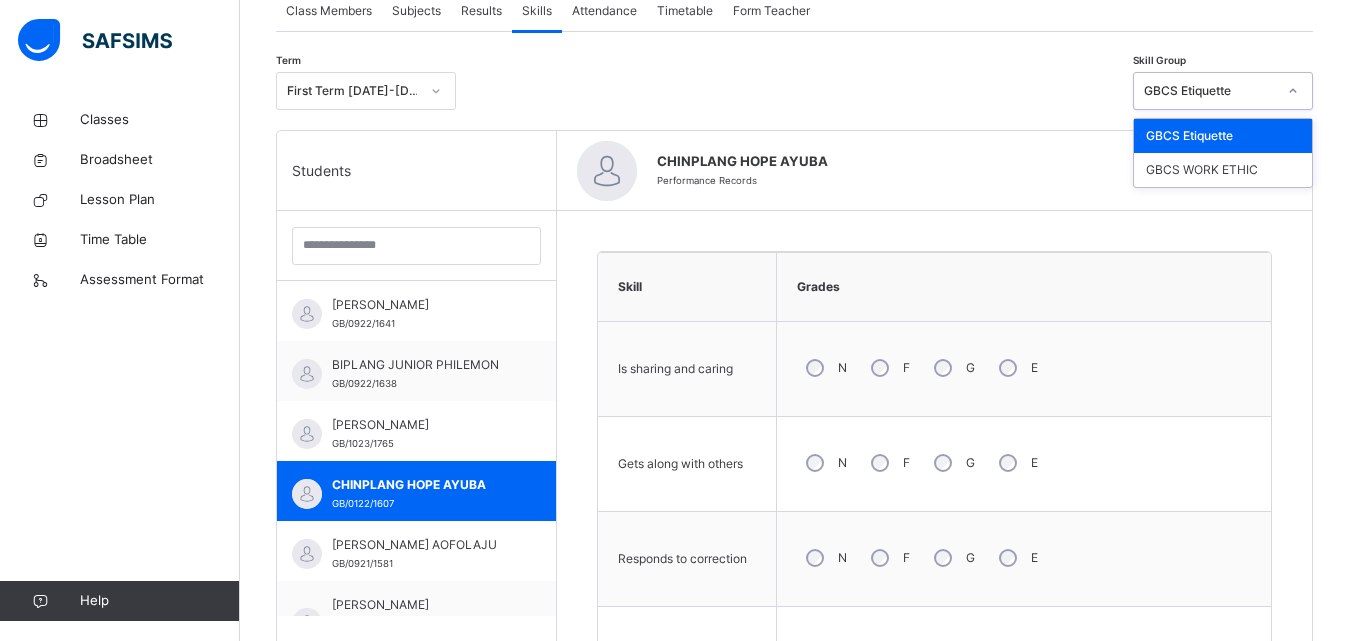 click on "GBCS Etiquette" at bounding box center (1223, 136) 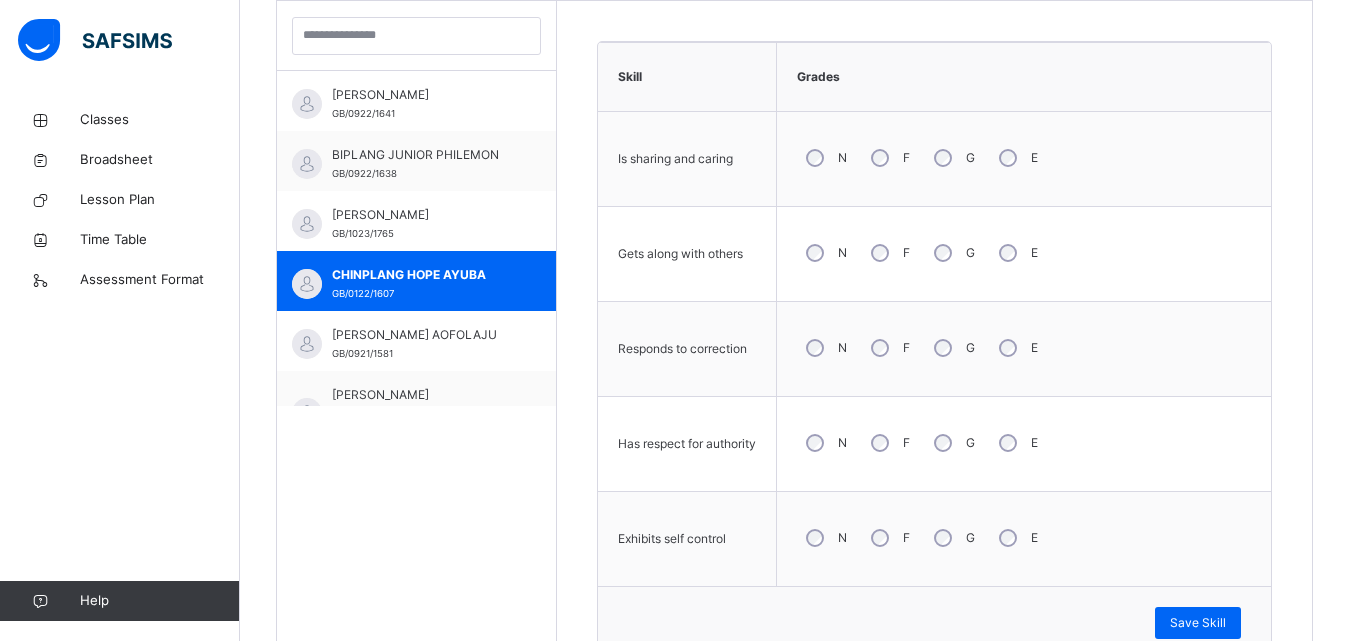 scroll, scrollTop: 625, scrollLeft: 0, axis: vertical 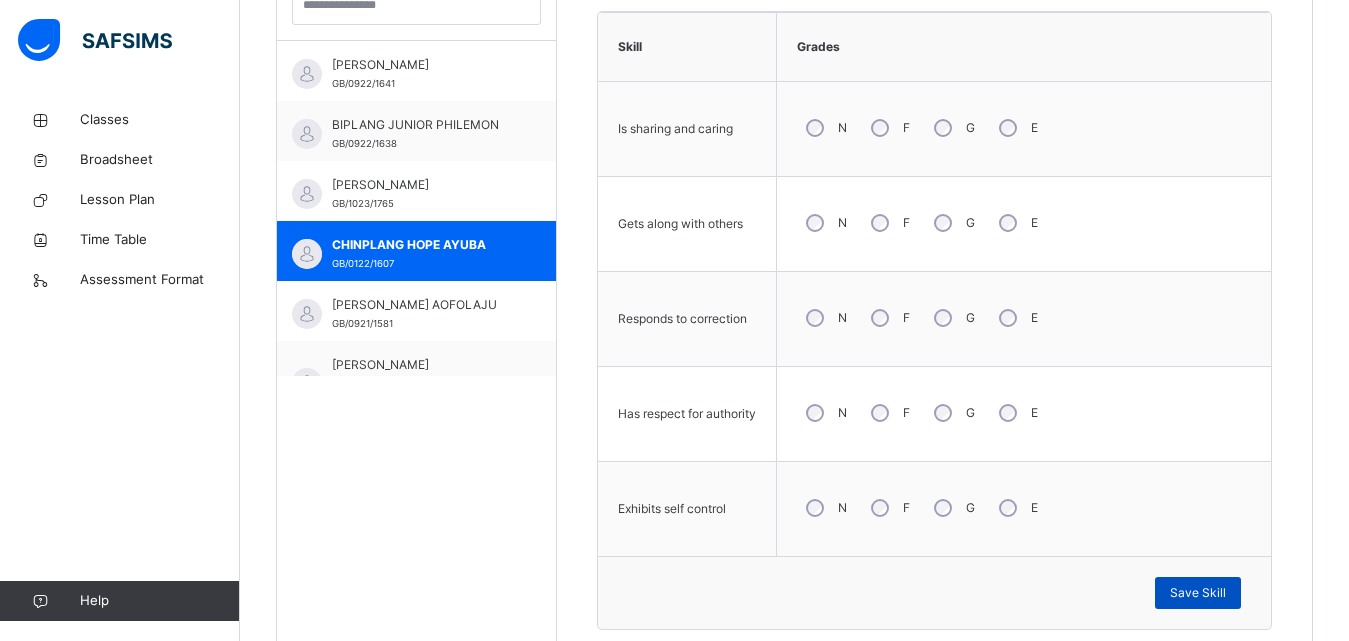 click on "Save Skill" at bounding box center (1198, 593) 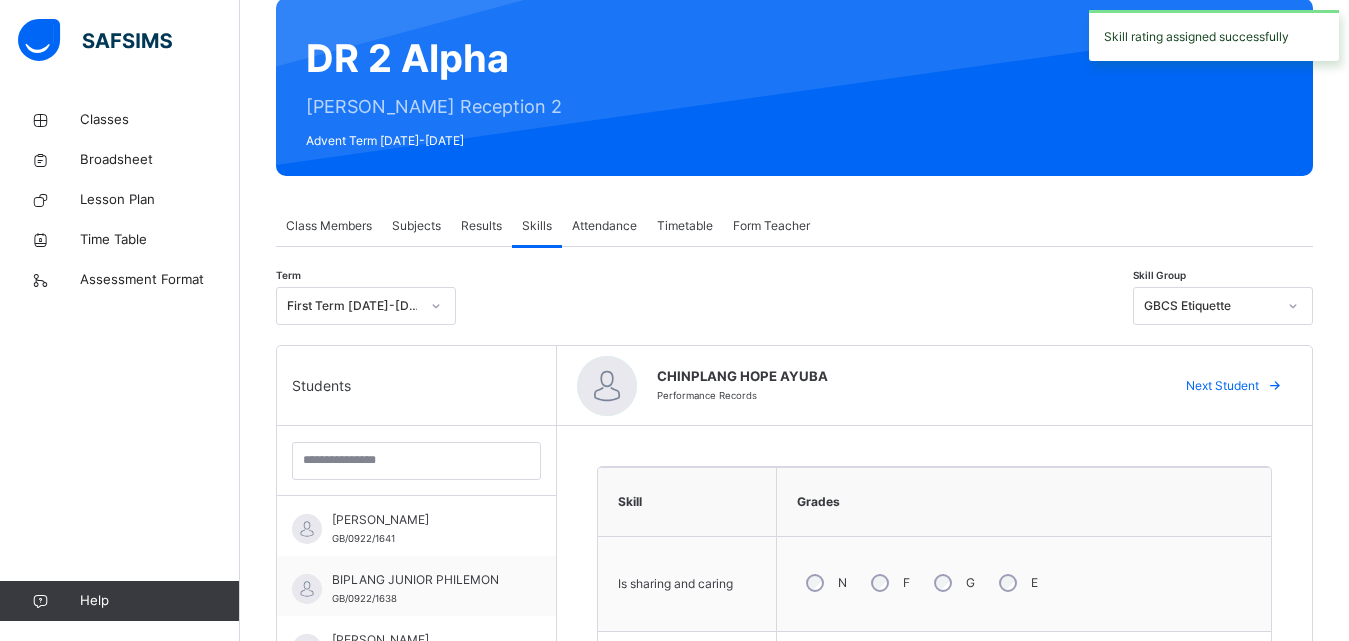 scroll, scrollTop: 145, scrollLeft: 0, axis: vertical 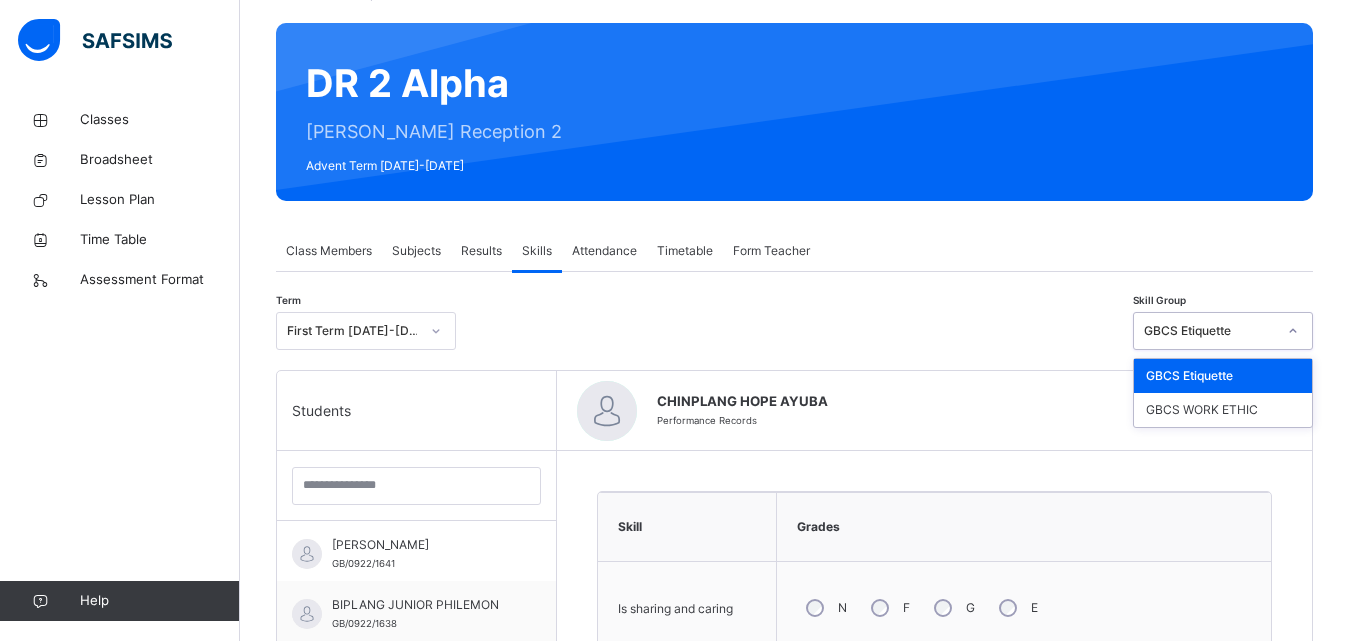 click 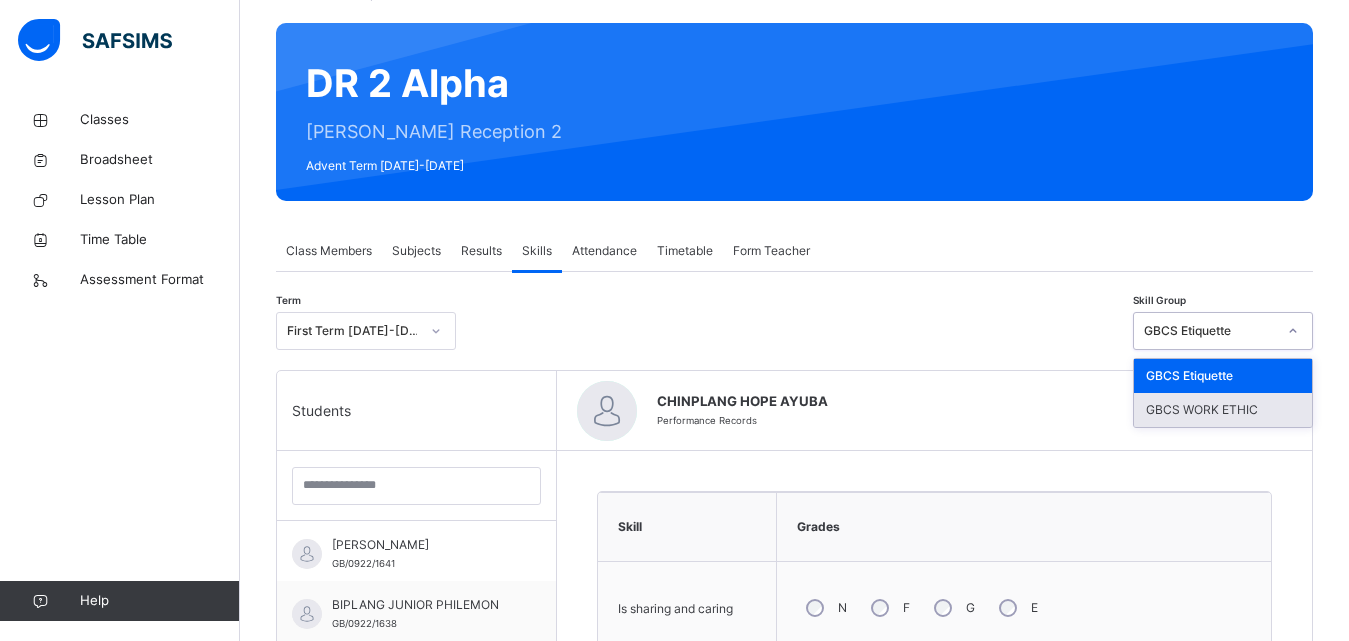 click on "GBCS WORK ETHIC" at bounding box center [1223, 410] 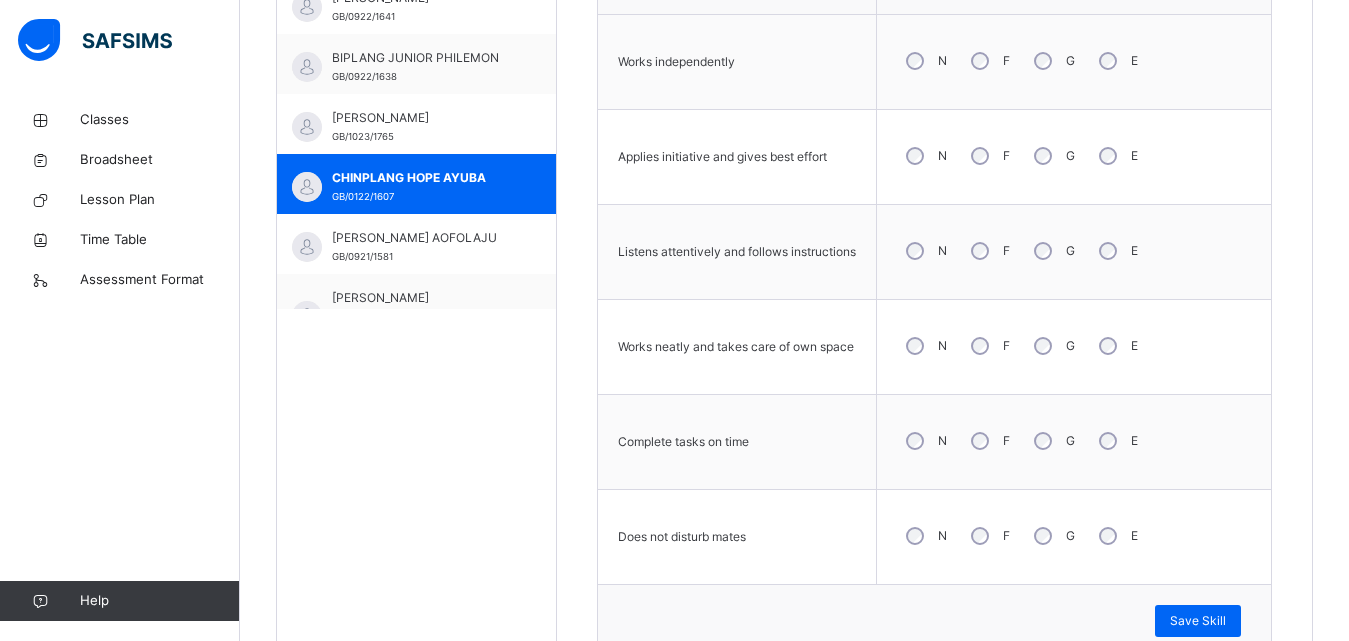 scroll, scrollTop: 732, scrollLeft: 0, axis: vertical 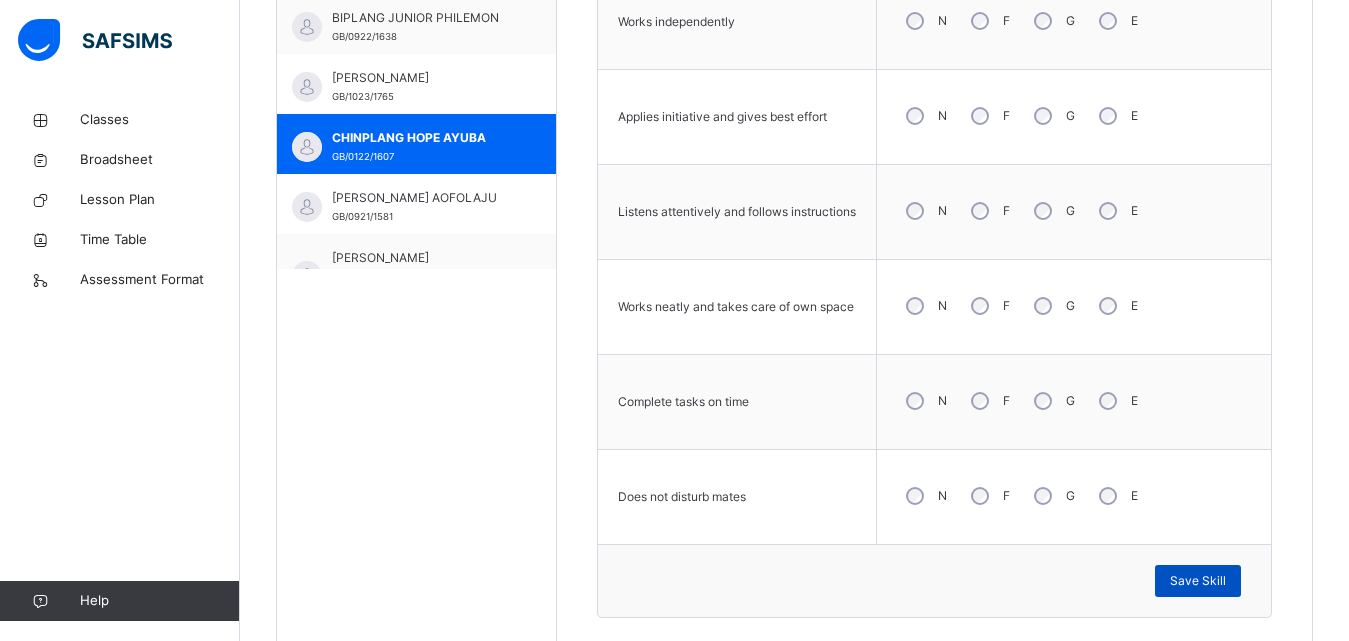 click on "Save Skill" at bounding box center [1198, 581] 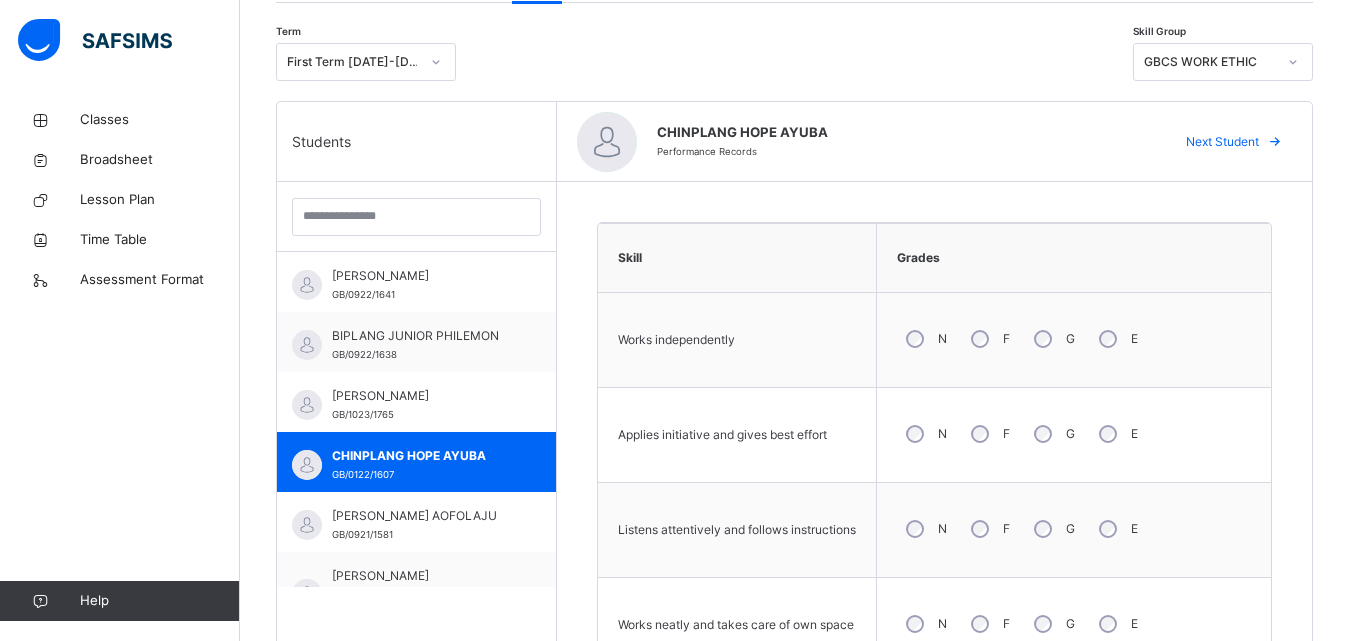 scroll, scrollTop: 412, scrollLeft: 0, axis: vertical 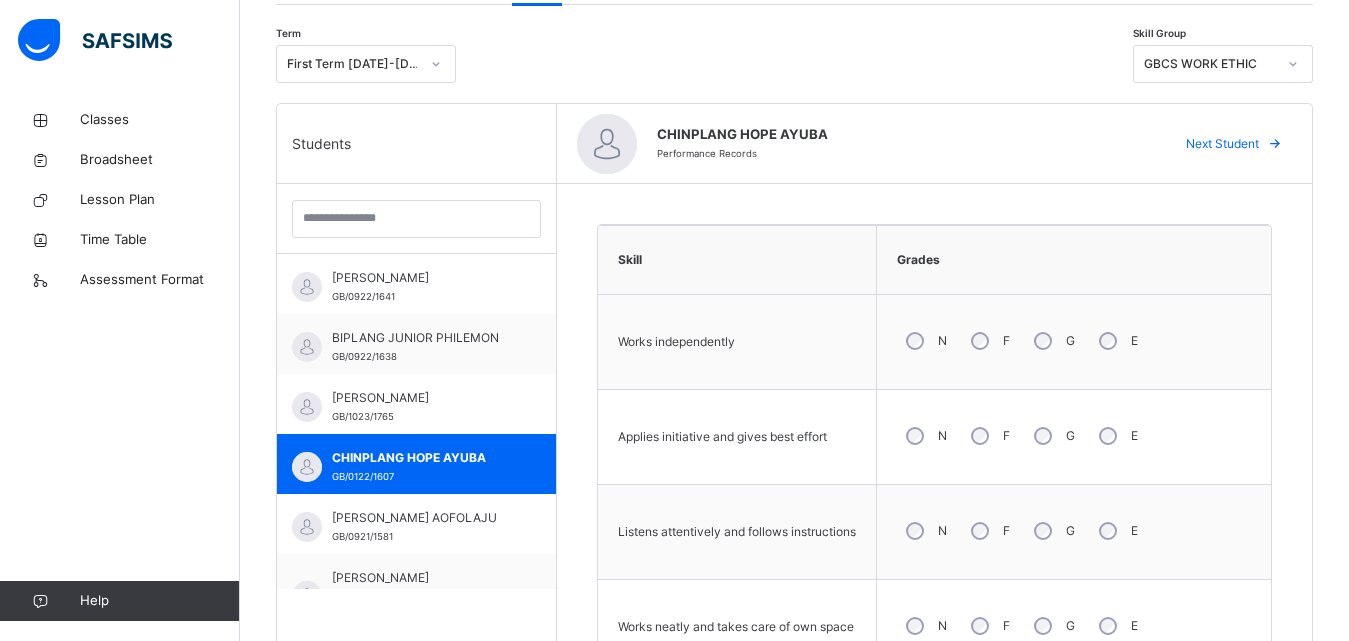 click on "Next Student" at bounding box center [1222, 144] 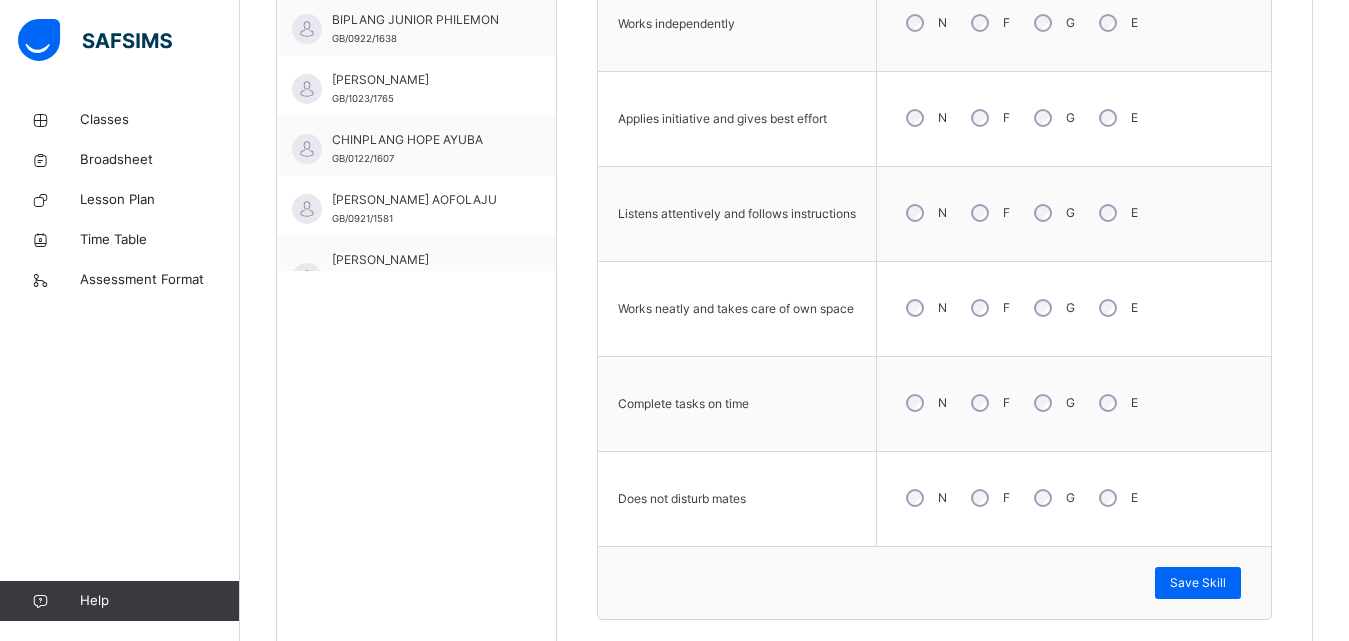 scroll, scrollTop: 732, scrollLeft: 0, axis: vertical 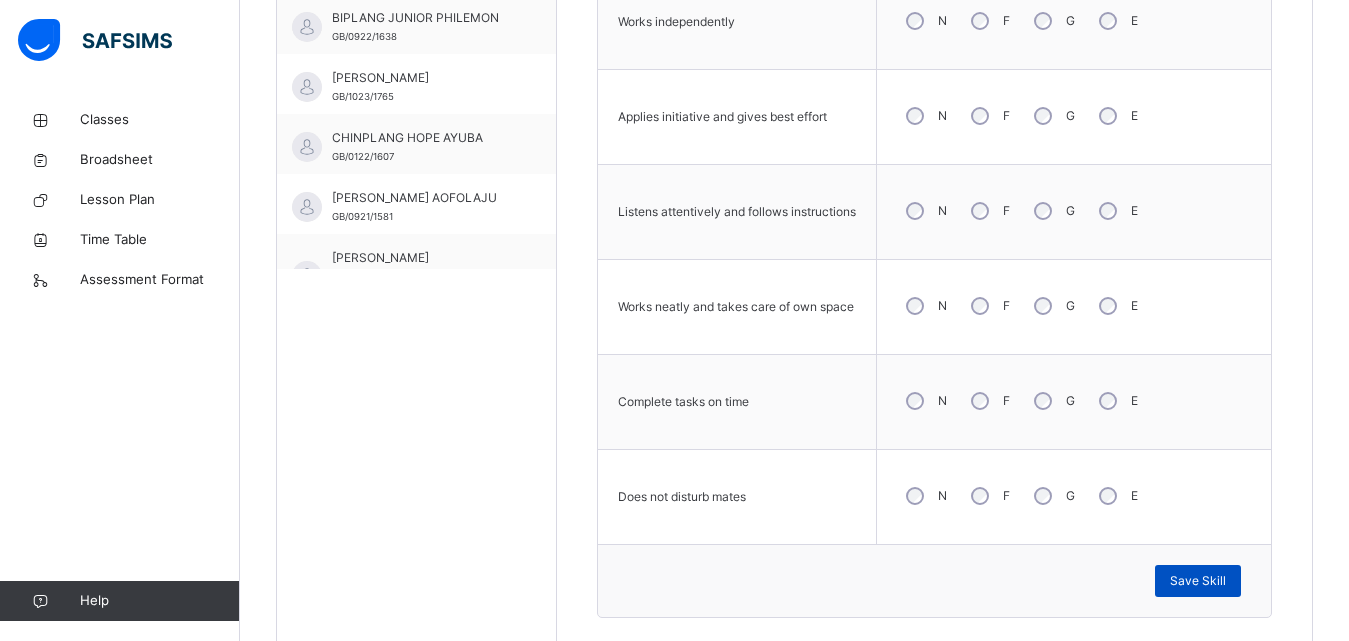 click on "Save Skill" at bounding box center [1198, 581] 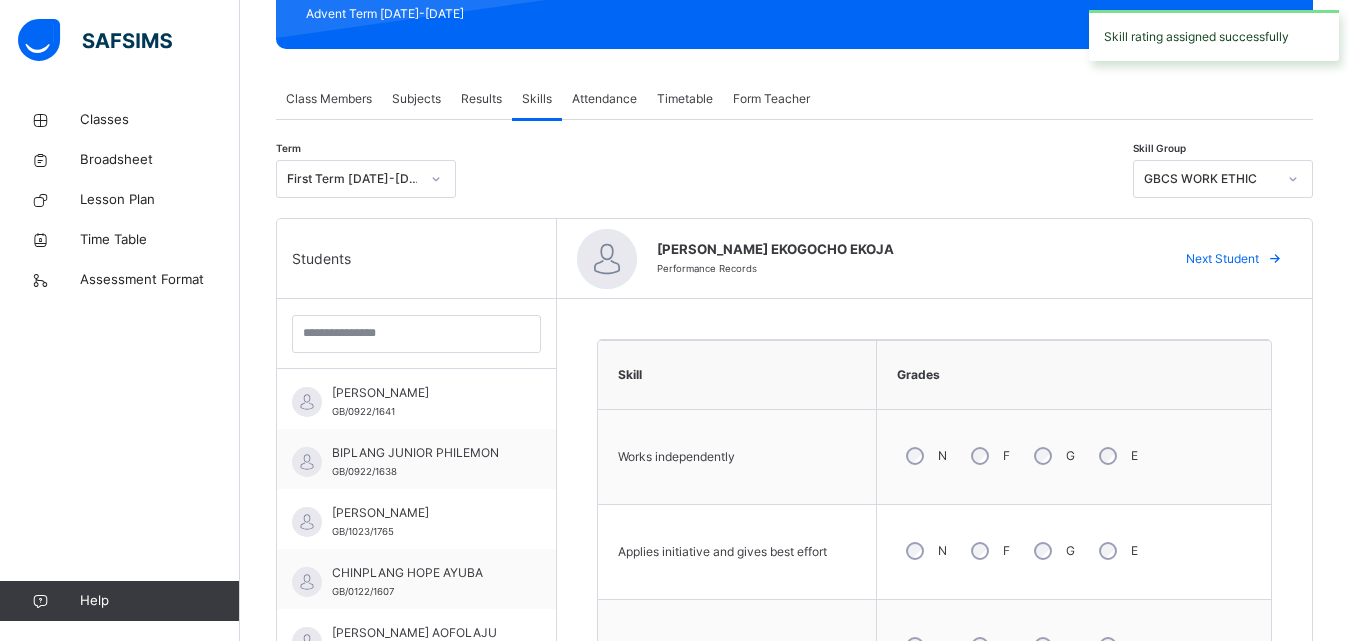 scroll, scrollTop: 292, scrollLeft: 0, axis: vertical 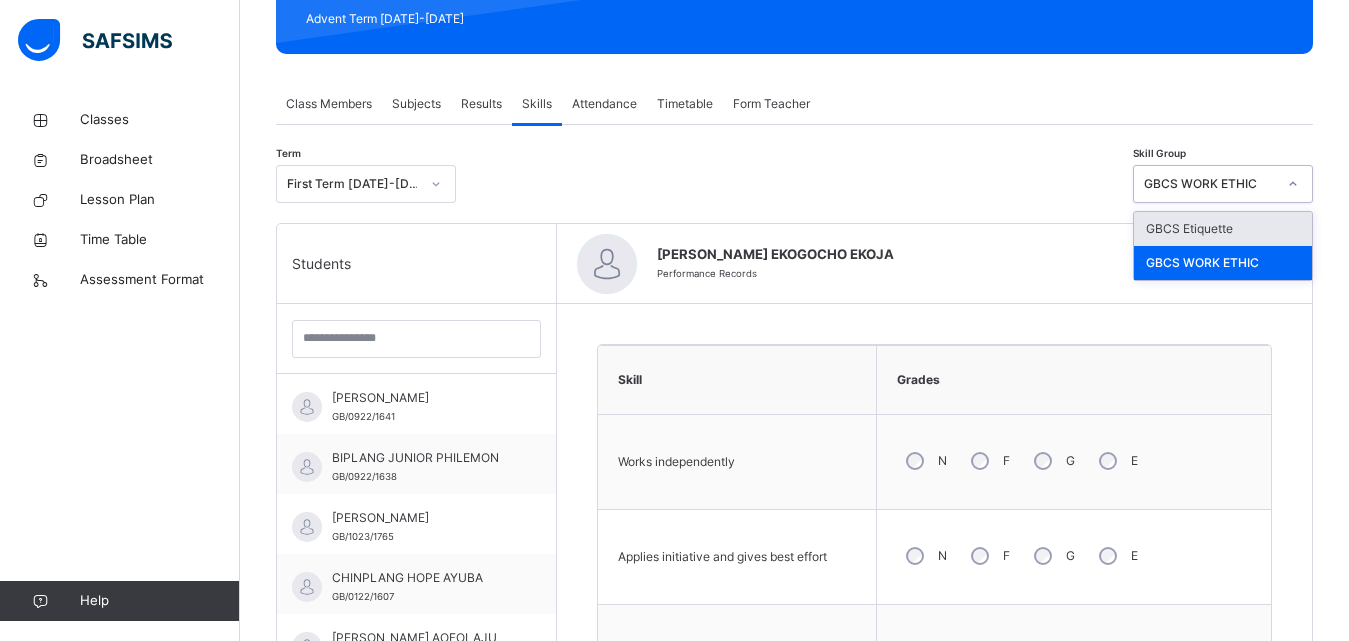click 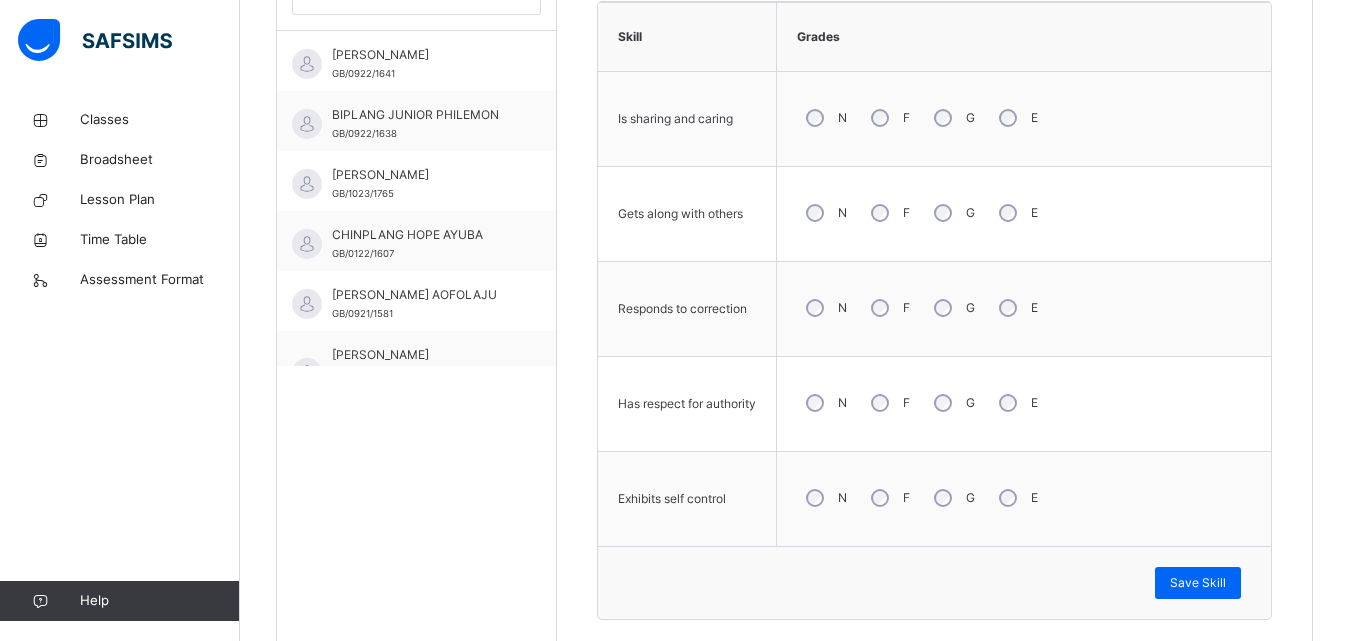 scroll, scrollTop: 665, scrollLeft: 0, axis: vertical 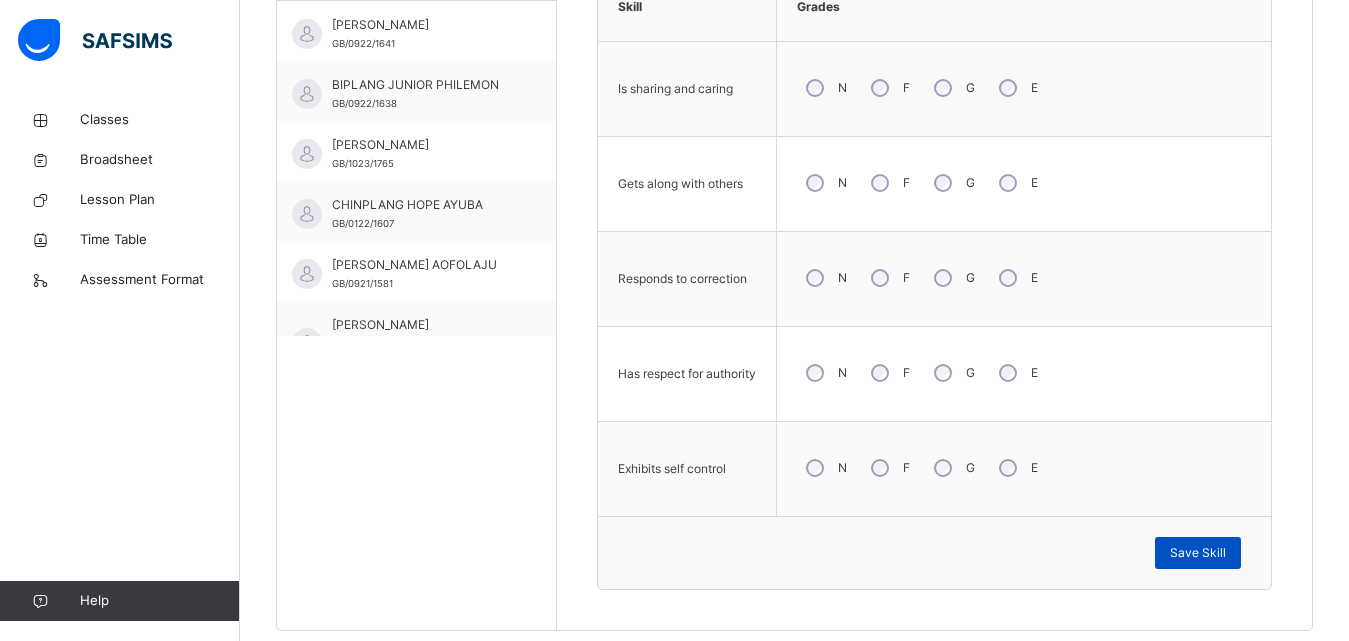 click on "Save Skill" at bounding box center (1198, 553) 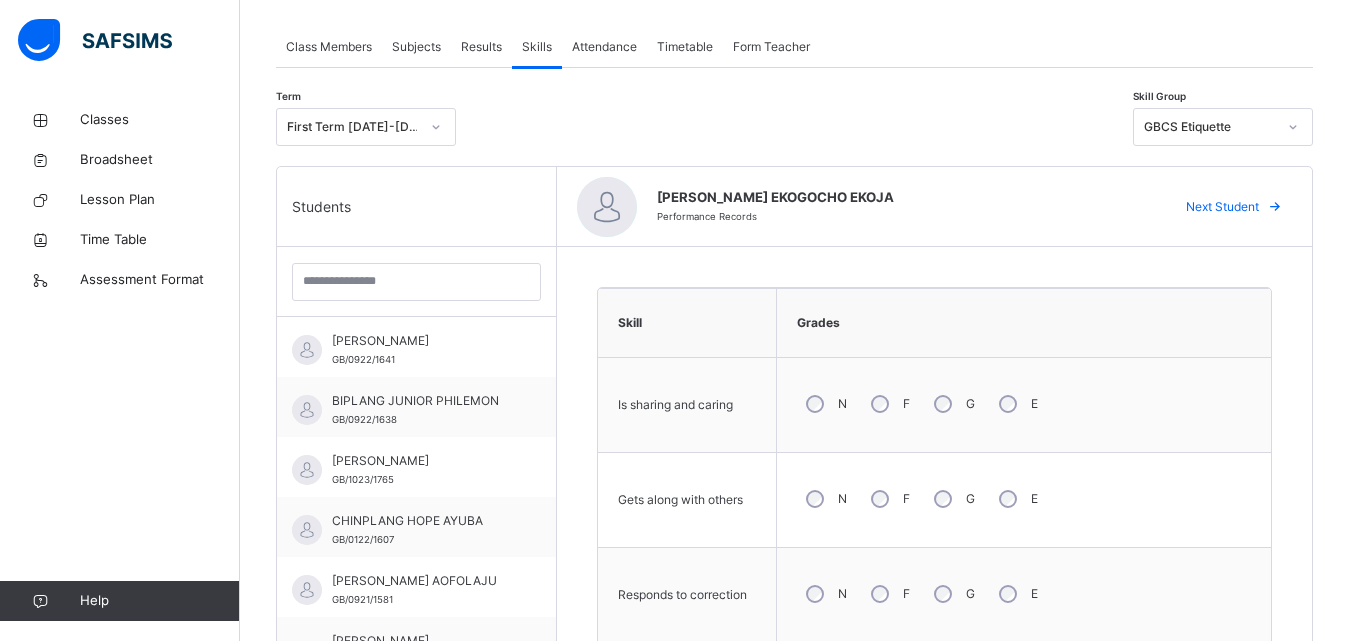 scroll, scrollTop: 345, scrollLeft: 0, axis: vertical 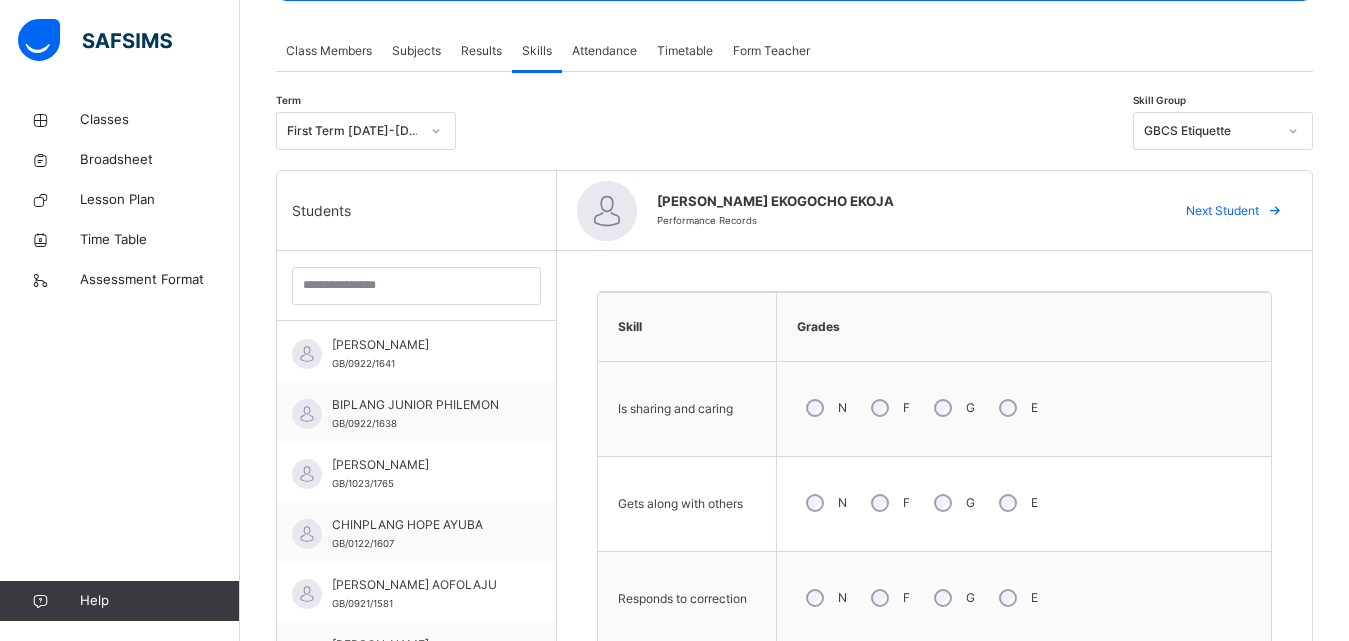 click on "Next Student" at bounding box center (1222, 211) 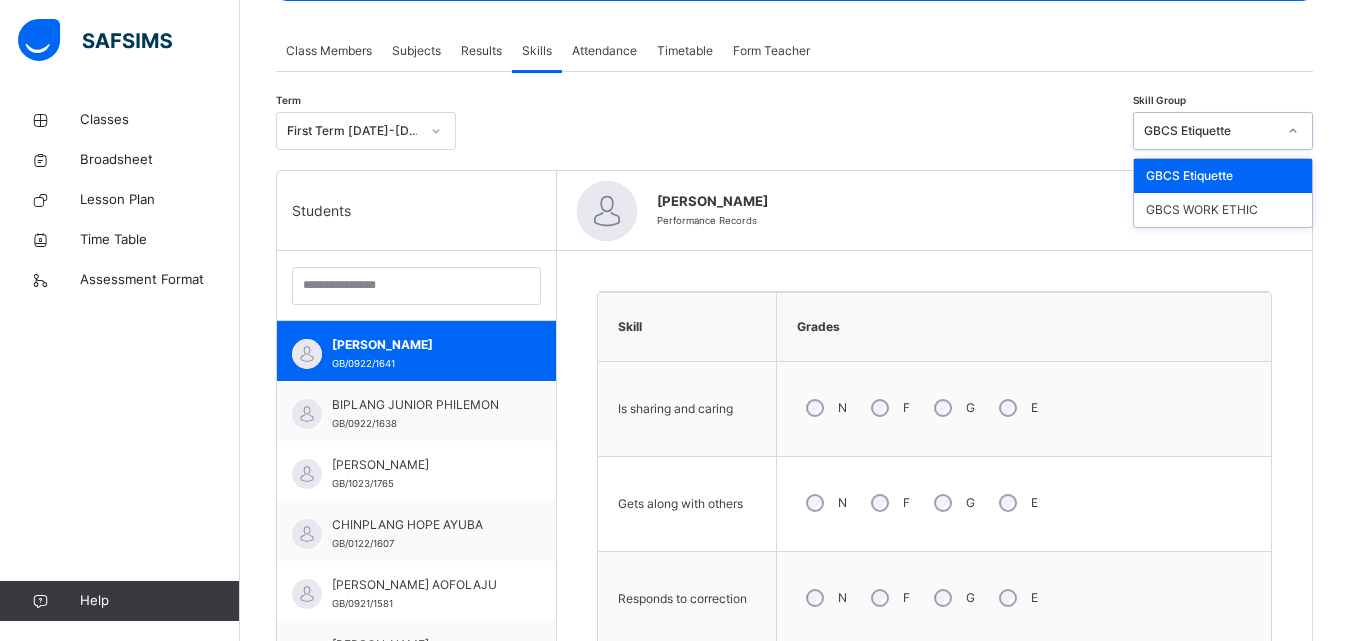 drag, startPoint x: 1310, startPoint y: 133, endPoint x: 1365, endPoint y: 133, distance: 55 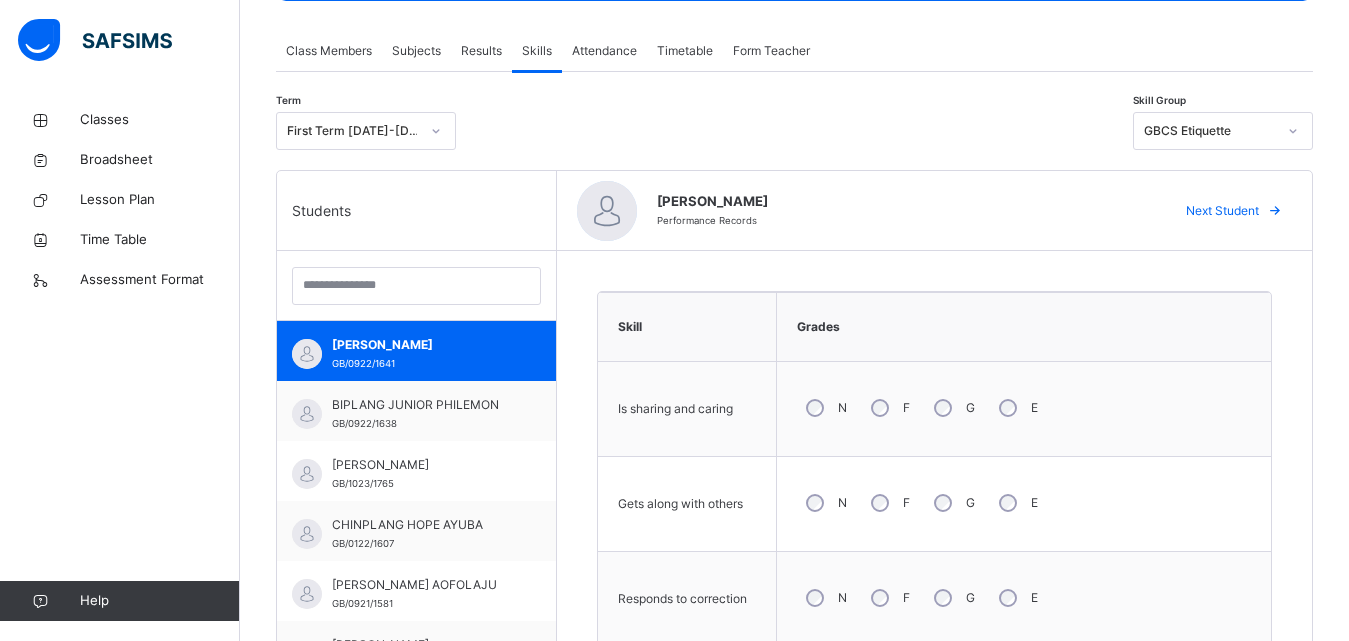 drag, startPoint x: 1334, startPoint y: 197, endPoint x: 1313, endPoint y: 198, distance: 21.023796 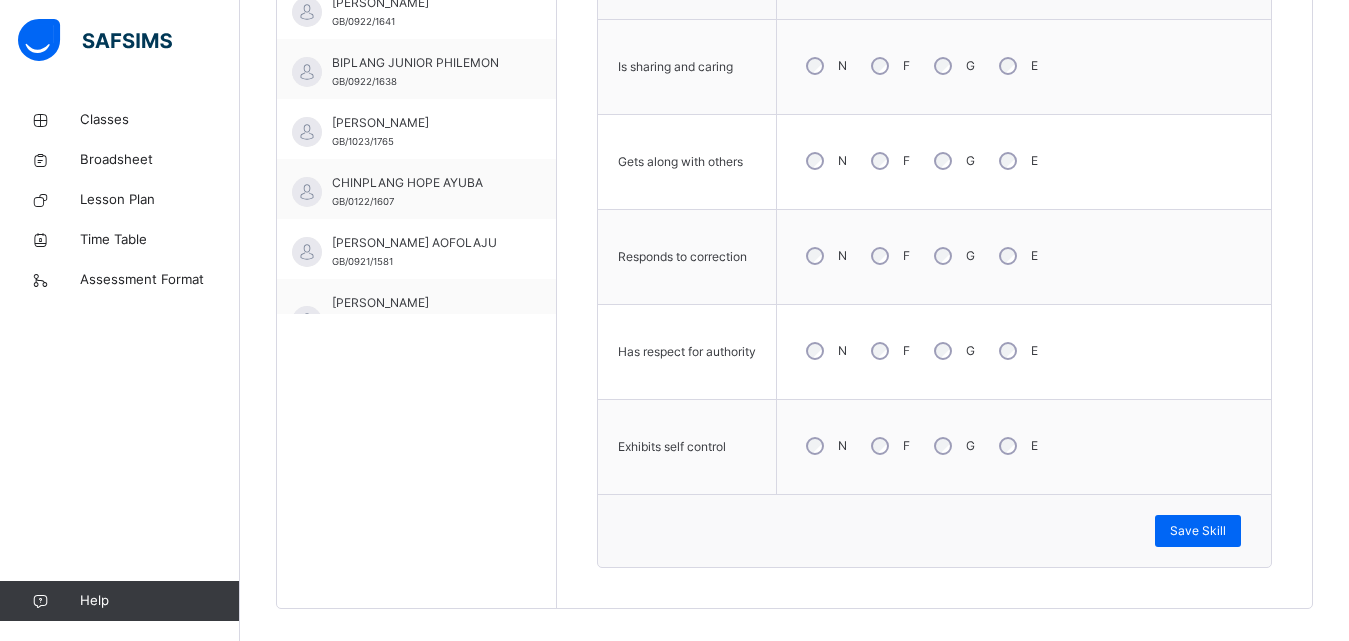 scroll, scrollTop: 705, scrollLeft: 0, axis: vertical 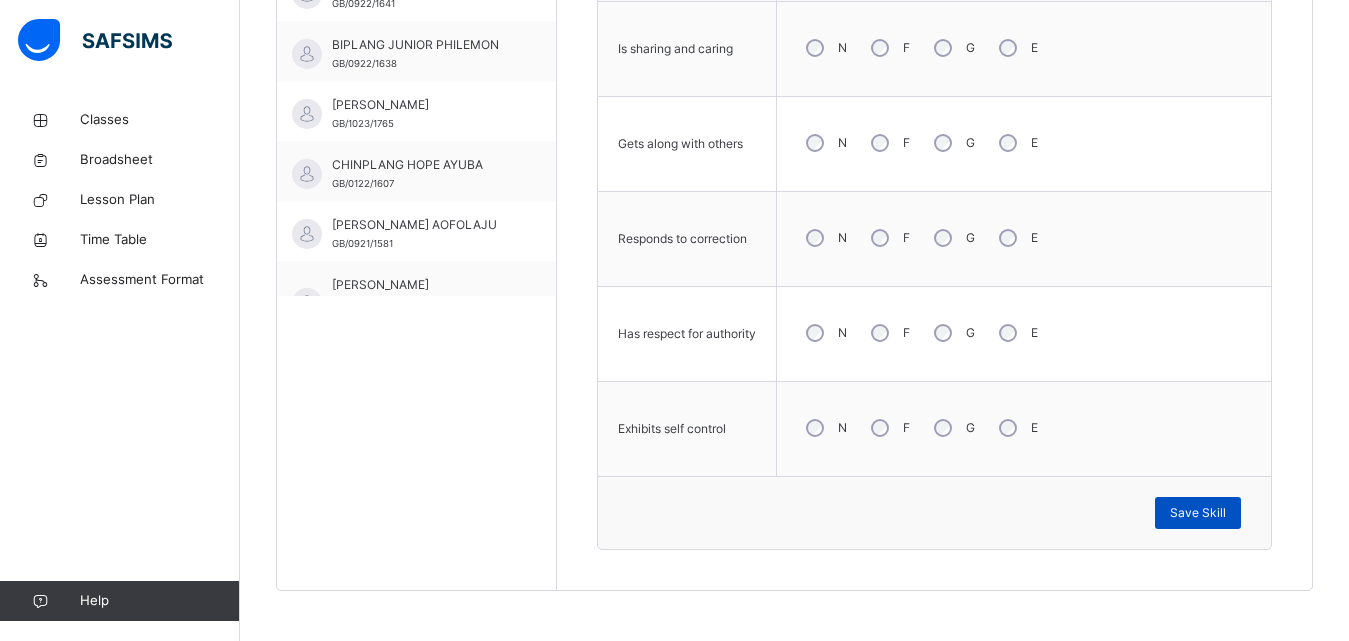 click on "Save Skill" at bounding box center (1198, 513) 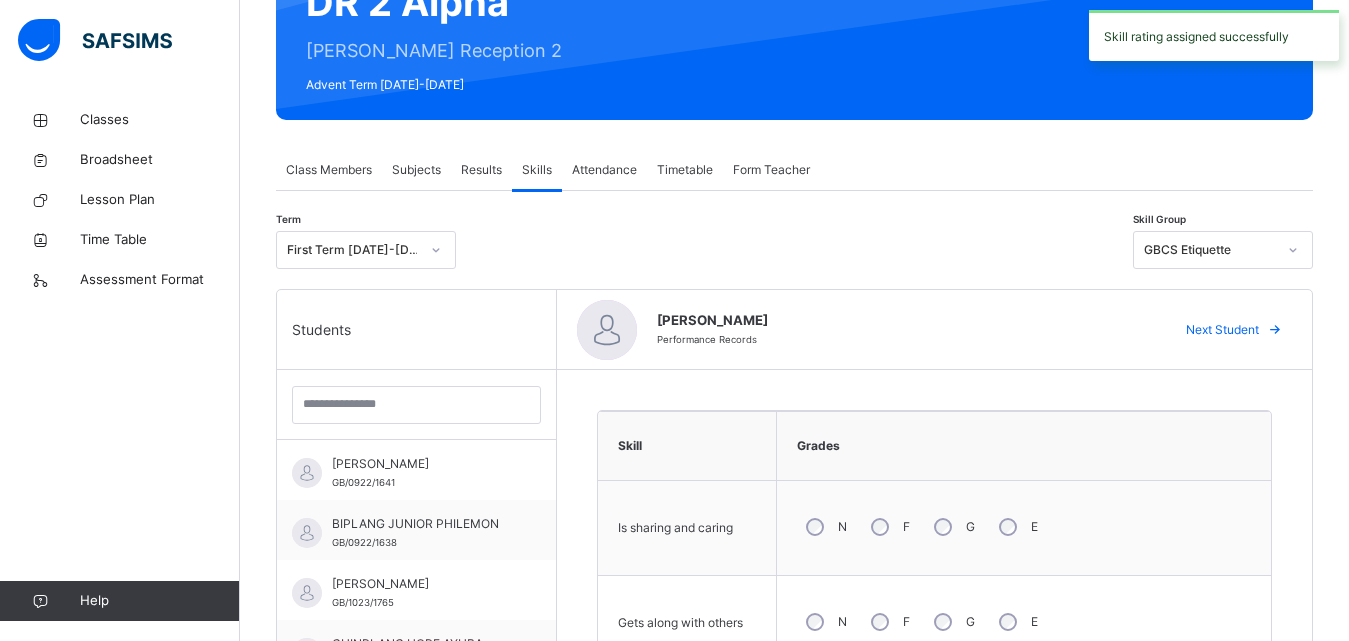 scroll, scrollTop: 225, scrollLeft: 0, axis: vertical 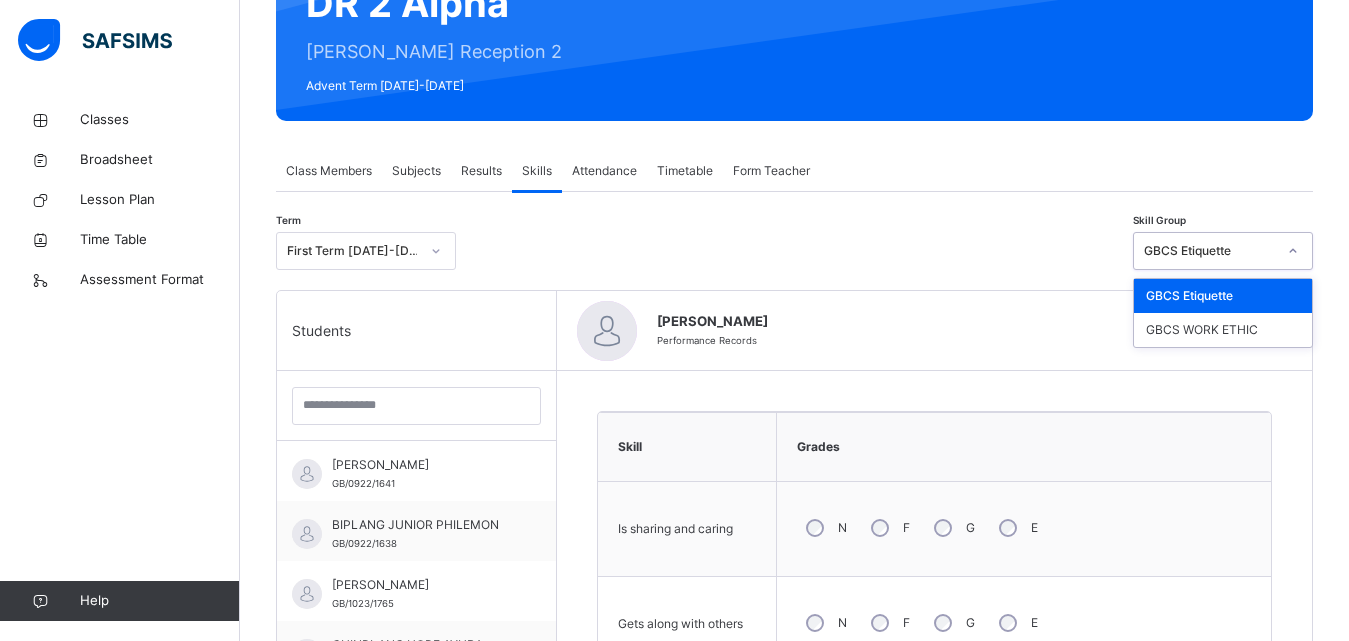 click 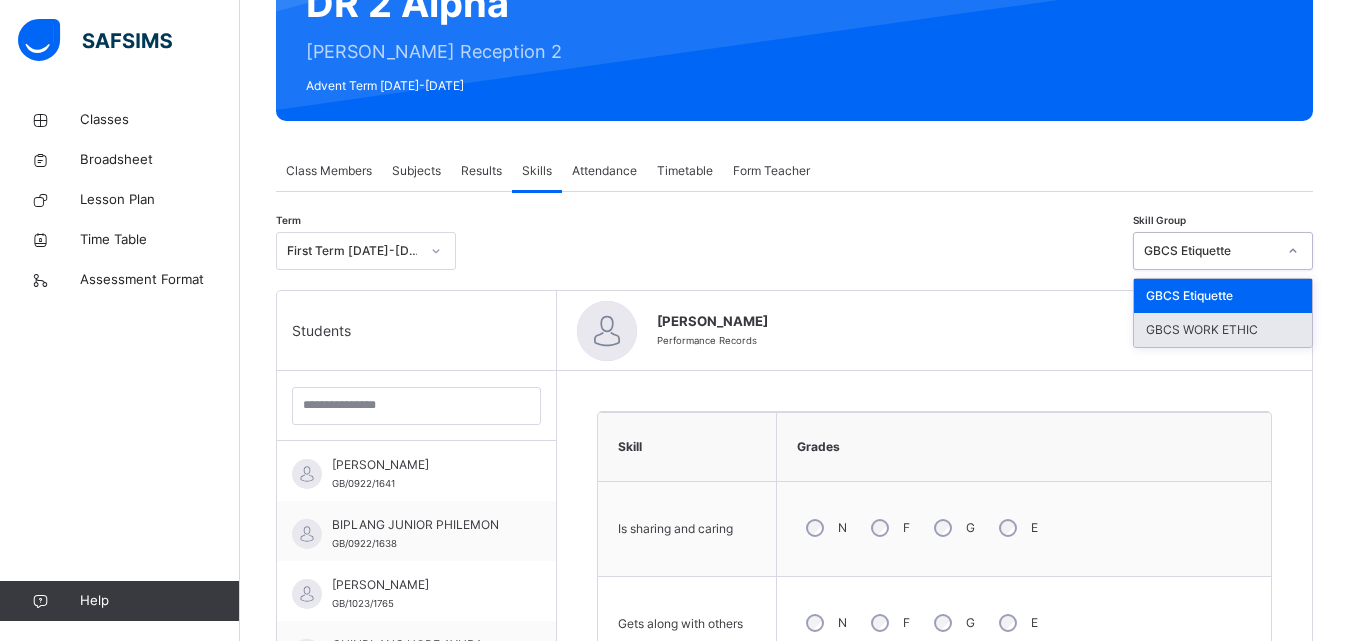 click on "GBCS WORK ETHIC" at bounding box center [1223, 330] 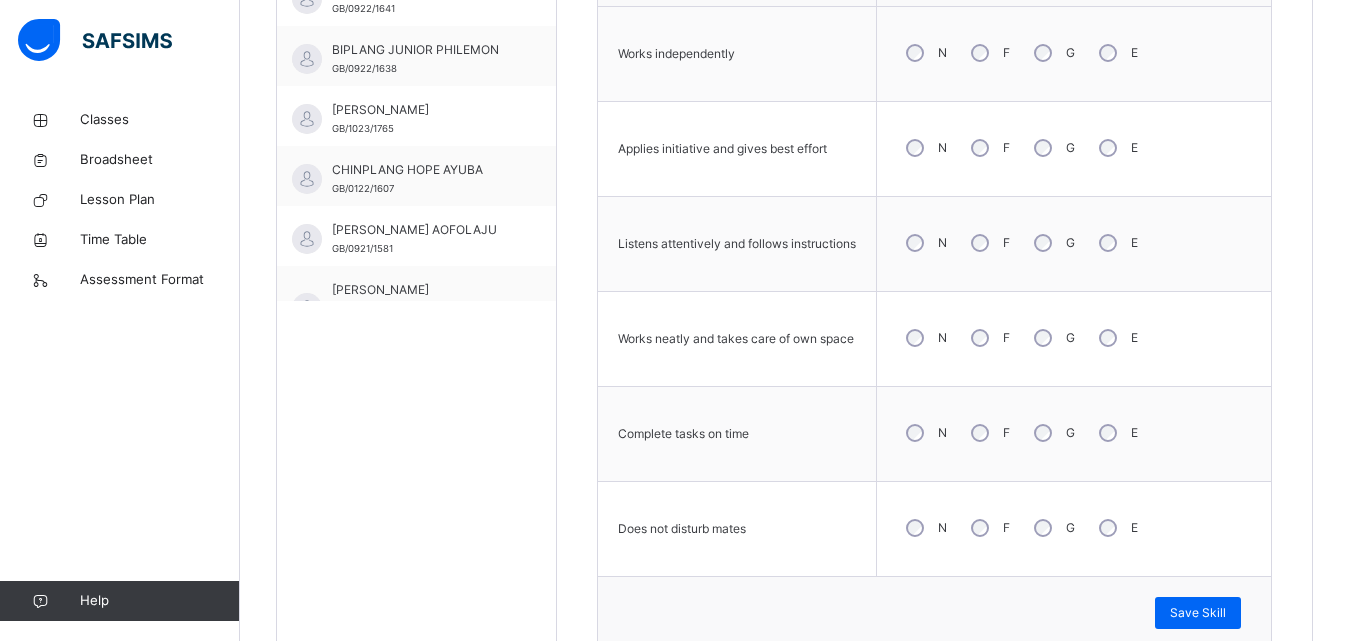 scroll, scrollTop: 705, scrollLeft: 0, axis: vertical 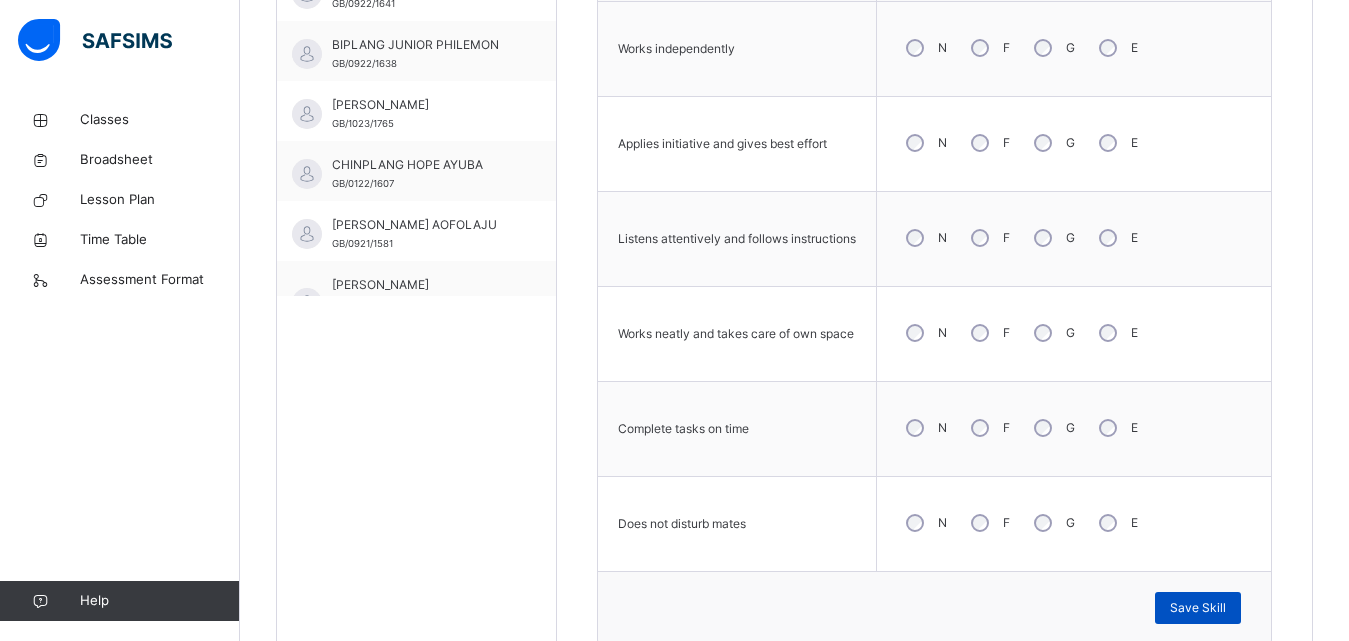 click on "Save Skill" at bounding box center [1198, 608] 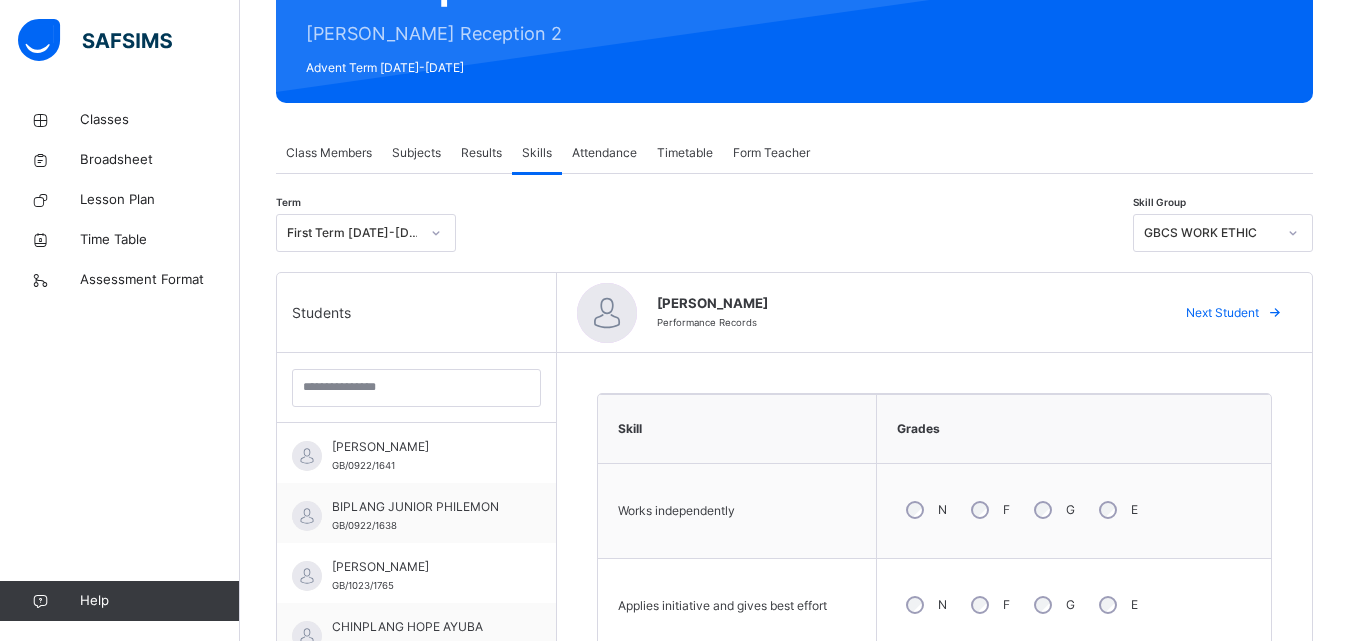 scroll, scrollTop: 185, scrollLeft: 0, axis: vertical 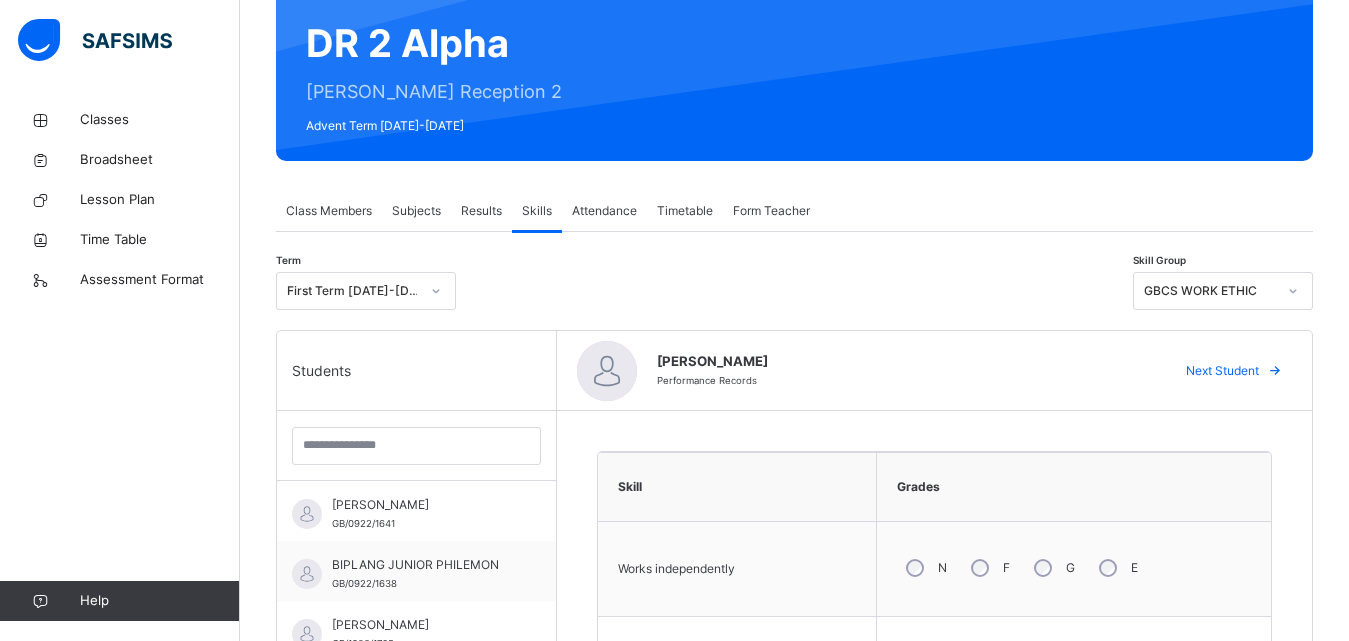 click at bounding box center (1275, 371) 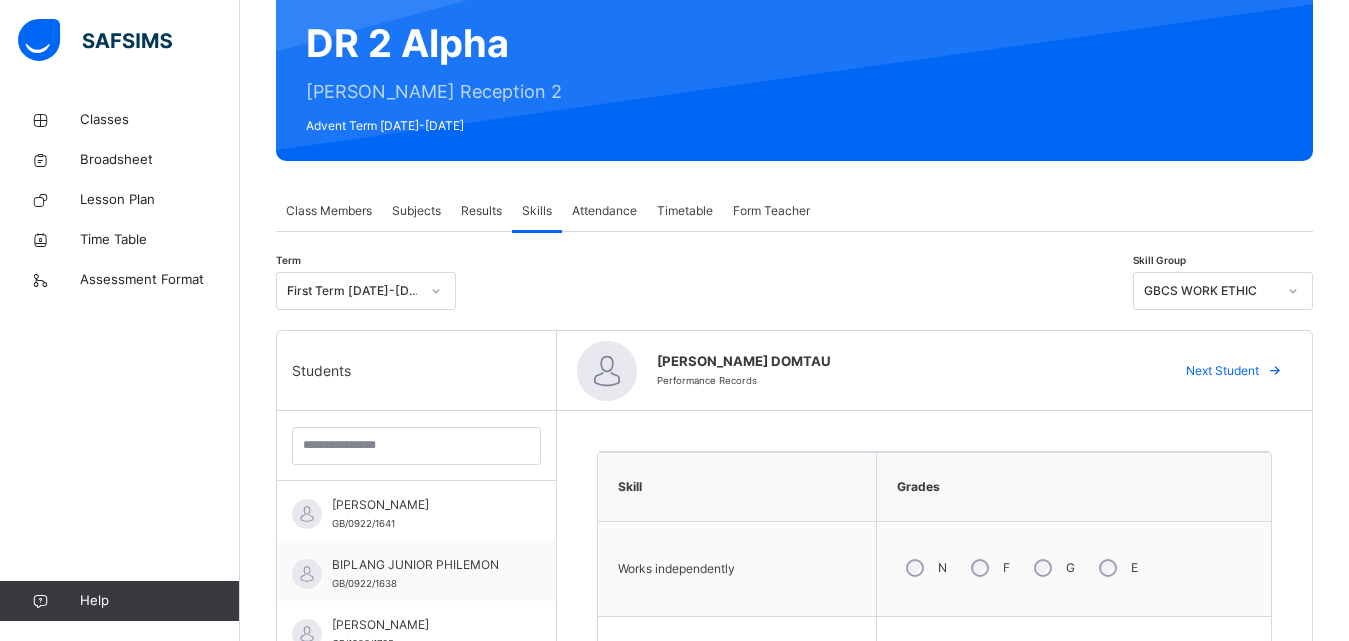 drag, startPoint x: 1298, startPoint y: 494, endPoint x: 1283, endPoint y: 491, distance: 15.297058 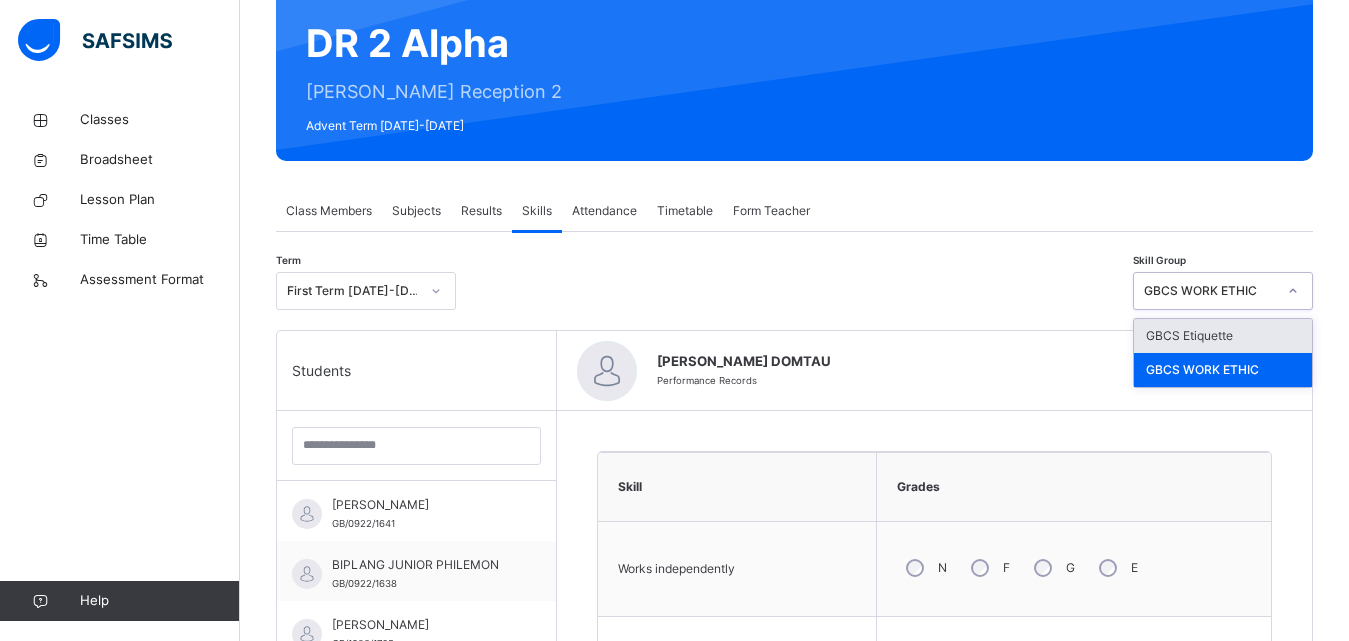 click on "GBCS Etiquette" at bounding box center [1223, 336] 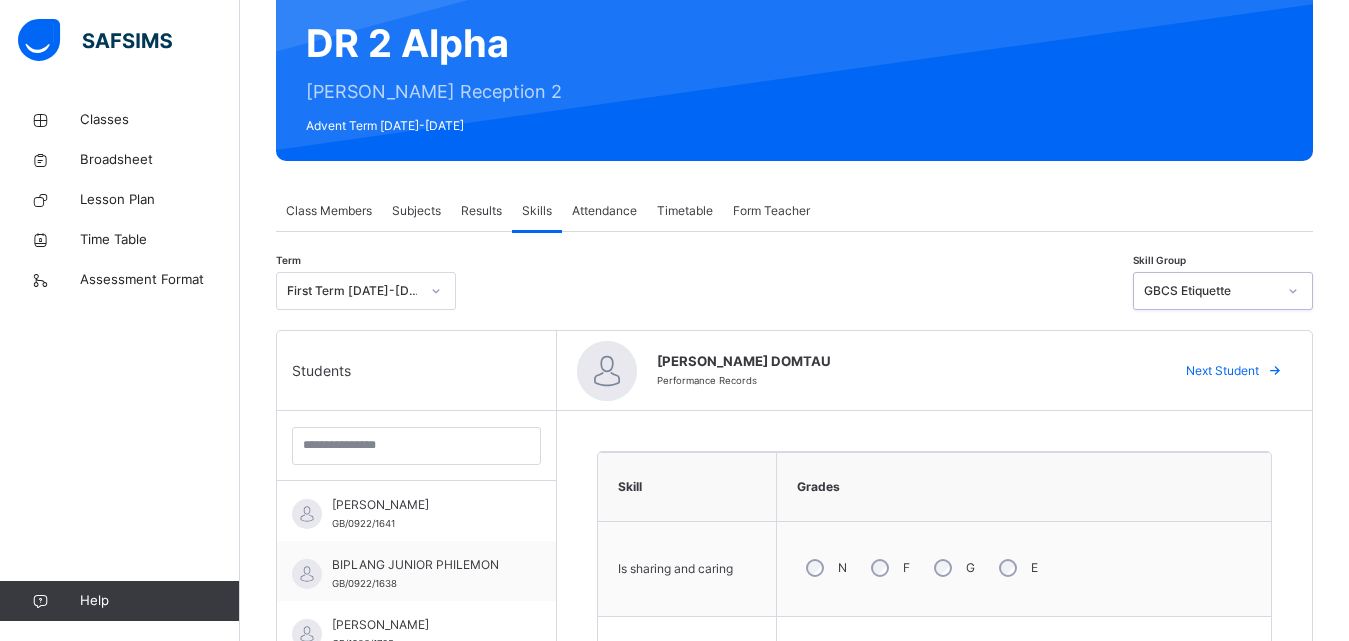 click on "Term First Term 2024-2025 Skill Group   option GBCS Etiquette, selected.     0 results available. Select is focused ,type to refine list, press Down to open the menu,  GBCS Etiquette" at bounding box center (794, 296) 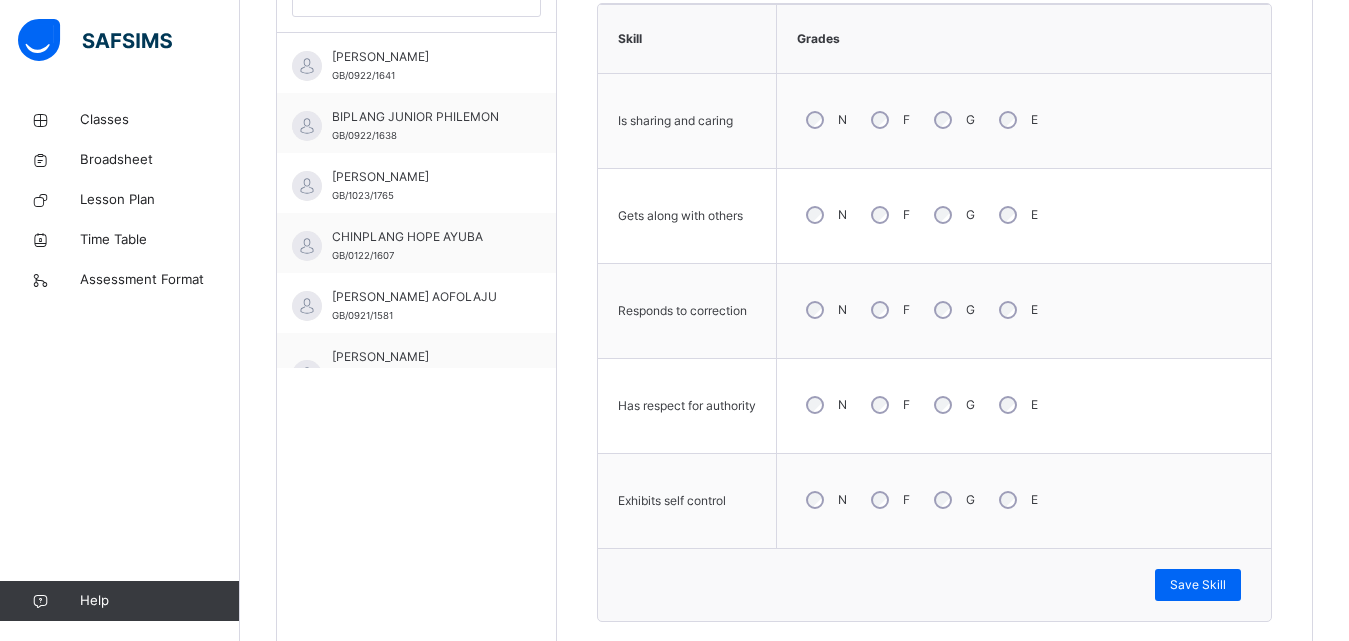 scroll, scrollTop: 705, scrollLeft: 0, axis: vertical 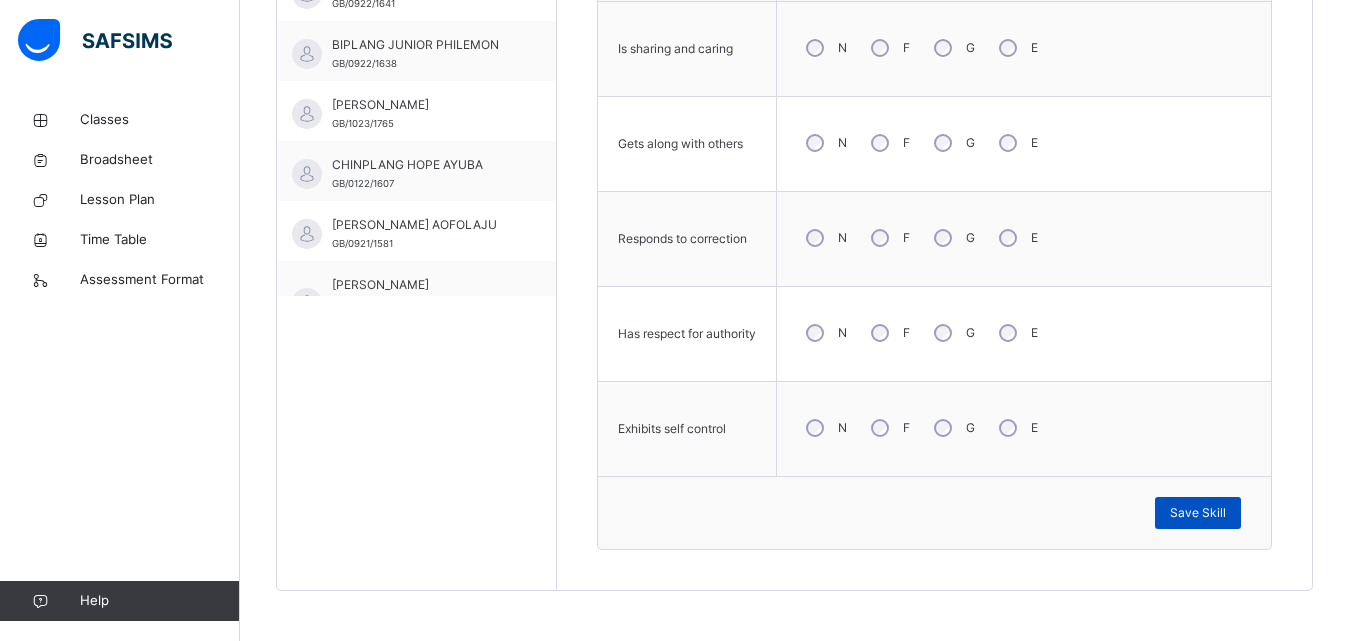 click on "Save Skill" at bounding box center (1198, 513) 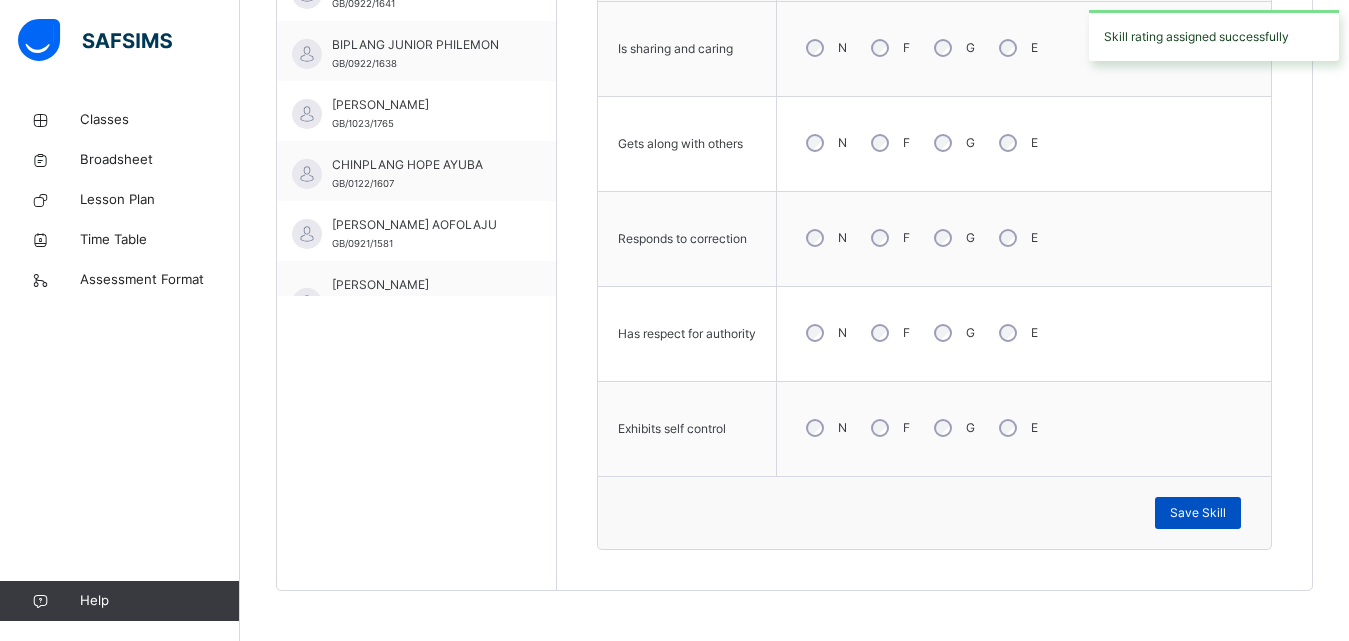 click on "Save Skill" at bounding box center (1198, 513) 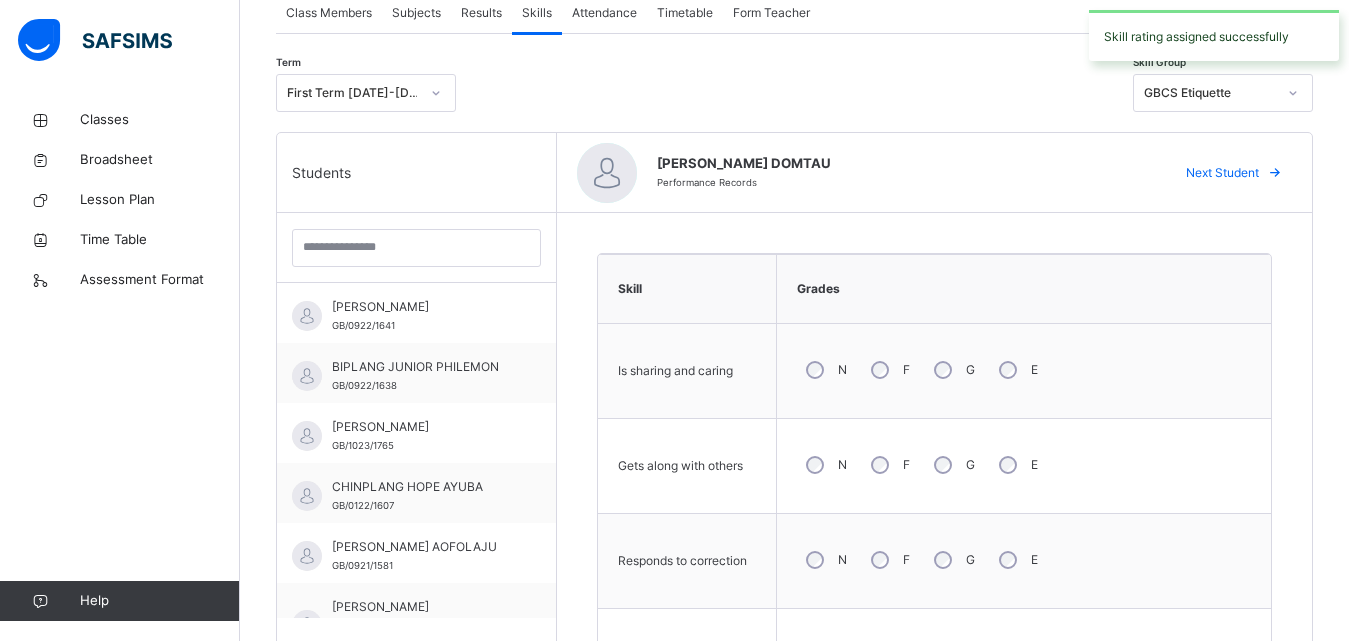scroll, scrollTop: 345, scrollLeft: 0, axis: vertical 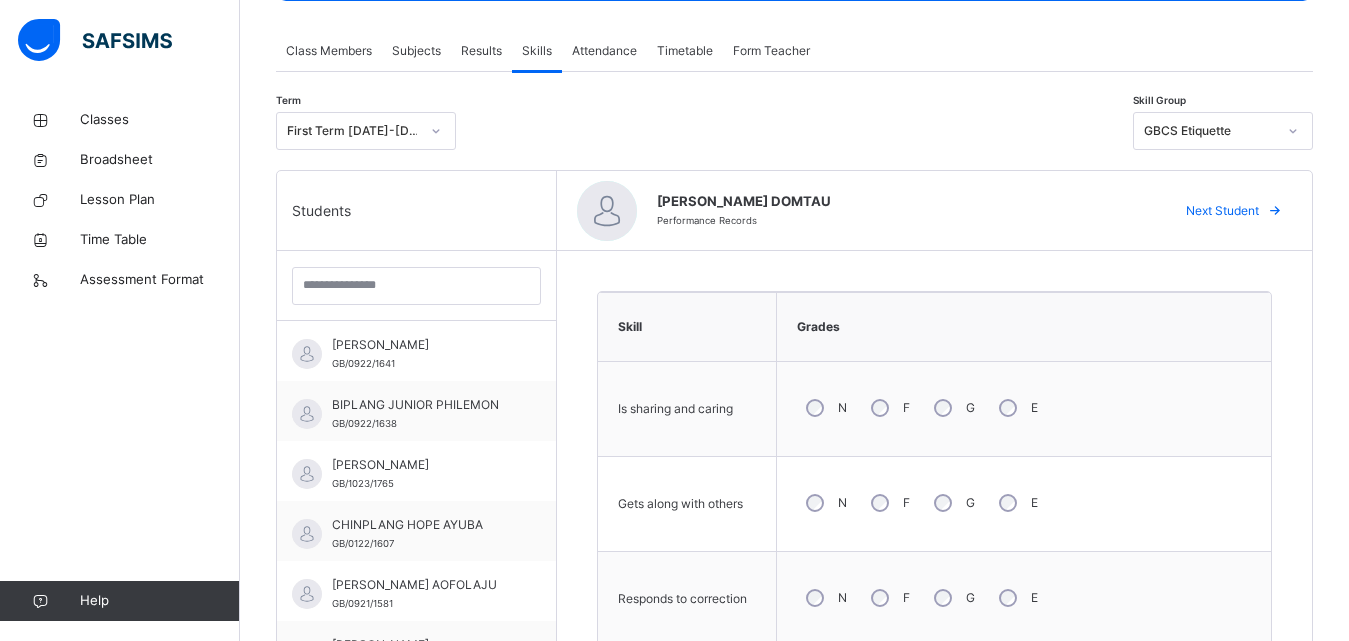 click on "LANKO DINFA DOMTAU   Performance Records   Next Student" at bounding box center (934, 211) 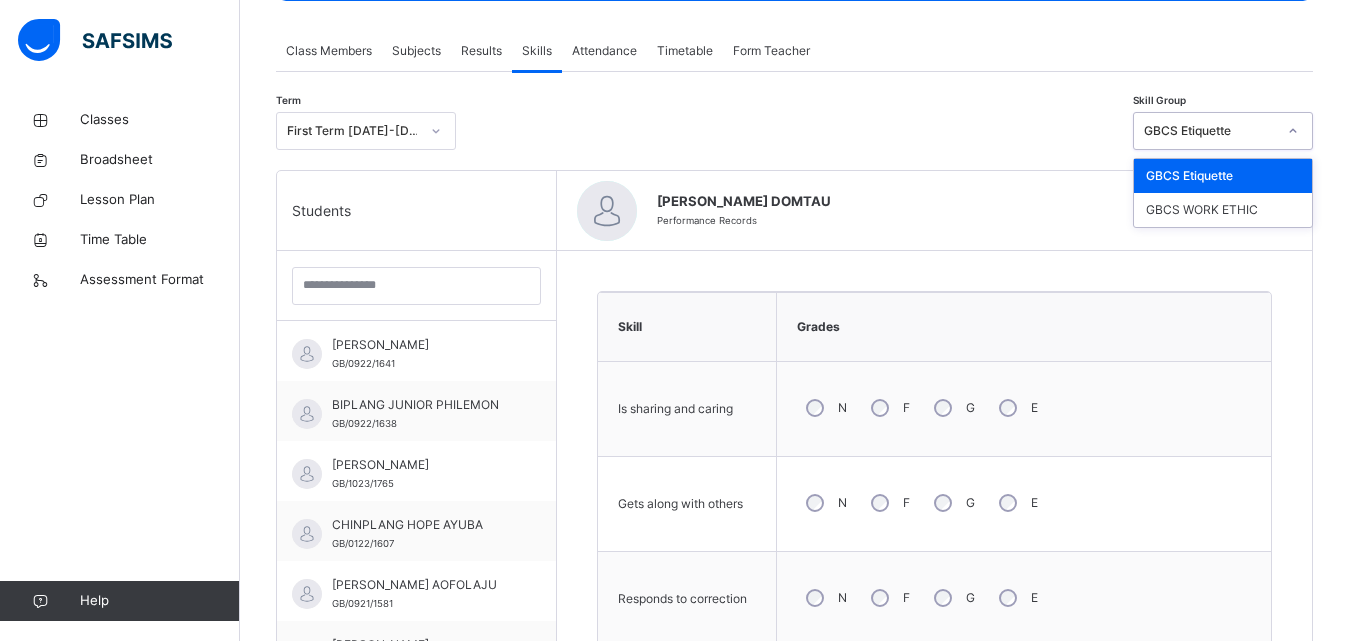 click 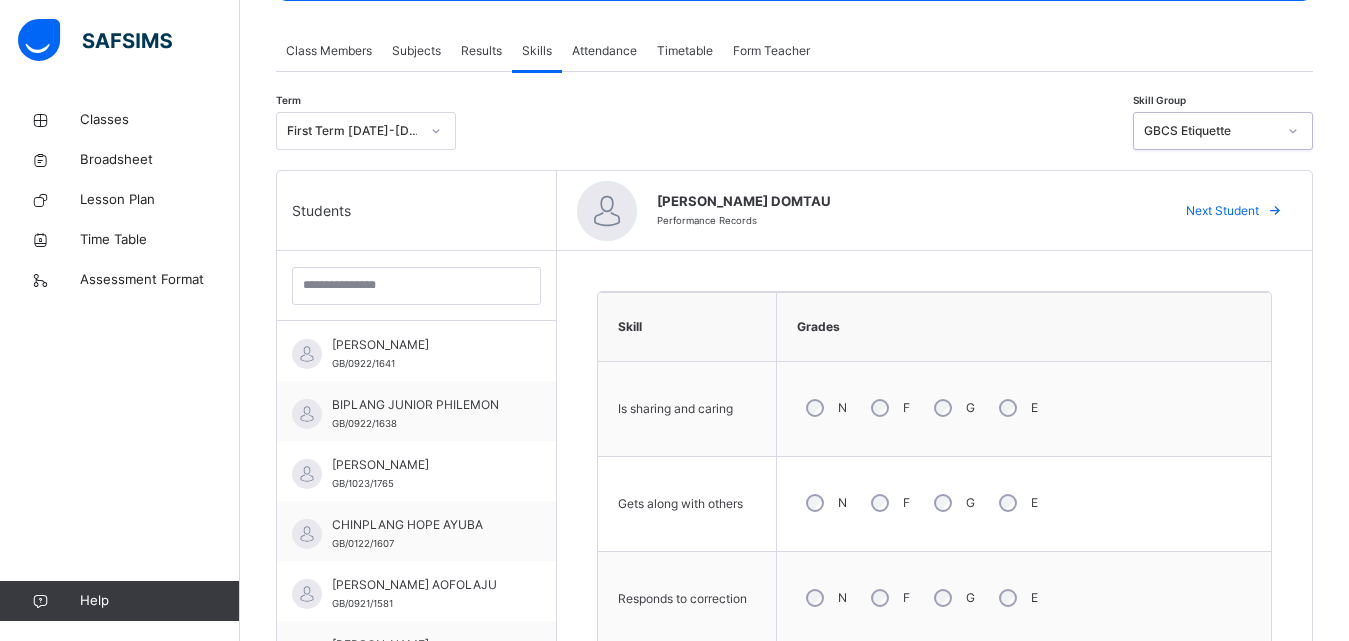 click at bounding box center [1293, 131] 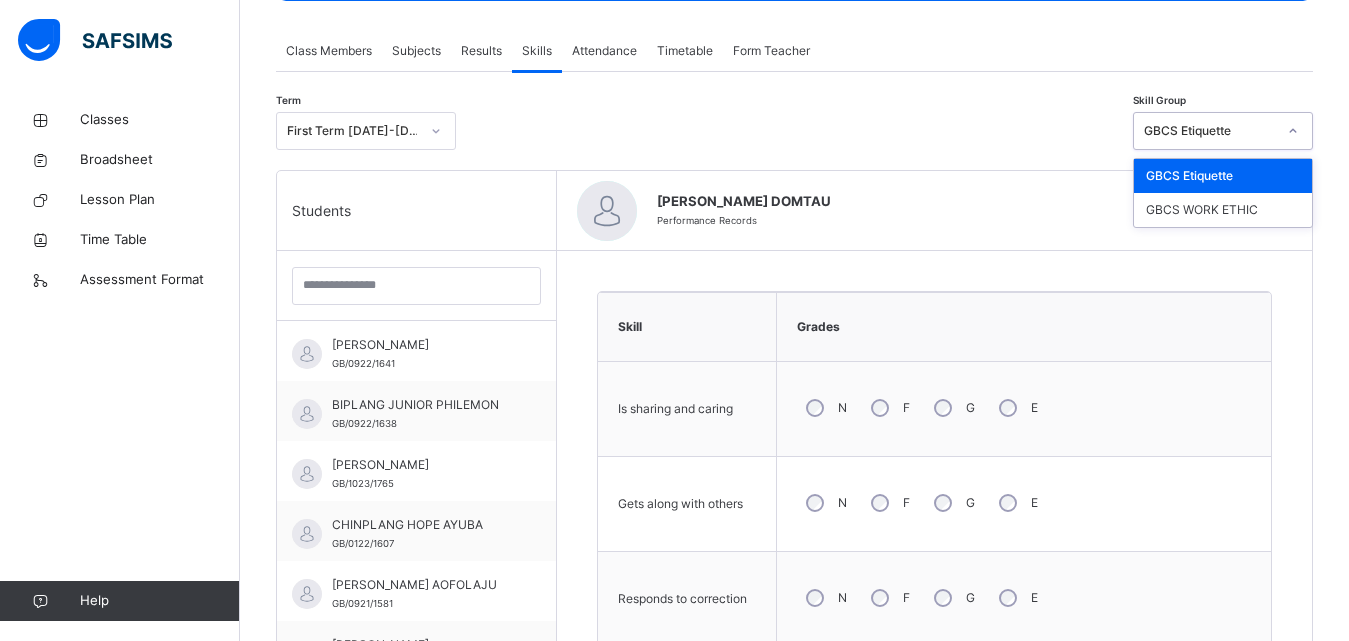 click at bounding box center (1293, 131) 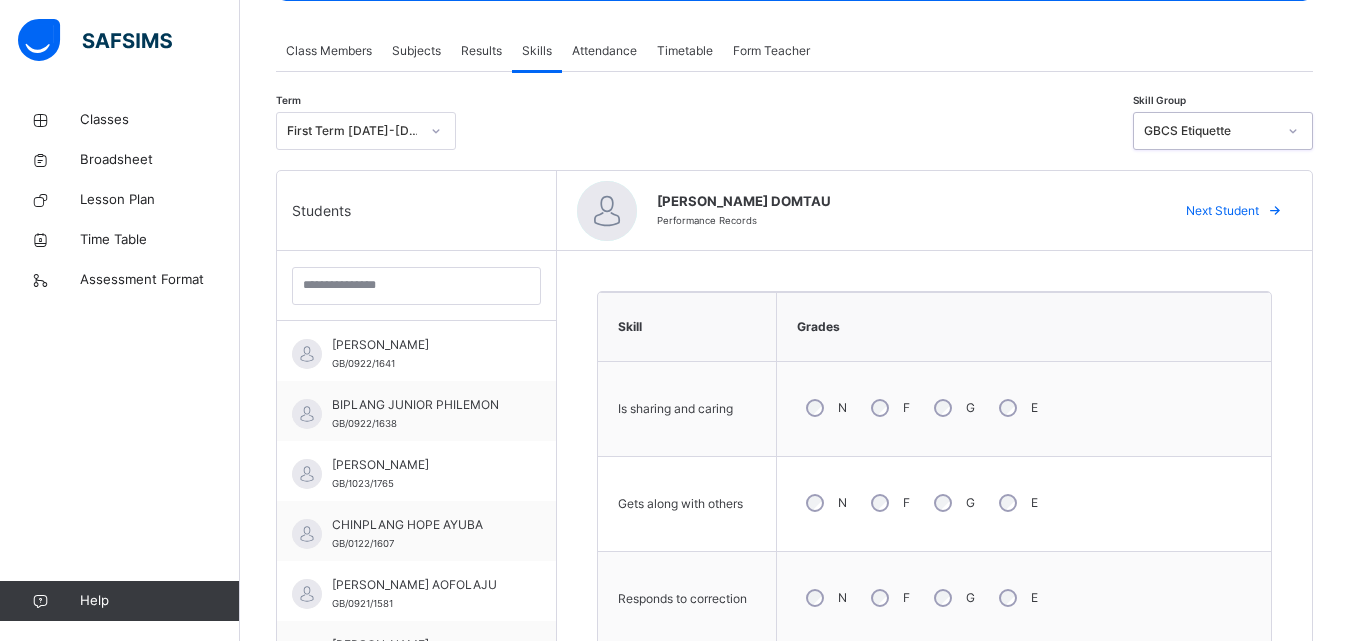 click 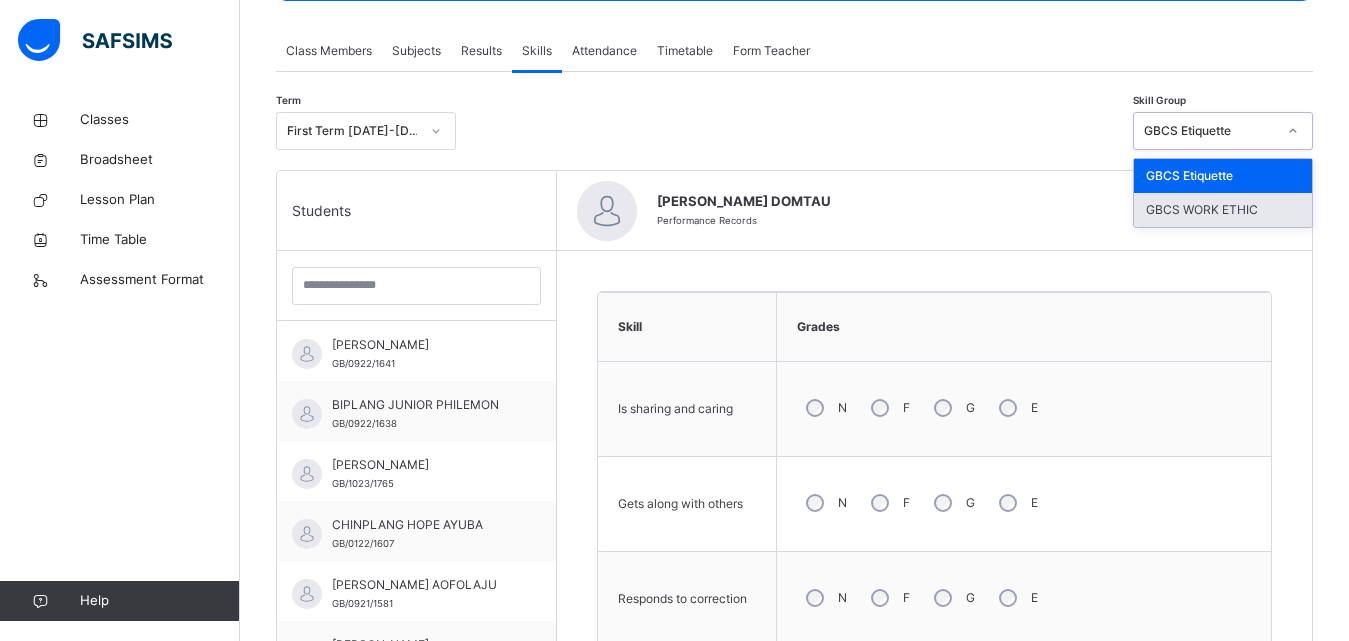 drag, startPoint x: 1295, startPoint y: 180, endPoint x: 1295, endPoint y: 200, distance: 20 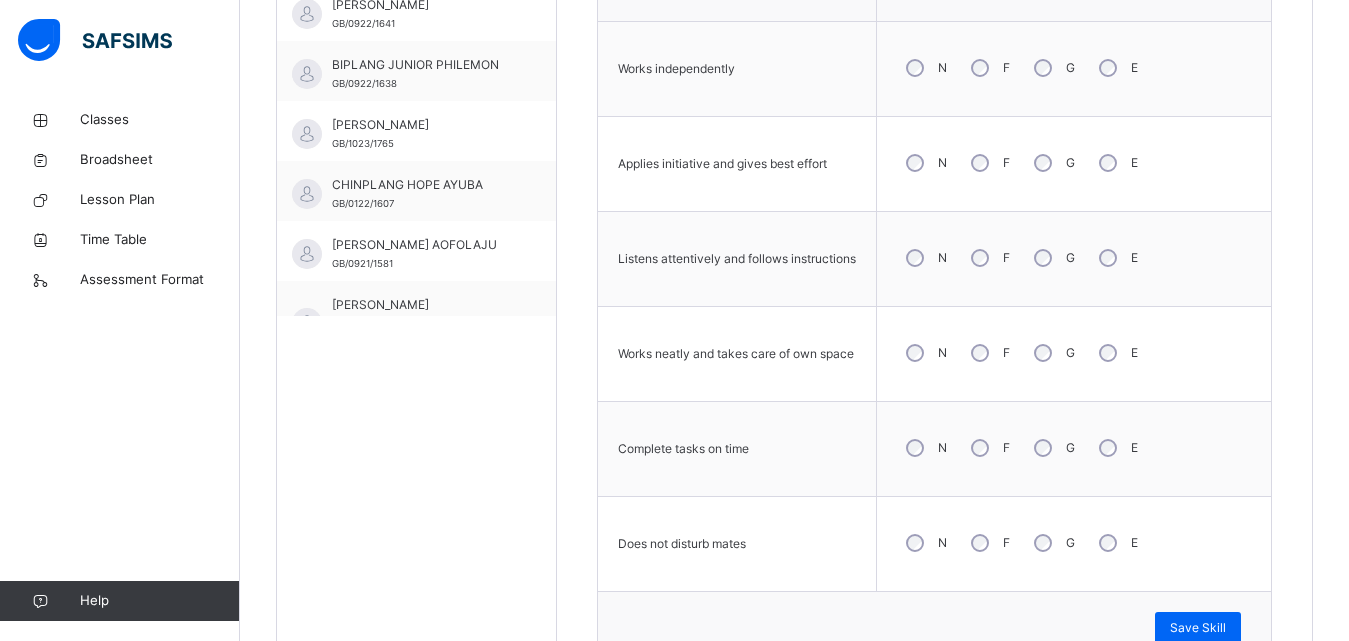 scroll, scrollTop: 692, scrollLeft: 0, axis: vertical 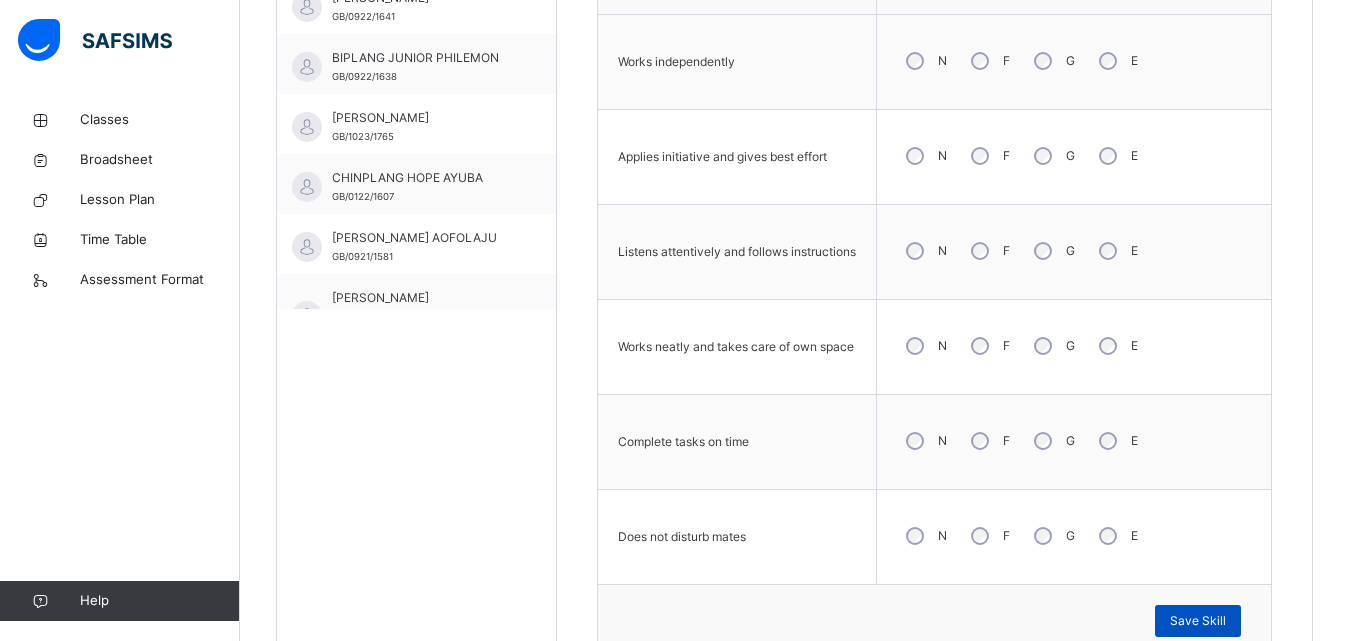 click on "Save Skill" at bounding box center (1198, 621) 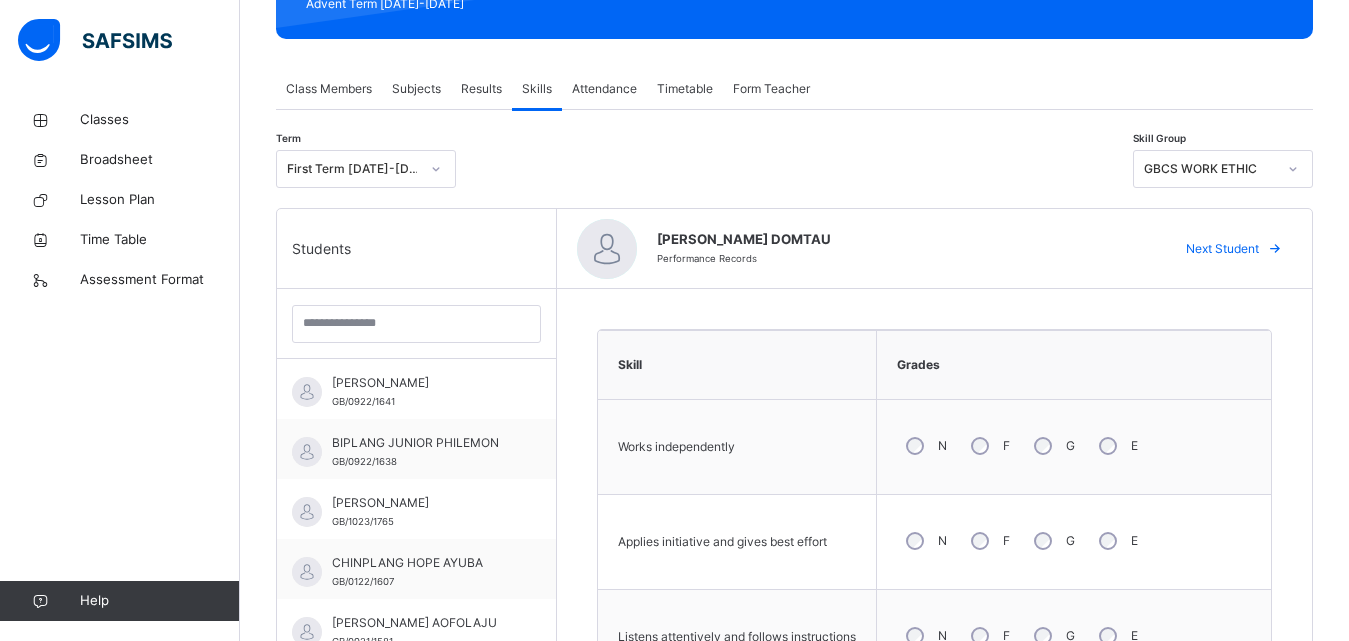 scroll, scrollTop: 292, scrollLeft: 0, axis: vertical 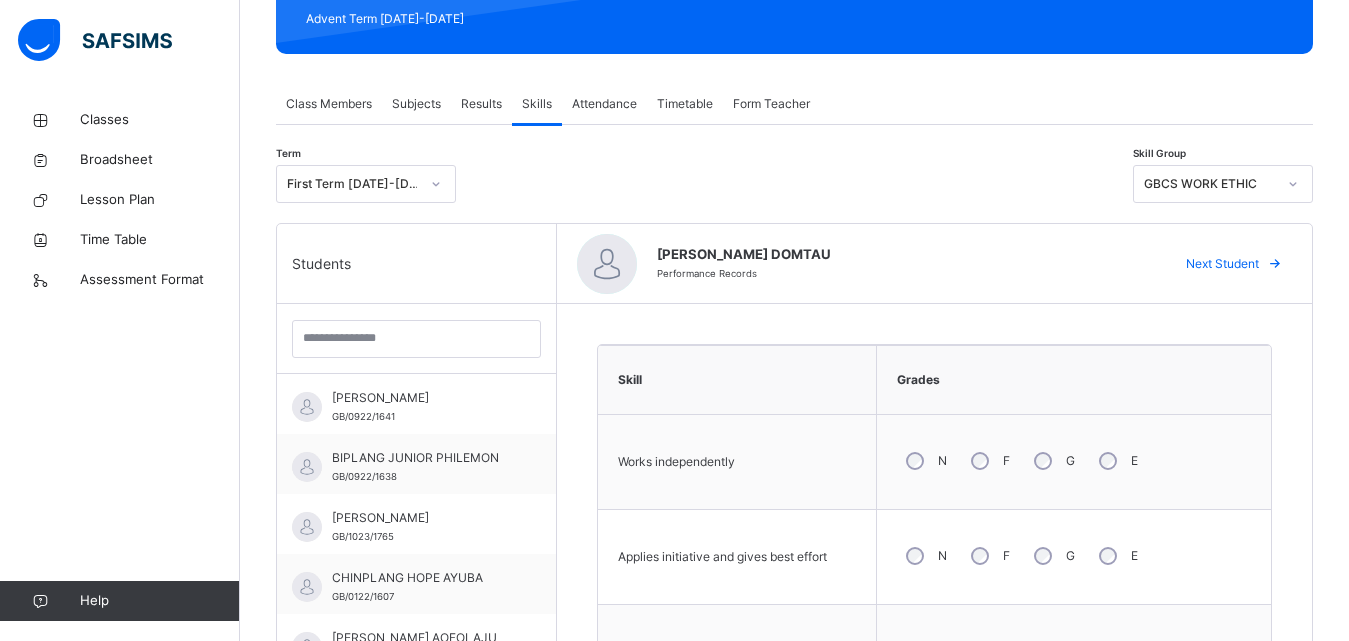 click on "Next Student" at bounding box center (1222, 264) 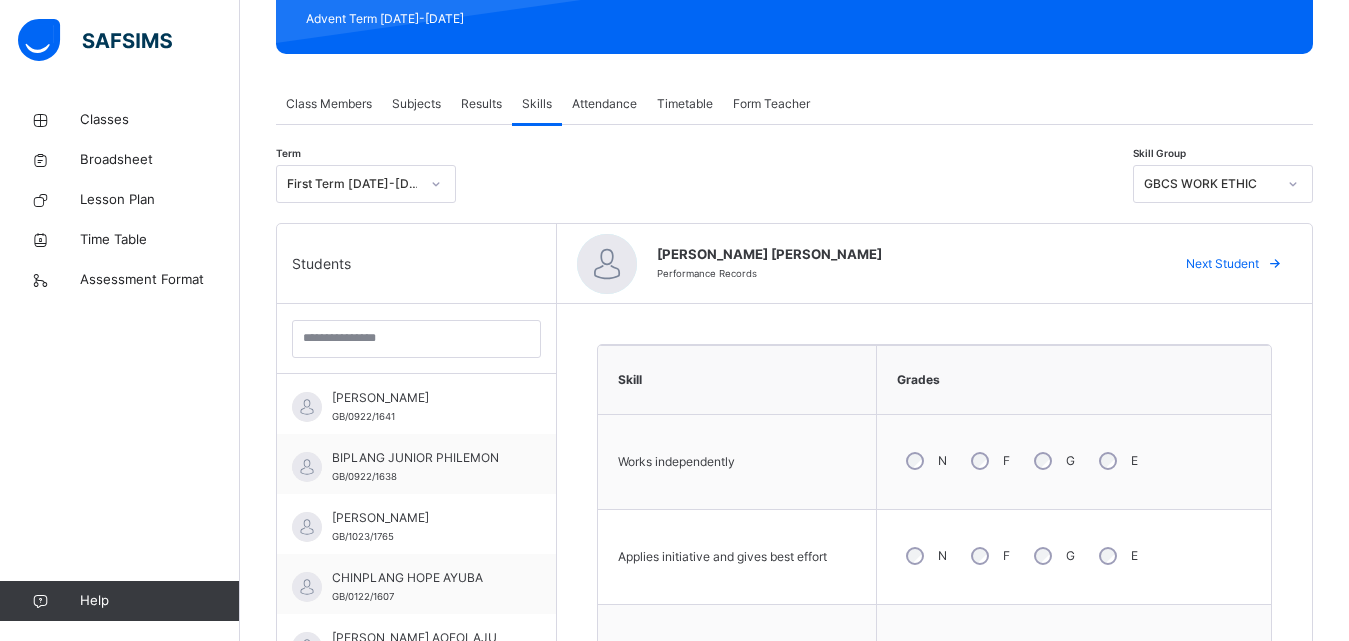 click at bounding box center (1275, 264) 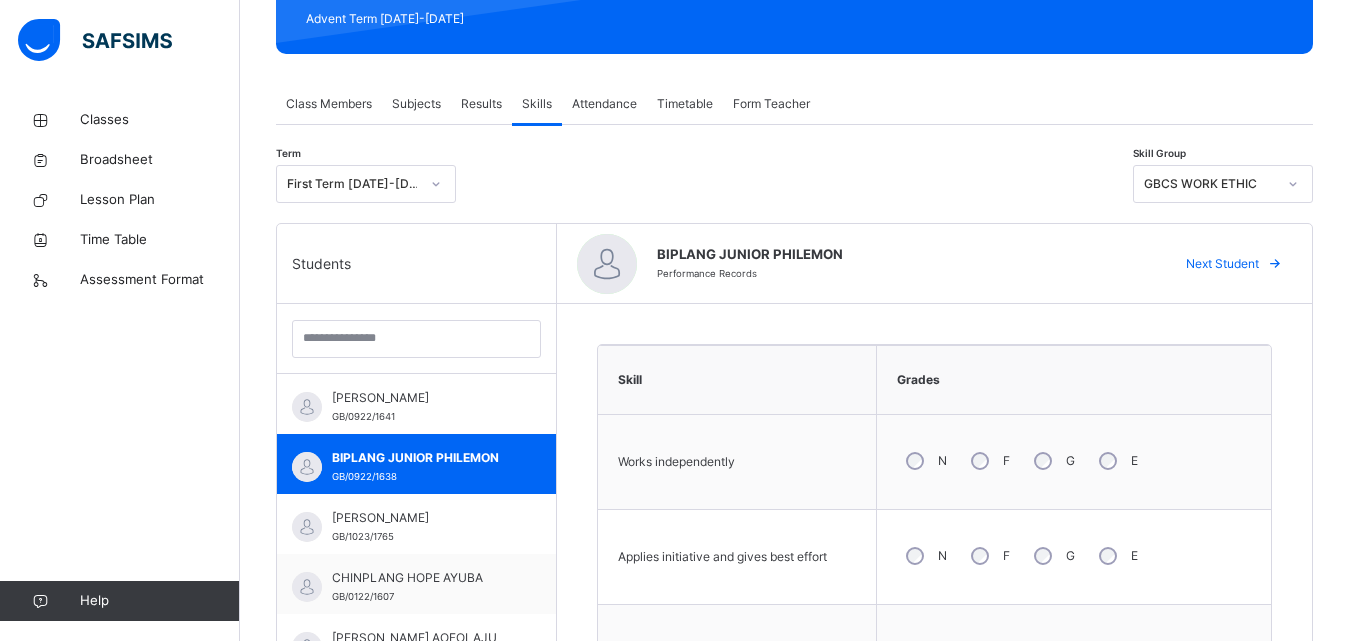 click at bounding box center [1275, 264] 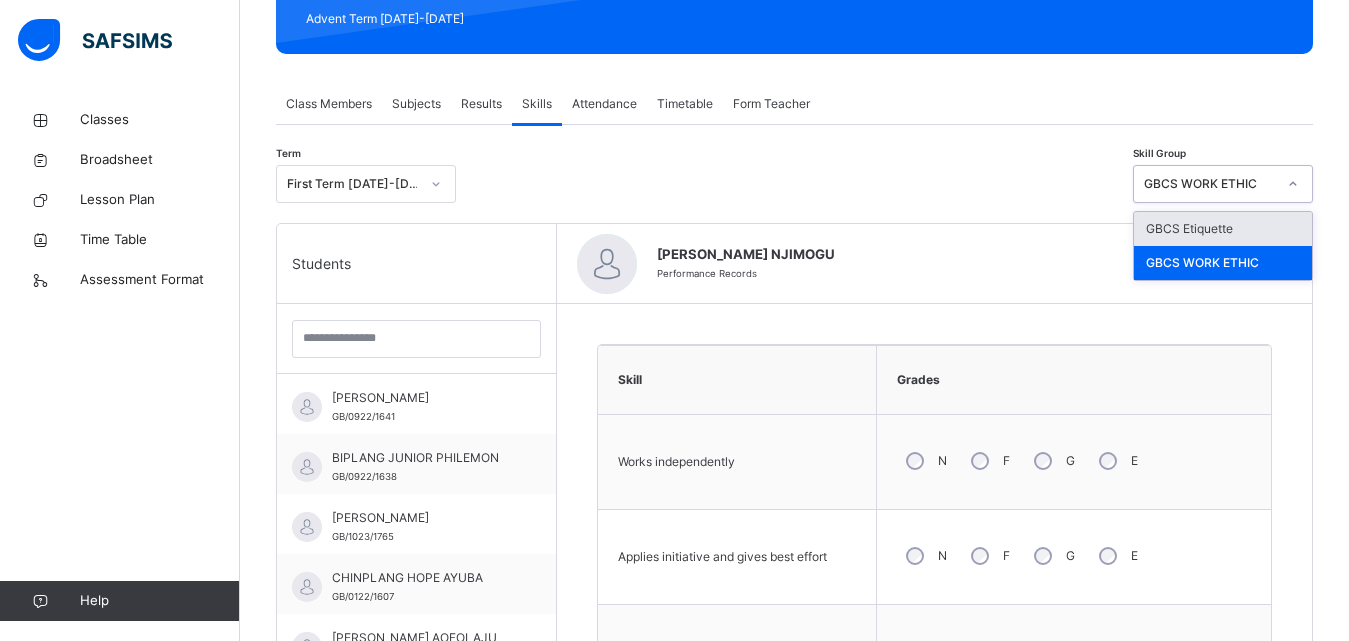 click 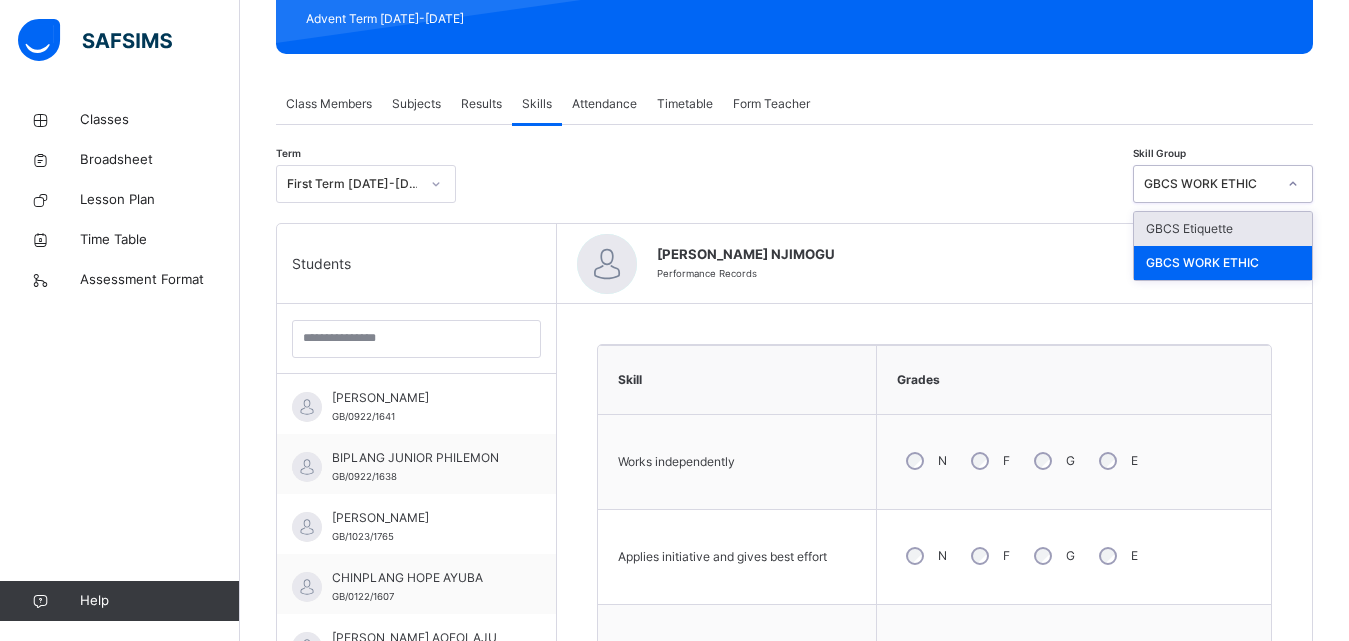click on "GBCS Etiquette" at bounding box center [1223, 229] 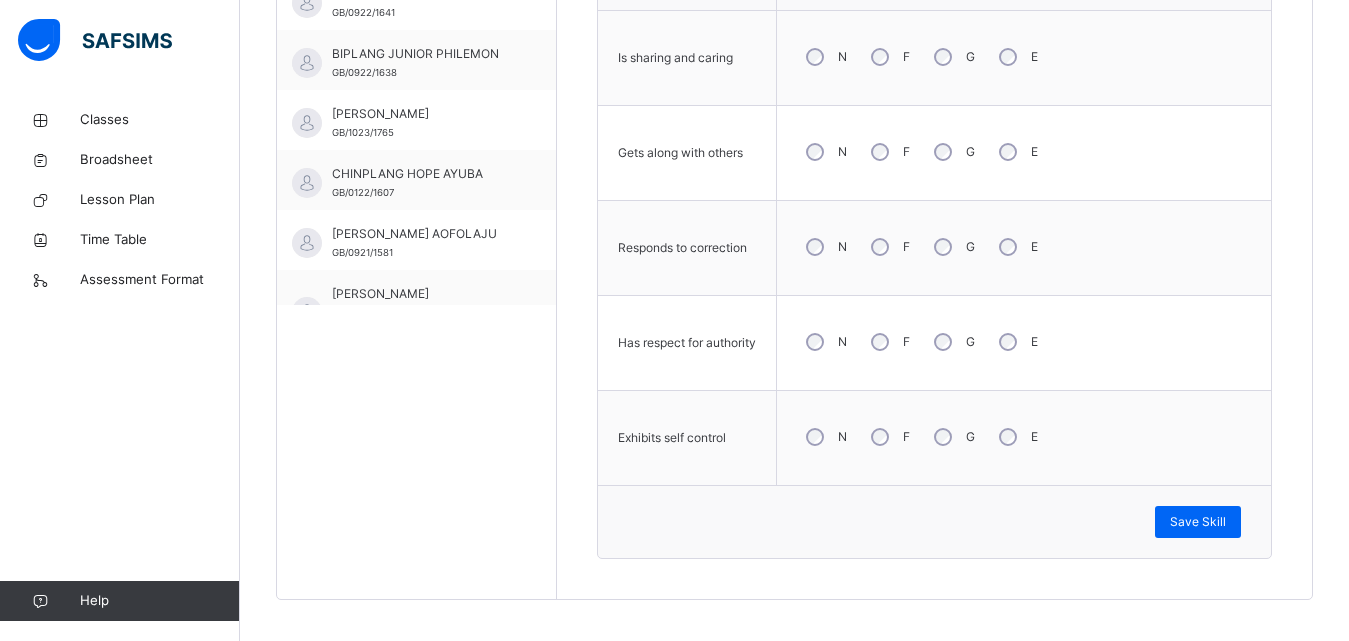 scroll, scrollTop: 705, scrollLeft: 0, axis: vertical 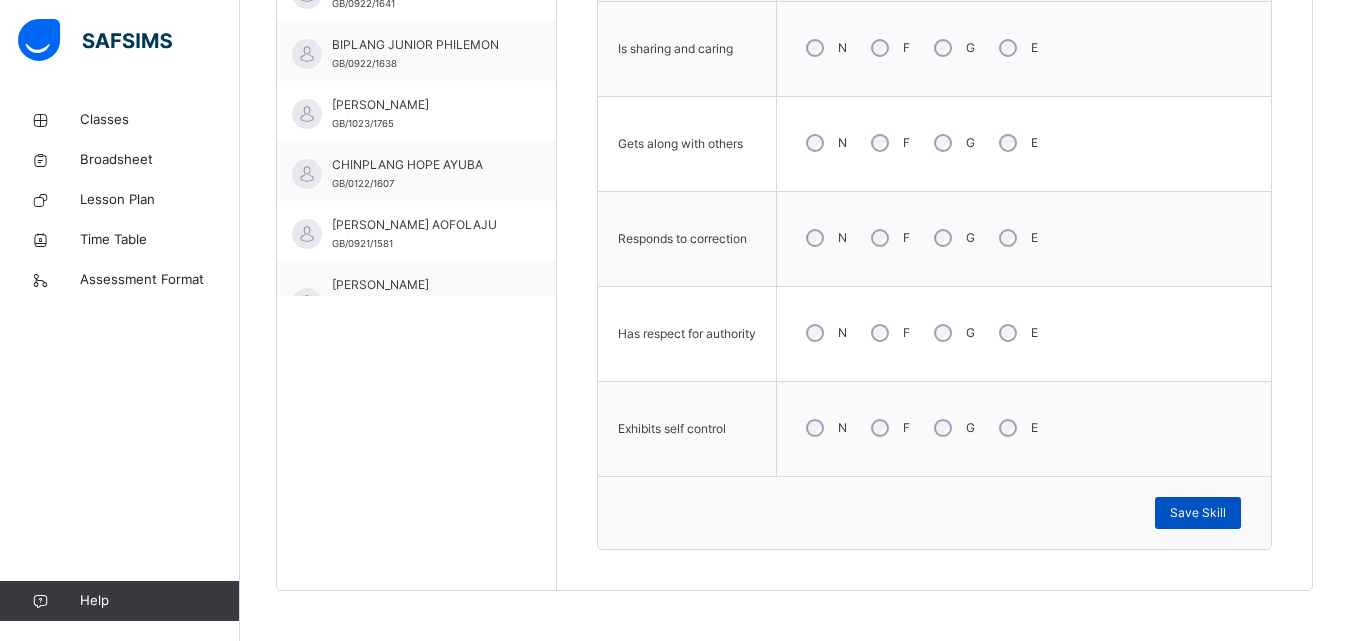 click on "Save Skill" at bounding box center (1198, 513) 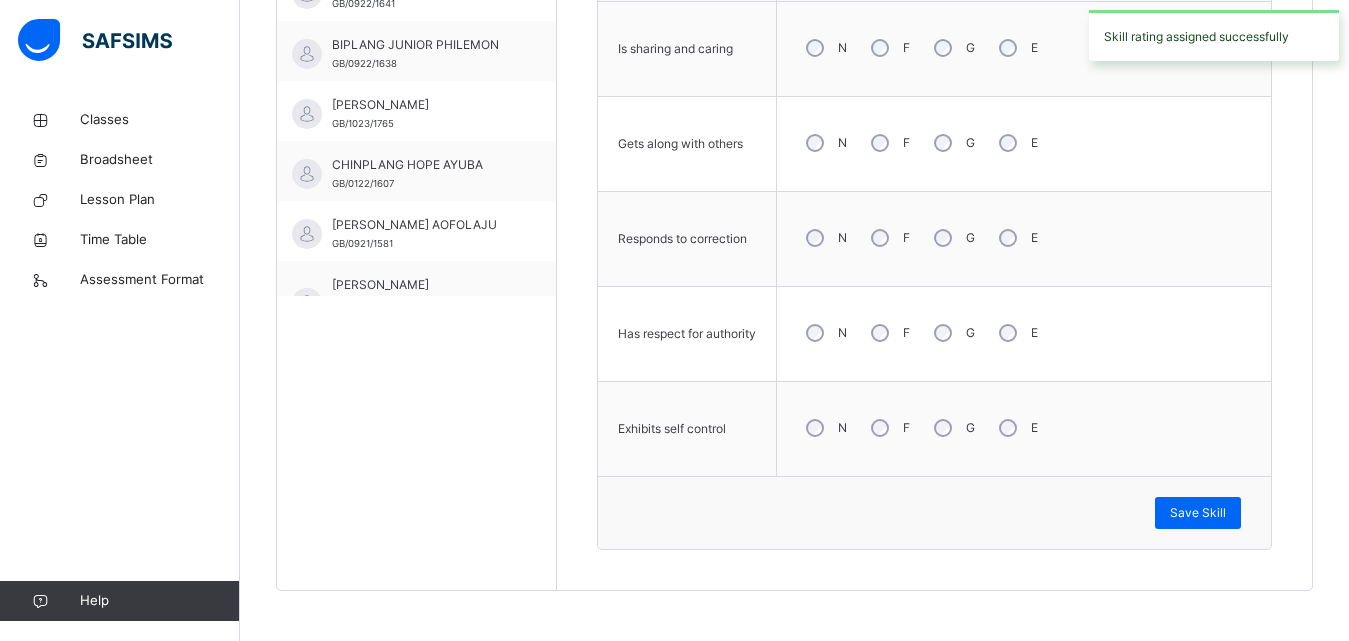 click on "N F G E" at bounding box center (1024, 333) 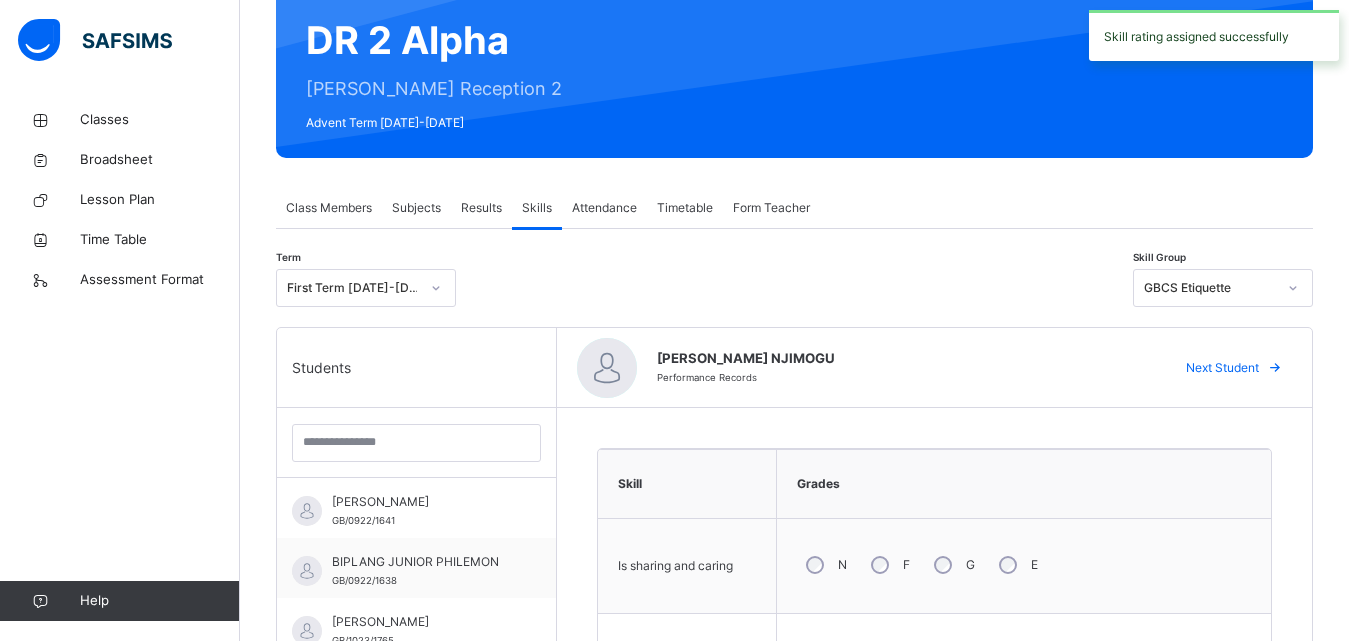 scroll, scrollTop: 185, scrollLeft: 0, axis: vertical 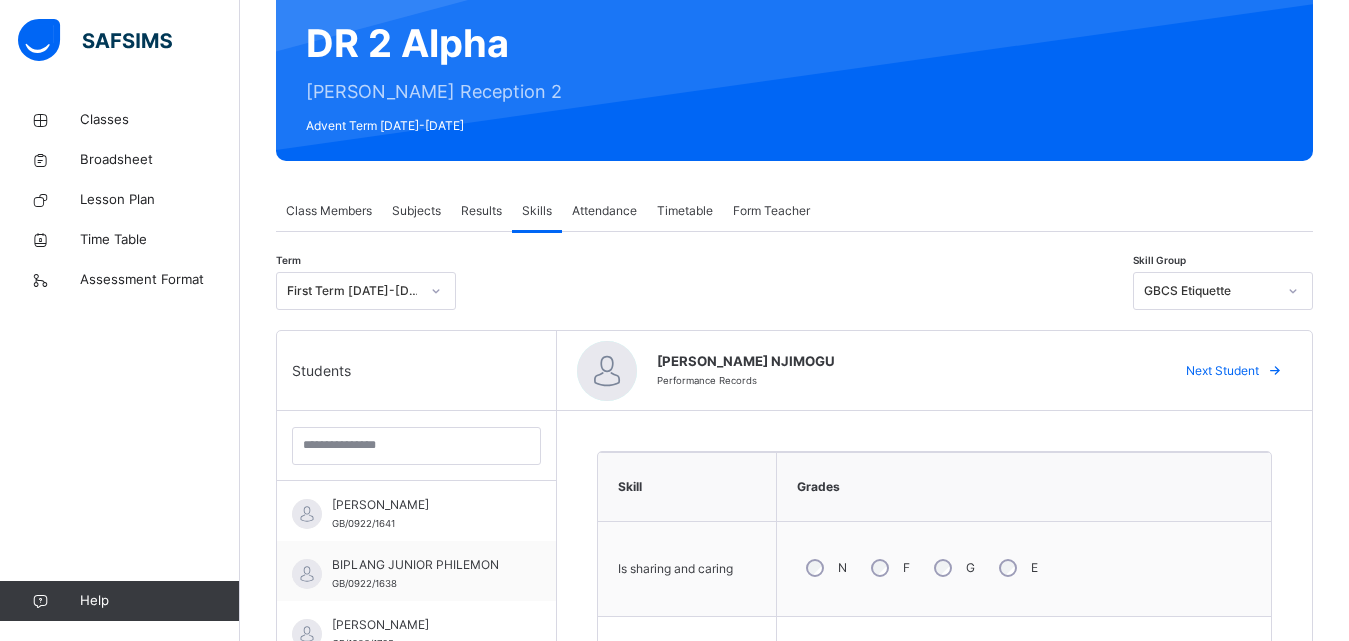 click 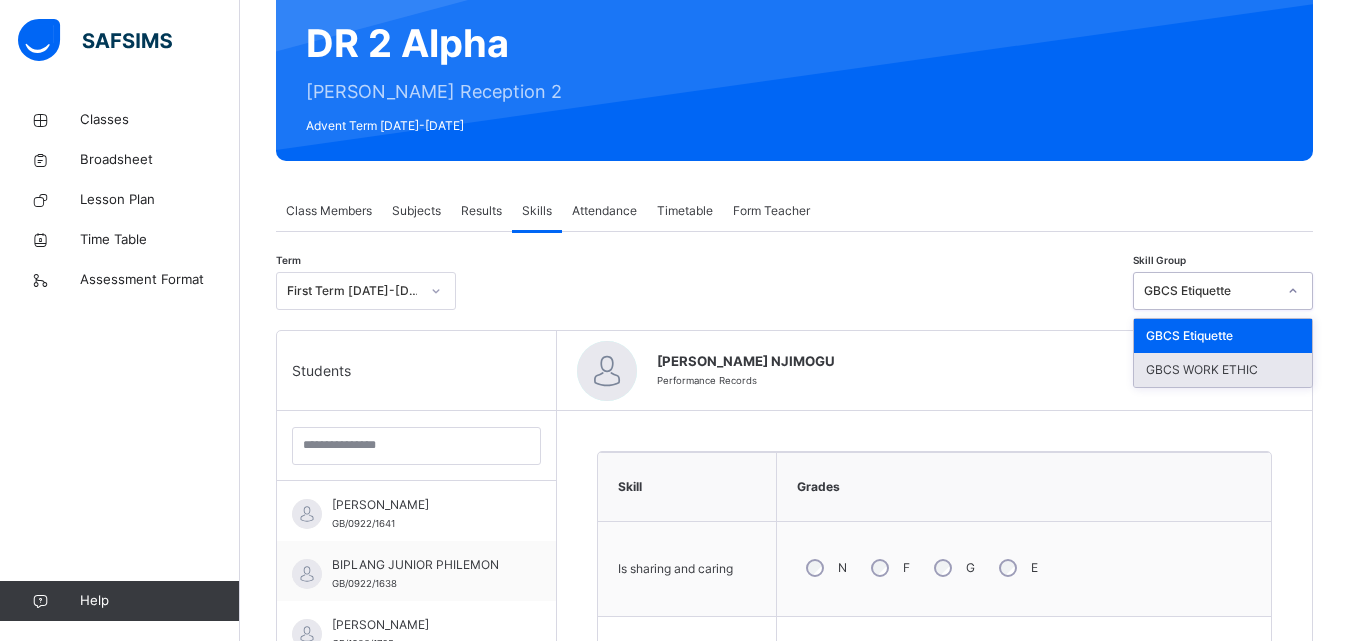 click on "GBCS WORK ETHIC" at bounding box center [1223, 370] 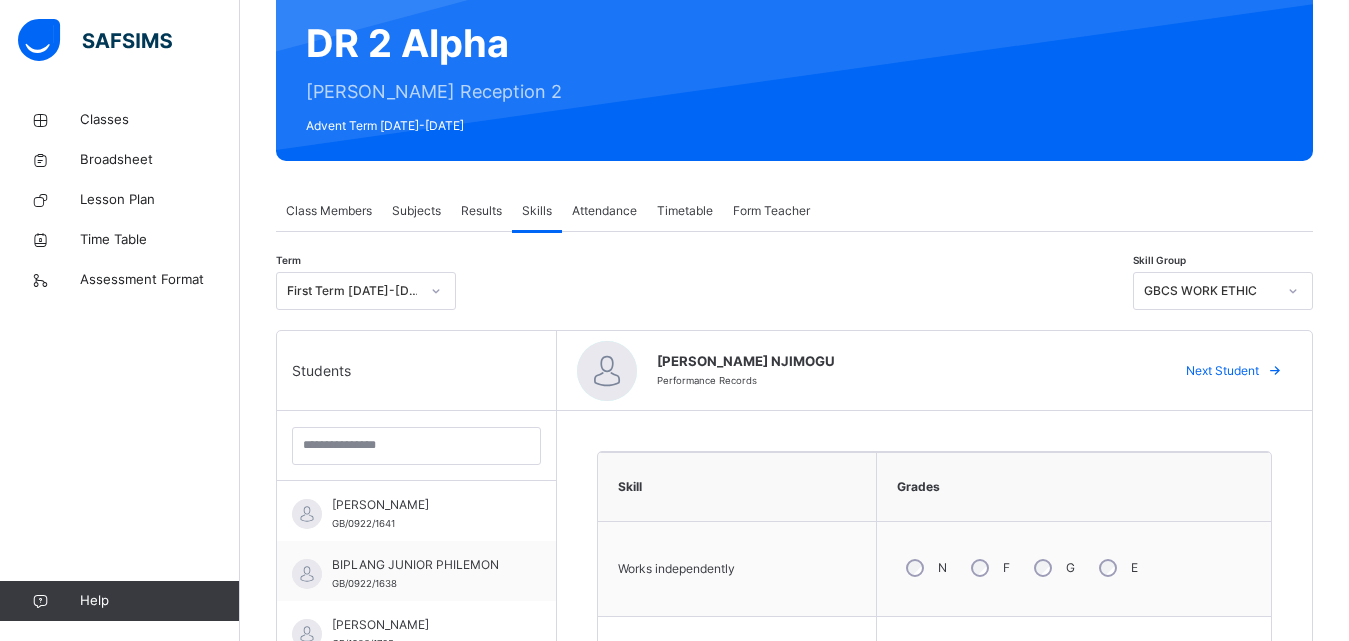 click on "N F G E" at bounding box center [1074, 568] 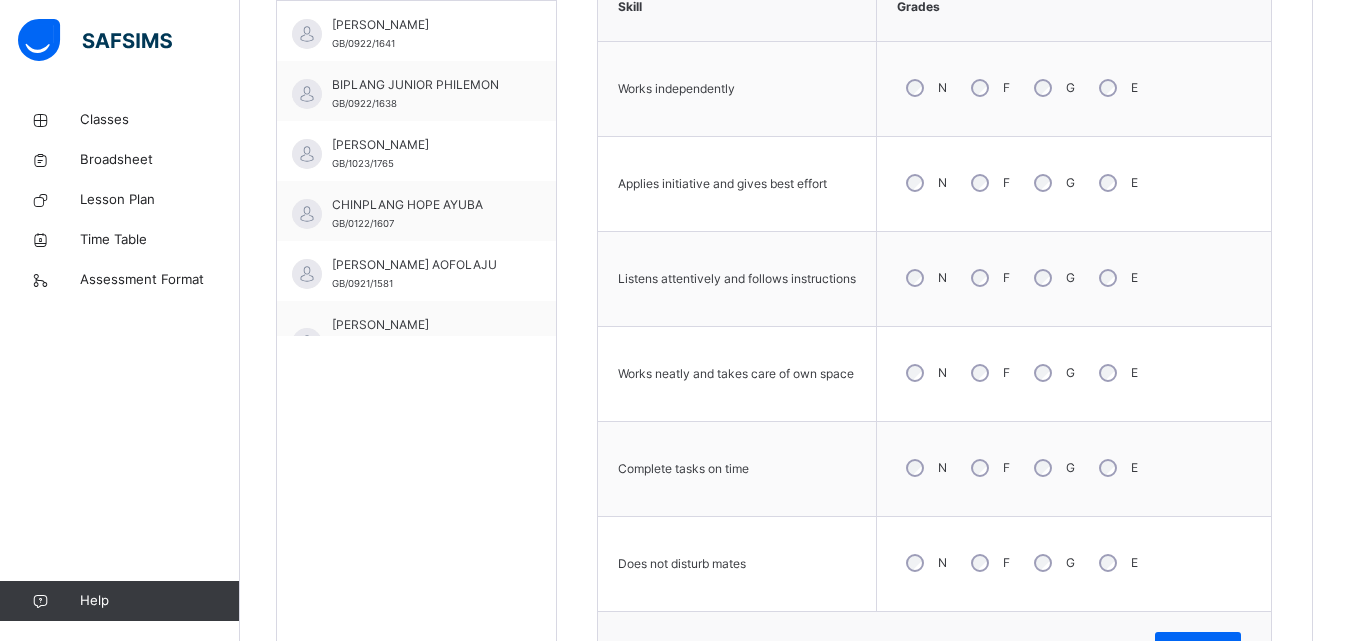 scroll, scrollTop: 705, scrollLeft: 0, axis: vertical 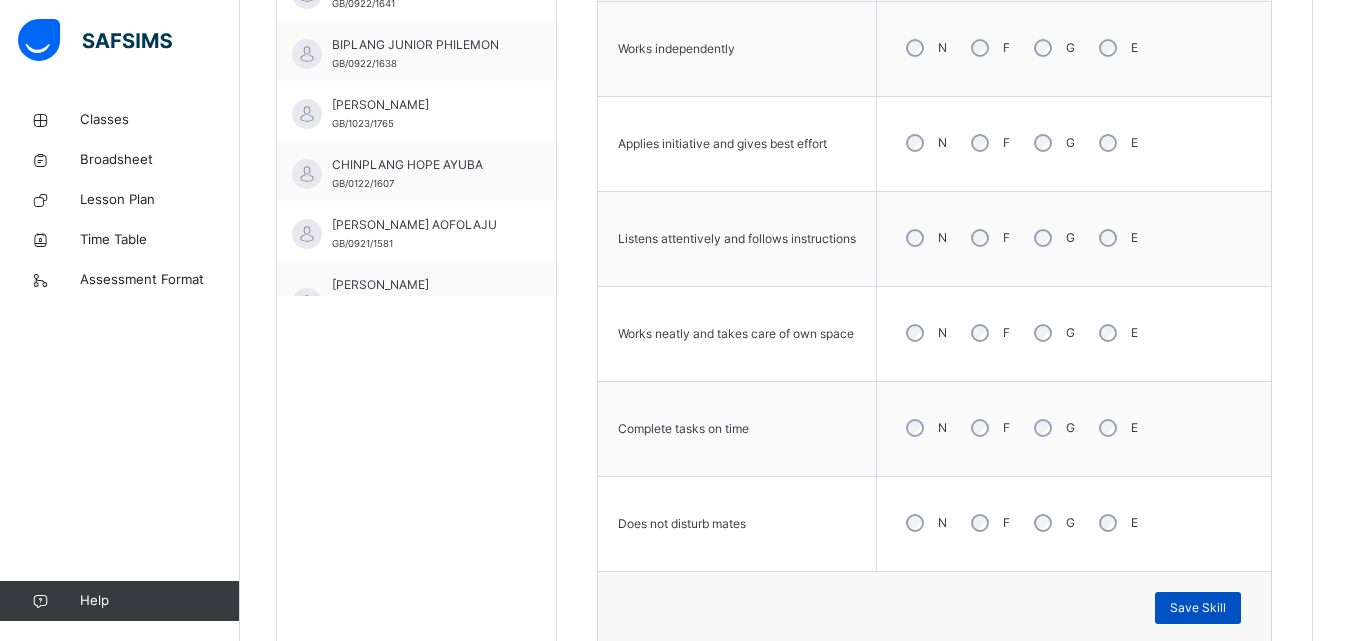 click on "Save Skill" at bounding box center [1198, 608] 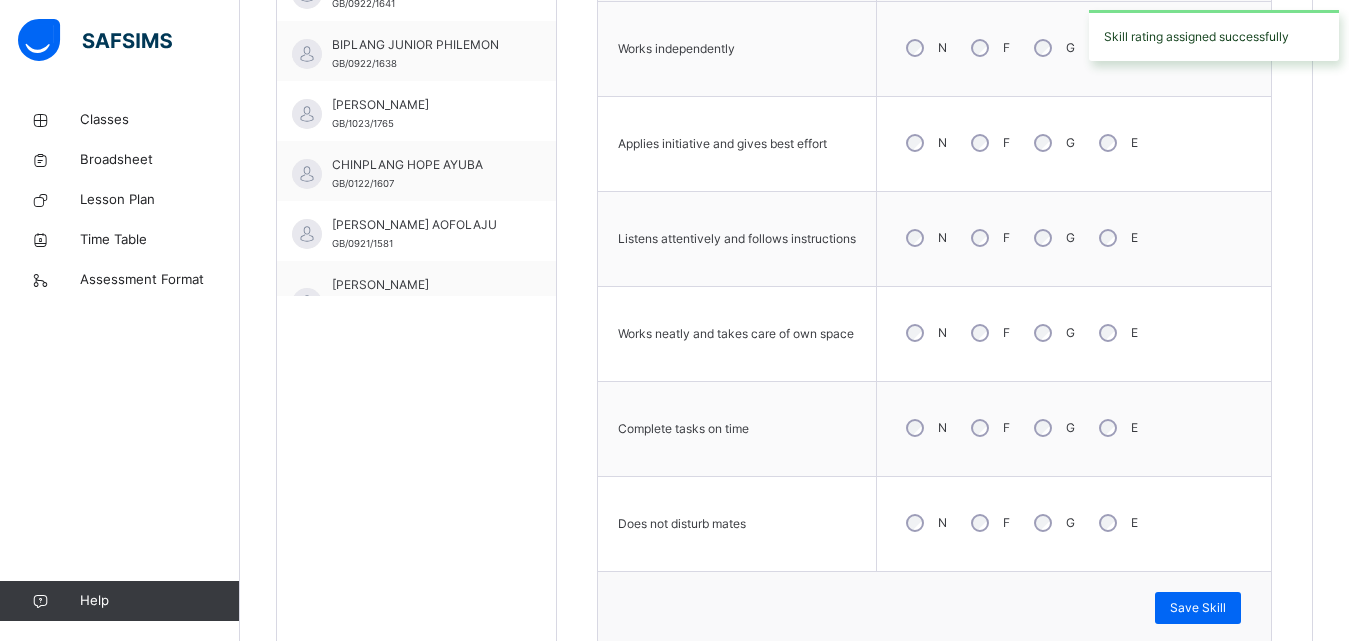 click on "N F G E" at bounding box center [1074, 428] 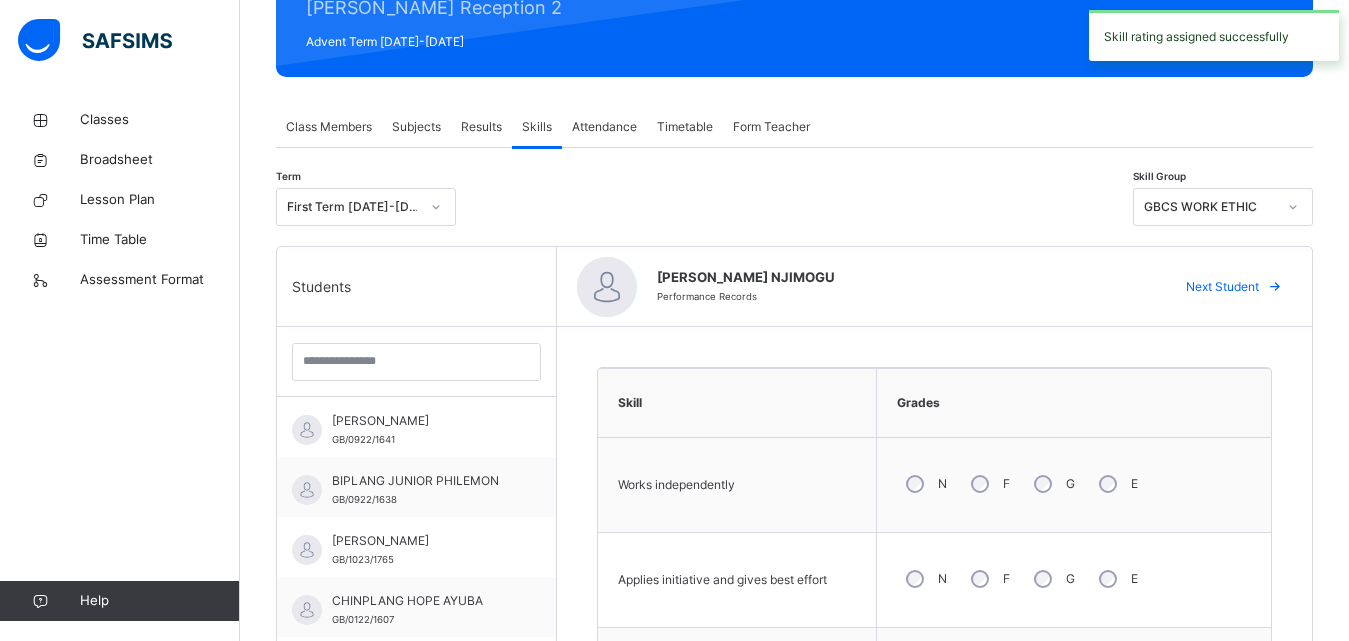 scroll, scrollTop: 265, scrollLeft: 0, axis: vertical 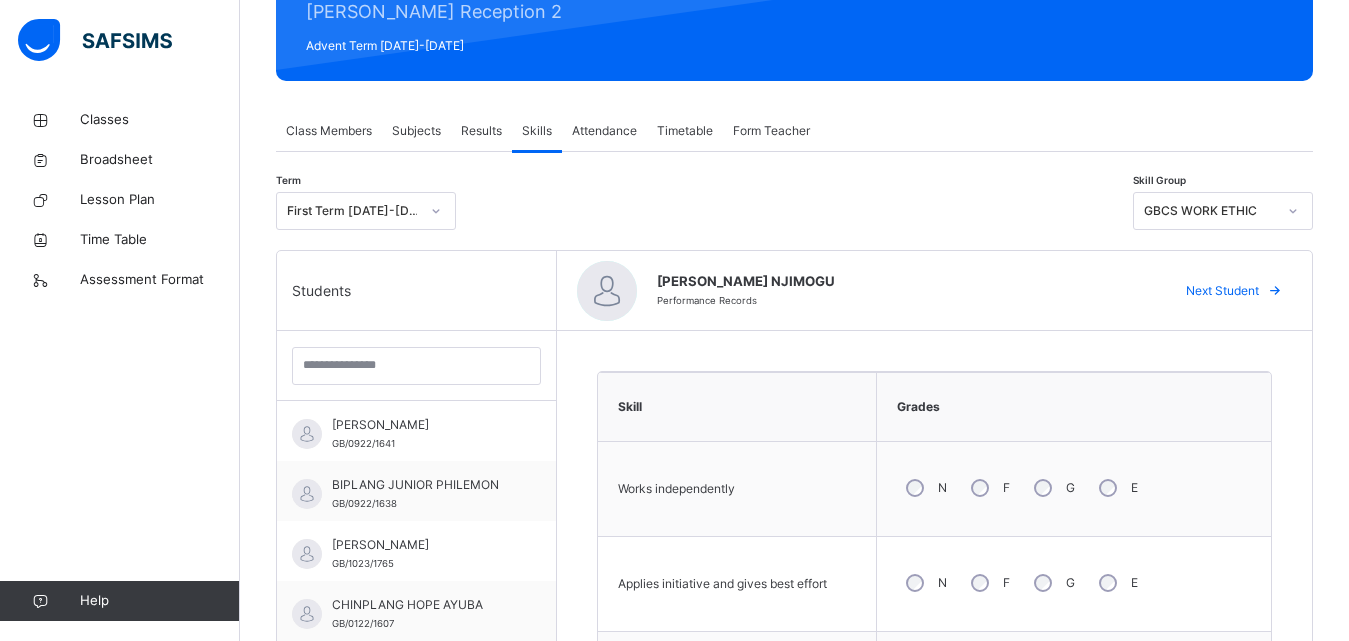 click at bounding box center (1275, 291) 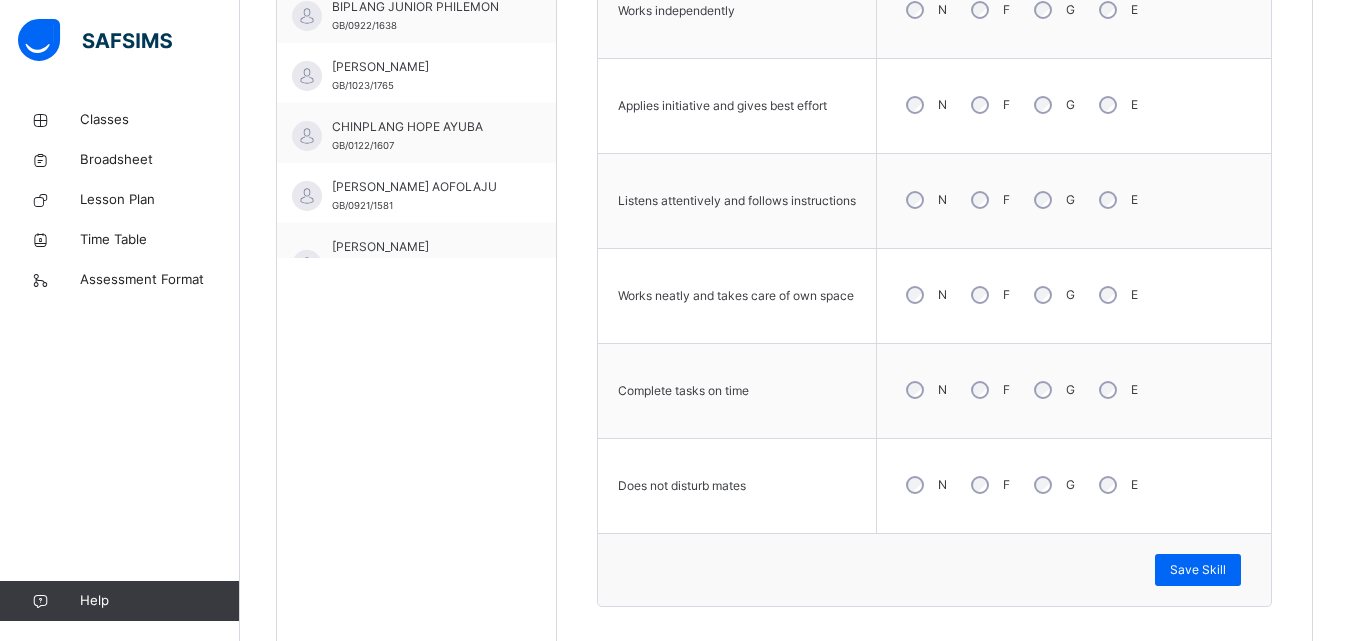 scroll, scrollTop: 745, scrollLeft: 0, axis: vertical 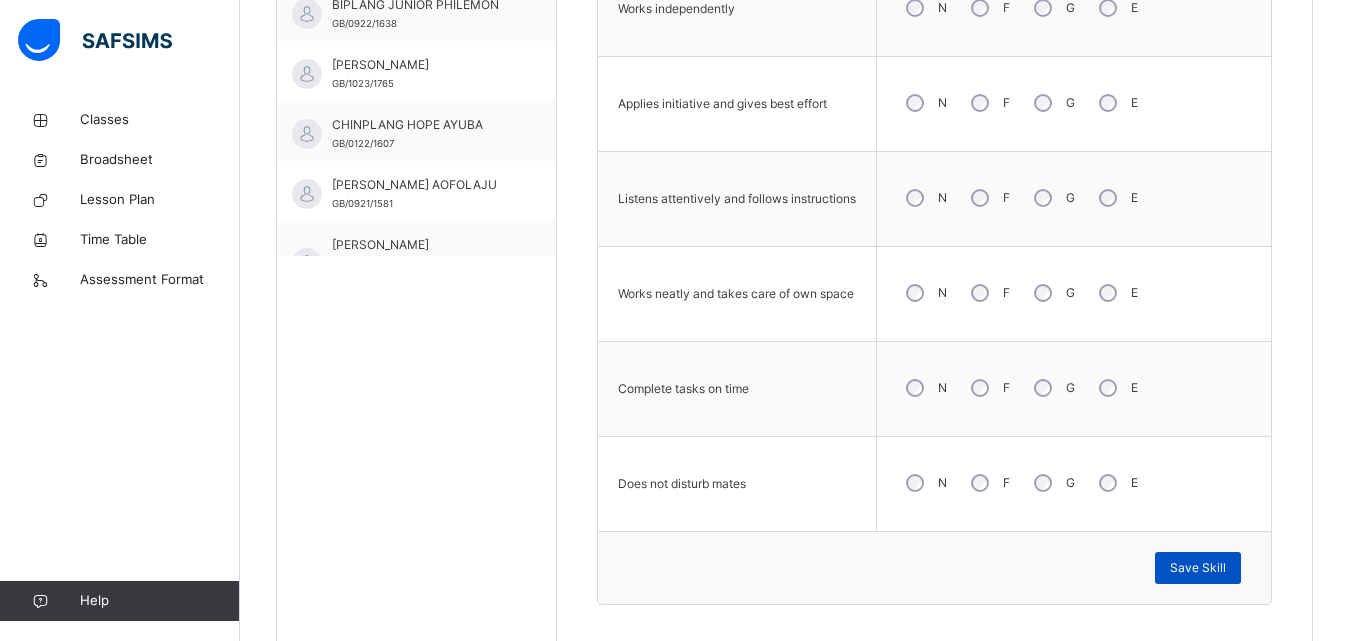 click on "Save Skill" at bounding box center [1198, 568] 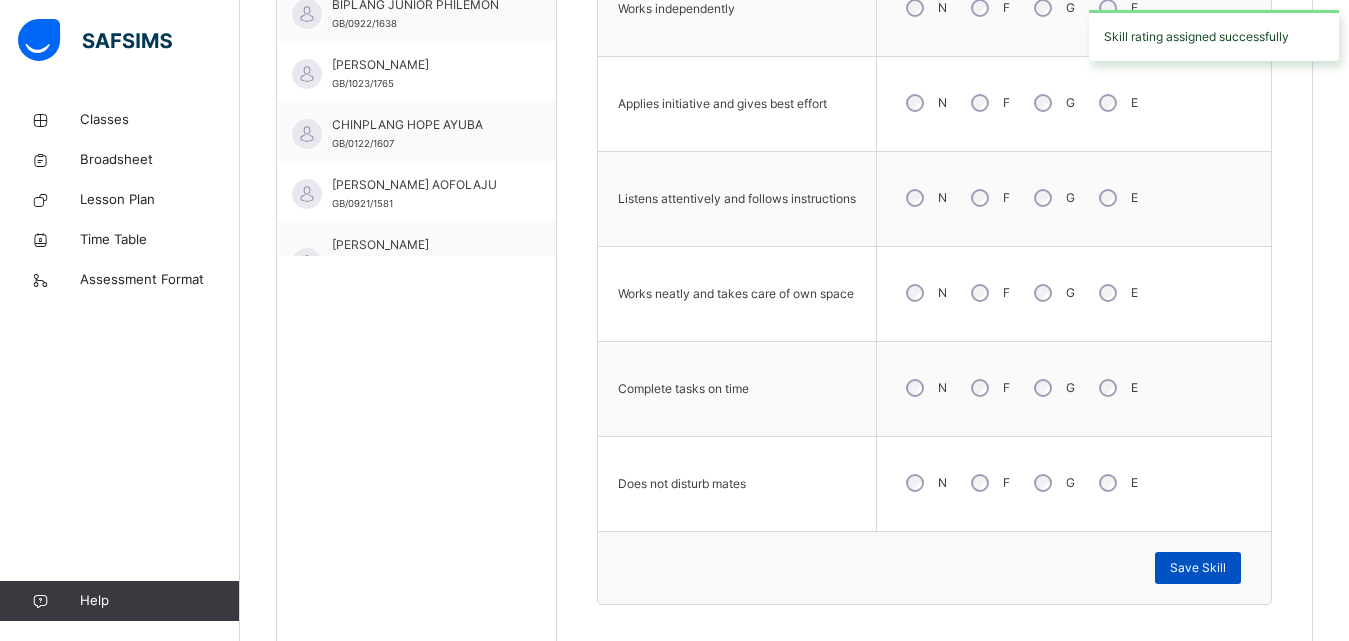 click on "Save Skill" at bounding box center (1198, 568) 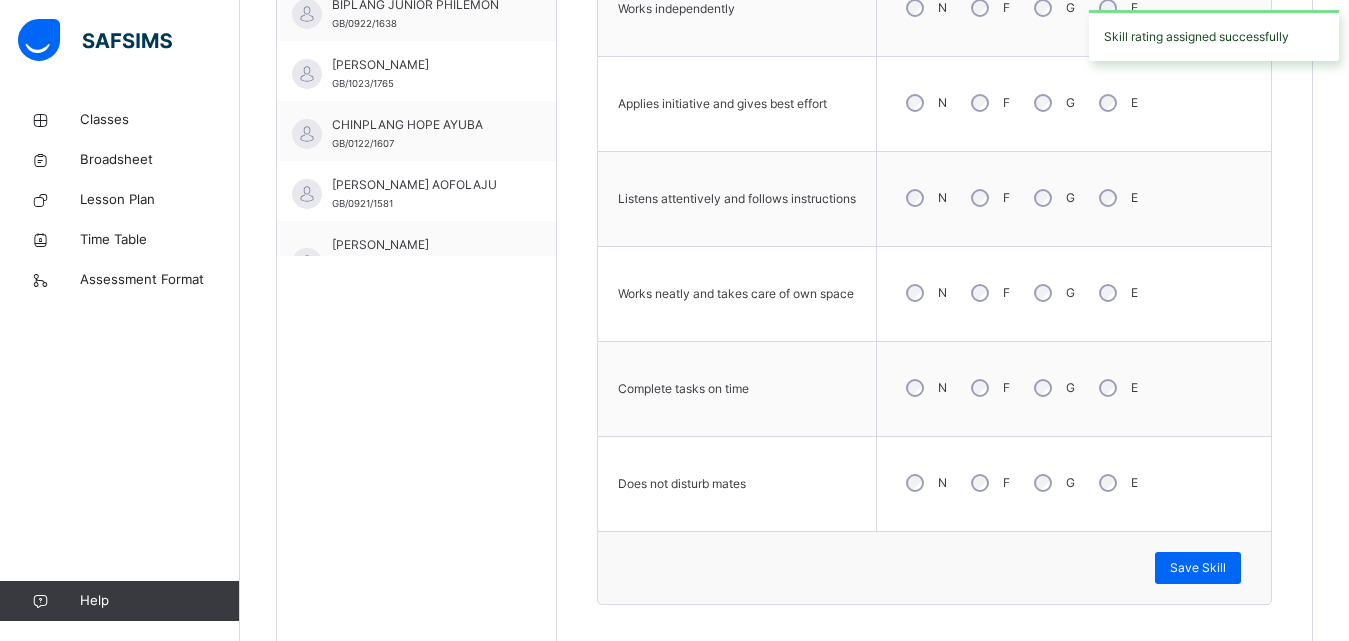 click on "N F G E" at bounding box center [1074, 388] 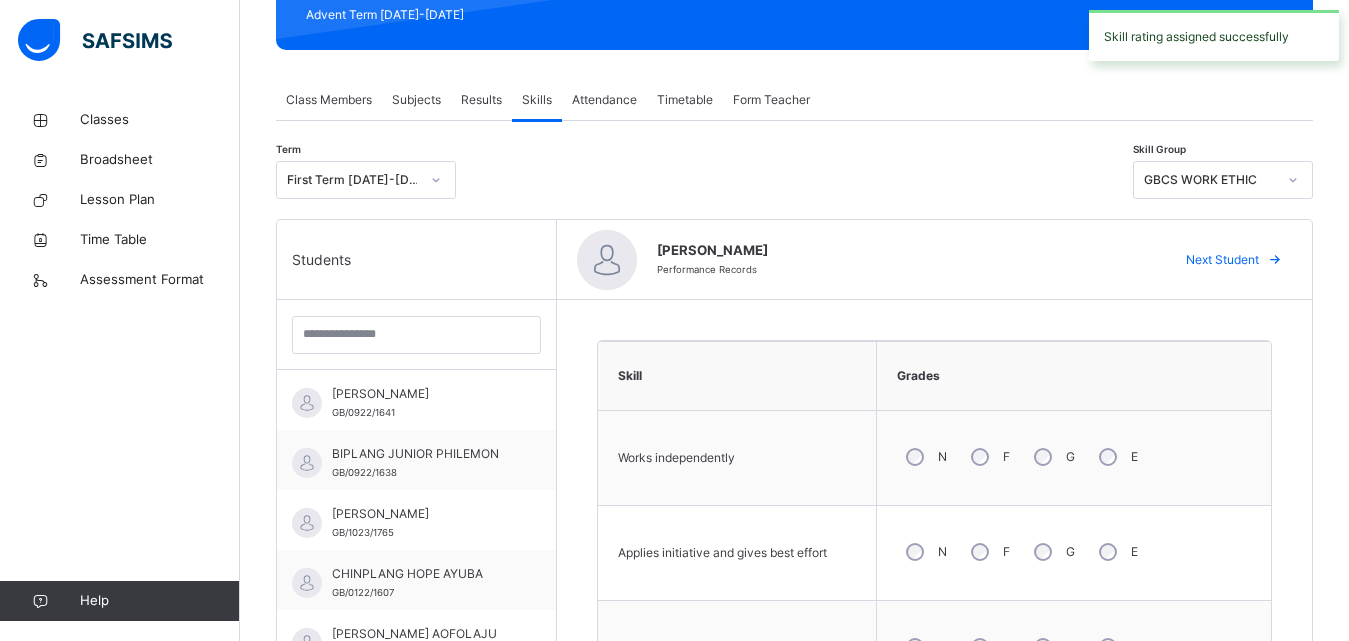 scroll, scrollTop: 265, scrollLeft: 0, axis: vertical 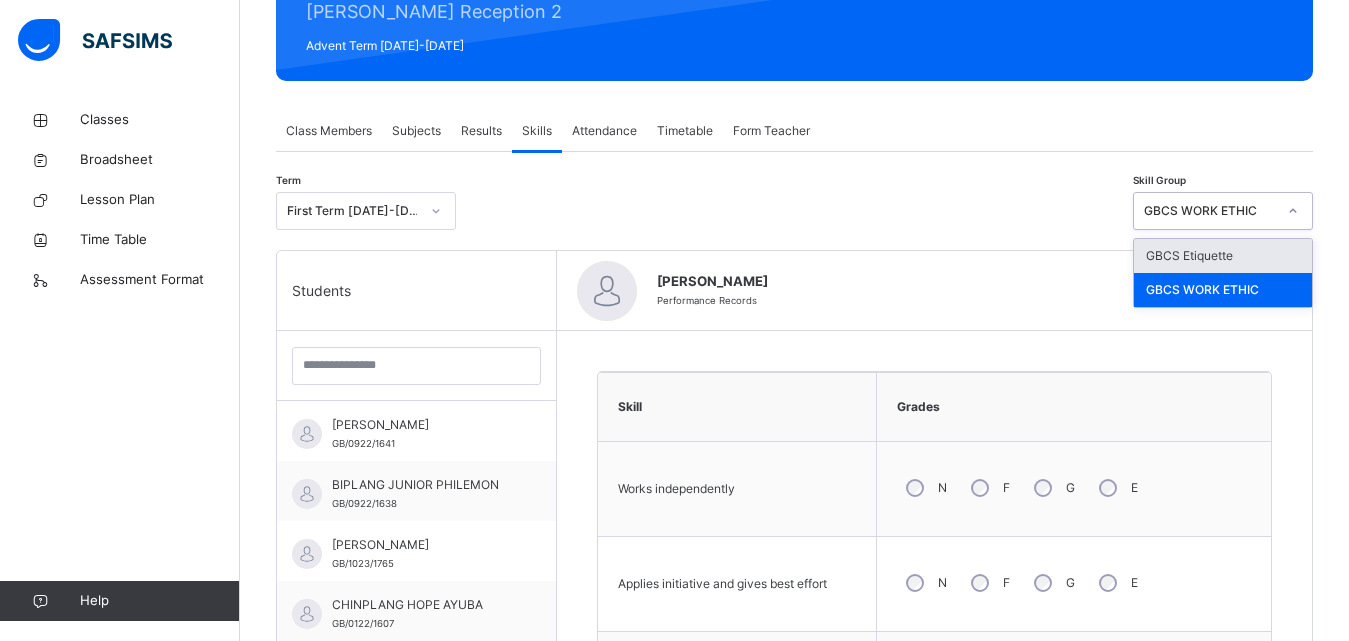 click 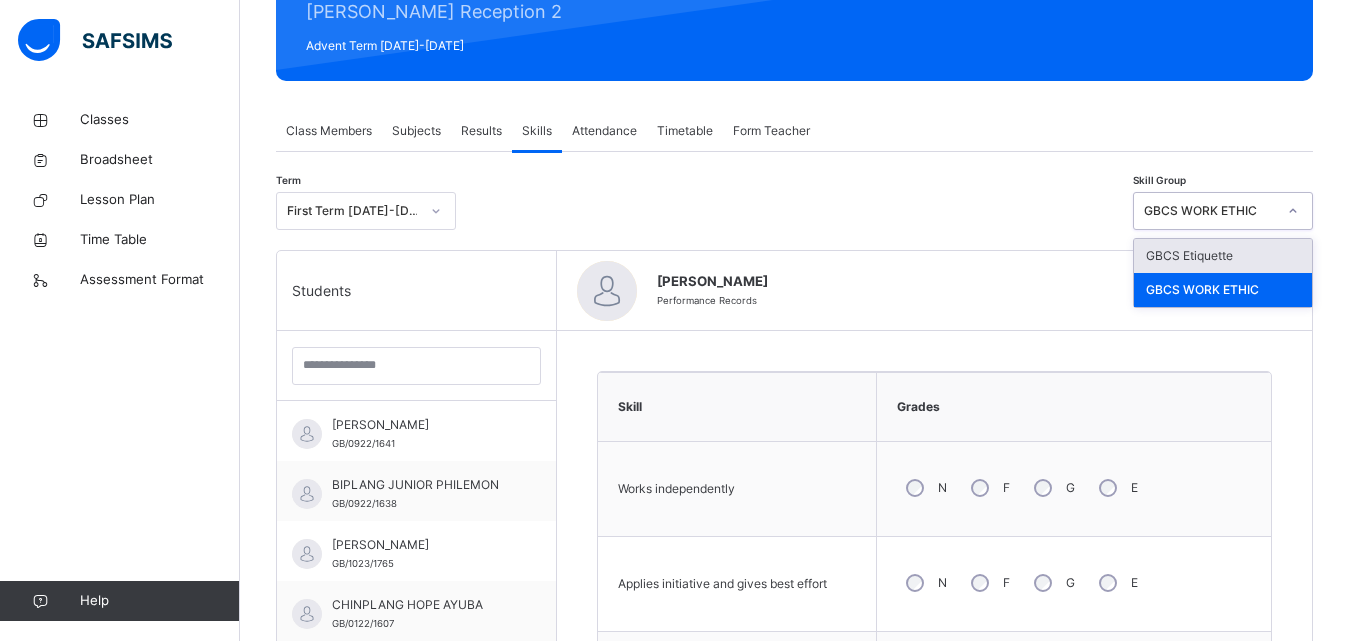 click on "GBCS Etiquette" at bounding box center (1223, 256) 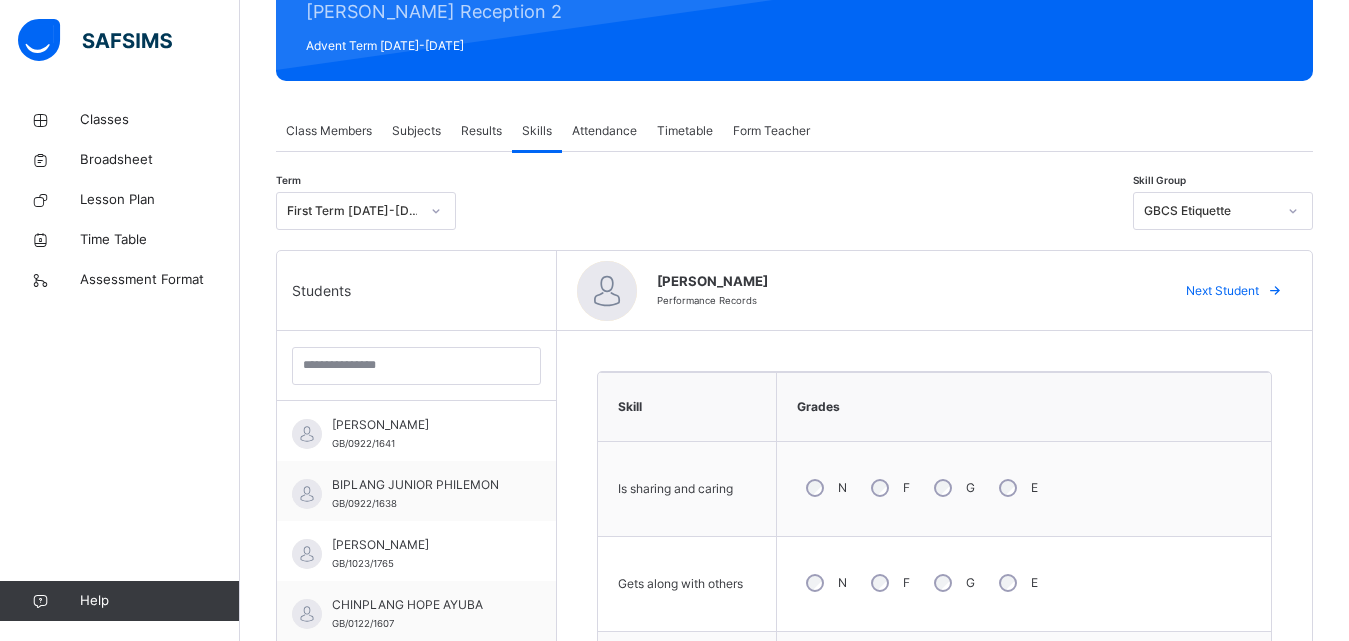click on "N F G E" at bounding box center (1024, 584) 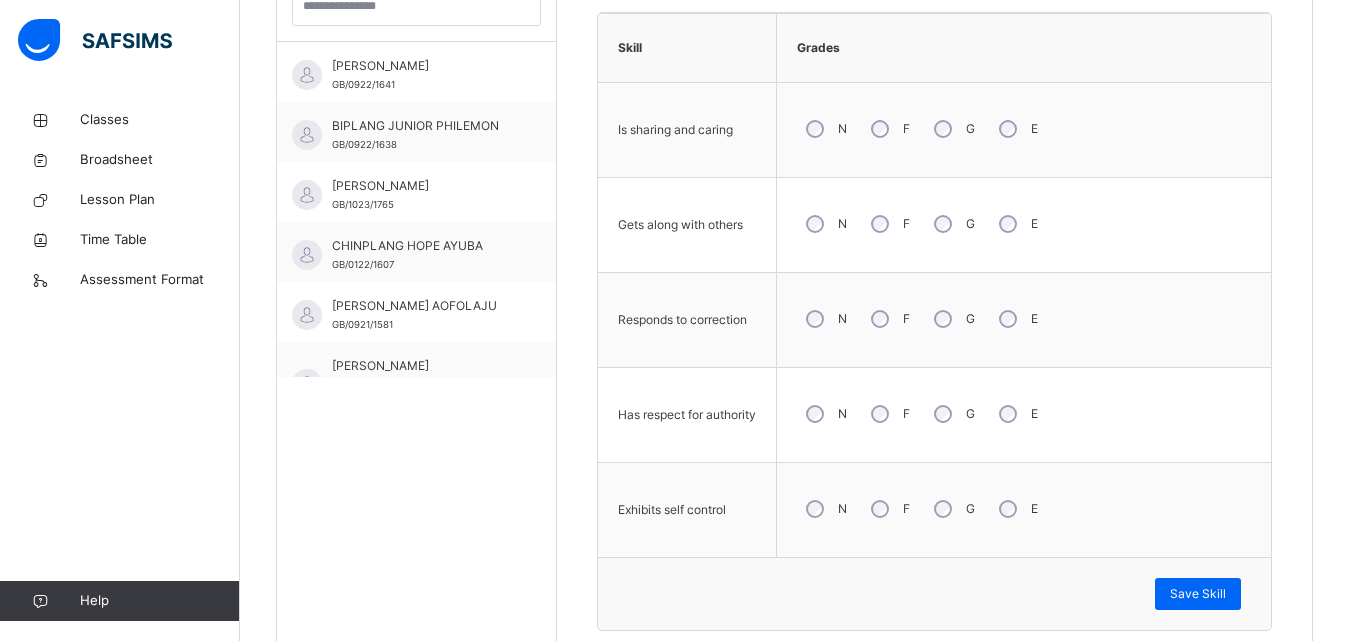 scroll, scrollTop: 625, scrollLeft: 0, axis: vertical 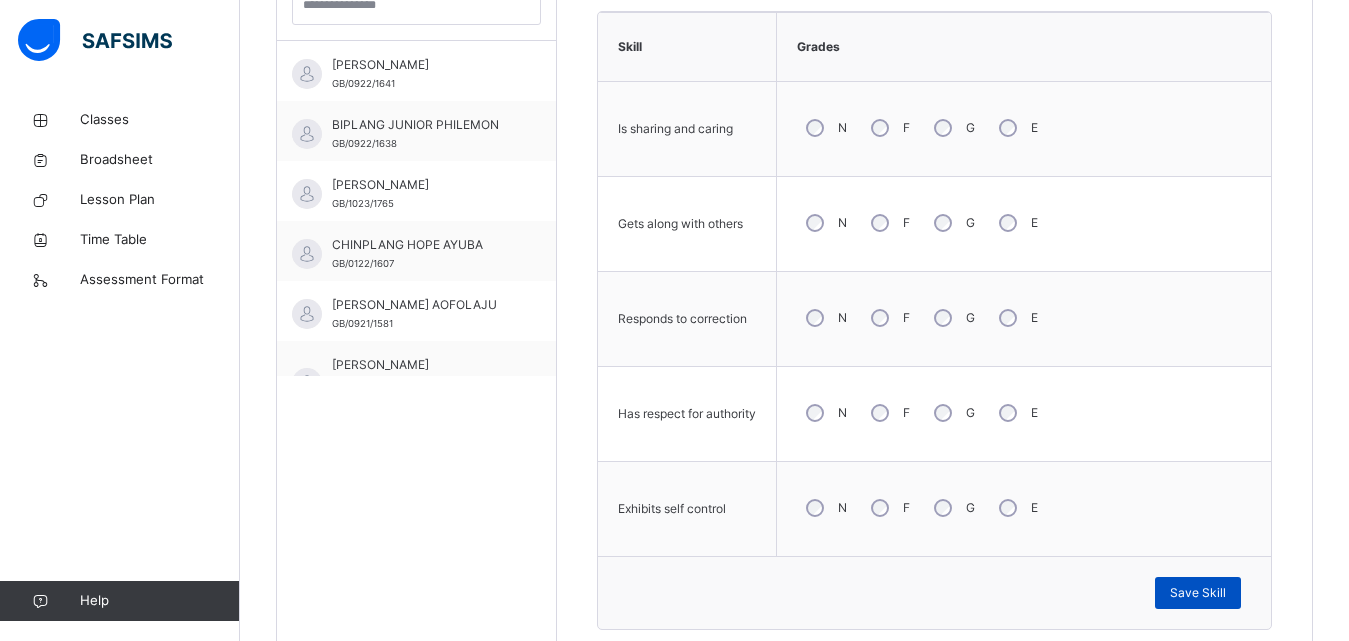 click on "Save Skill" at bounding box center (1198, 593) 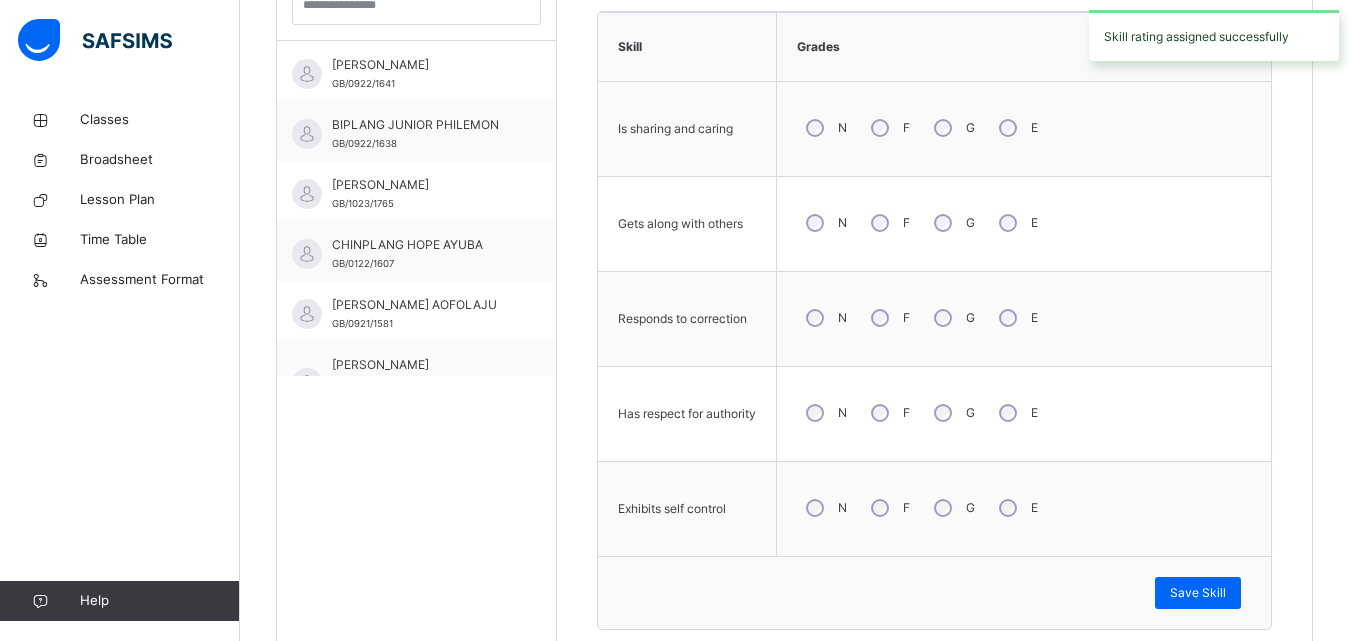click on "N F G E" at bounding box center [1024, 508] 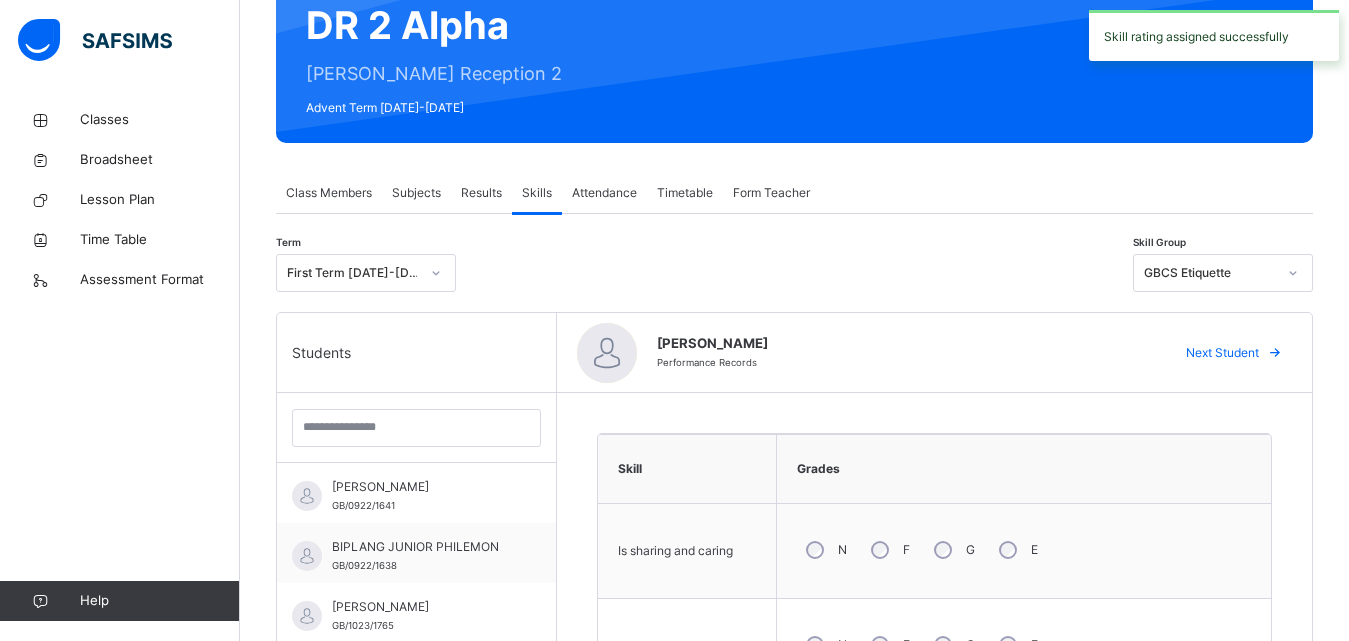 scroll, scrollTop: 145, scrollLeft: 0, axis: vertical 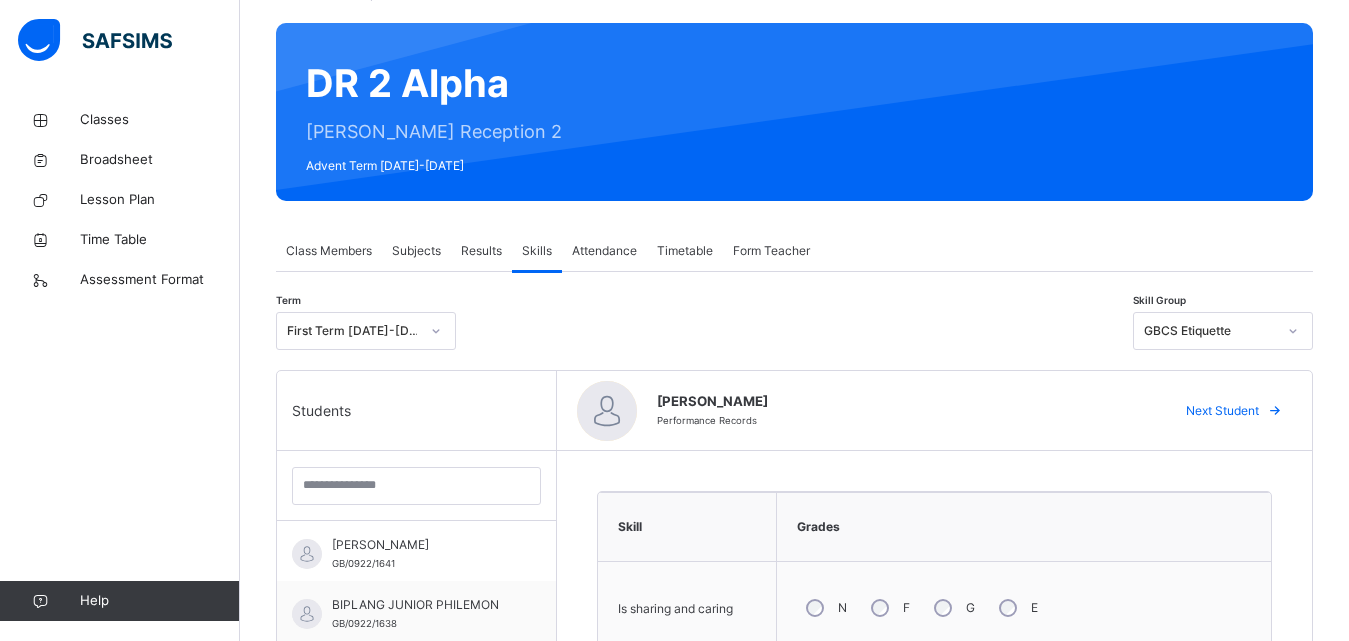 click at bounding box center (1275, 411) 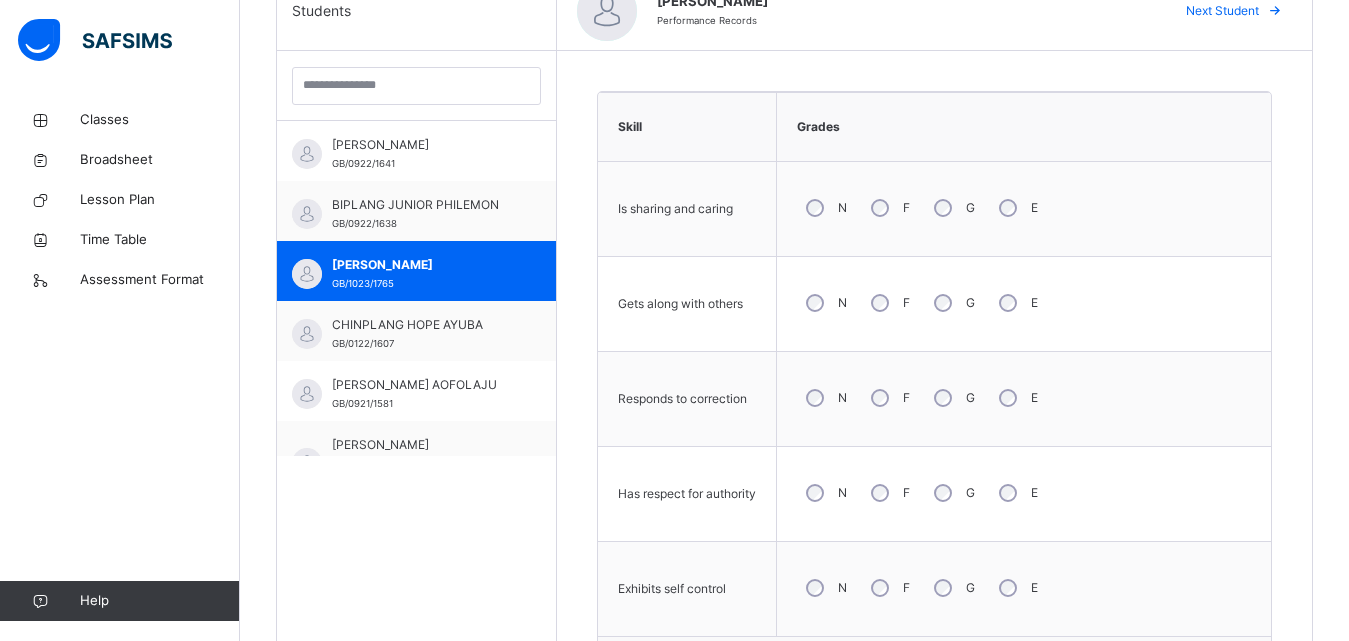 scroll, scrollTop: 585, scrollLeft: 0, axis: vertical 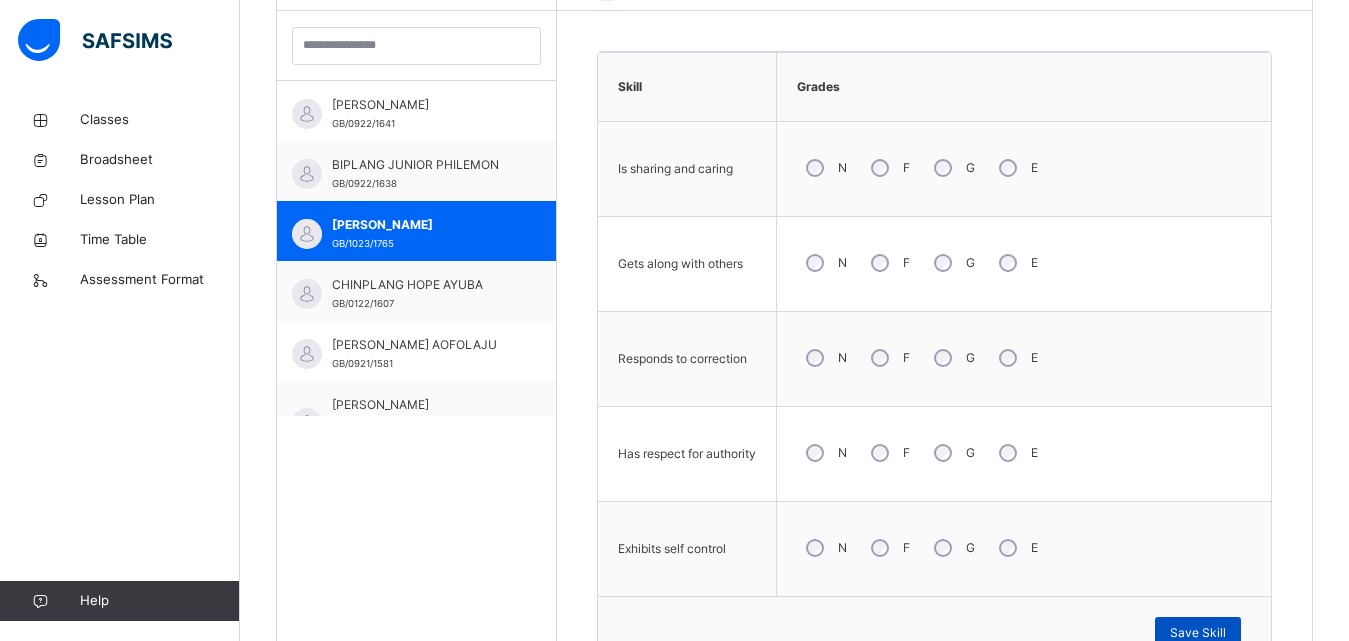 click on "Save Skill" at bounding box center [1198, 633] 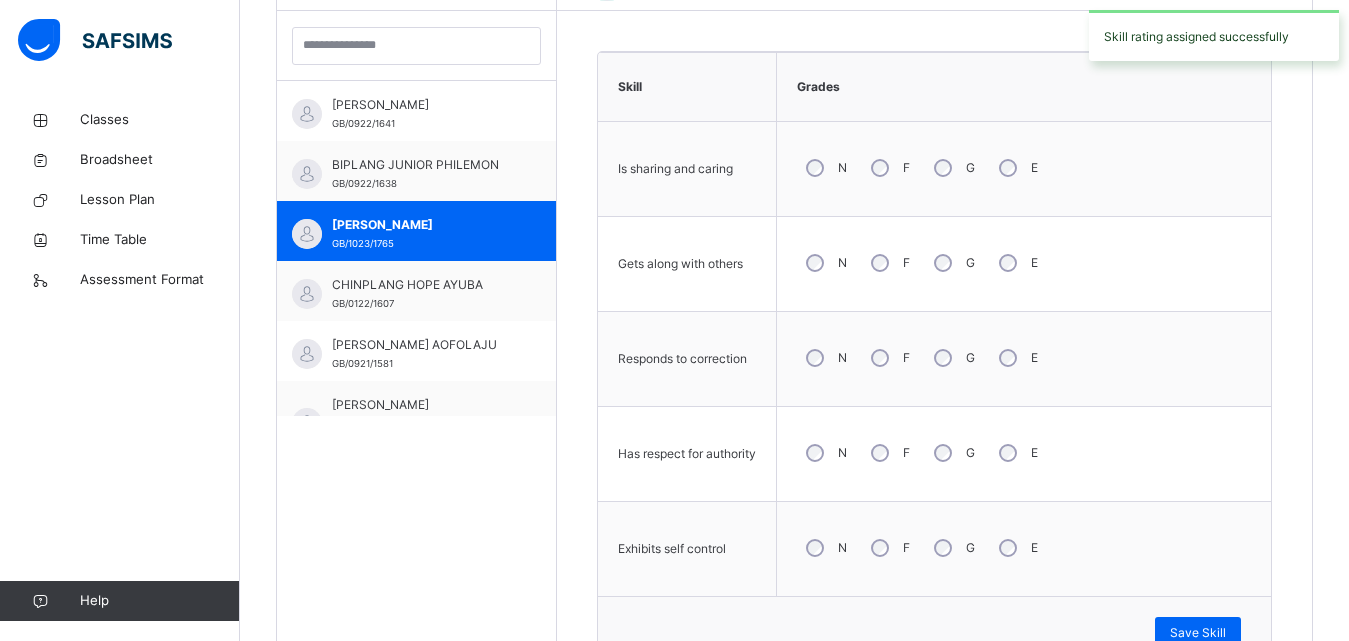 click on "N F G E" at bounding box center (1024, 548) 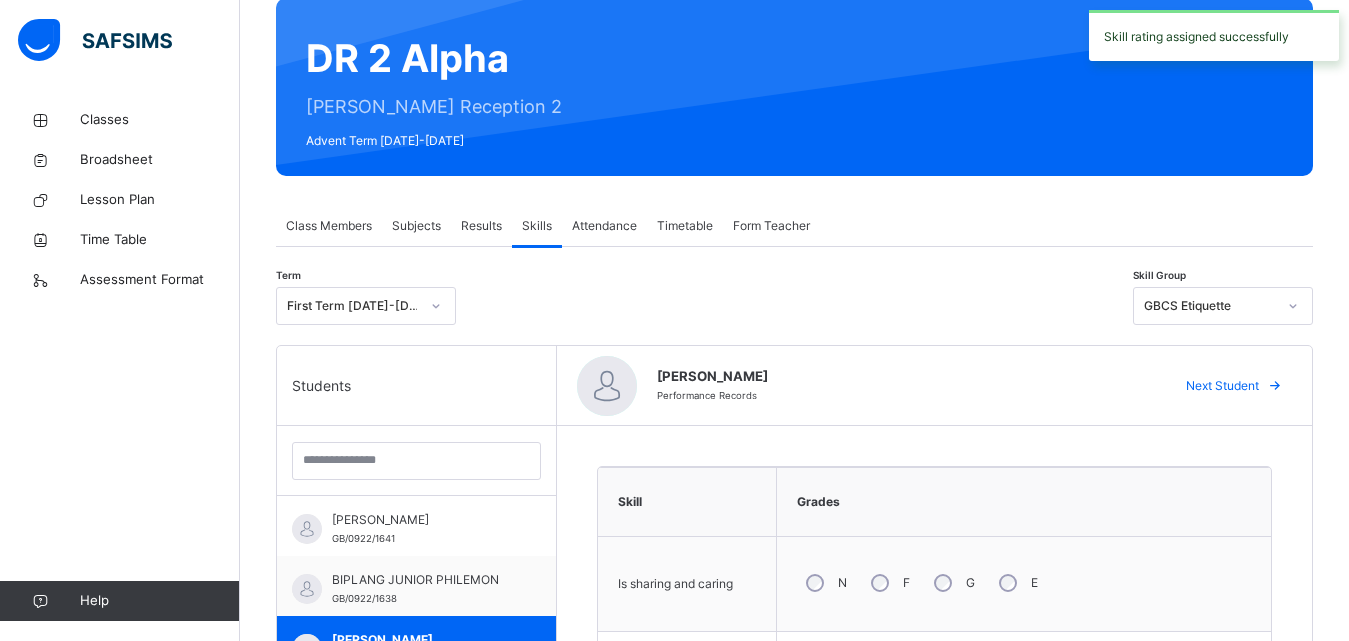 scroll, scrollTop: 105, scrollLeft: 0, axis: vertical 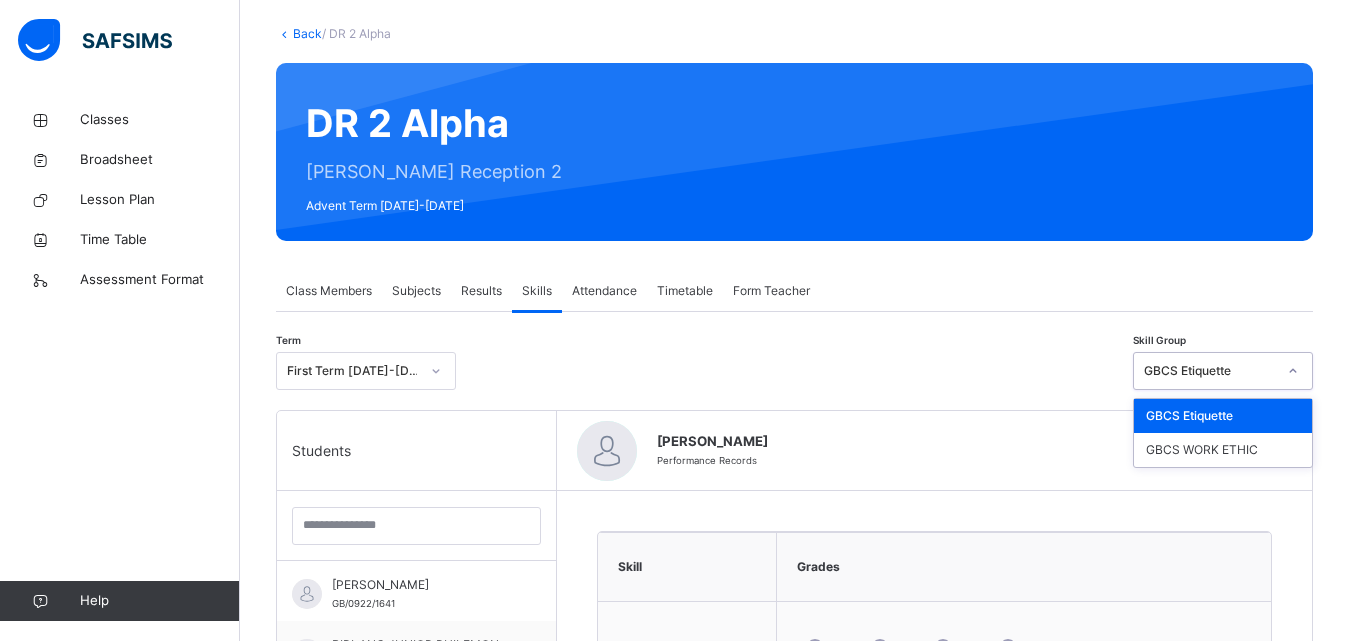 click 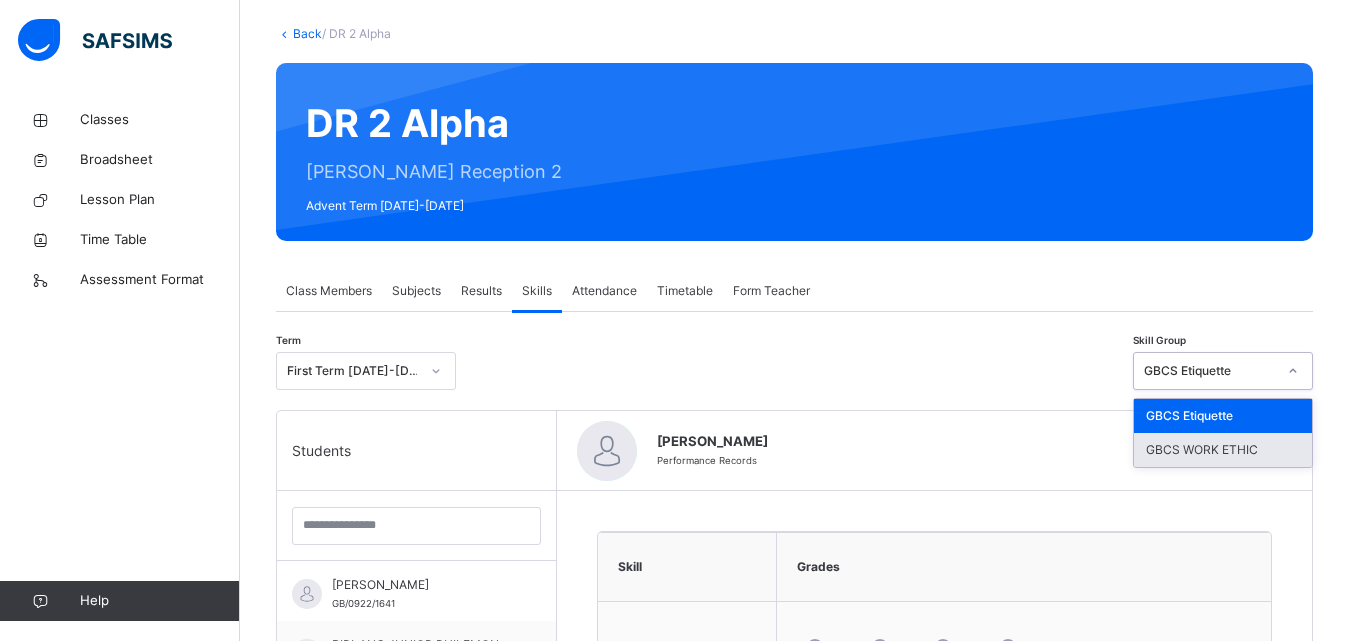 click on "GBCS WORK ETHIC" at bounding box center (1223, 450) 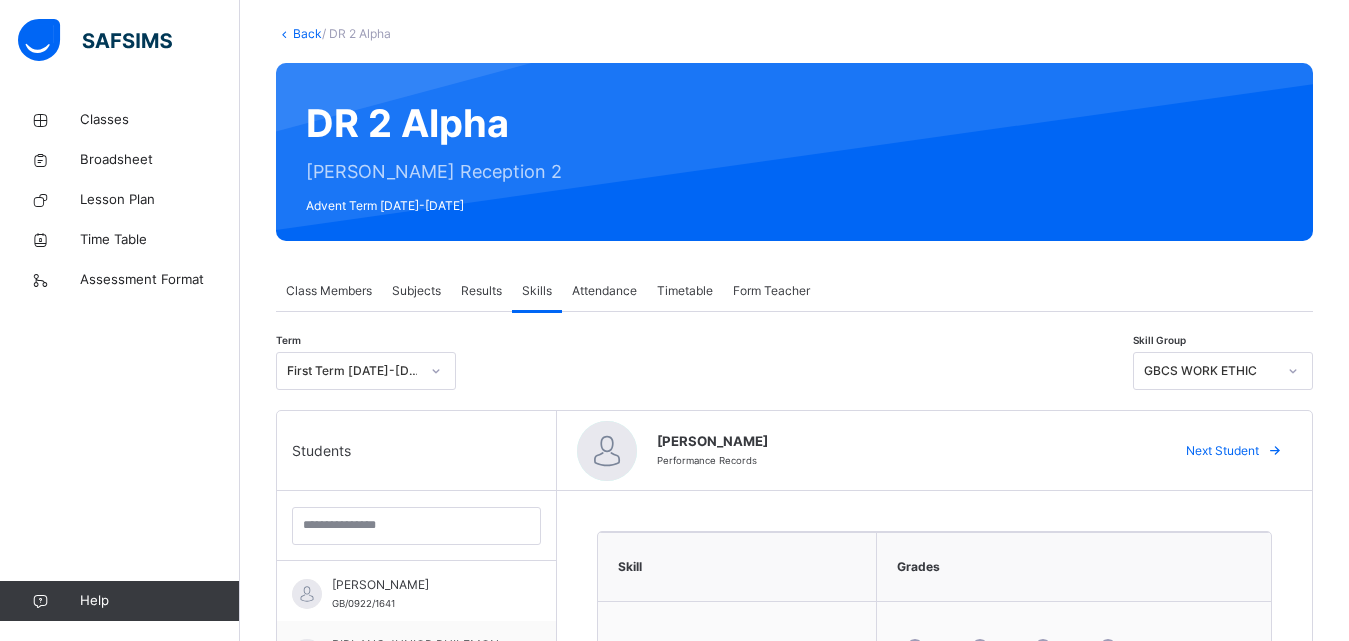 click on "Grades" at bounding box center [1074, 567] 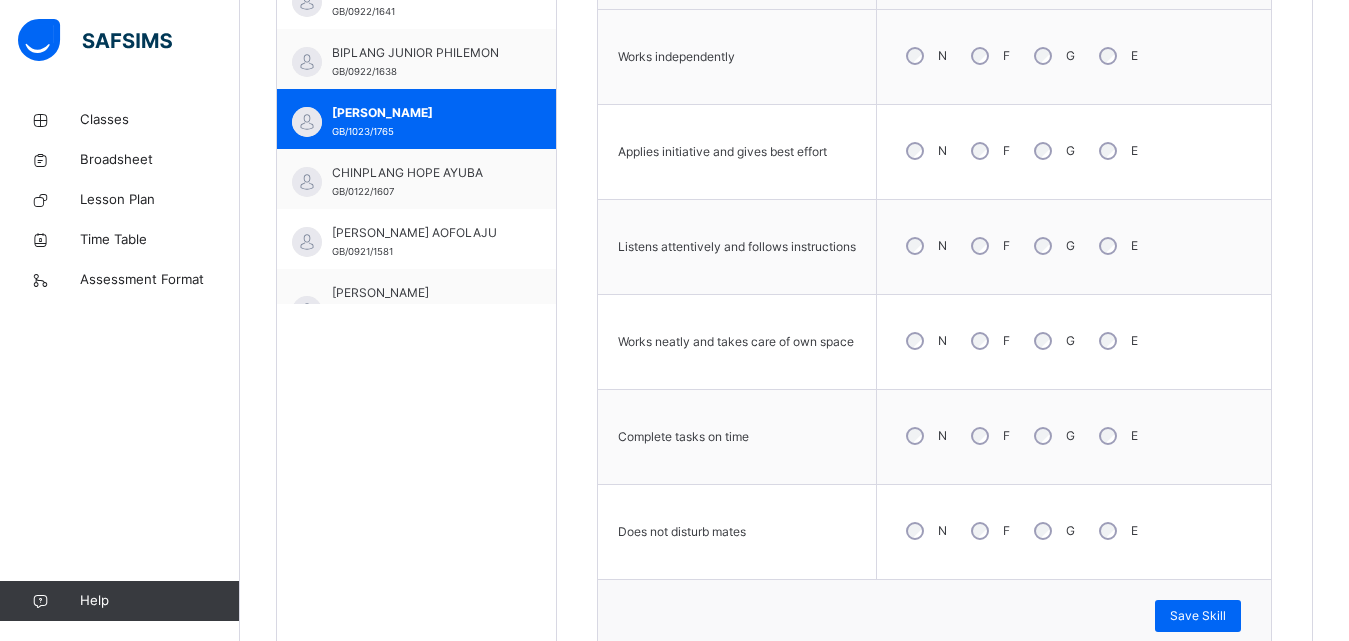 scroll, scrollTop: 705, scrollLeft: 0, axis: vertical 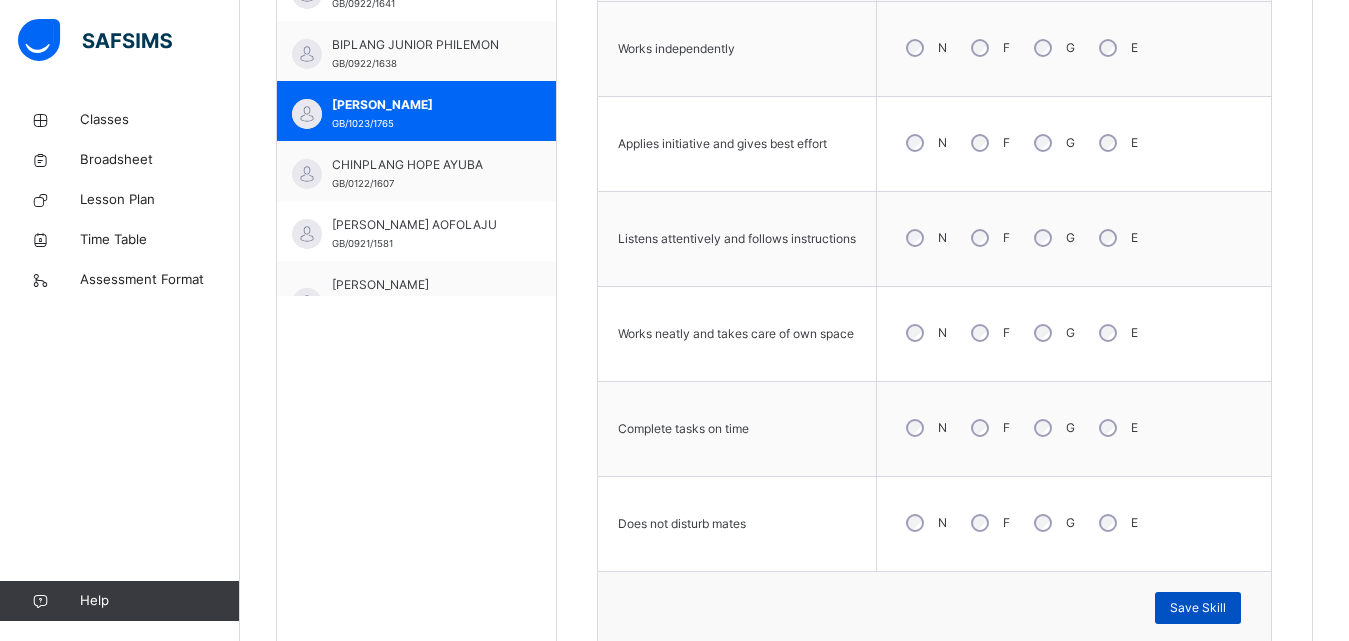 click on "Save Skill" at bounding box center (1198, 608) 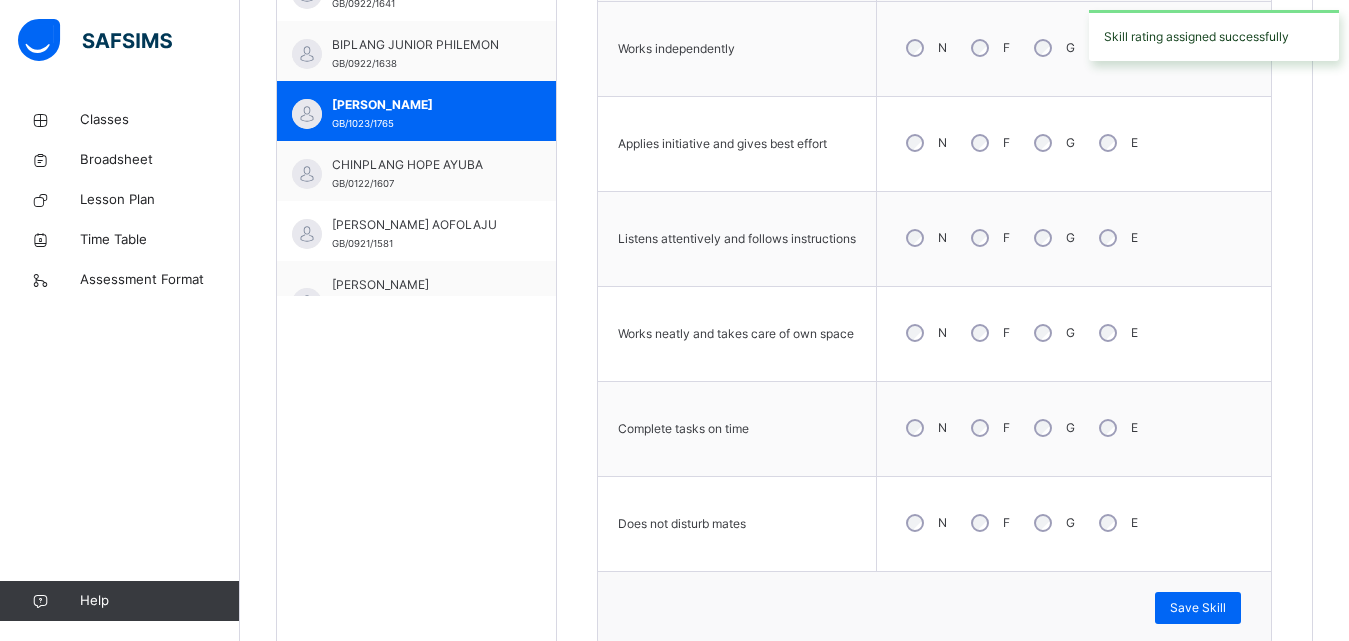 click on "N F G E" at bounding box center [1074, 523] 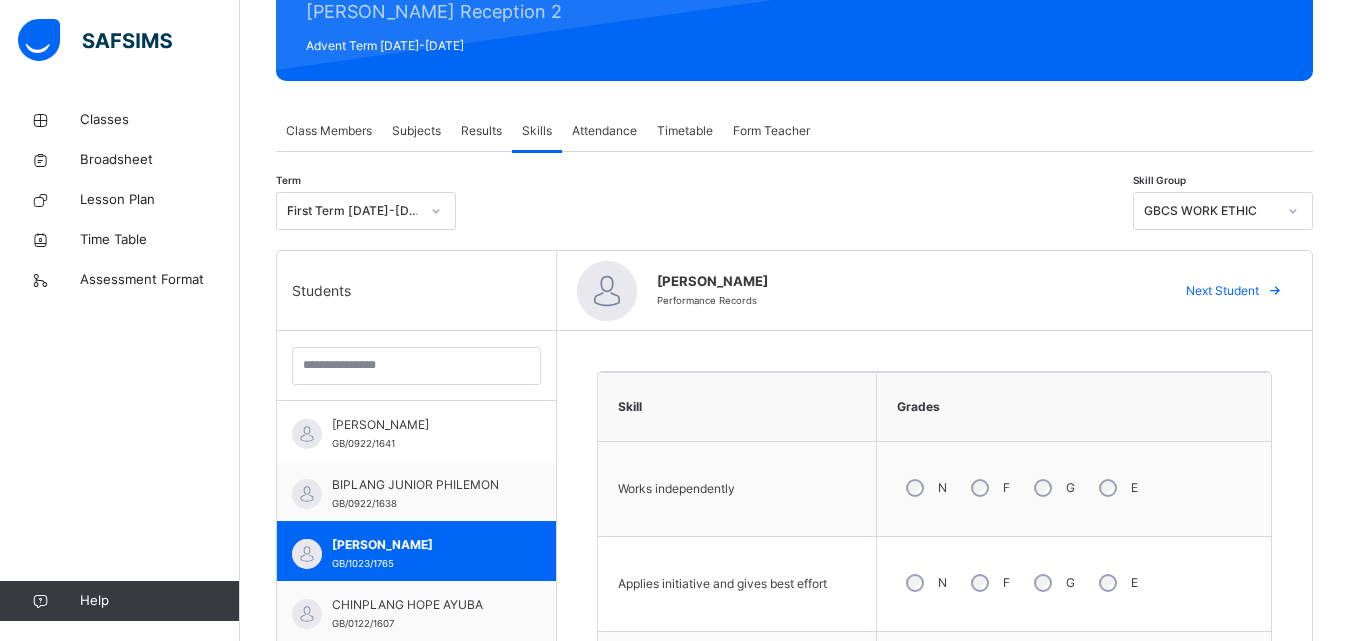 scroll, scrollTop: 225, scrollLeft: 0, axis: vertical 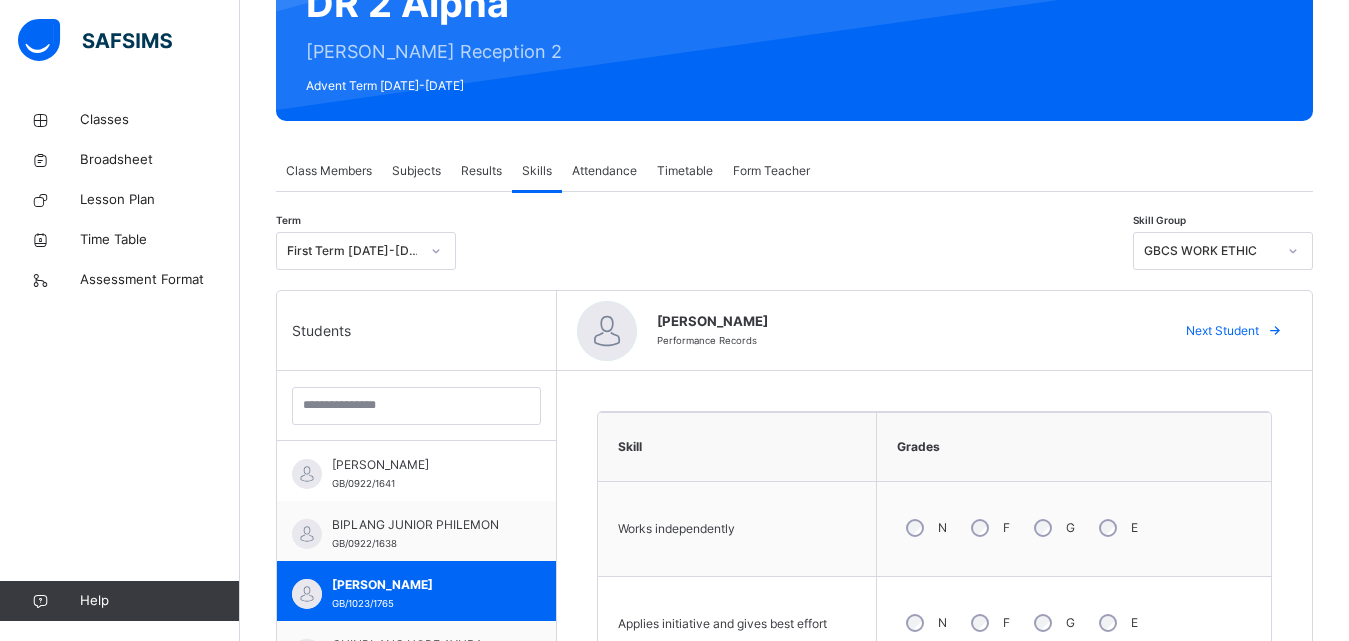 click at bounding box center [1275, 331] 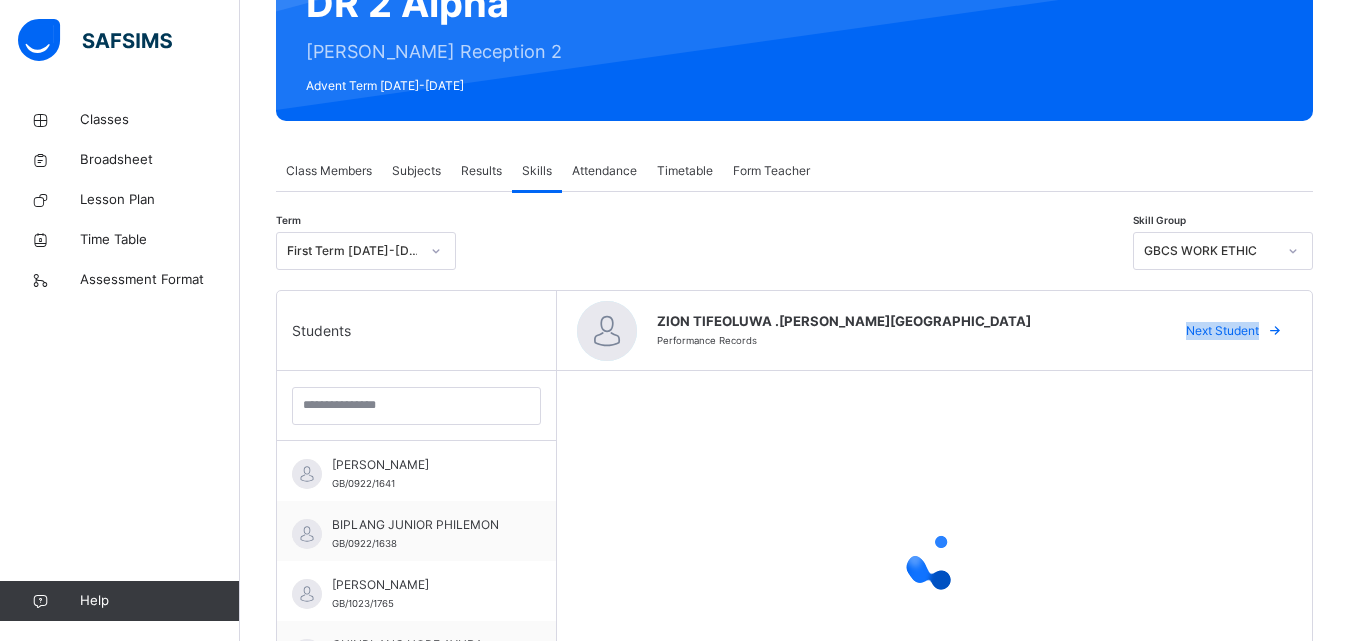 click at bounding box center [1275, 331] 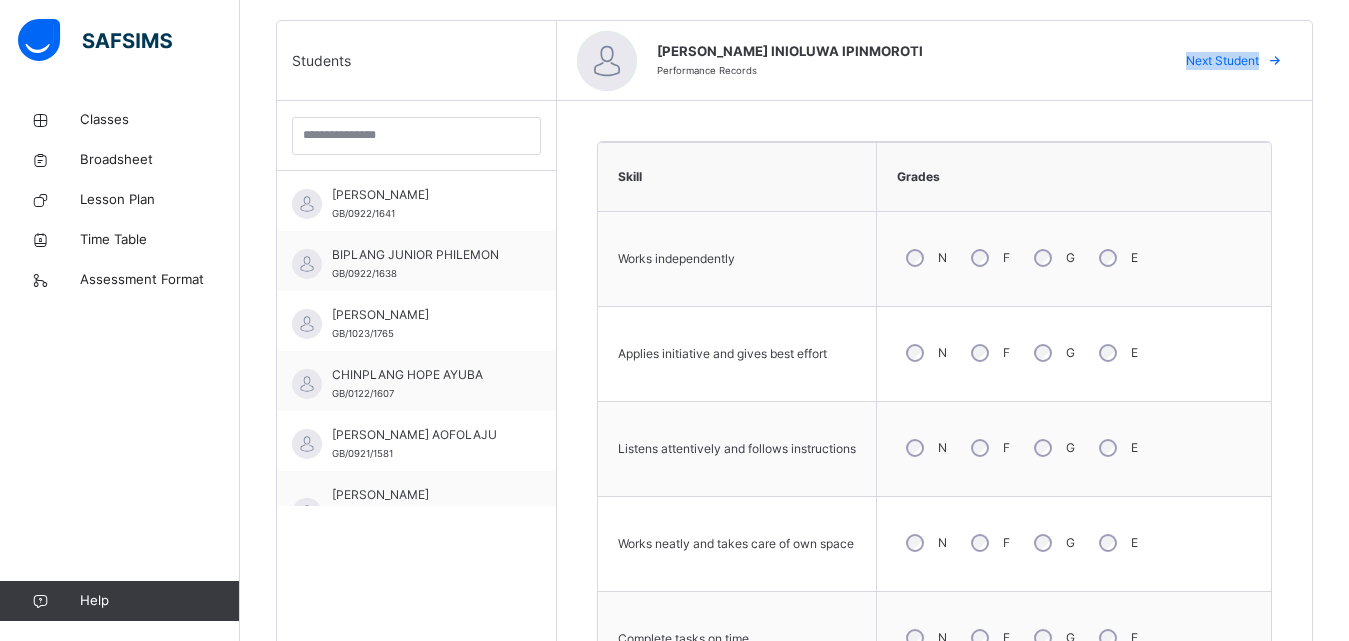scroll, scrollTop: 705, scrollLeft: 0, axis: vertical 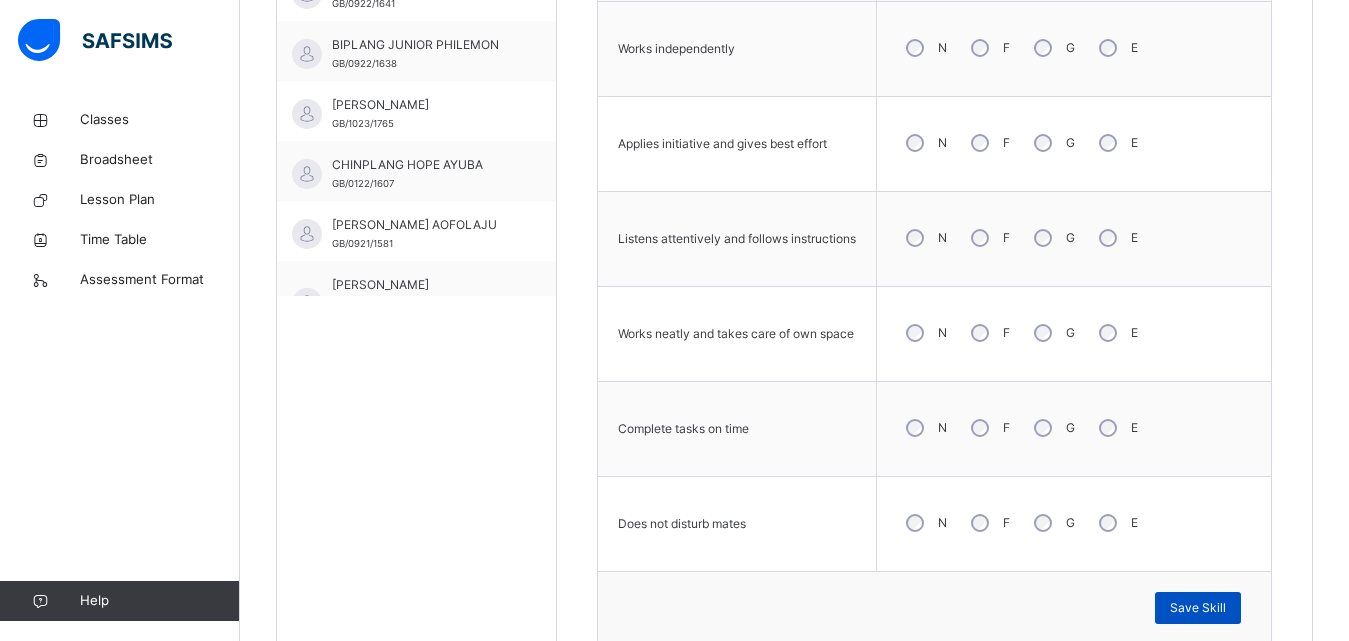 click on "Save Skill" at bounding box center [1198, 608] 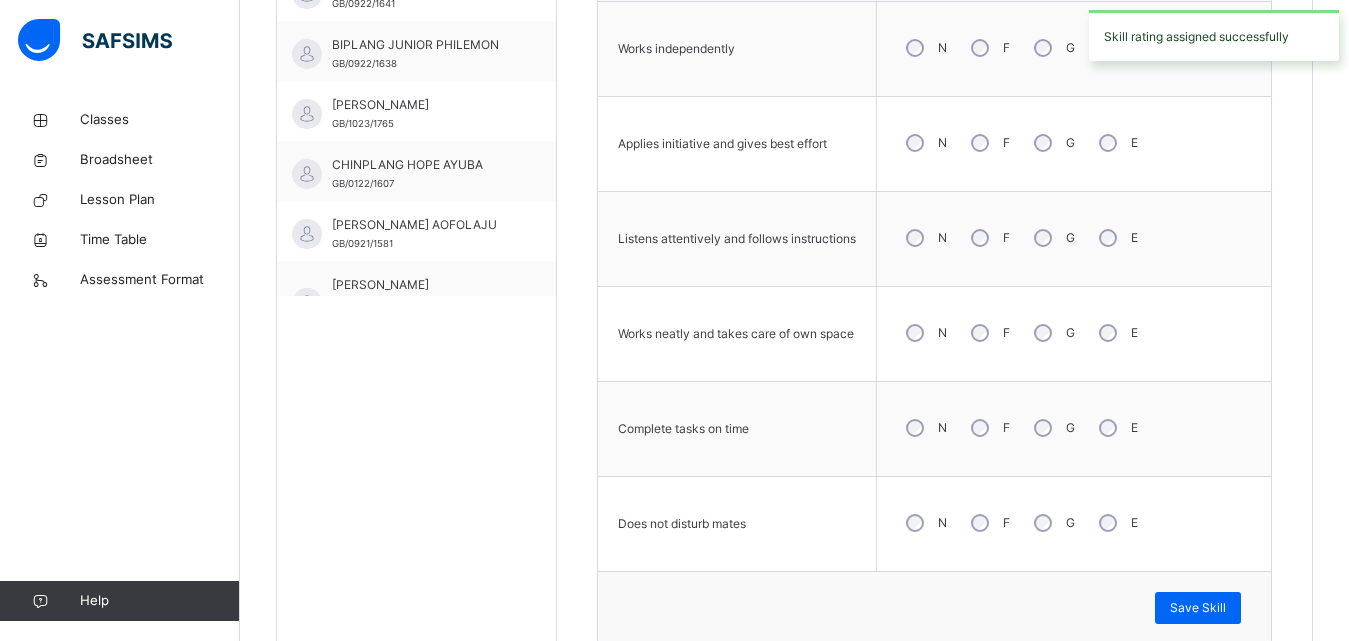 click on "N F G E" at bounding box center (1074, 523) 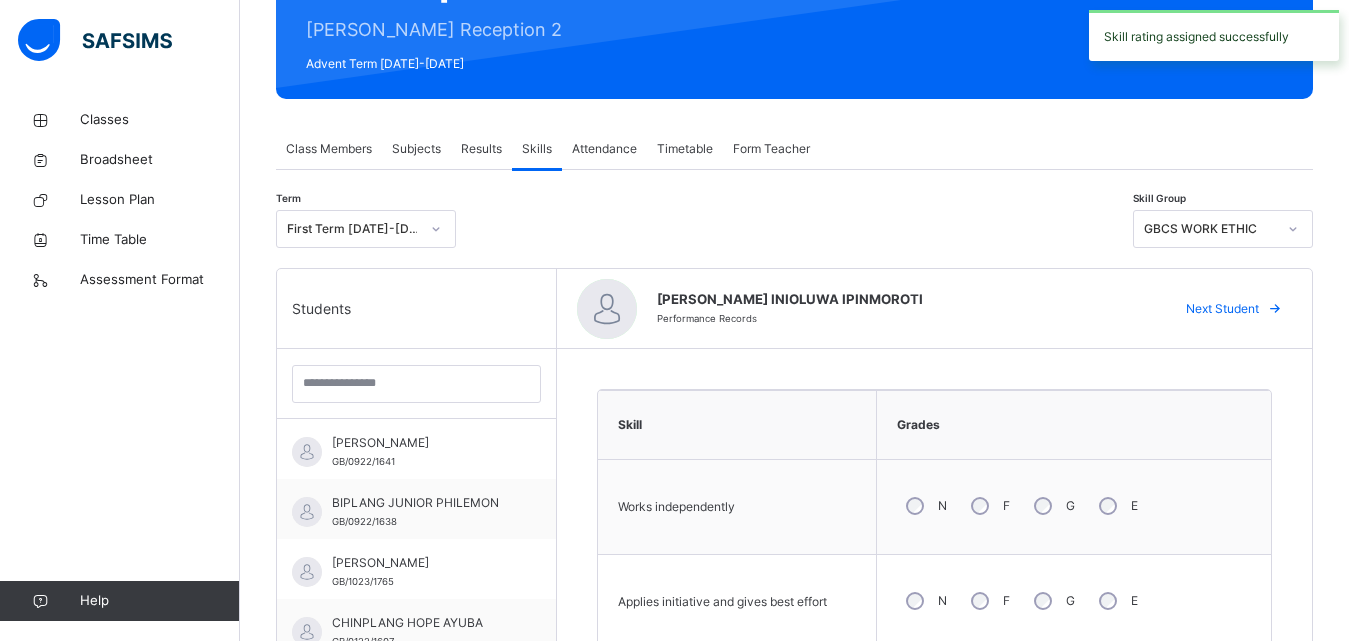 scroll, scrollTop: 105, scrollLeft: 0, axis: vertical 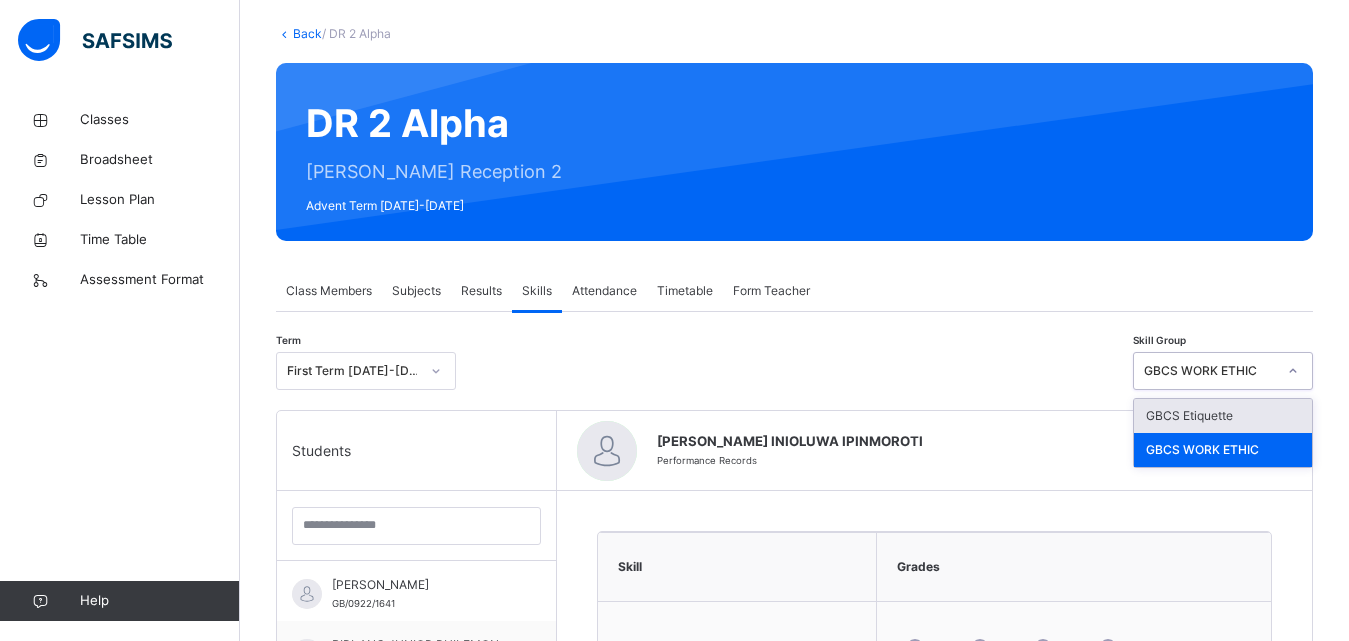 click 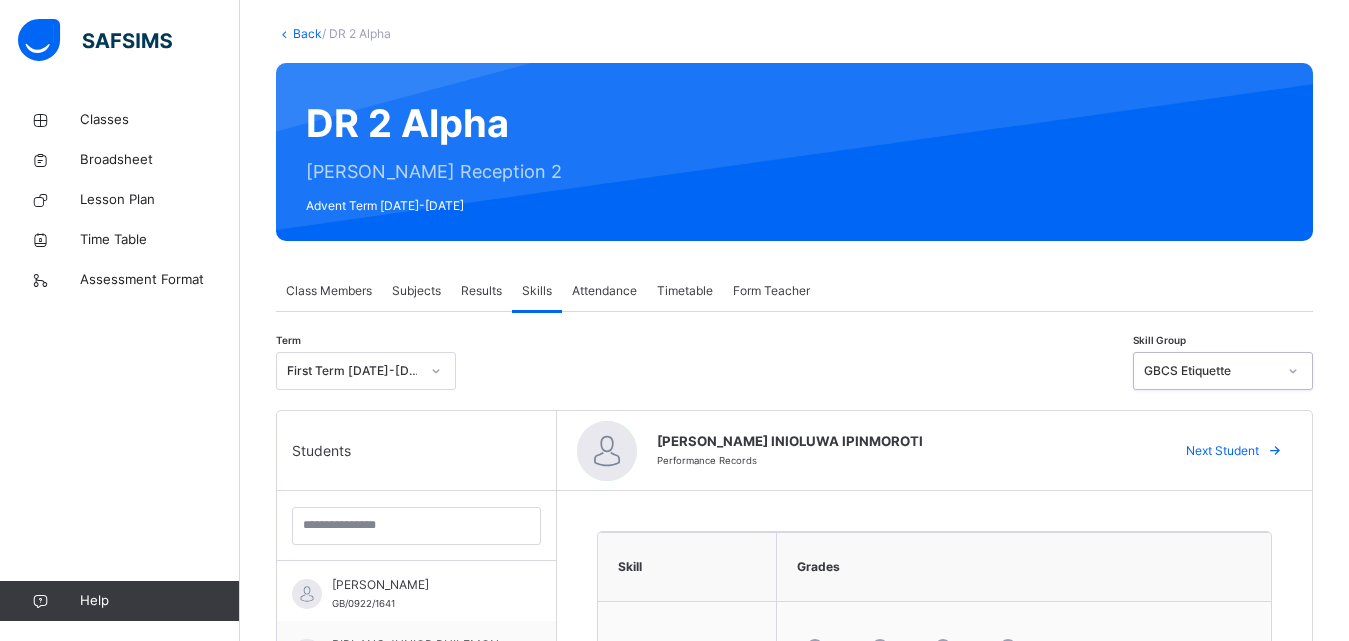 drag, startPoint x: 1286, startPoint y: 415, endPoint x: 1276, endPoint y: 421, distance: 11.661903 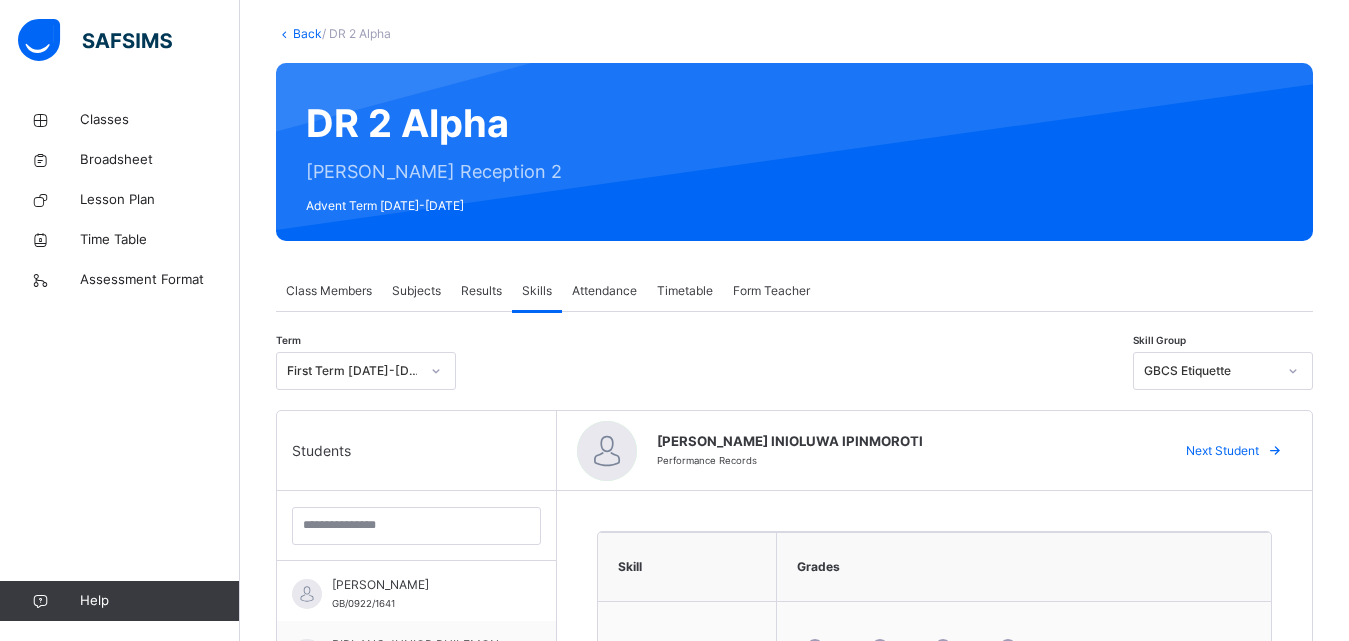 drag, startPoint x: 1255, startPoint y: 455, endPoint x: 1231, endPoint y: 483, distance: 36.878178 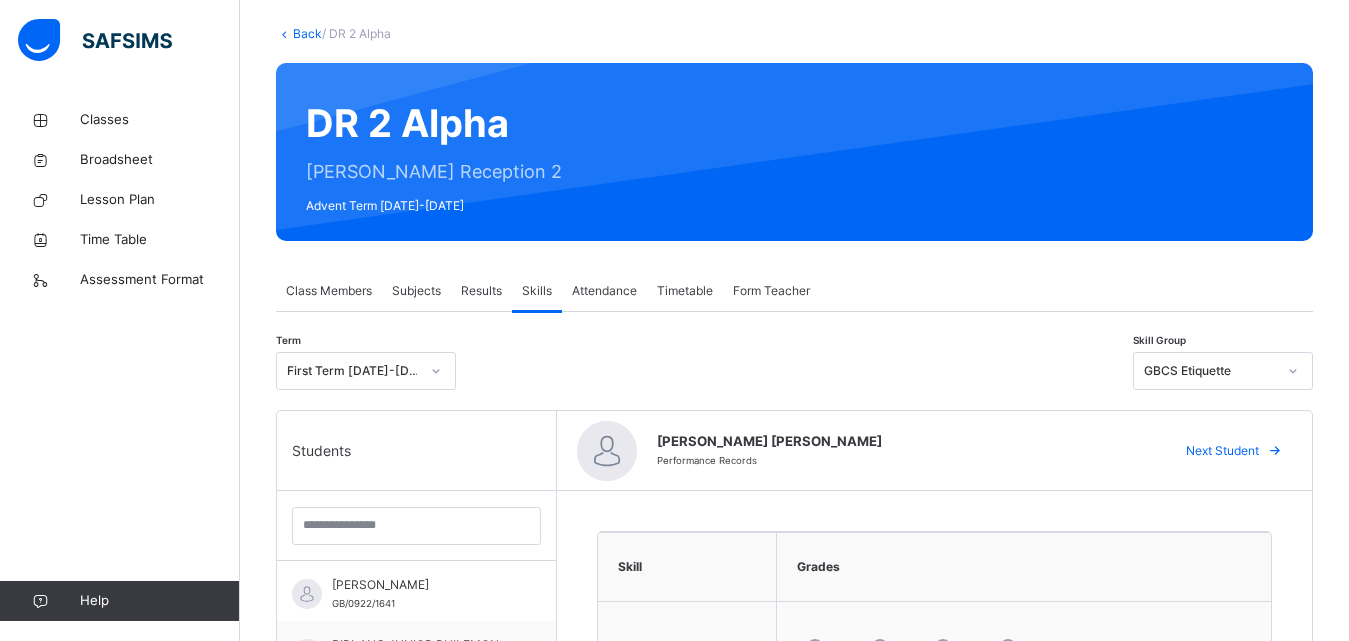 click on "Grades" at bounding box center [1024, 567] 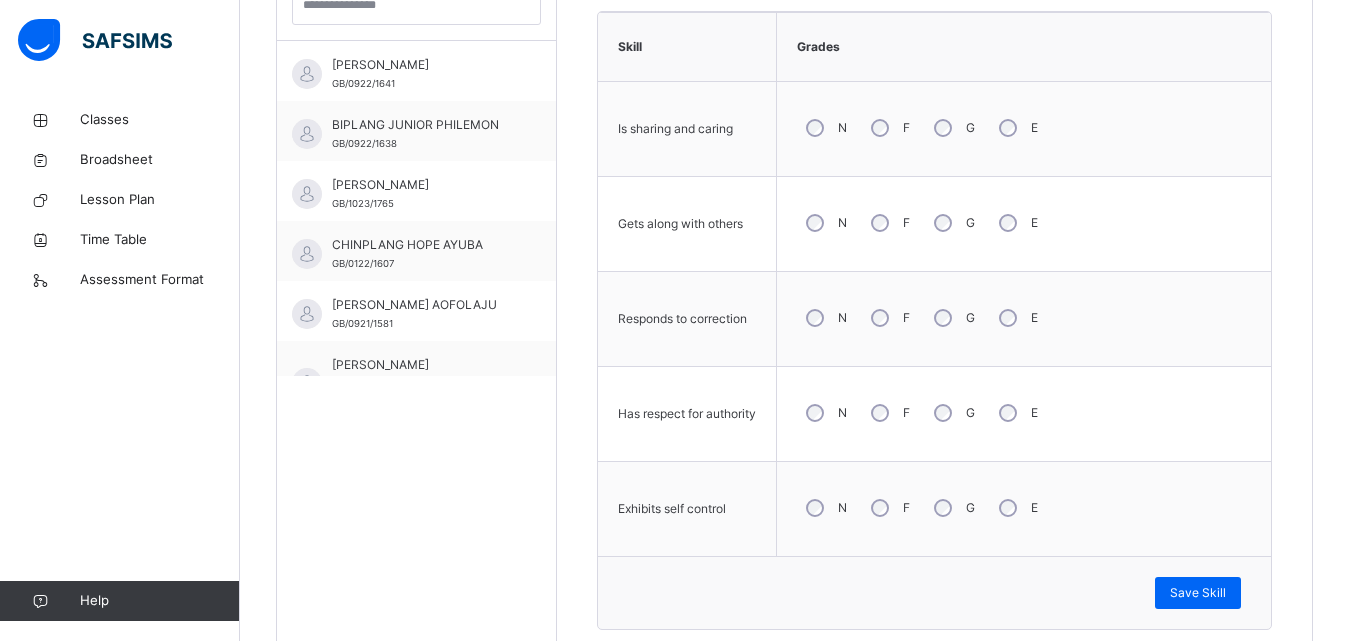 scroll, scrollTop: 665, scrollLeft: 0, axis: vertical 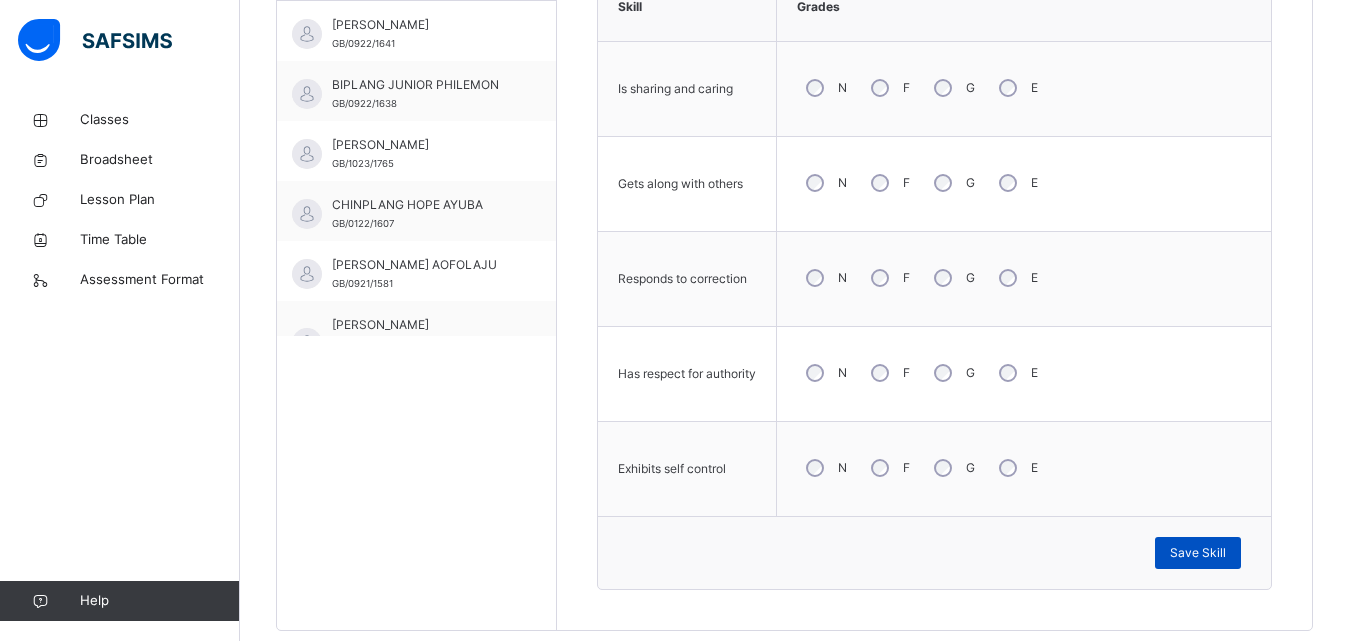 click on "Save Skill" at bounding box center (1198, 553) 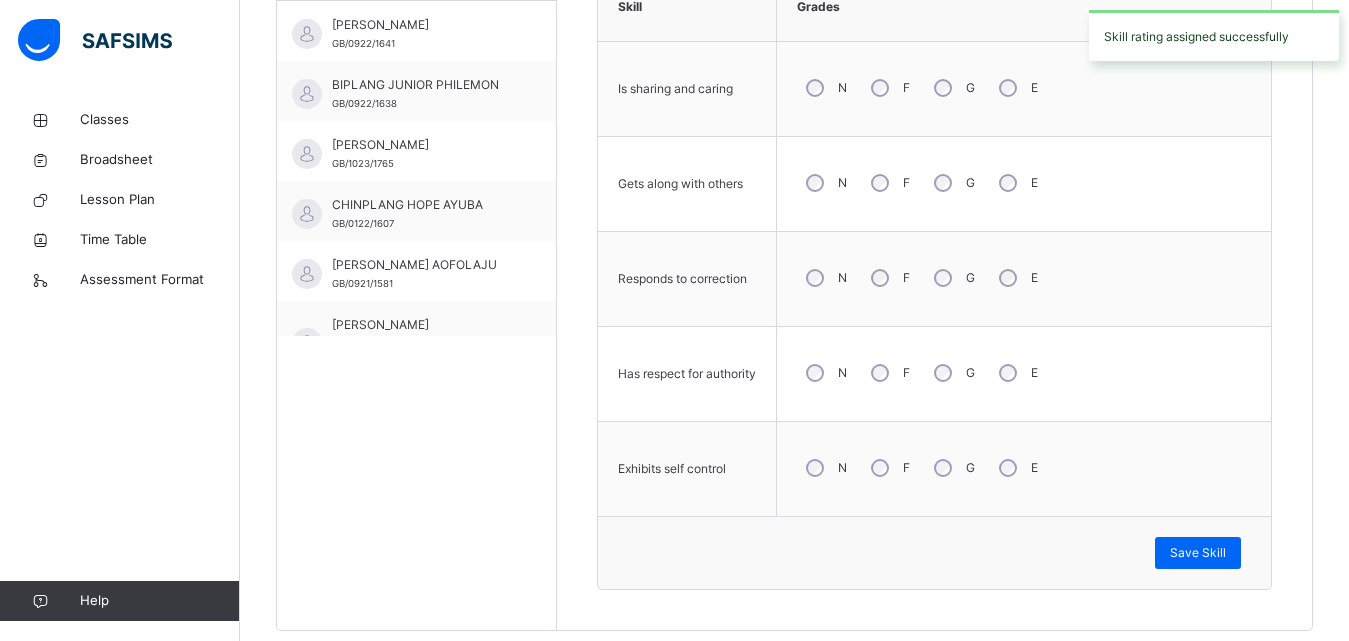 click on "N F G E" at bounding box center (1024, 468) 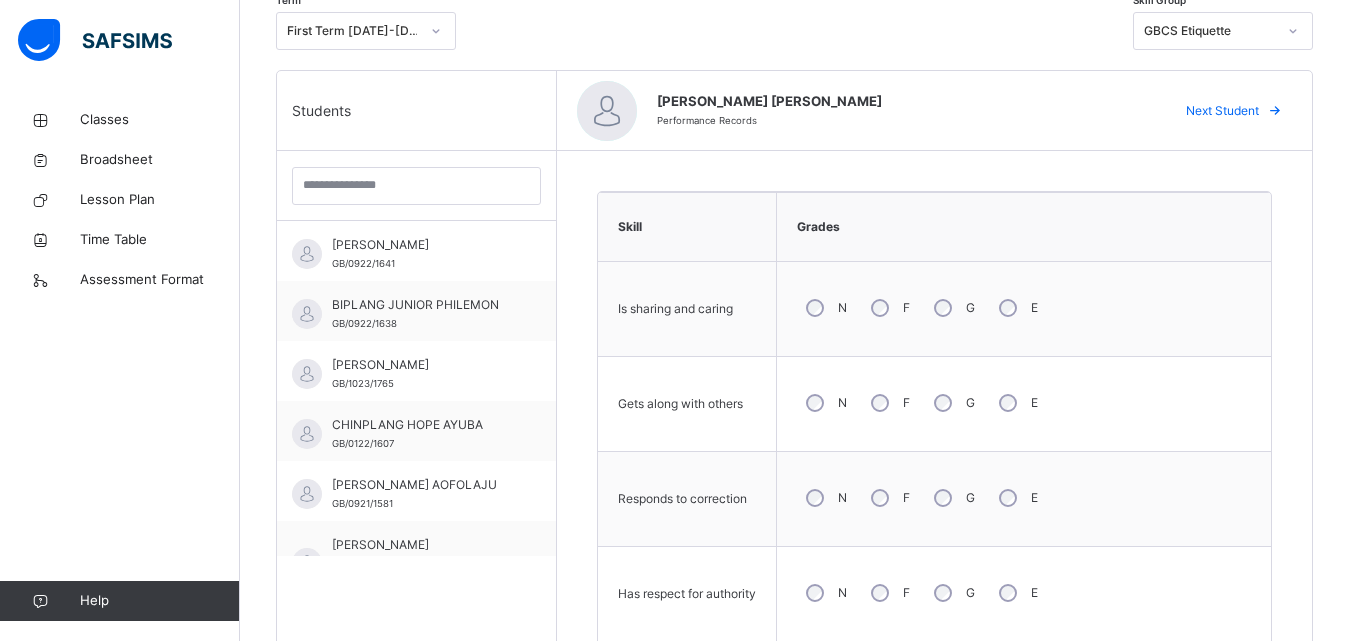 scroll, scrollTop: 265, scrollLeft: 0, axis: vertical 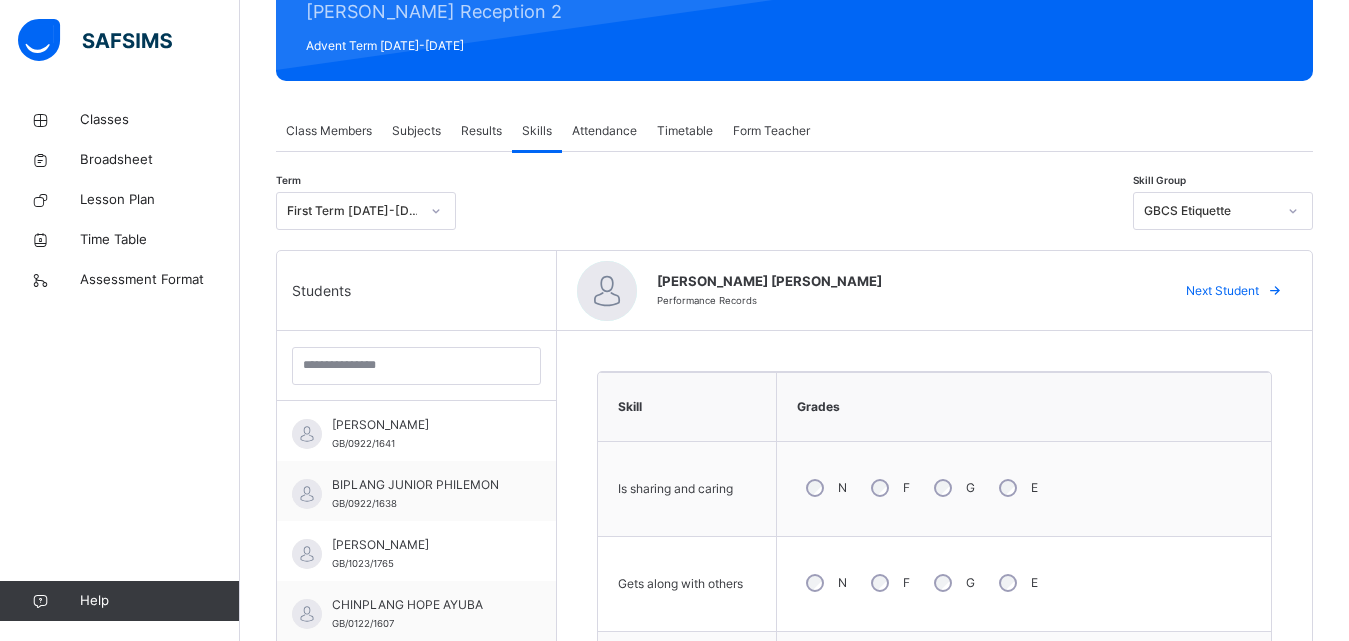 click on "Next Student" at bounding box center [1222, 291] 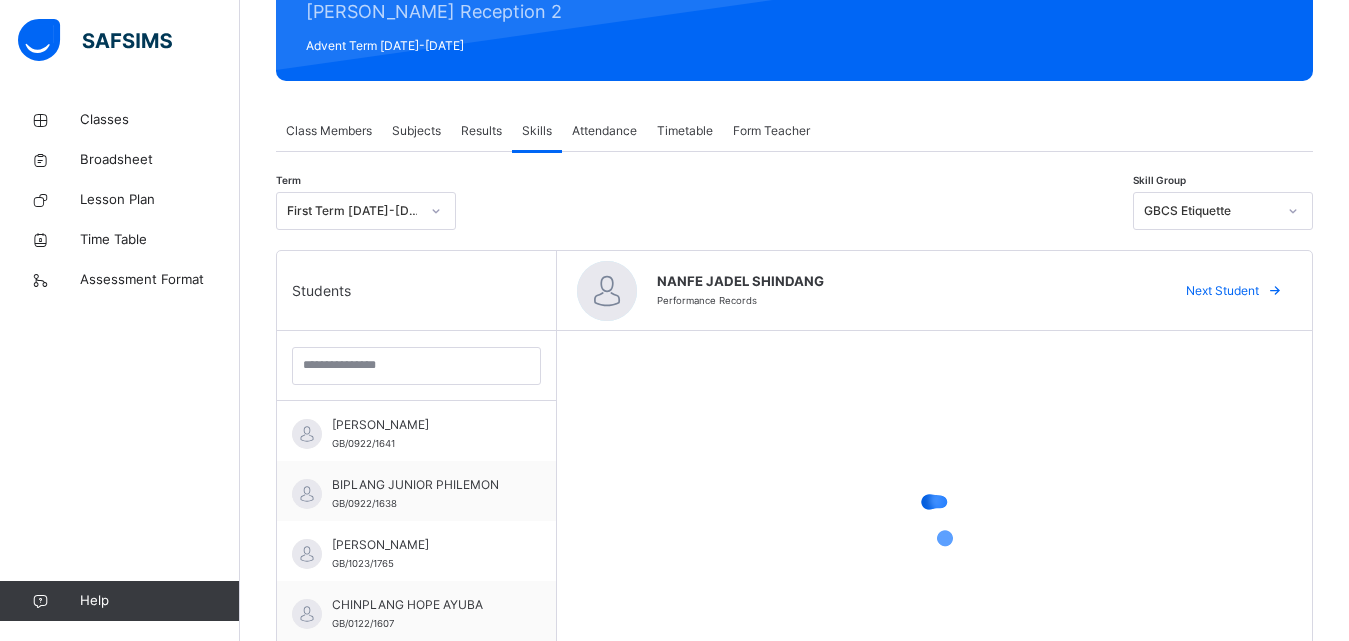 click at bounding box center [1275, 291] 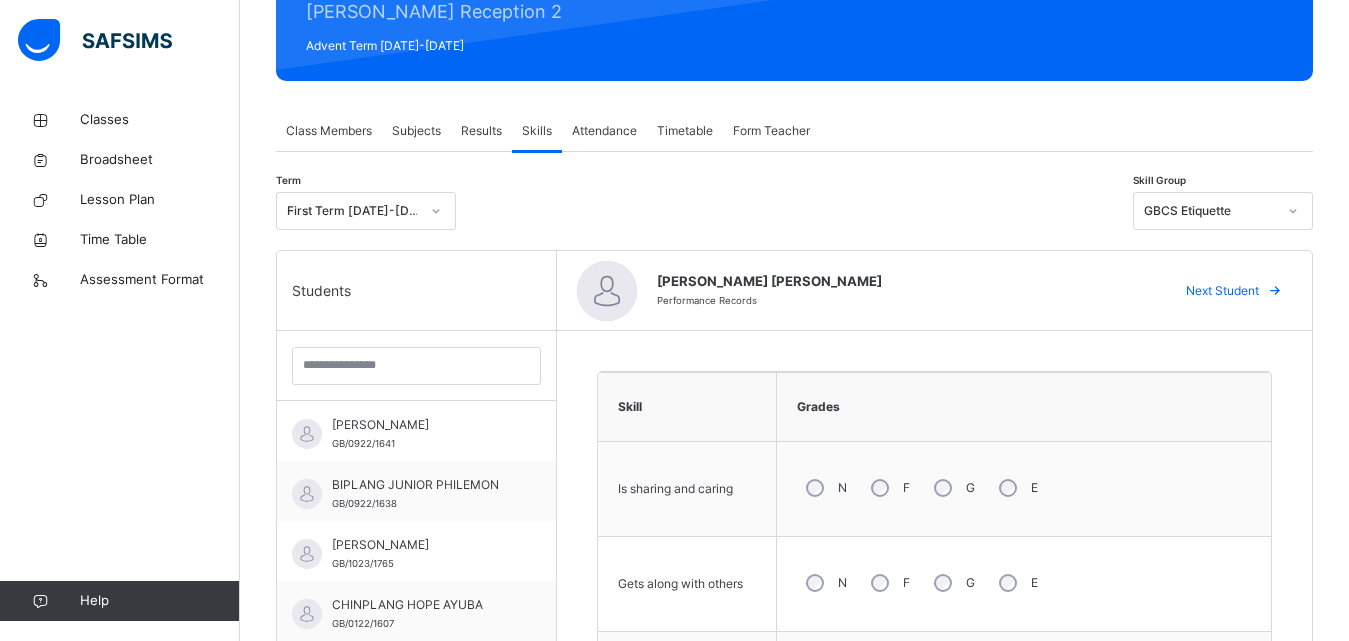 click on "Grades" at bounding box center [1024, 407] 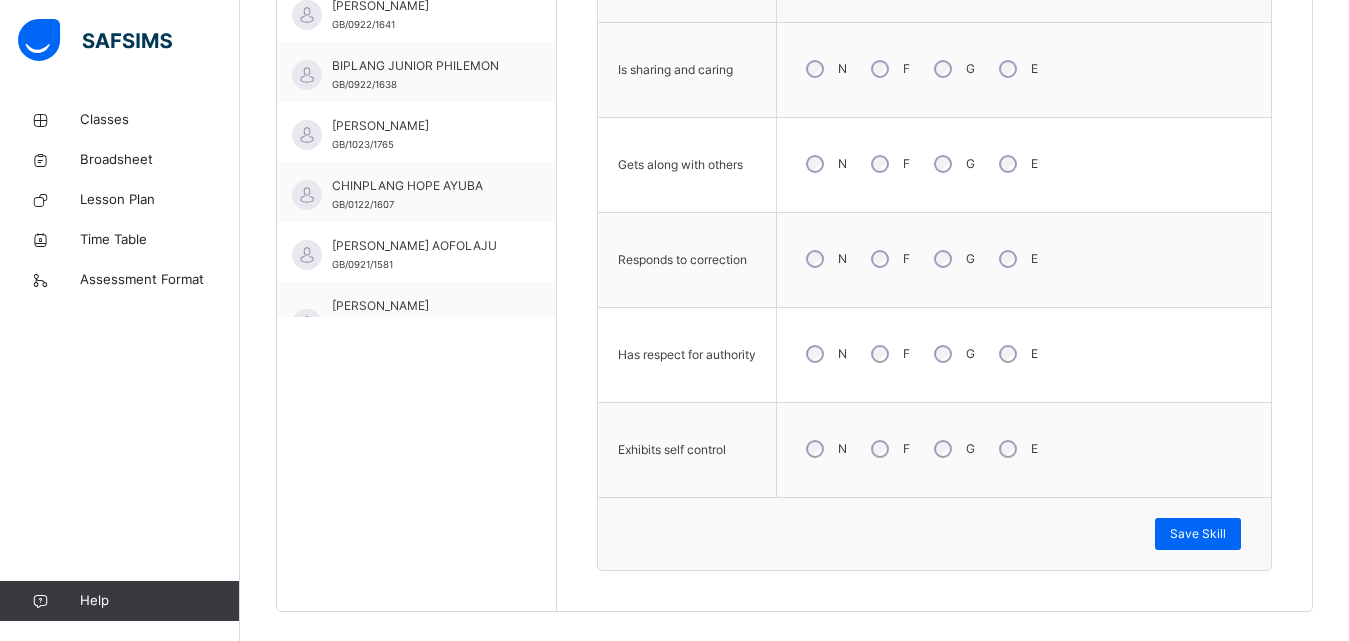 scroll, scrollTop: 705, scrollLeft: 0, axis: vertical 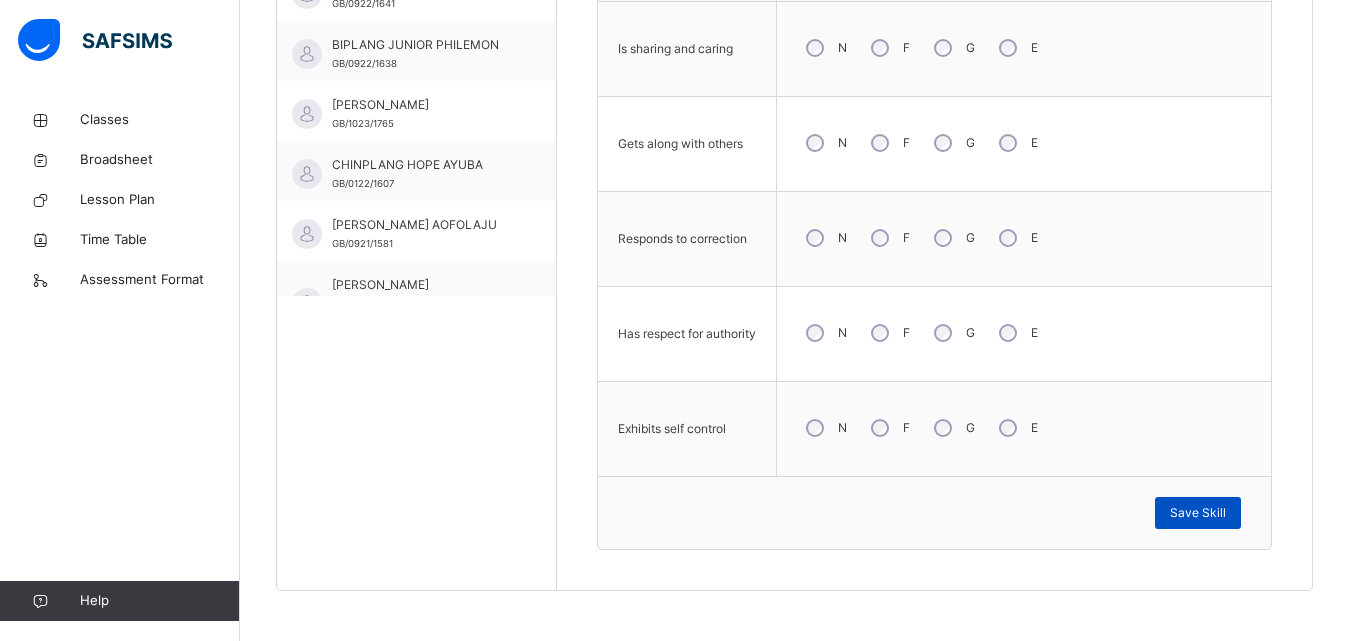 click on "Save Skill" at bounding box center [1198, 513] 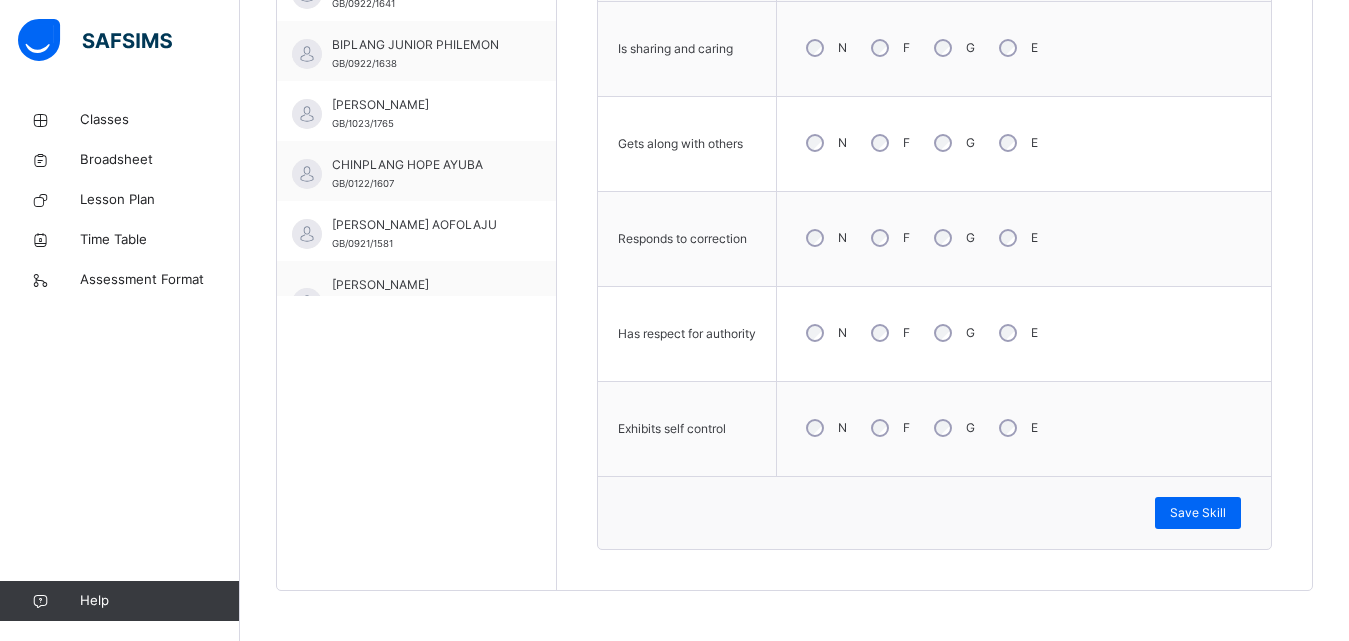 click on "N F G E" at bounding box center (1024, 238) 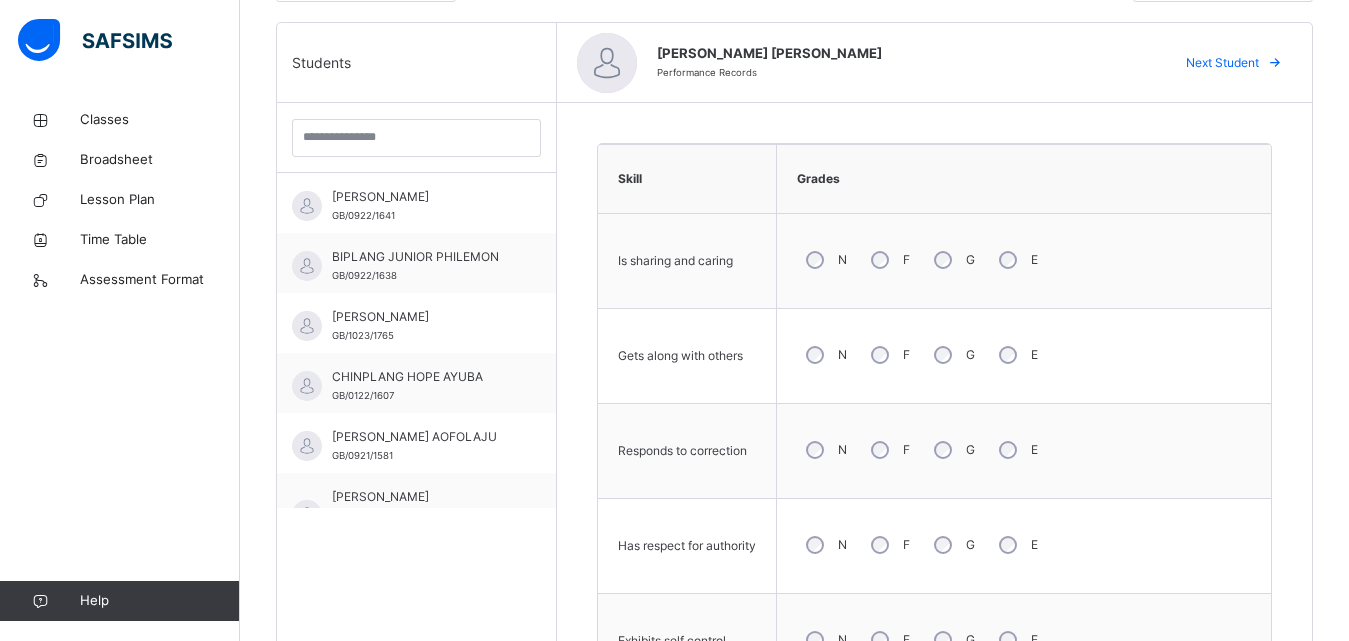 scroll, scrollTop: 345, scrollLeft: 0, axis: vertical 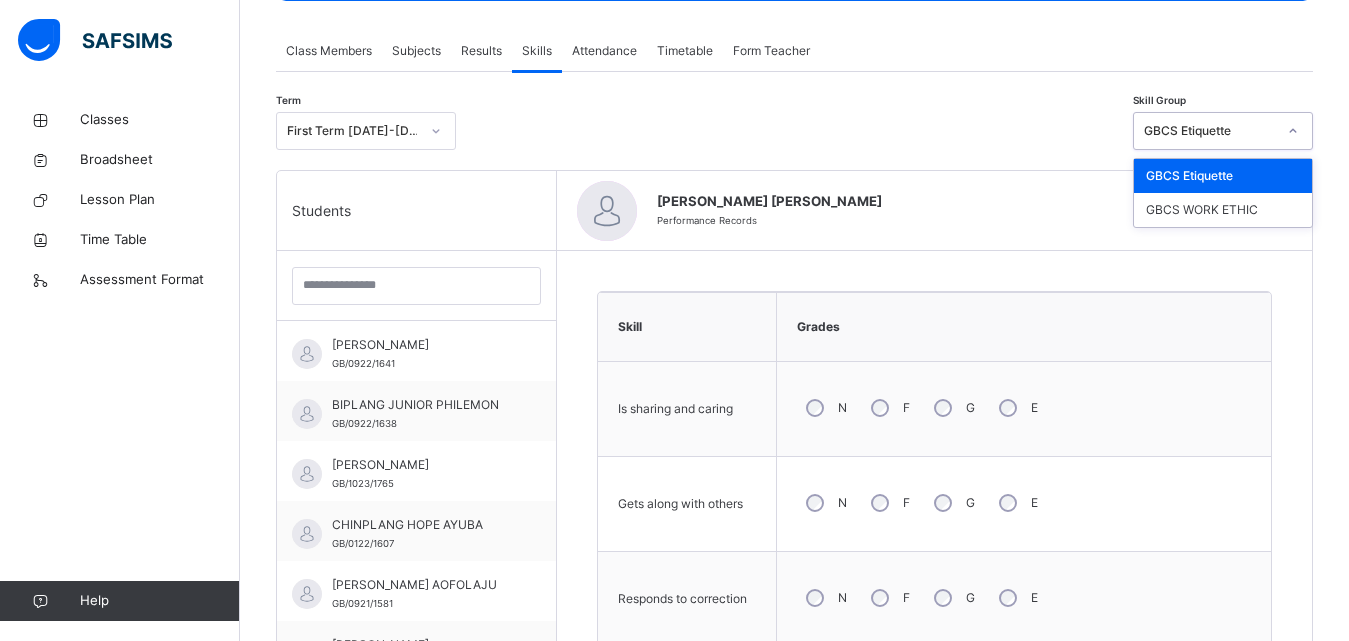 click 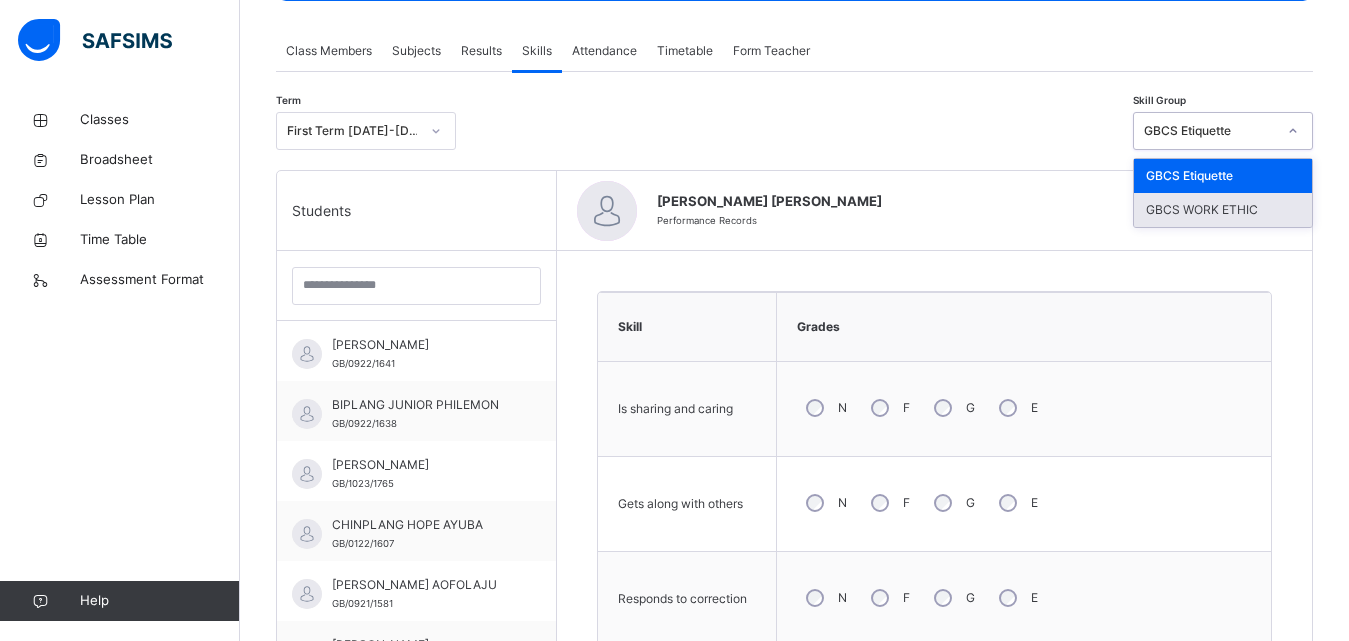 click on "GBCS WORK ETHIC" at bounding box center (1223, 210) 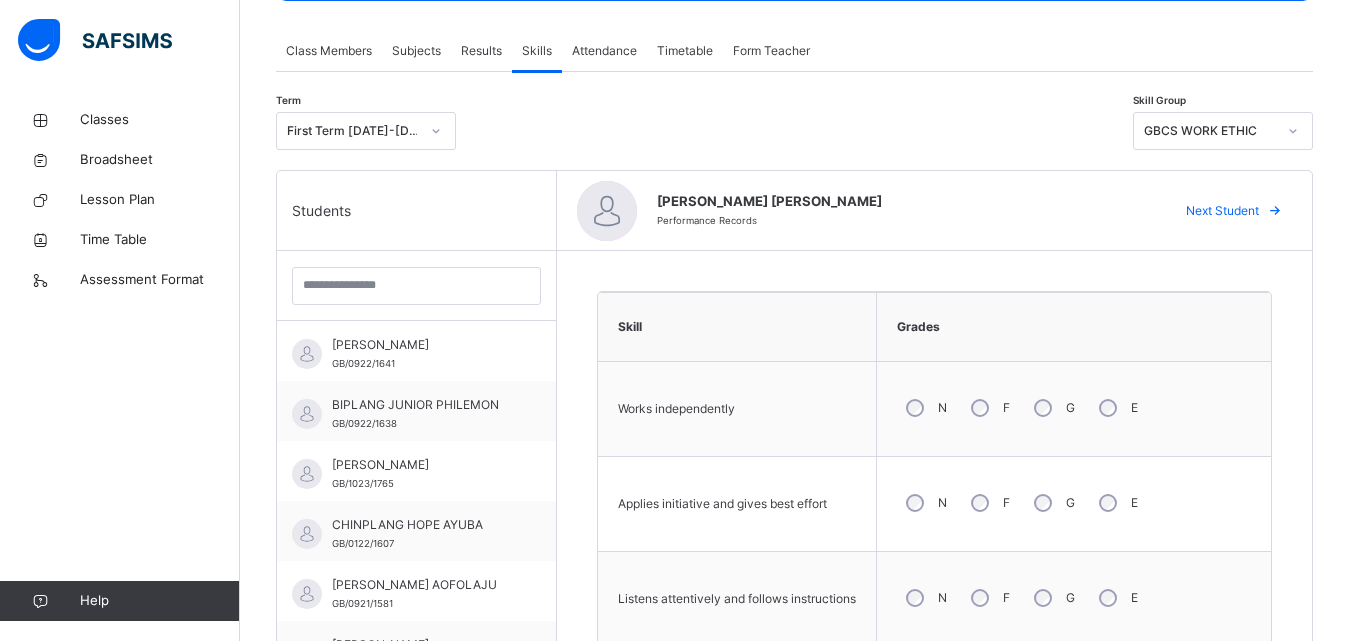 click on "N F G E" at bounding box center (1074, 598) 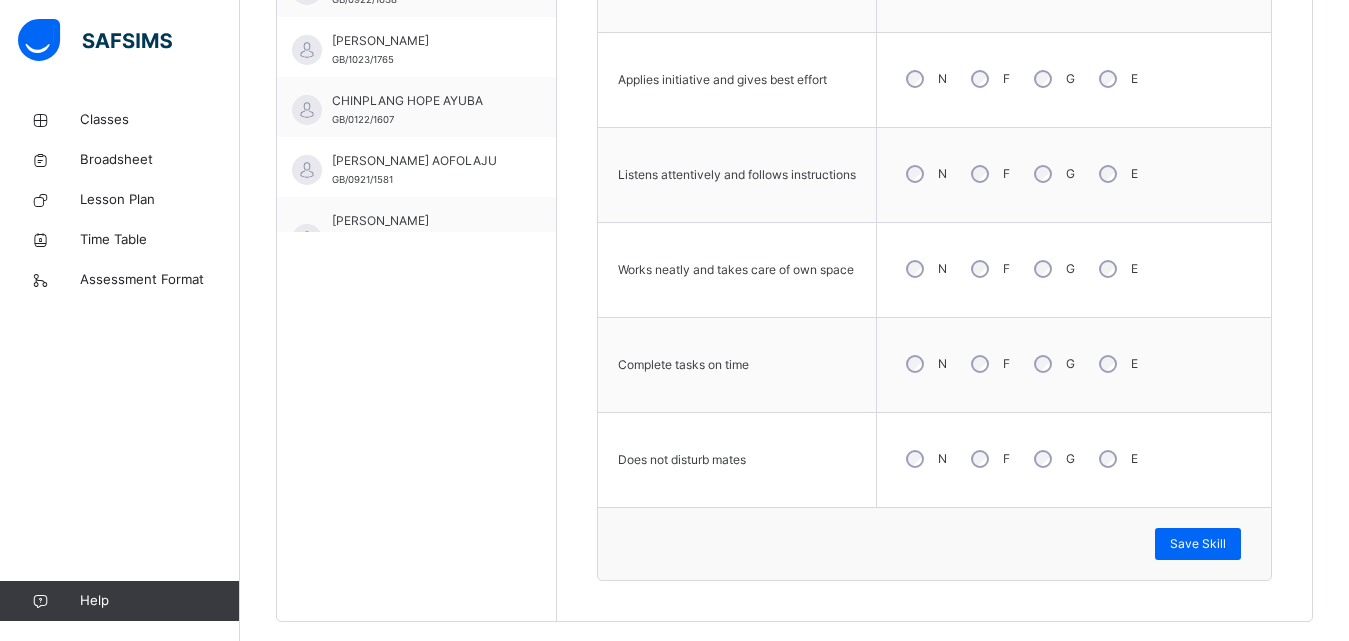 scroll, scrollTop: 800, scrollLeft: 0, axis: vertical 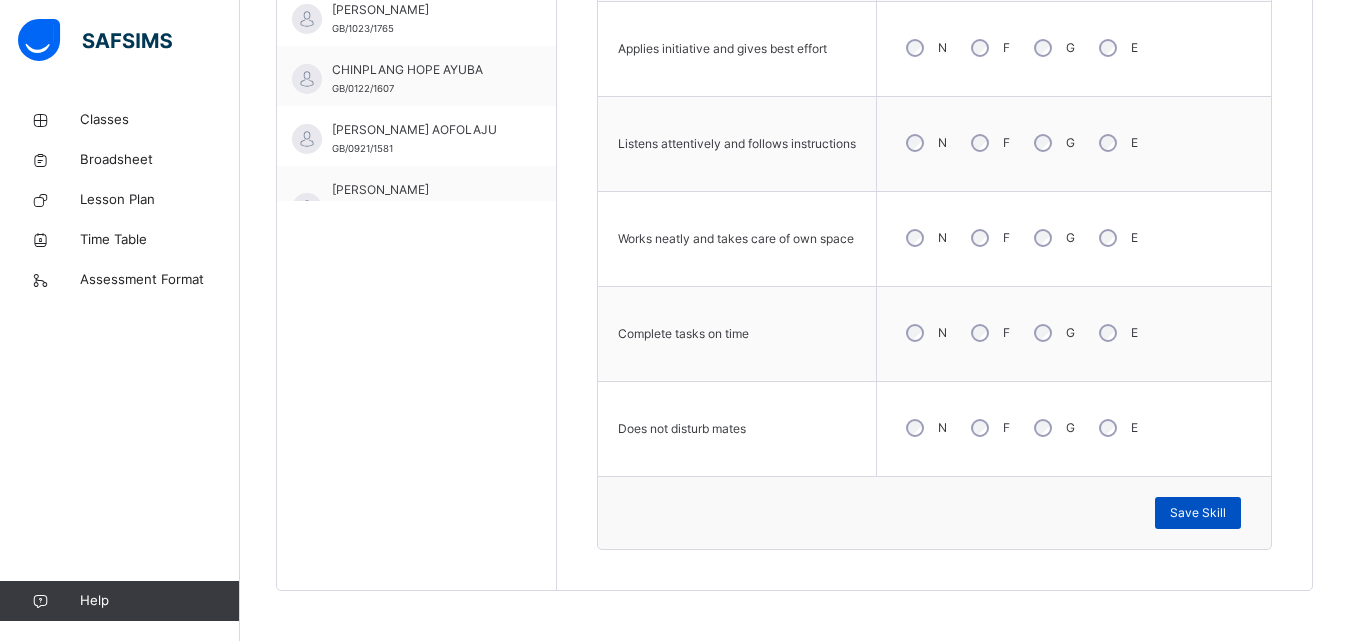 click on "Save Skill" at bounding box center [1198, 513] 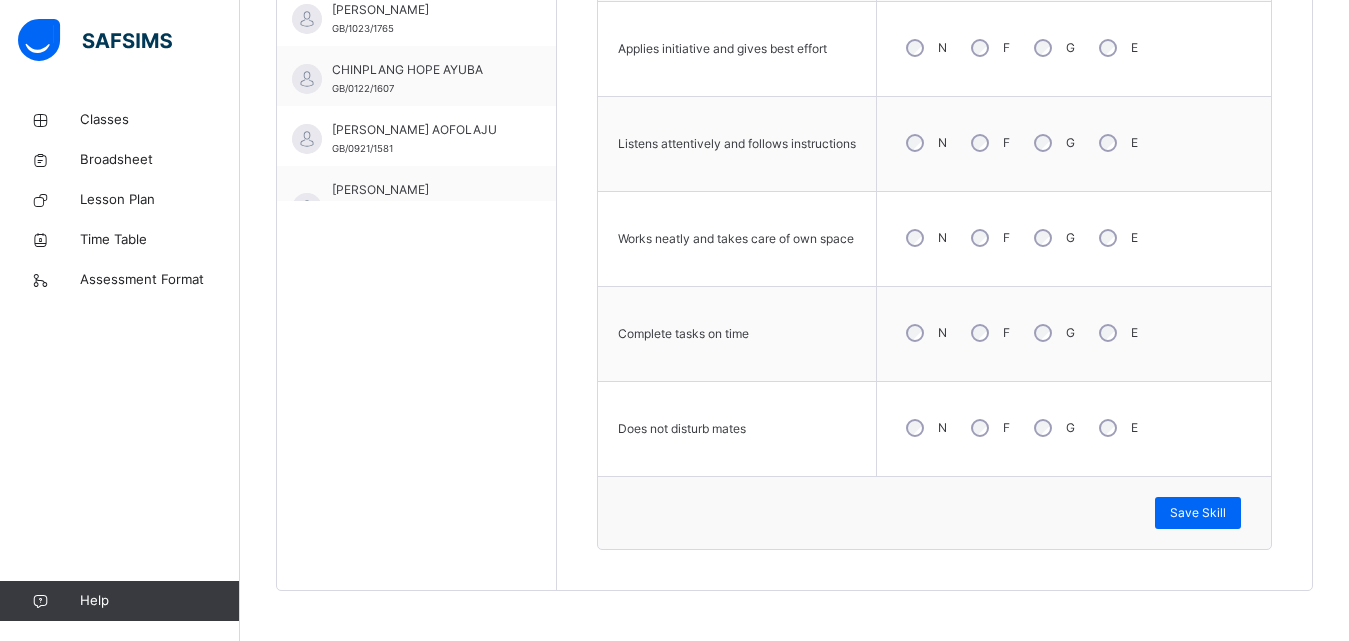 click on "N F G E" at bounding box center (1074, 144) 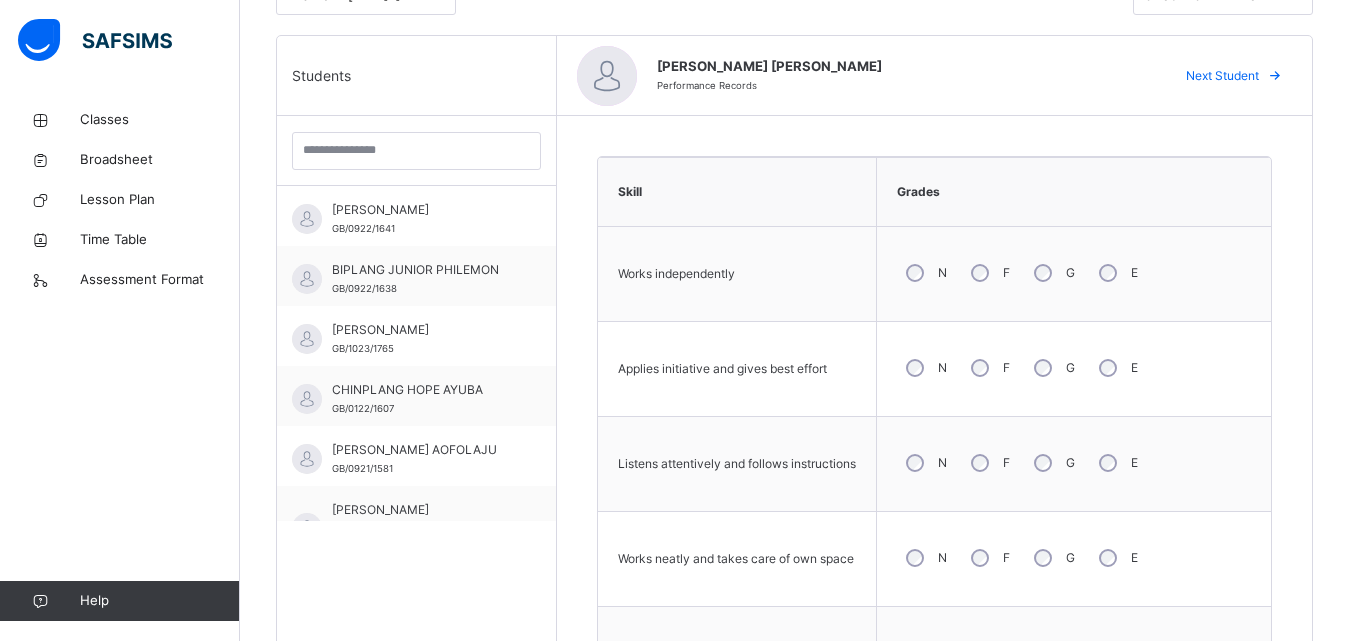 scroll, scrollTop: 440, scrollLeft: 0, axis: vertical 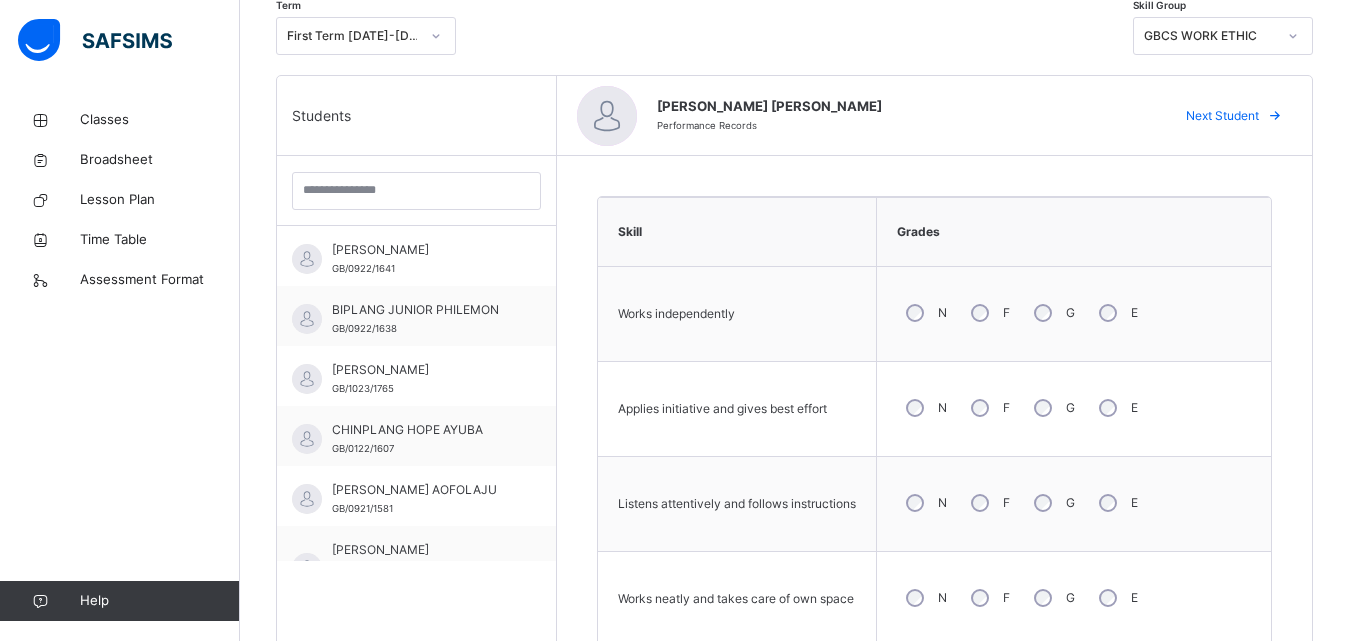 click on "Back  / DR 2 Alpha DR 2 Alpha Daniel Reception 2 Advent Term 2024-2025 Class Members Subjects Results Skills Attendance Timetable Form Teacher Skills More Options   25  Students in class Download Pdf Report Excel Report View subject profile Great Blessings Christian Academy Date: 14th Jul 2025, 2:54:40 am Class Members Class:  DR 2 Alpha Total no. of Students:  25 Term:  Advent Term Session:  2024-2025 S/NO Admission No. Last Name First Name Other Name 1 GB/0922/1641 ONALO ABIBA JASMINE 2 GB/0922/1638 PHILEMON BIPLANG JUNIOR 3 GB/1023/1765 CHIDEZIRI CARISSA ONUBA 4 GB/0122/1607 AYUBA CHINPLANG HOPE 5 GB/0921/1581 AOFOLAJU DAVID ADEMIDE 6 GB/0923/1718 UJAH EBOH ANAYAH 7 GB/0522/1620 EMEKA ELIANA KAMSIYOCHUKWU 8 GB/0122/1610 IFEBUNANDU JADEN TOBENNA 9 GB/0922/1672 ISHAKU JAMEL JARED 10 GB/0122/1603 STEPHEN JASON CHIDUBEME 11 GB/0924/1828 PAM KIM JOSHUA 12 GB/0922/1682 DAFIR KOPDI ADAMS 13 GB/0922/1948 DOMTAU LANKO DINFA 14 GB/0923/1742 EKOJA LEMUEL EKOGOCHO 15 GB/0922/1949 SHINDANG NANFE JADEL 16 GB/1021/1592" at bounding box center (794, 330) 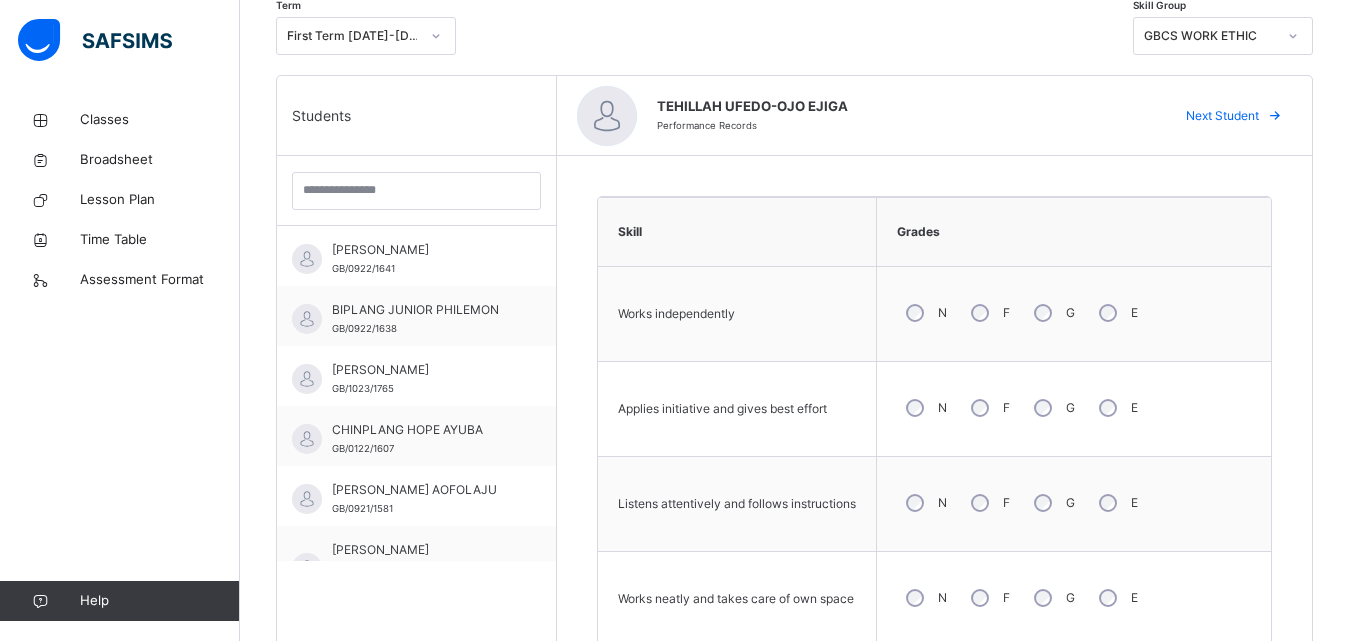 click on "Grades" at bounding box center (1074, 232) 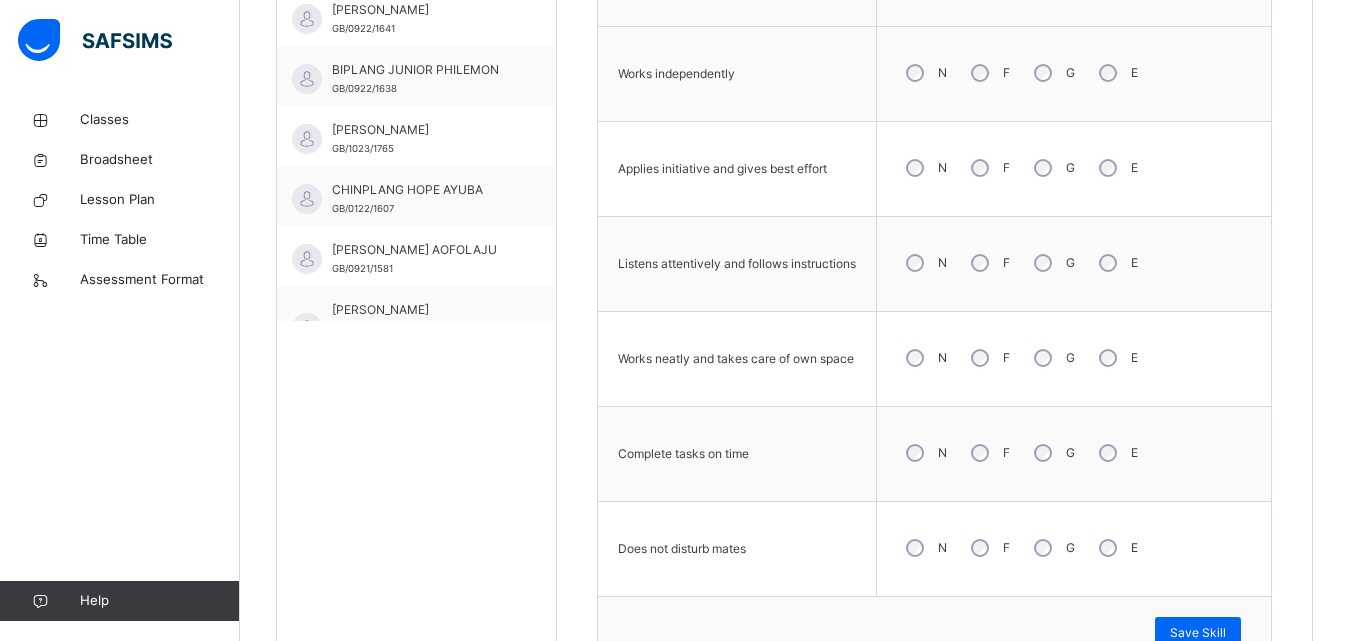 scroll, scrollTop: 720, scrollLeft: 0, axis: vertical 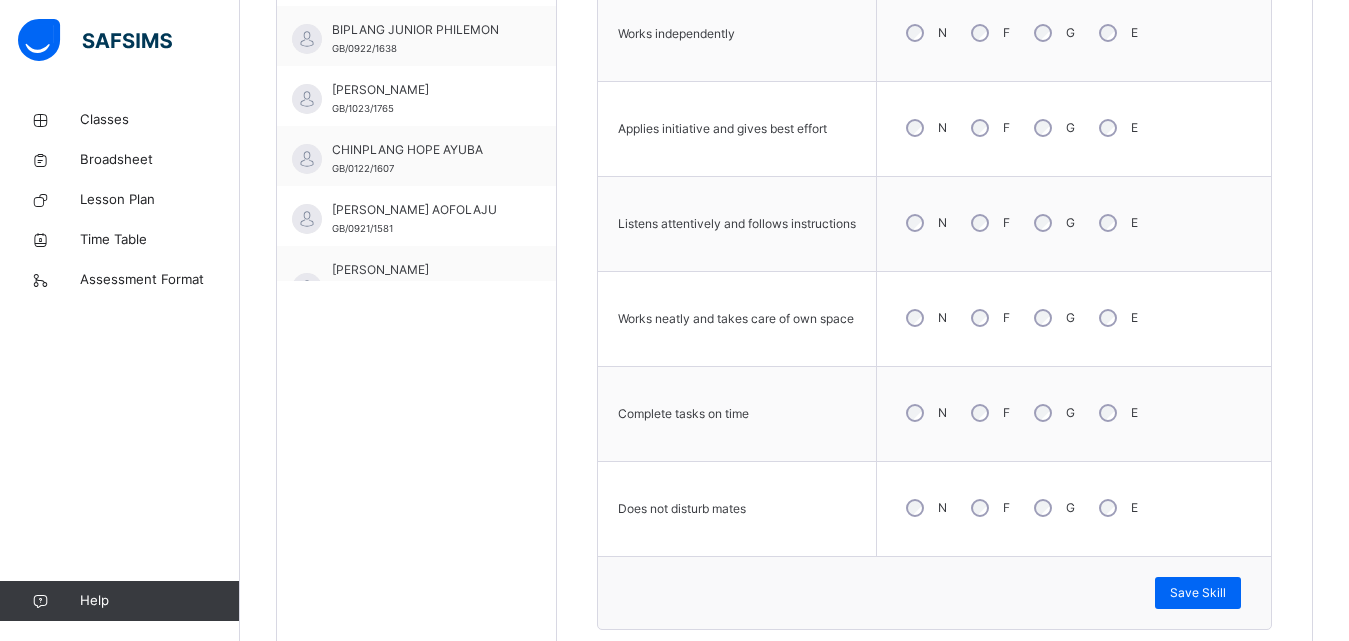 click on "N F G E" at bounding box center [1074, 223] 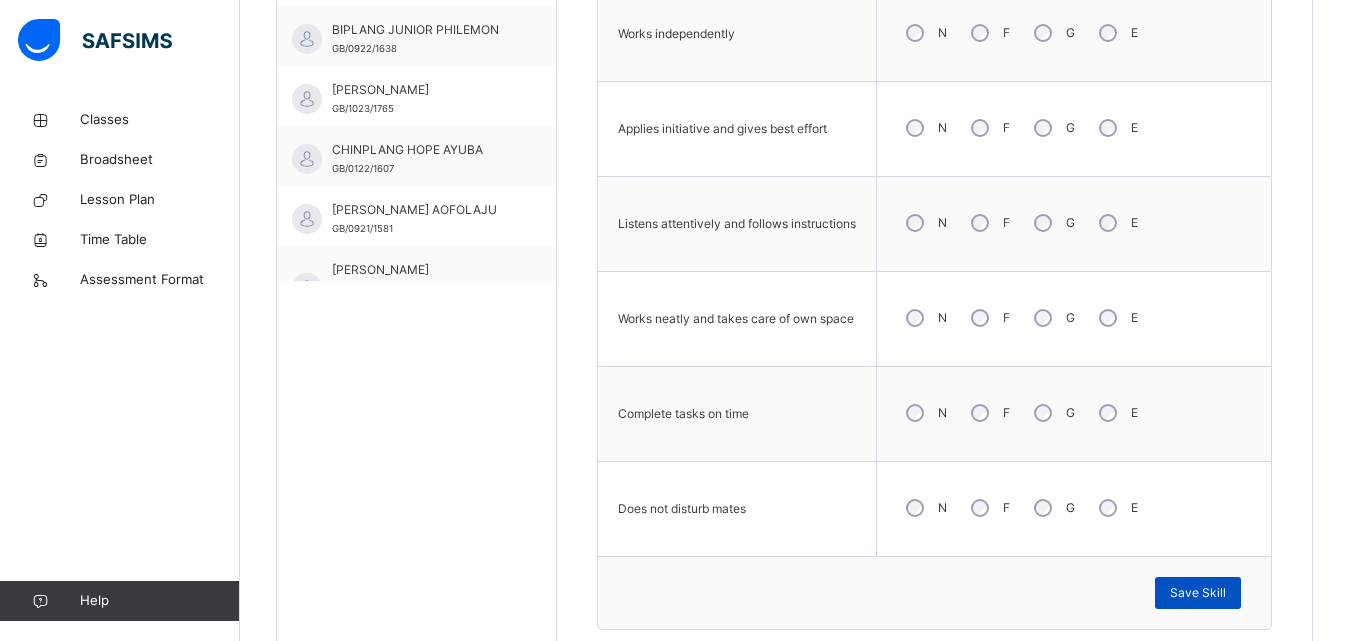 click on "Save Skill" at bounding box center (1198, 593) 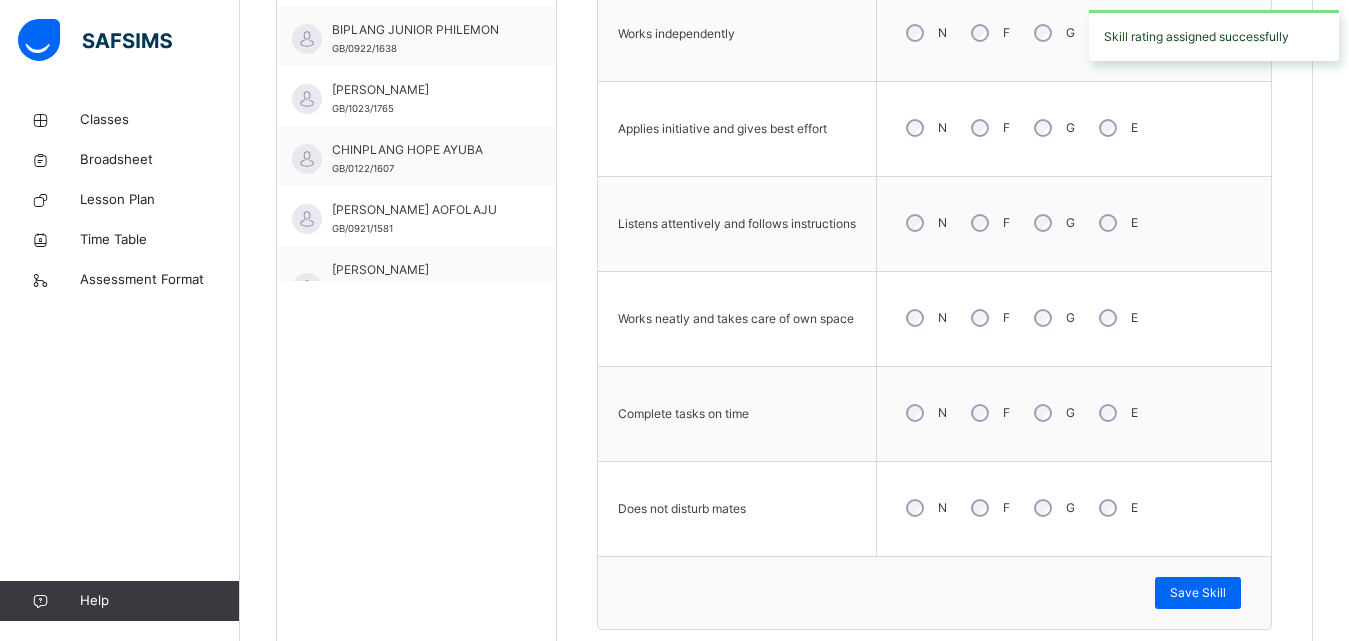 click on "N F G E" at bounding box center (1074, 509) 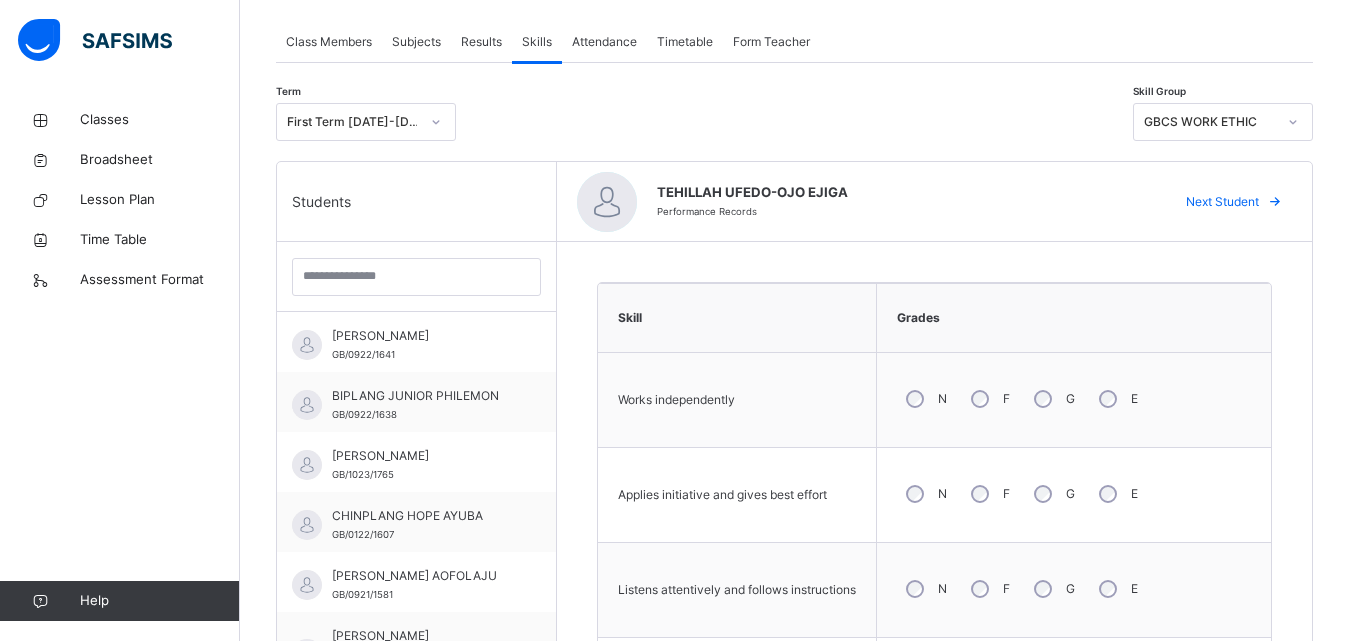 scroll, scrollTop: 320, scrollLeft: 0, axis: vertical 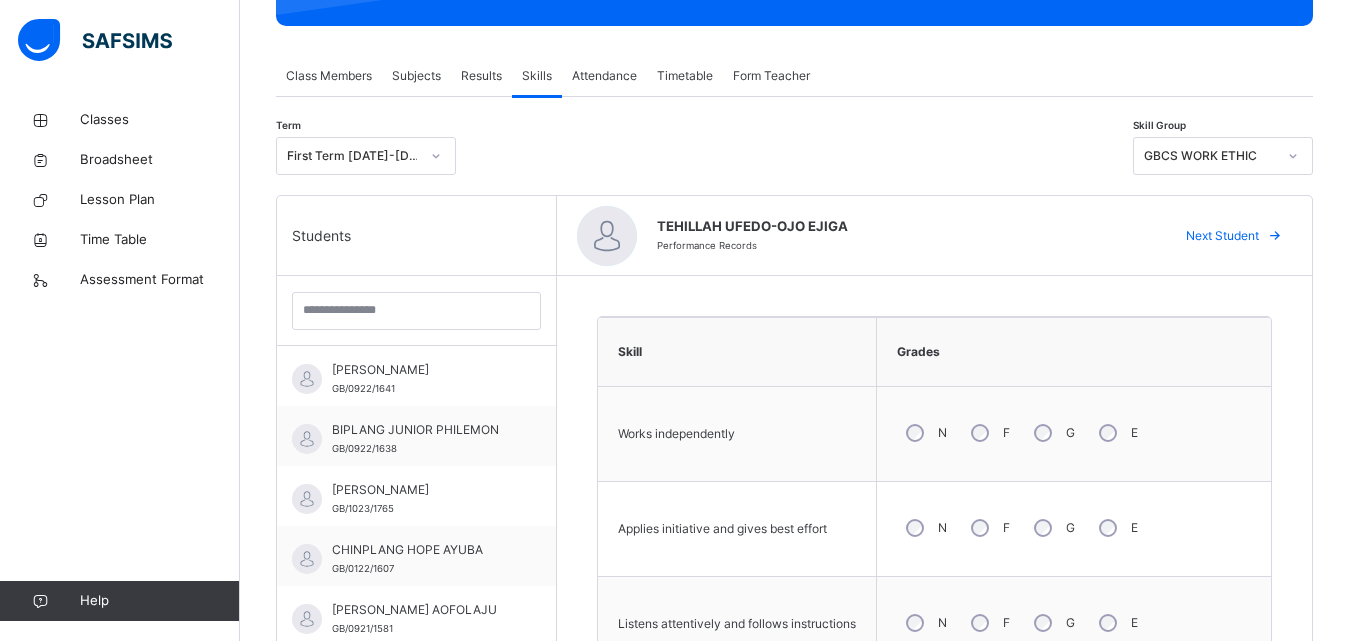 click 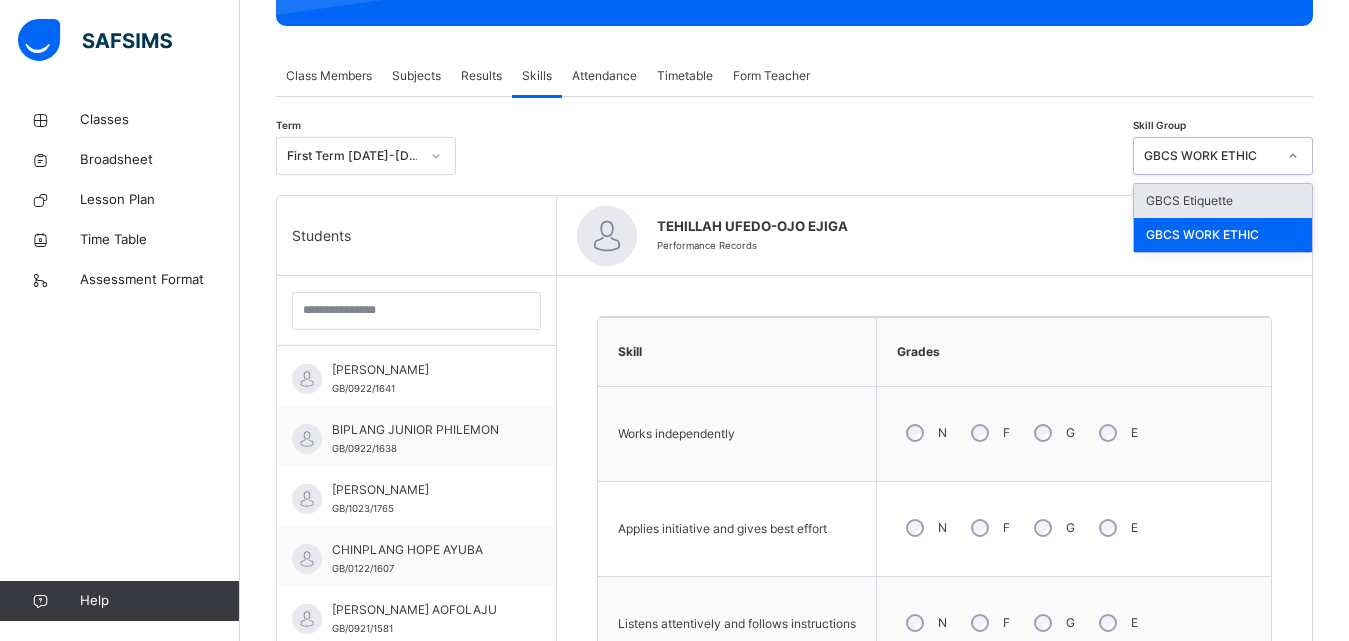 click on "GBCS Etiquette" at bounding box center [1223, 201] 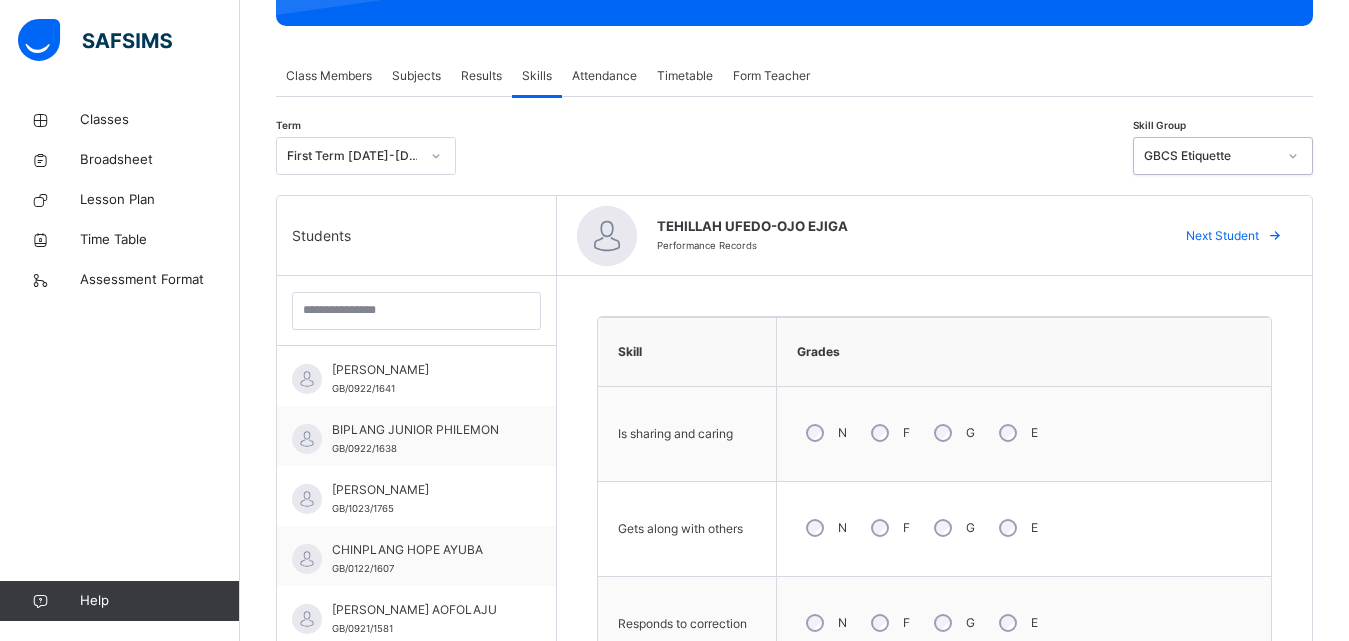 click on "N F G E" at bounding box center (1024, 433) 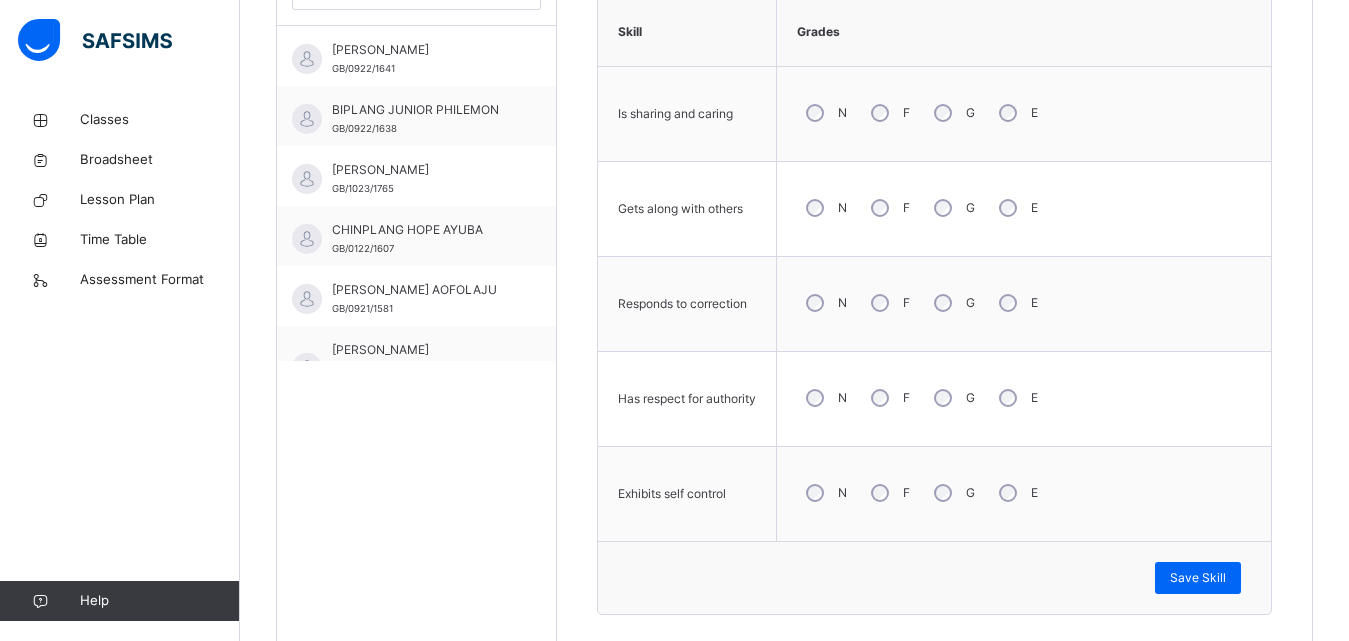 scroll, scrollTop: 680, scrollLeft: 0, axis: vertical 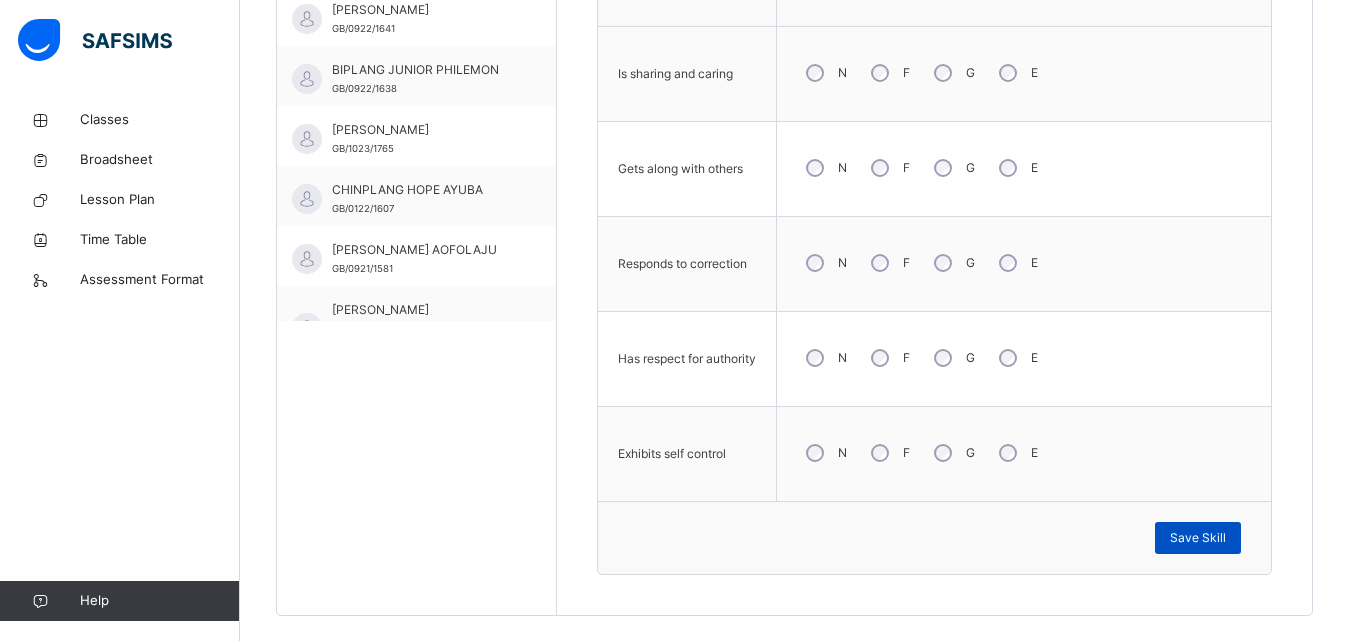click on "Save Skill" at bounding box center (1198, 538) 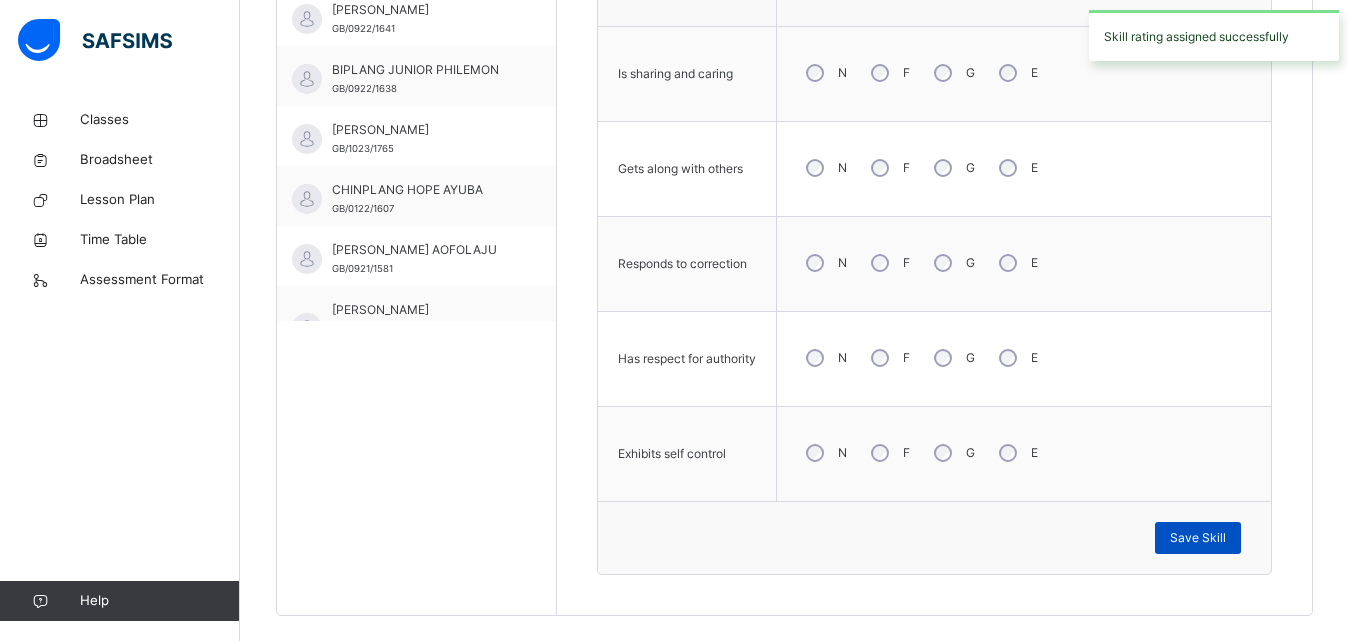click on "Save Skill" at bounding box center (1198, 538) 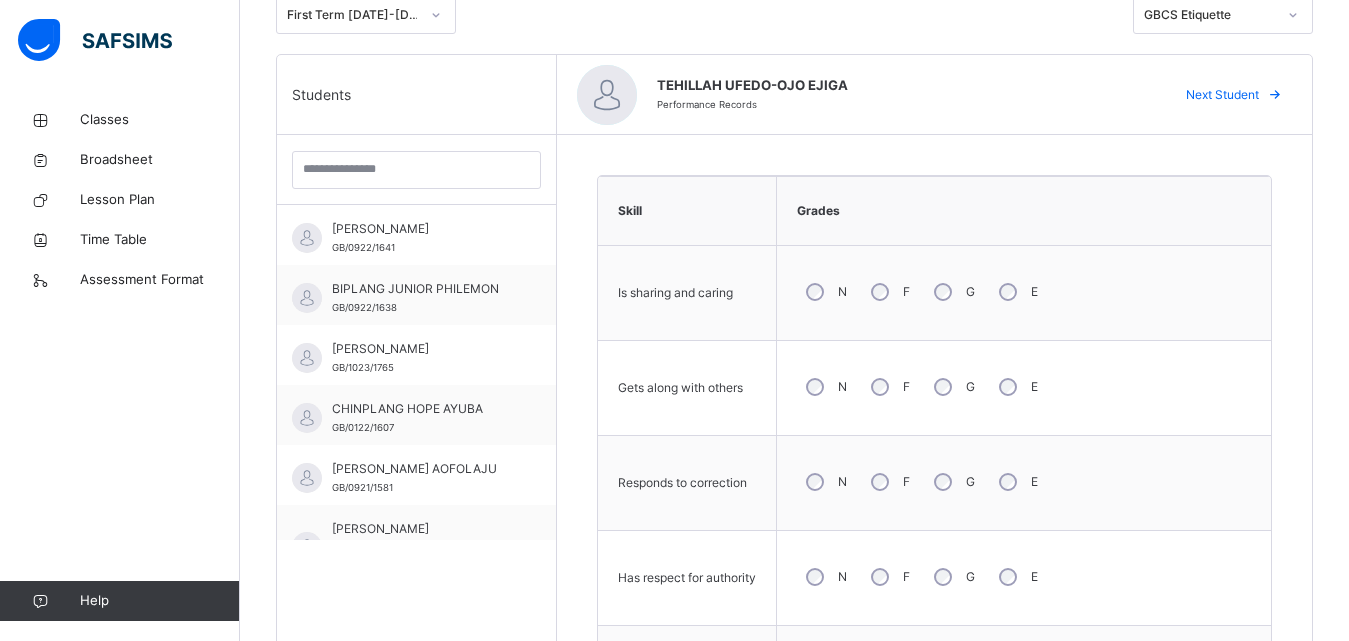 scroll, scrollTop: 320, scrollLeft: 0, axis: vertical 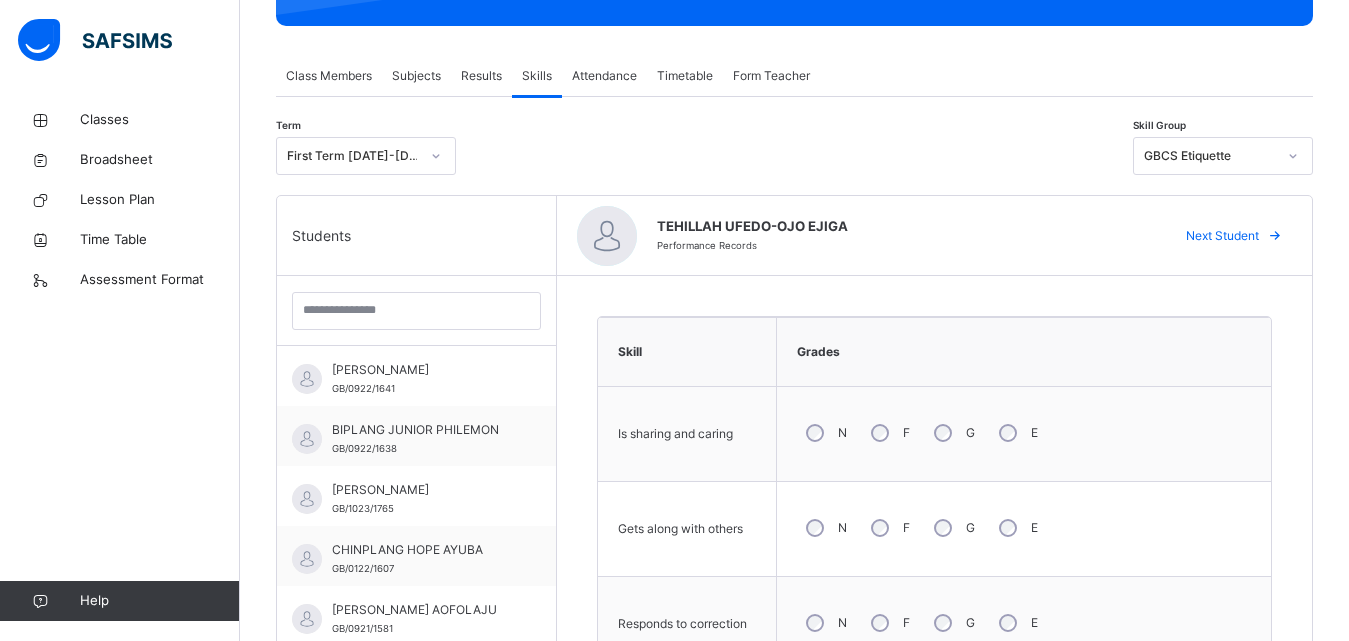 click at bounding box center [1275, 236] 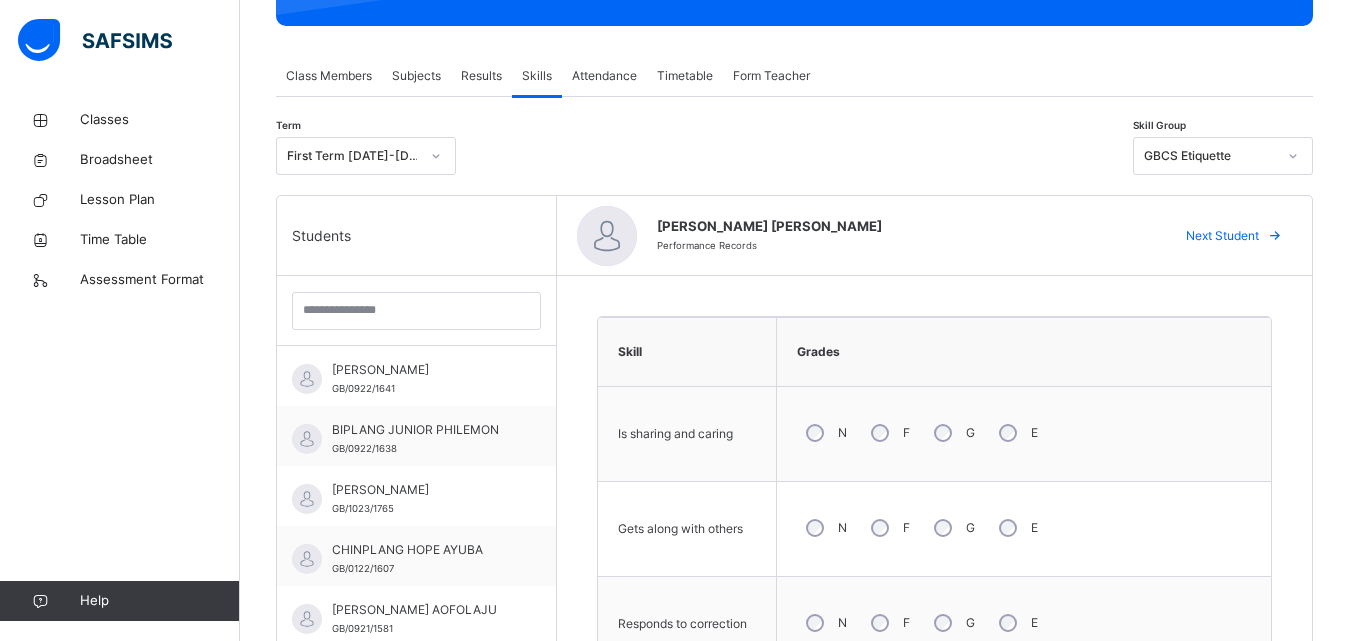 click on "N F G E" at bounding box center [1024, 528] 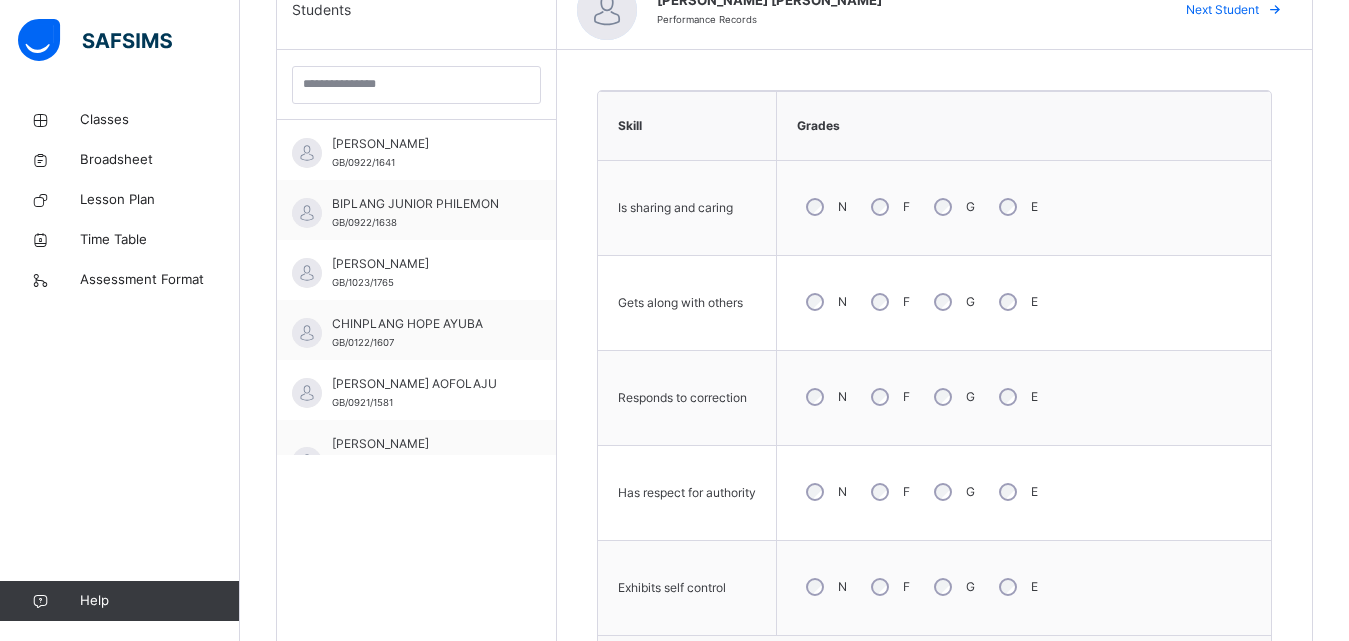 scroll, scrollTop: 705, scrollLeft: 0, axis: vertical 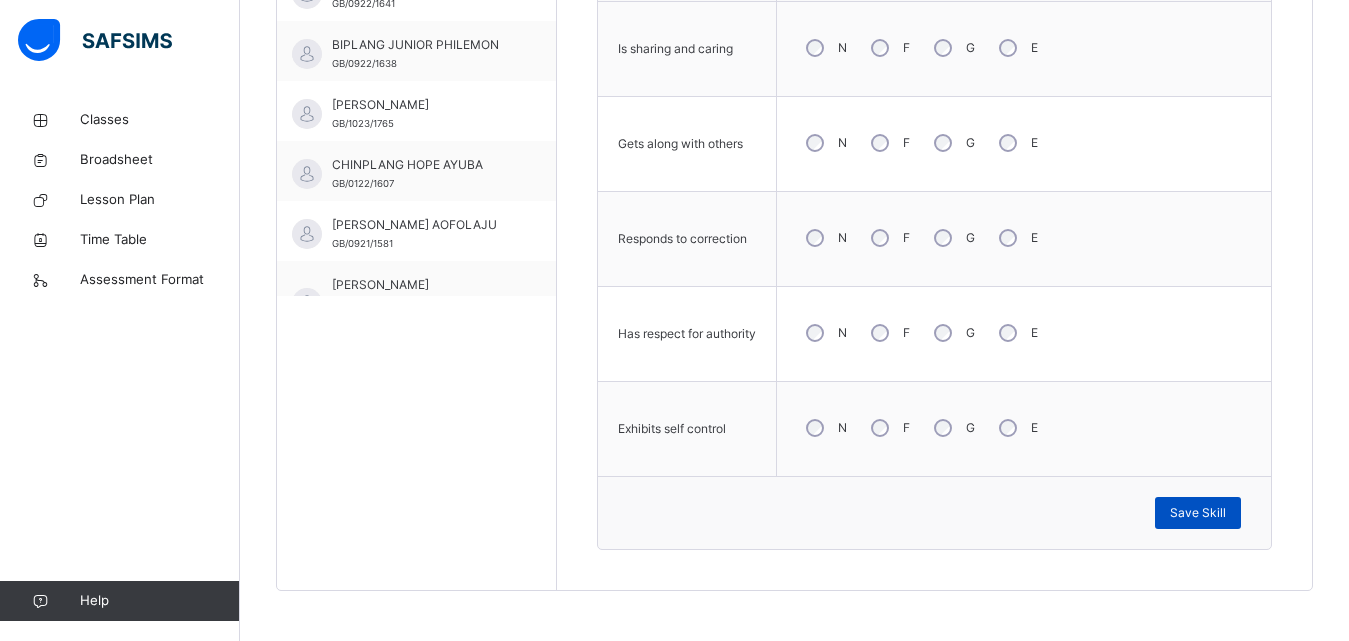 click on "Save Skill" at bounding box center (1198, 513) 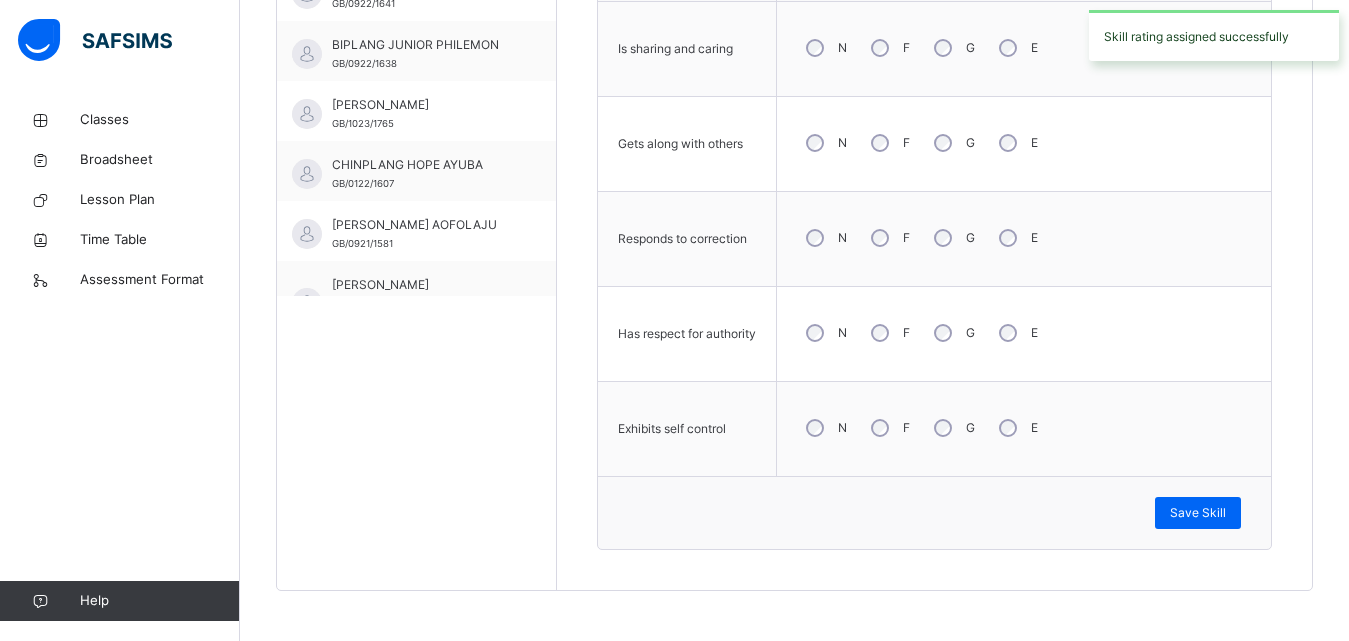 click on "N F G E" at bounding box center [1024, 428] 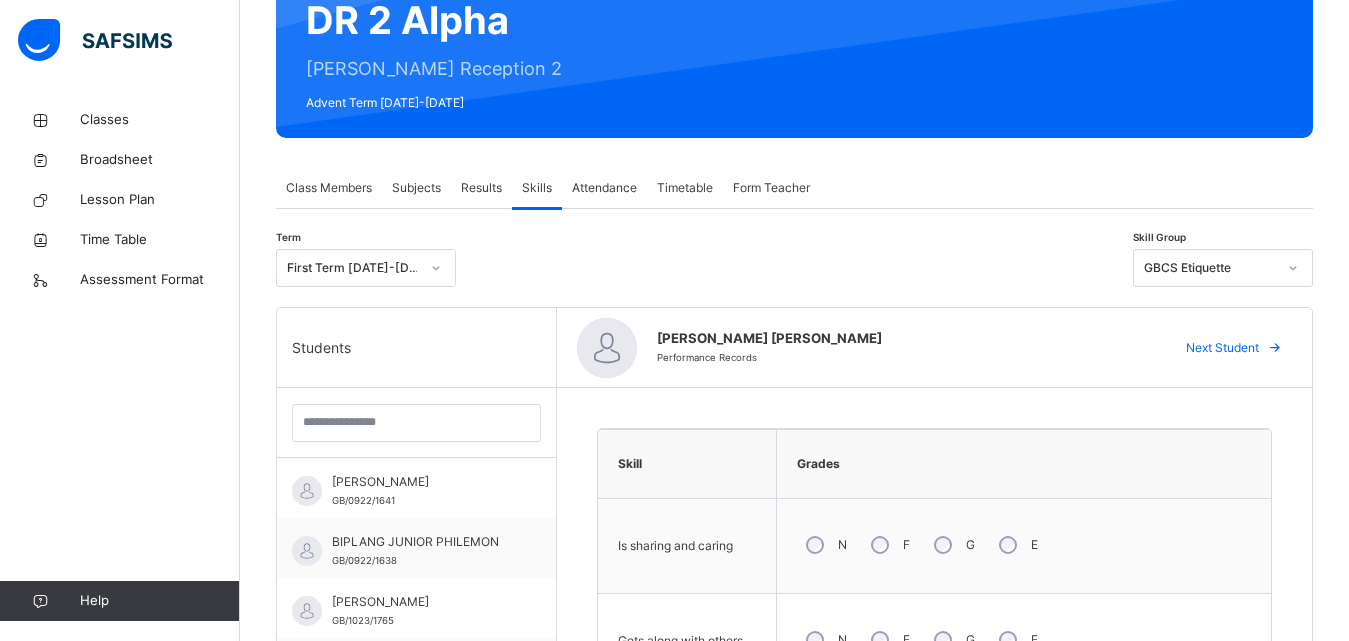 scroll, scrollTop: 185, scrollLeft: 0, axis: vertical 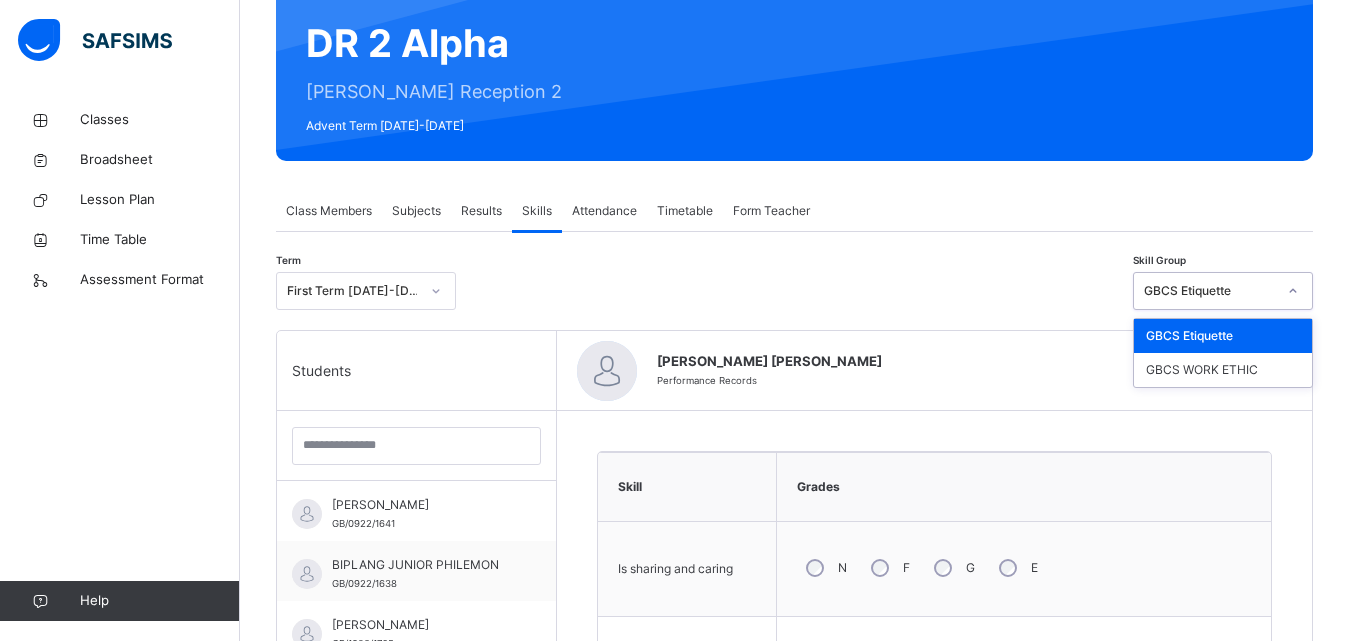 click 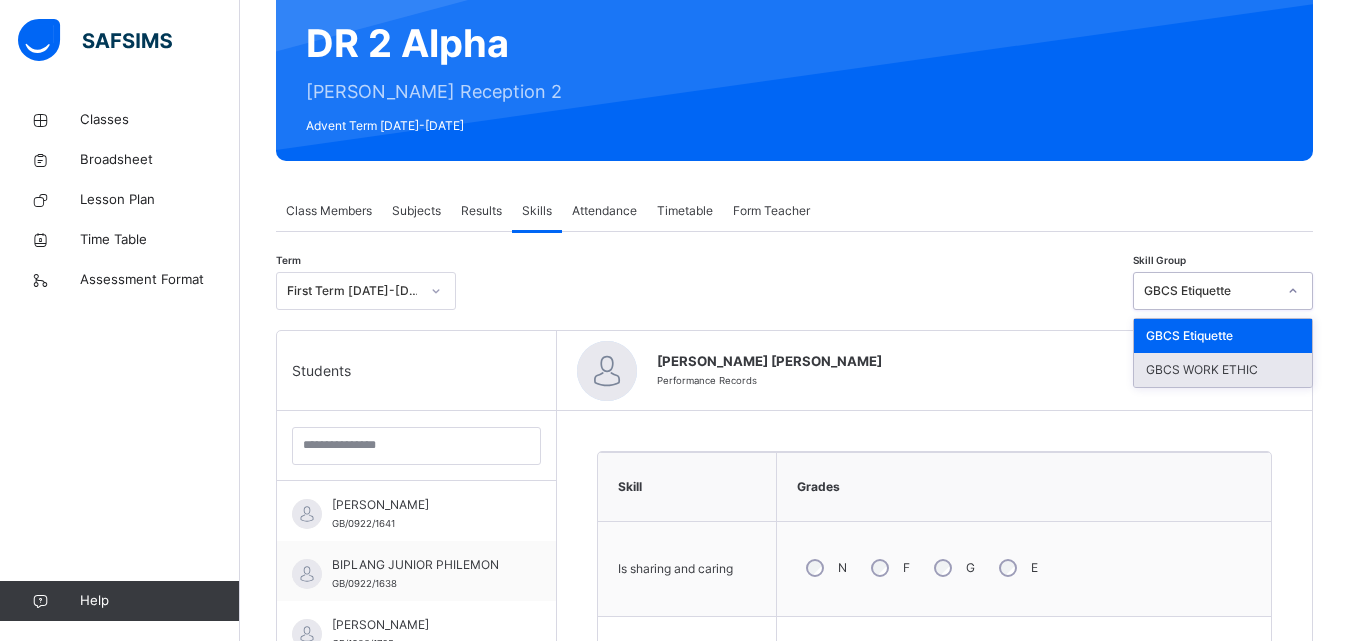 click on "GBCS WORK ETHIC" at bounding box center (1223, 370) 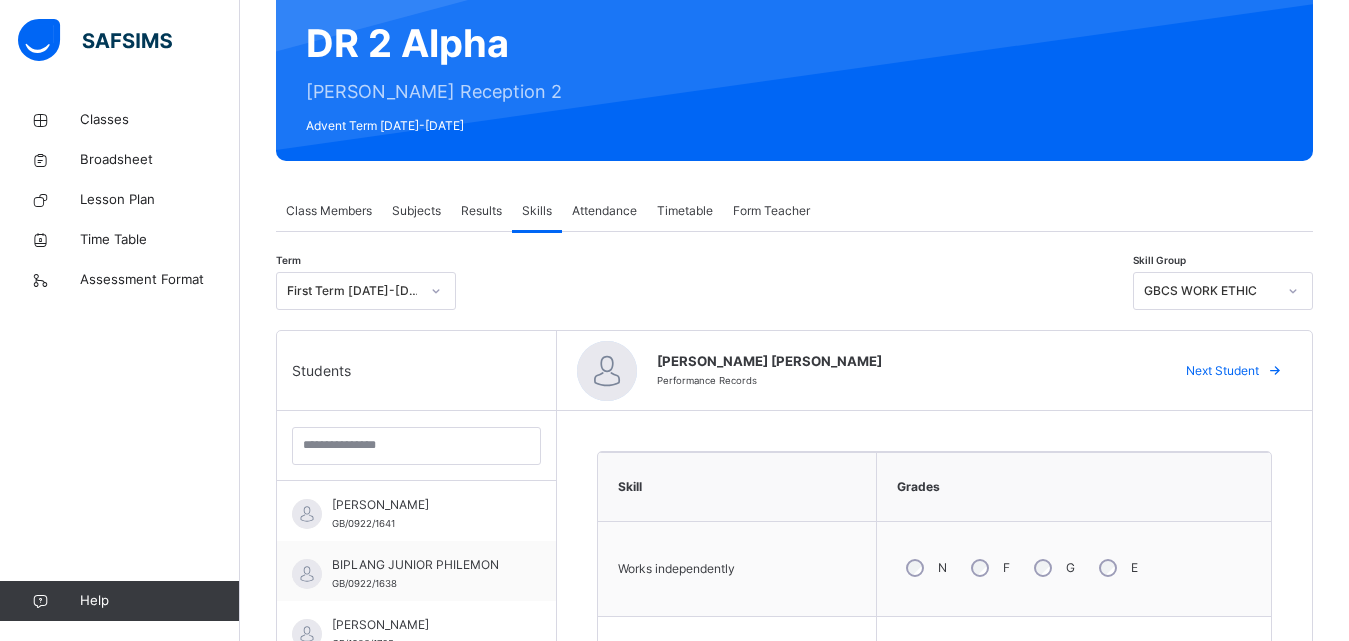 click on "N F G E" at bounding box center [1074, 568] 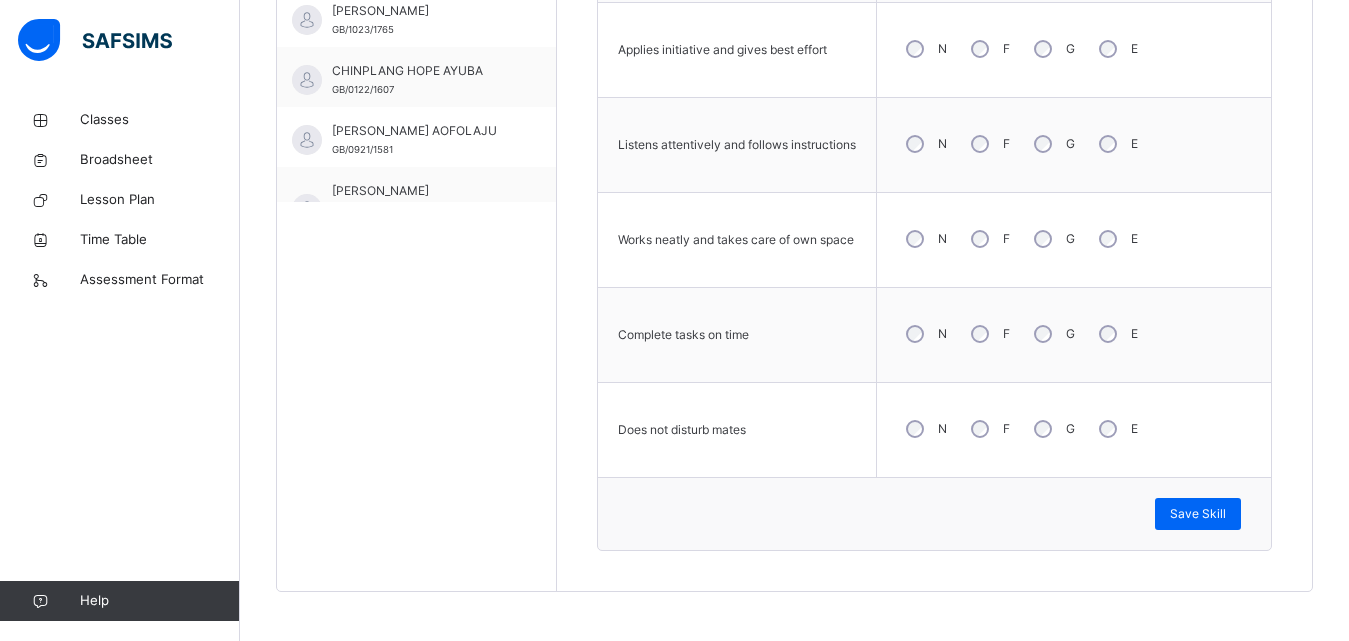 scroll, scrollTop: 800, scrollLeft: 0, axis: vertical 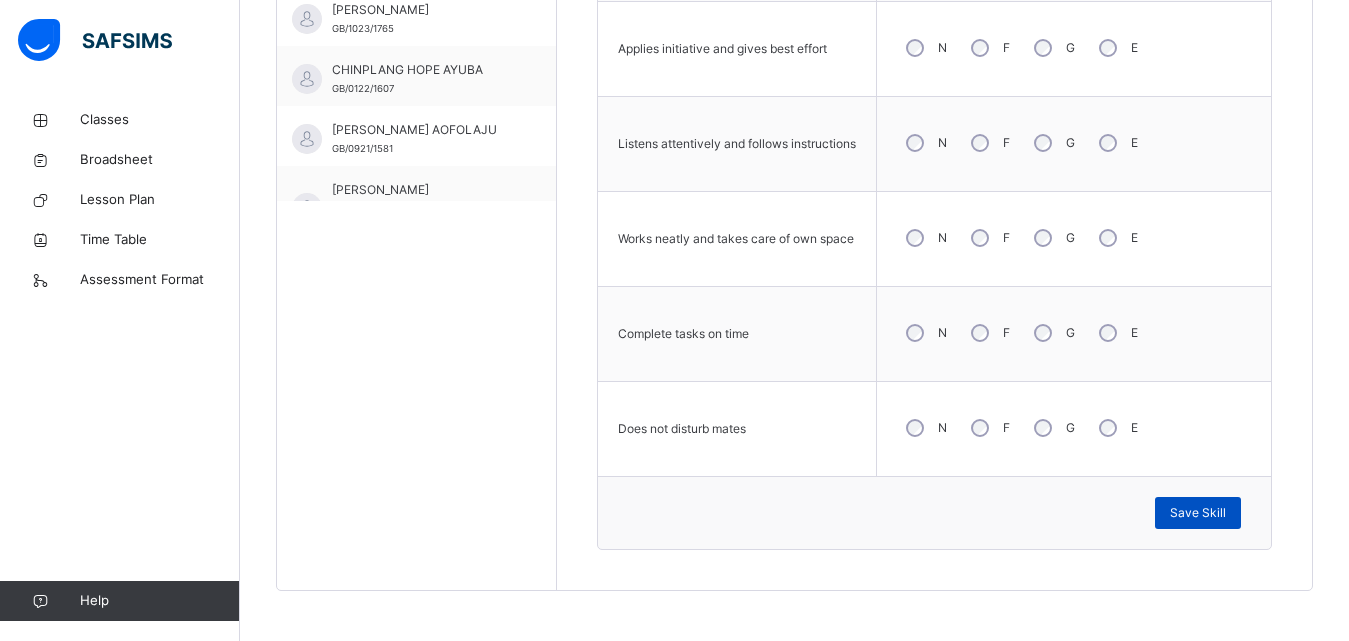 click on "Save Skill" at bounding box center (1198, 513) 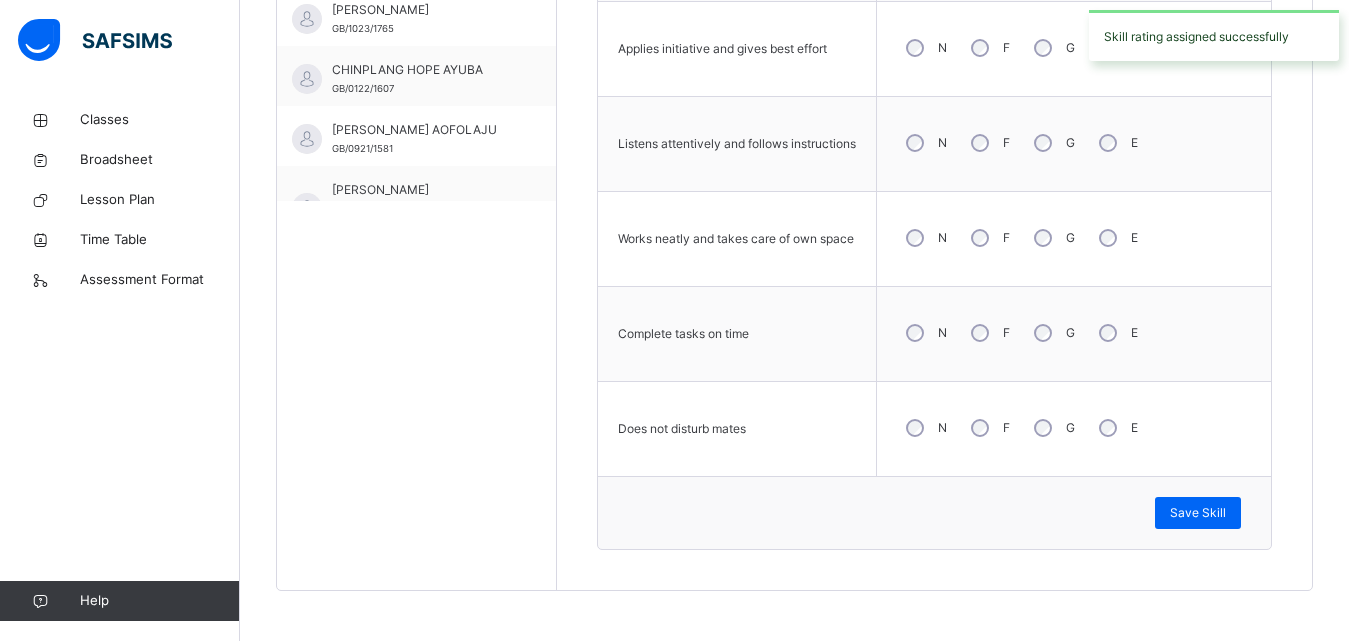 click on "N F G E" at bounding box center [1074, 428] 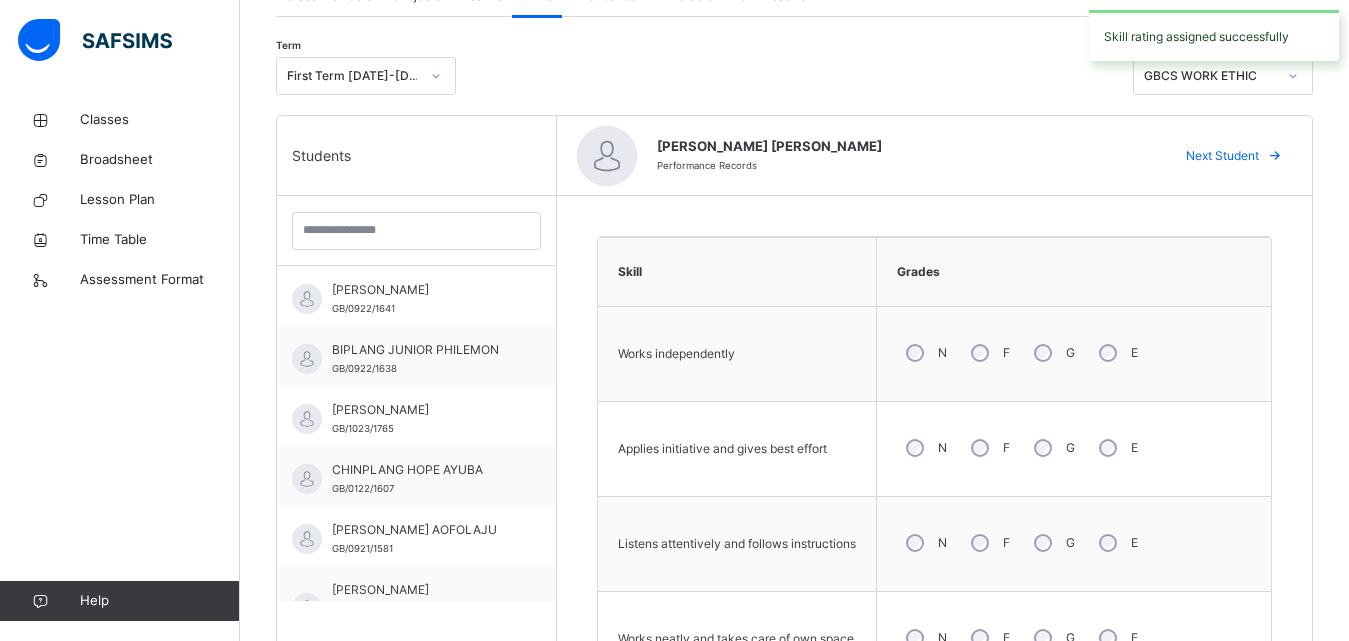 scroll, scrollTop: 360, scrollLeft: 0, axis: vertical 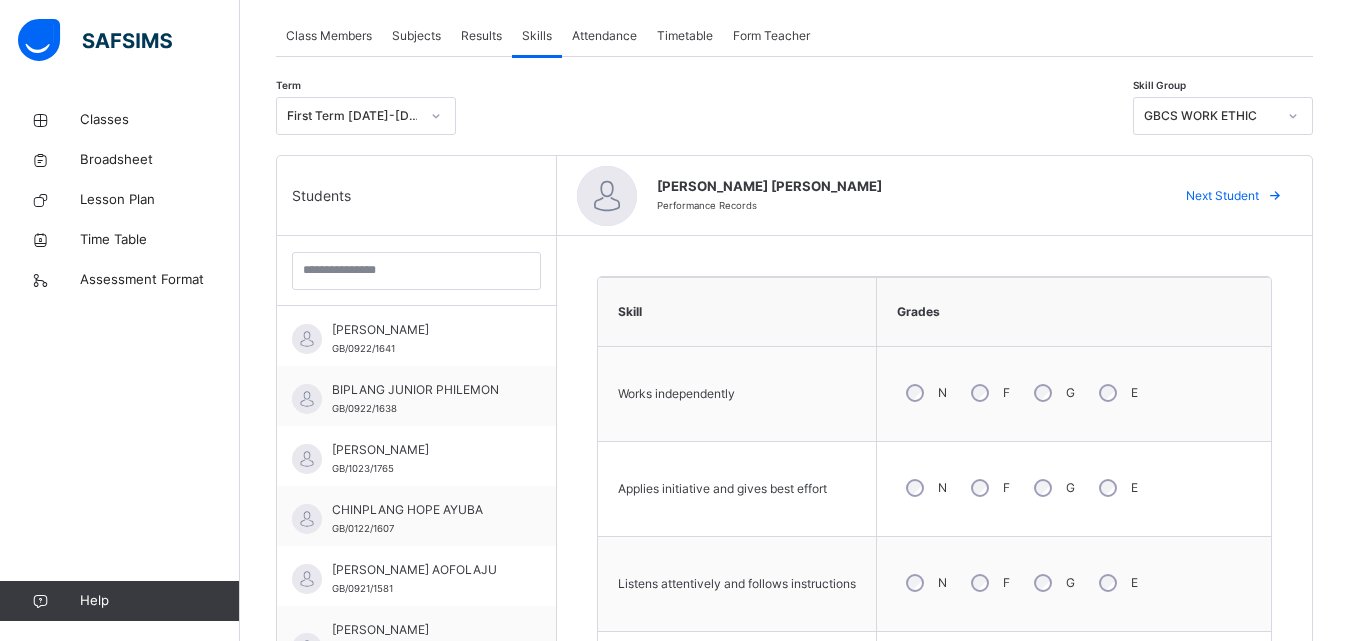 click at bounding box center (1275, 196) 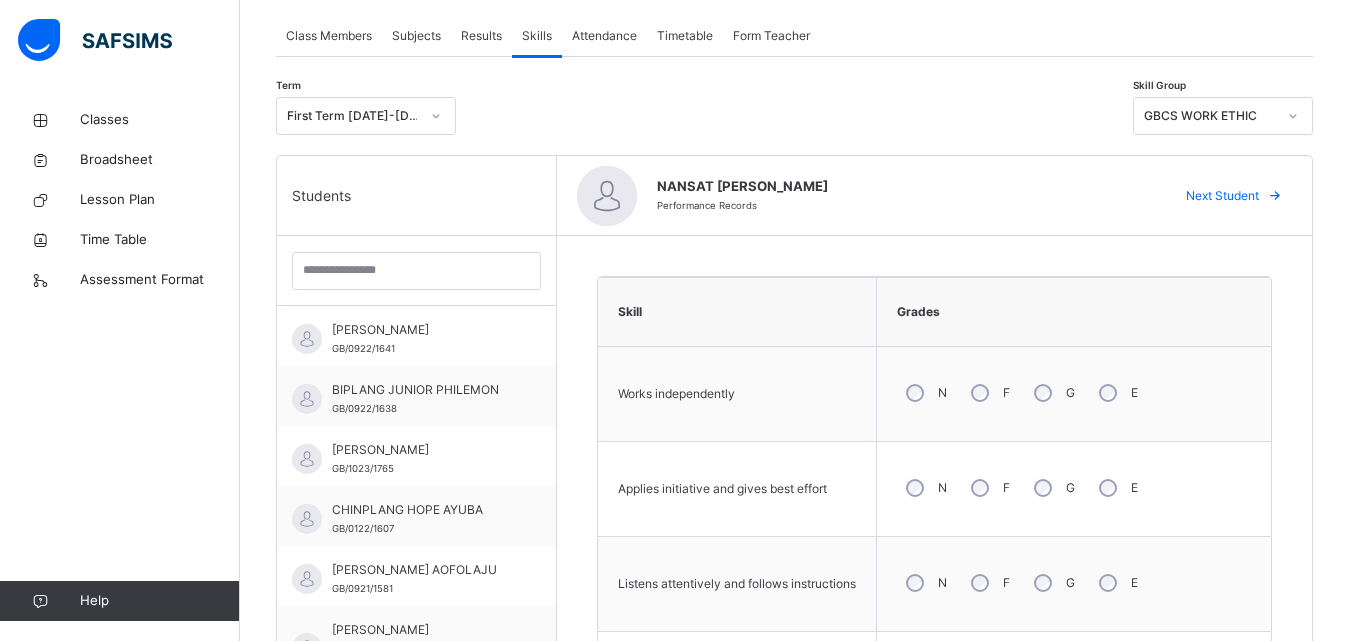 click on "N F G E" at bounding box center (1074, 488) 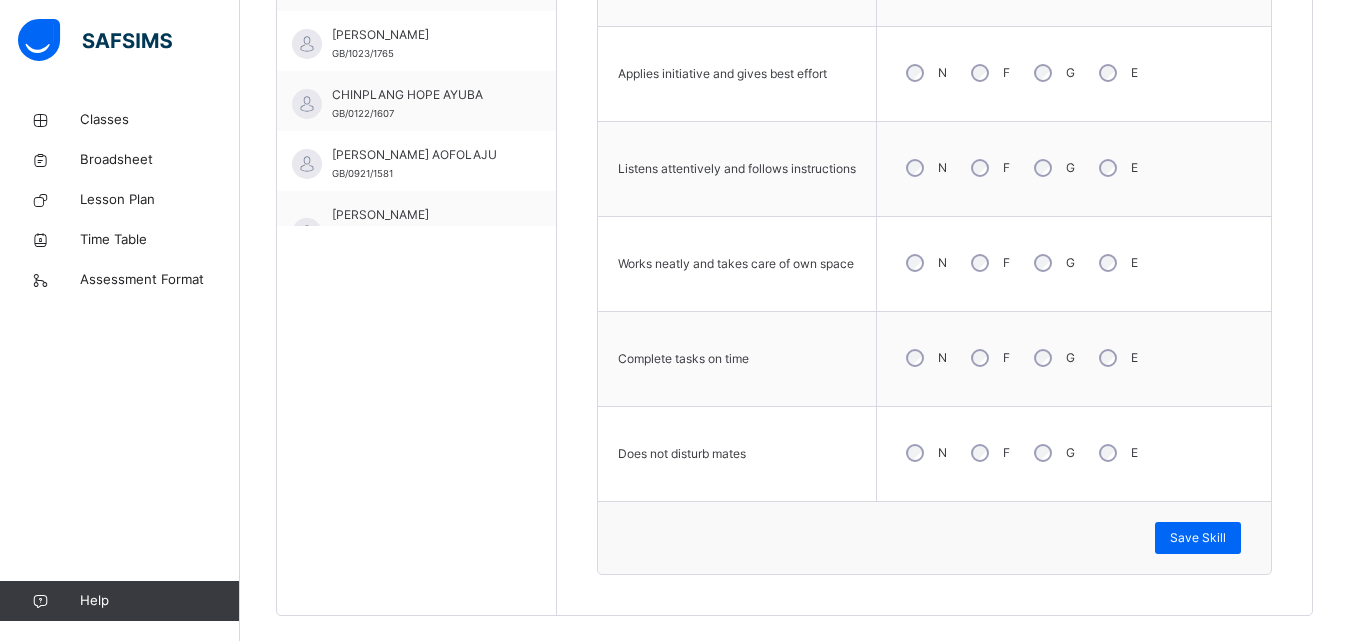 scroll, scrollTop: 800, scrollLeft: 0, axis: vertical 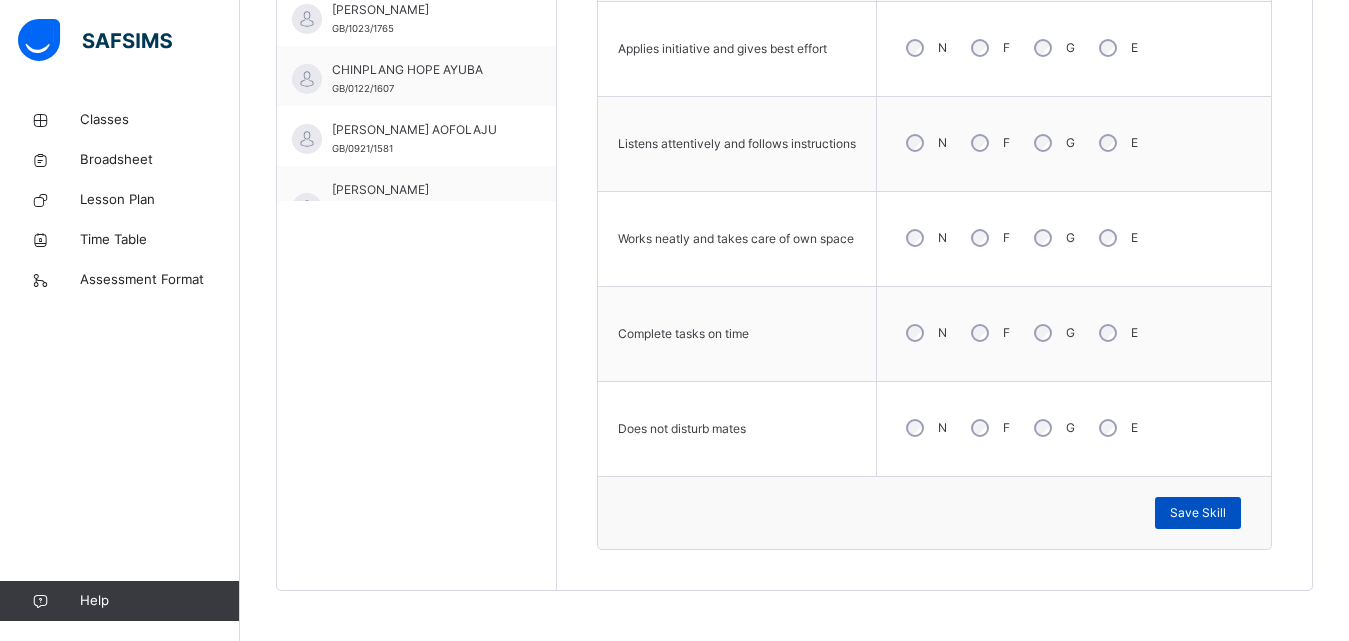 click on "Save Skill" at bounding box center (1198, 513) 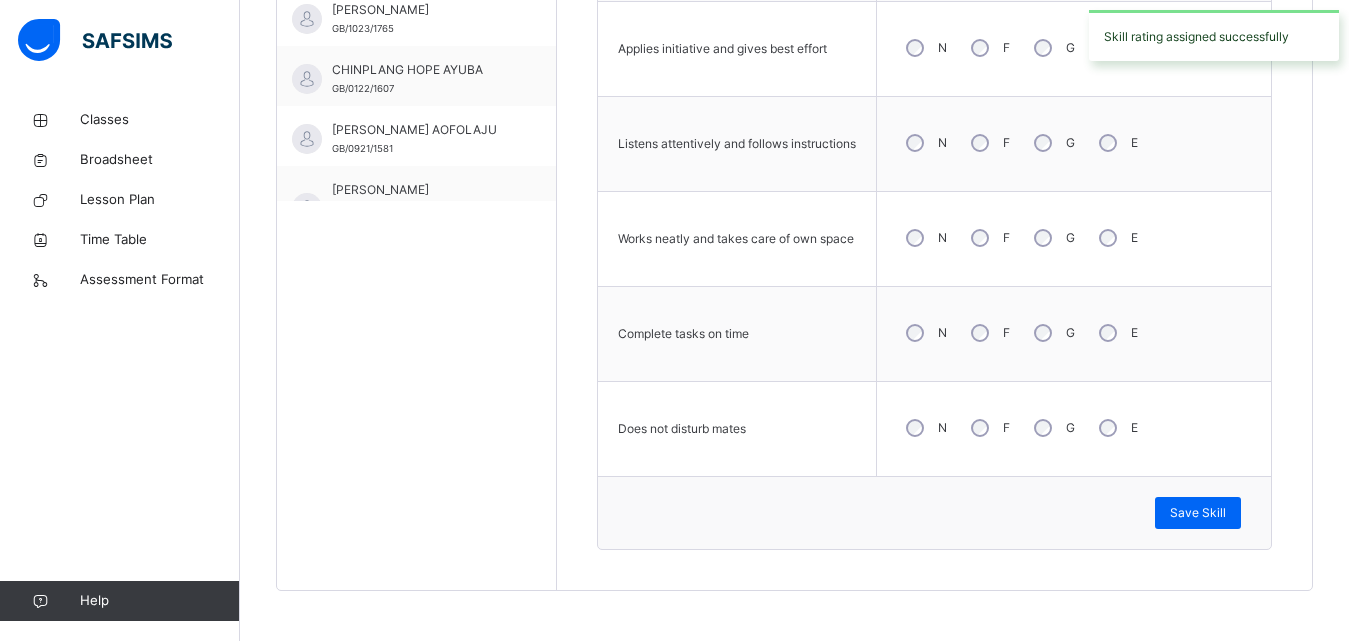 click on "N F G E" at bounding box center (1074, 428) 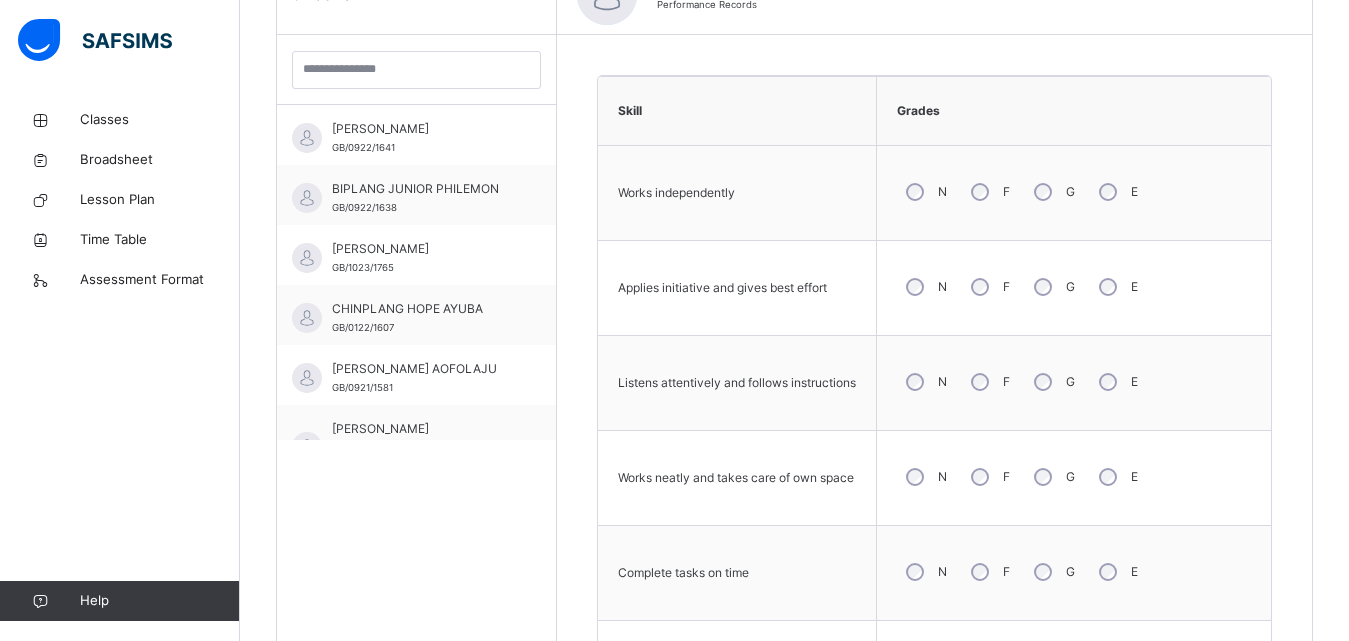 scroll, scrollTop: 440, scrollLeft: 0, axis: vertical 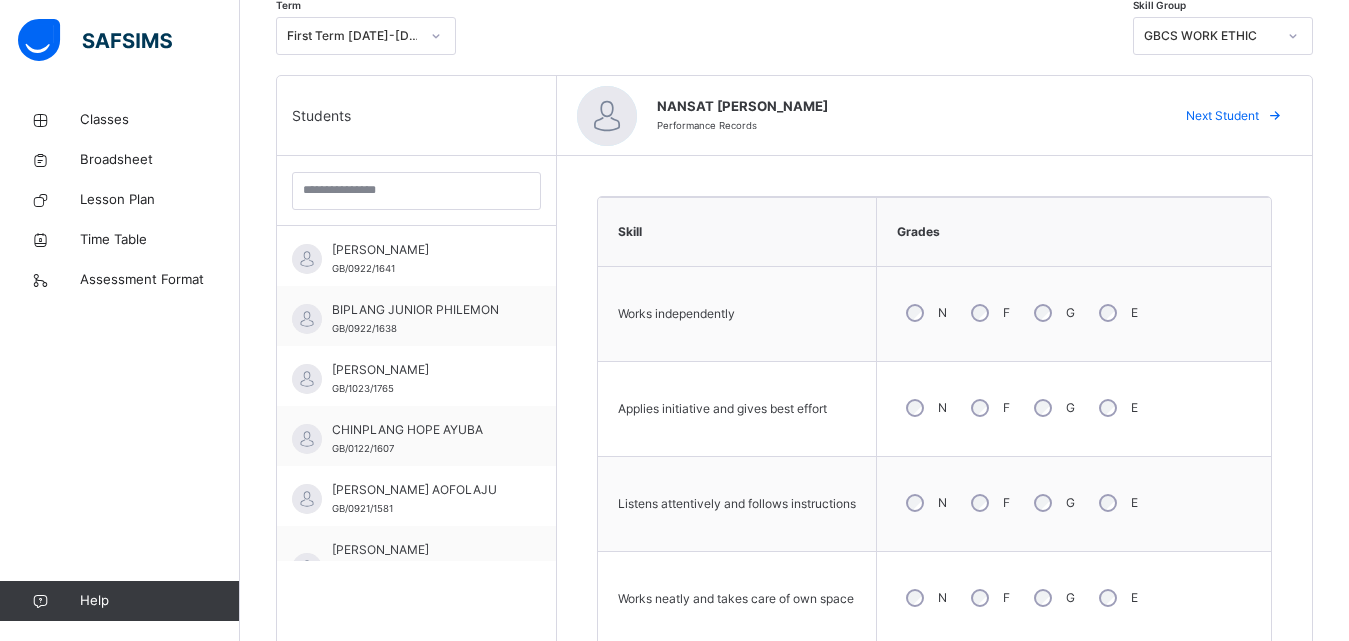drag, startPoint x: 1222, startPoint y: 424, endPoint x: 1274, endPoint y: 249, distance: 182.56232 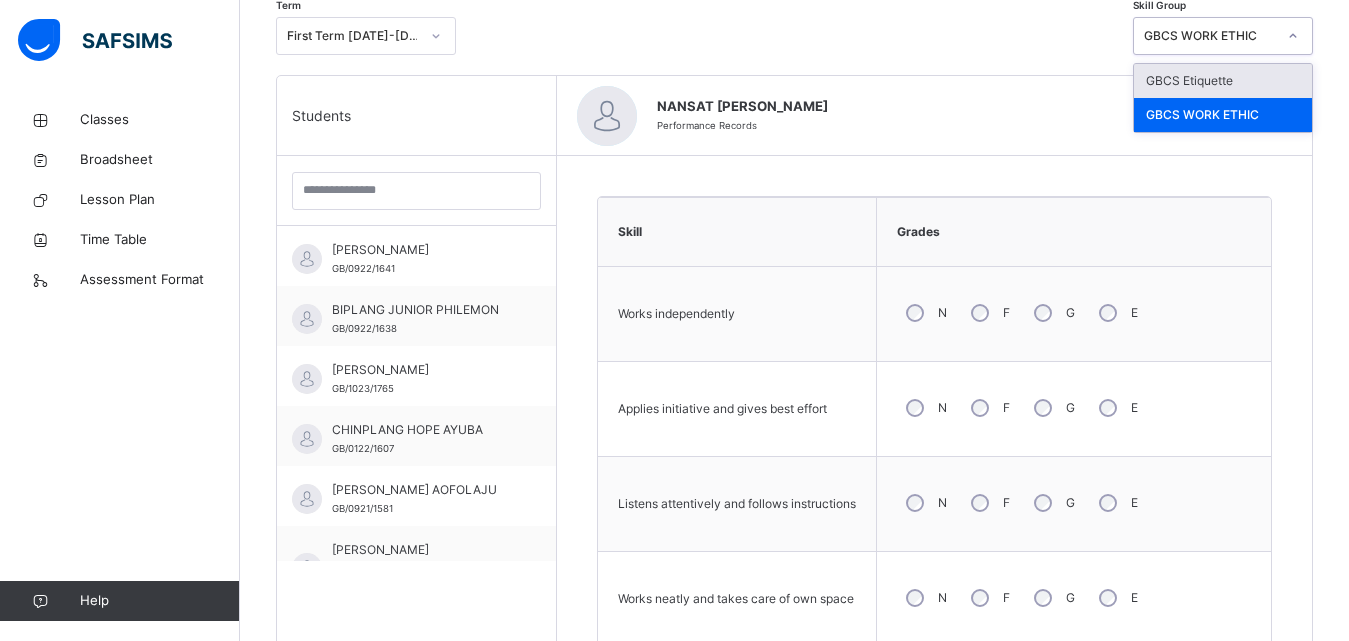 click 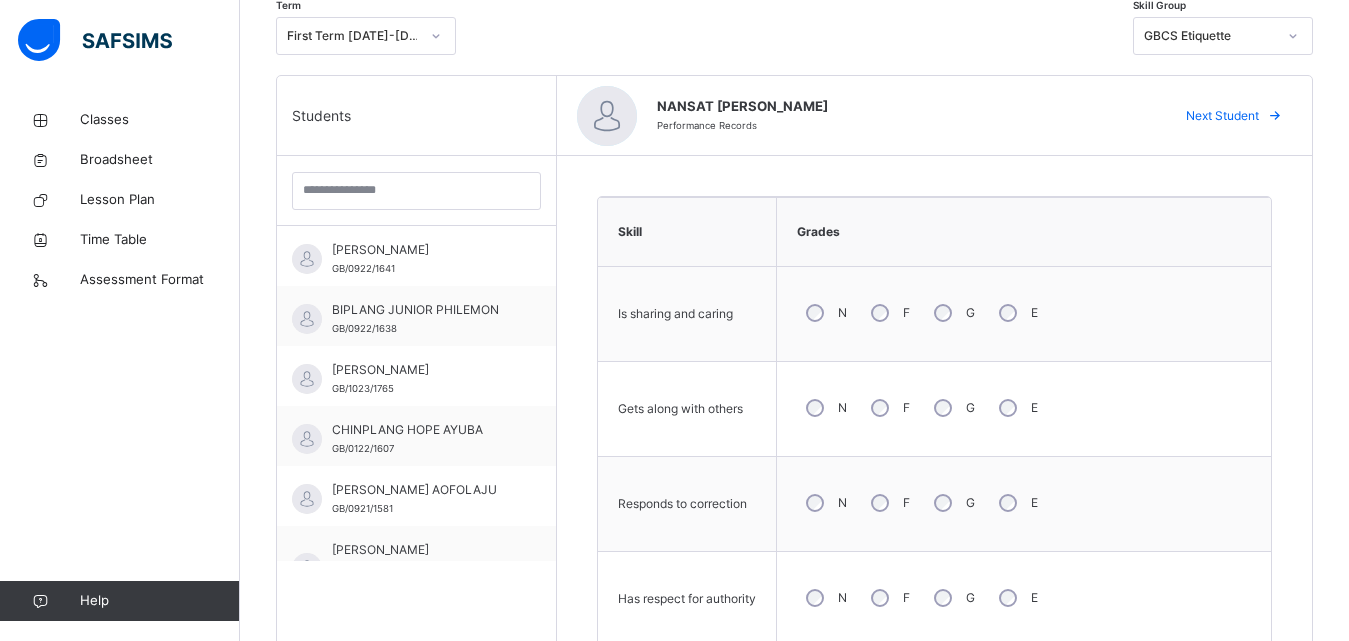 click on "N F G E" at bounding box center (1024, 313) 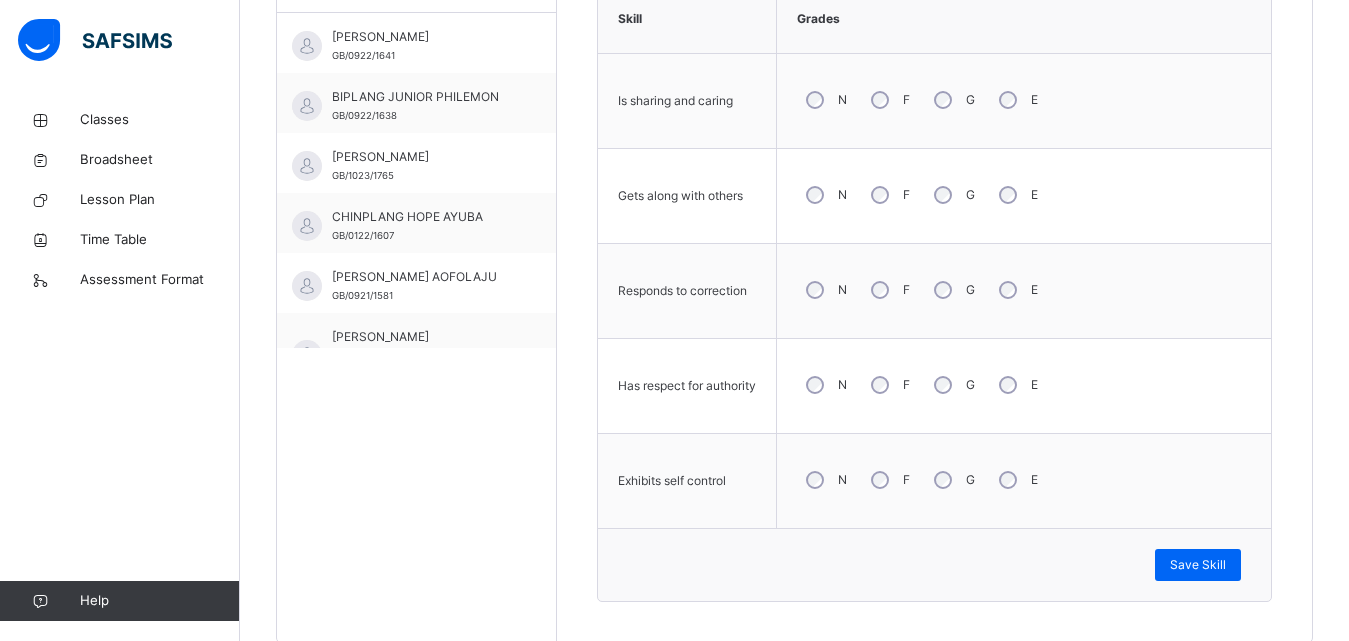 scroll, scrollTop: 705, scrollLeft: 0, axis: vertical 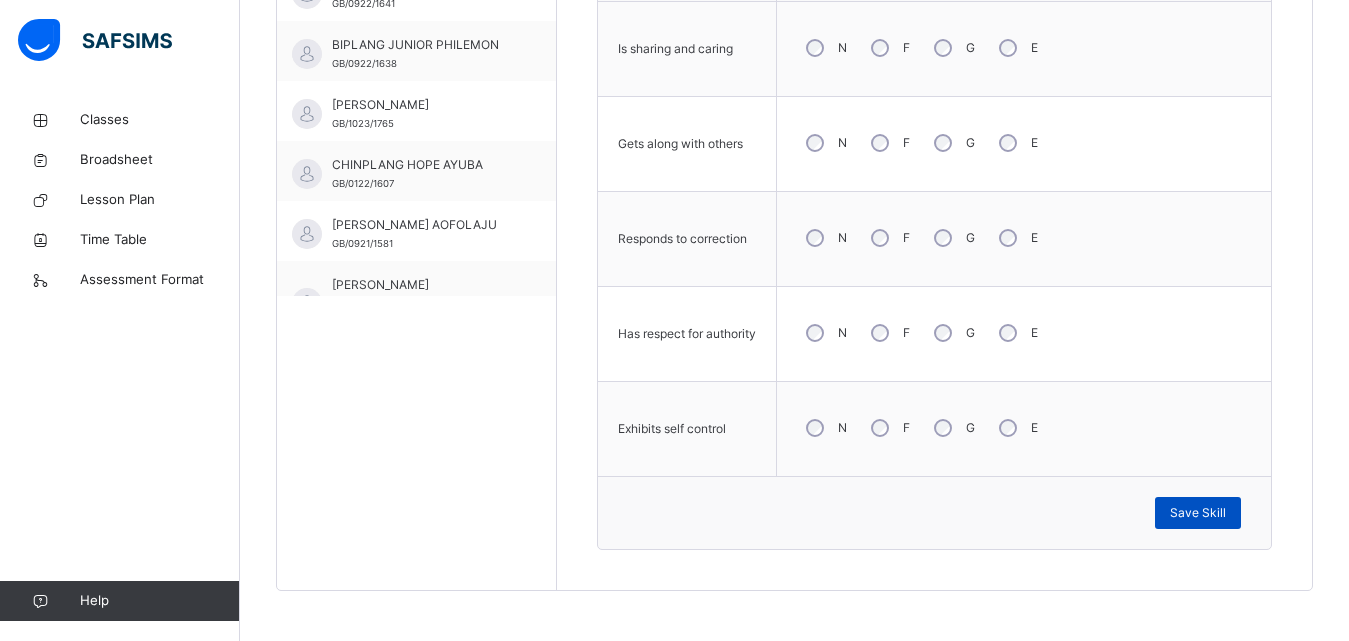 click on "Save Skill" at bounding box center [1198, 513] 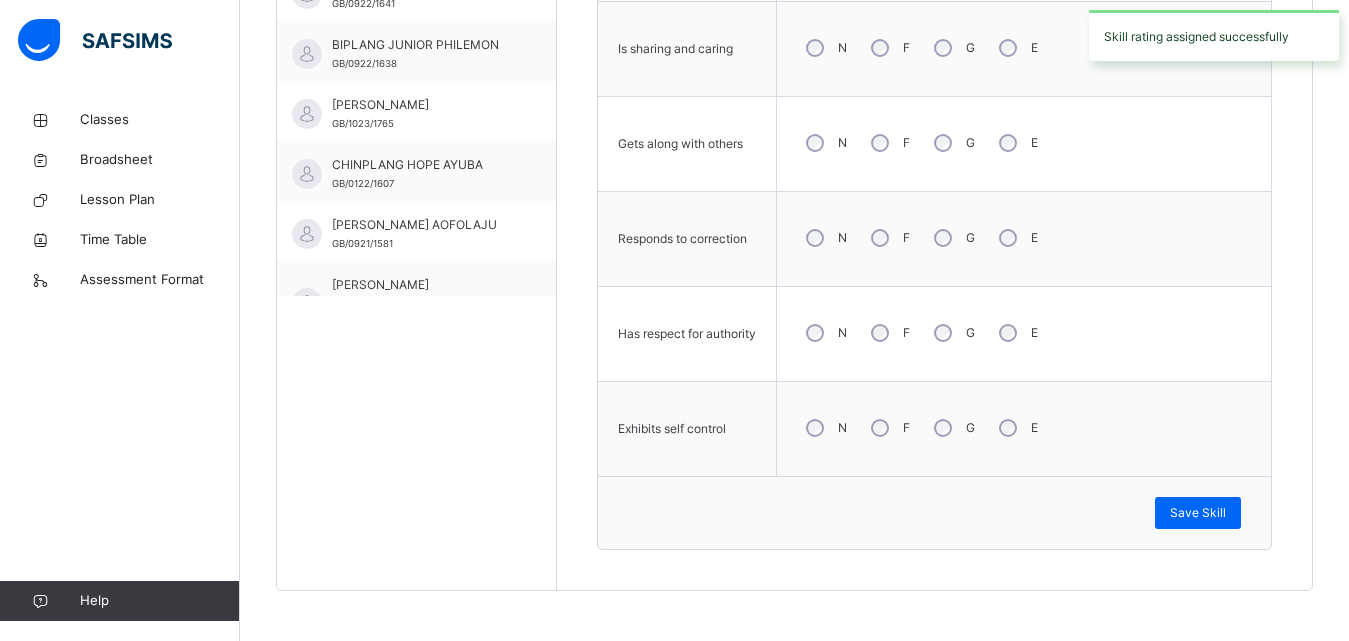 click on "N F G E" at bounding box center [1024, 333] 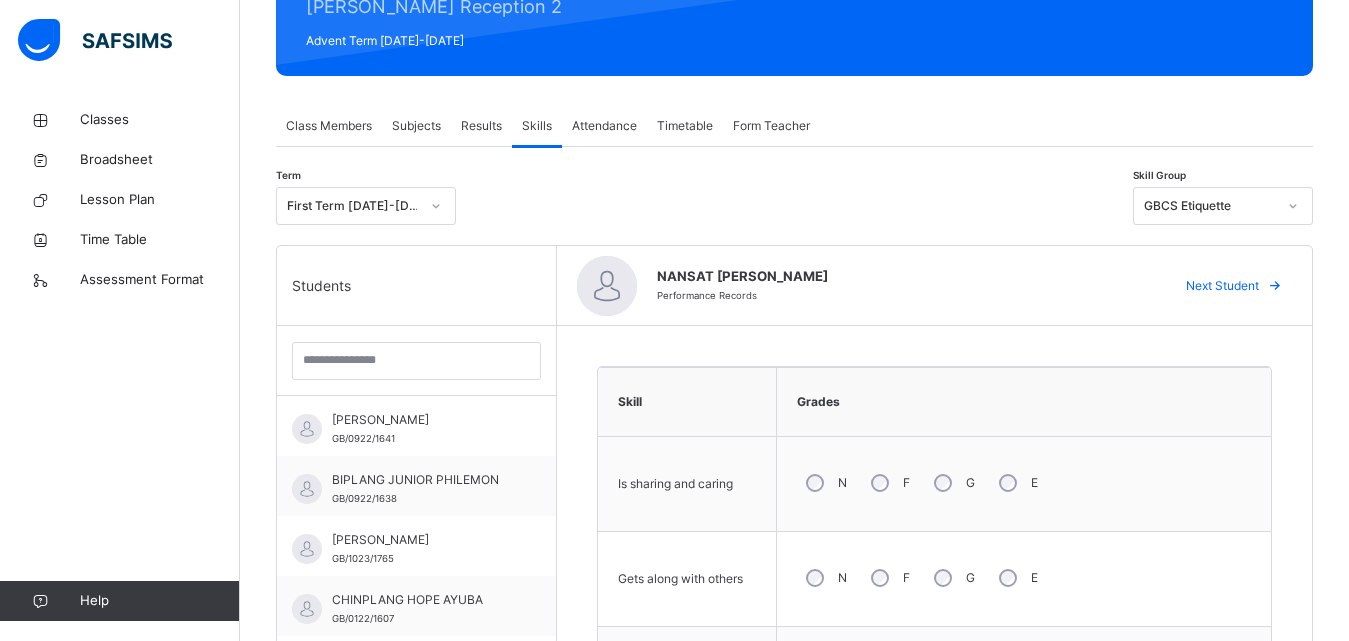 scroll, scrollTop: 225, scrollLeft: 0, axis: vertical 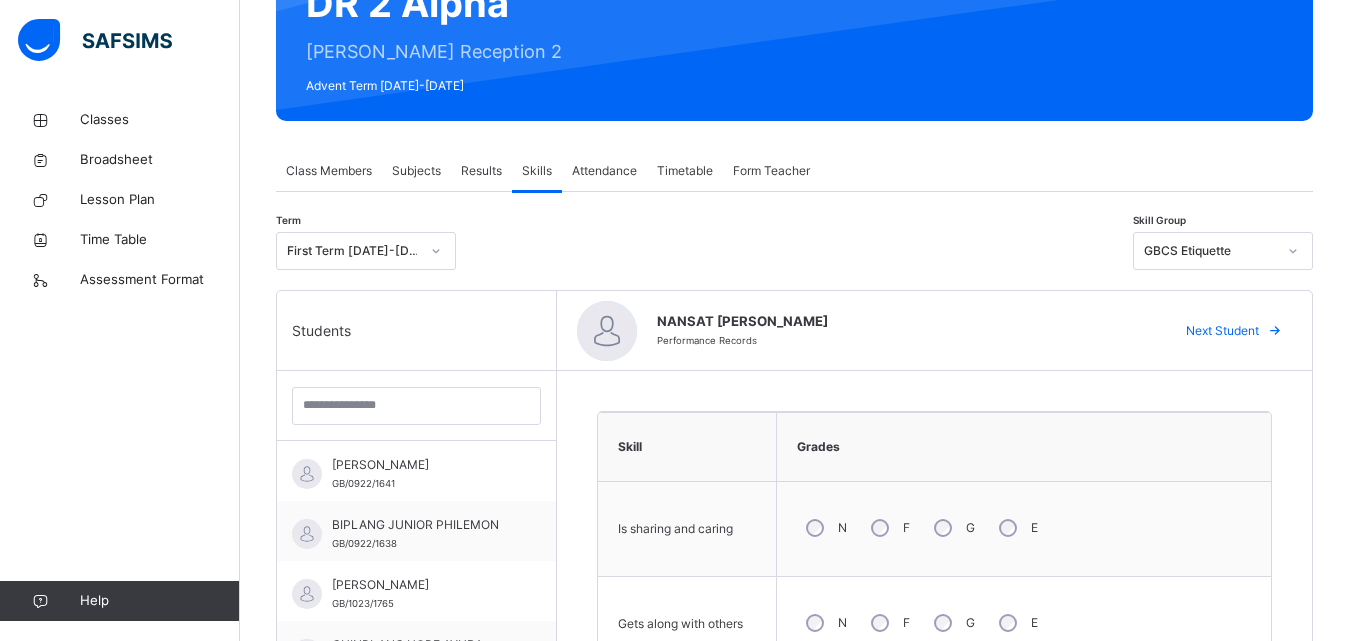 click 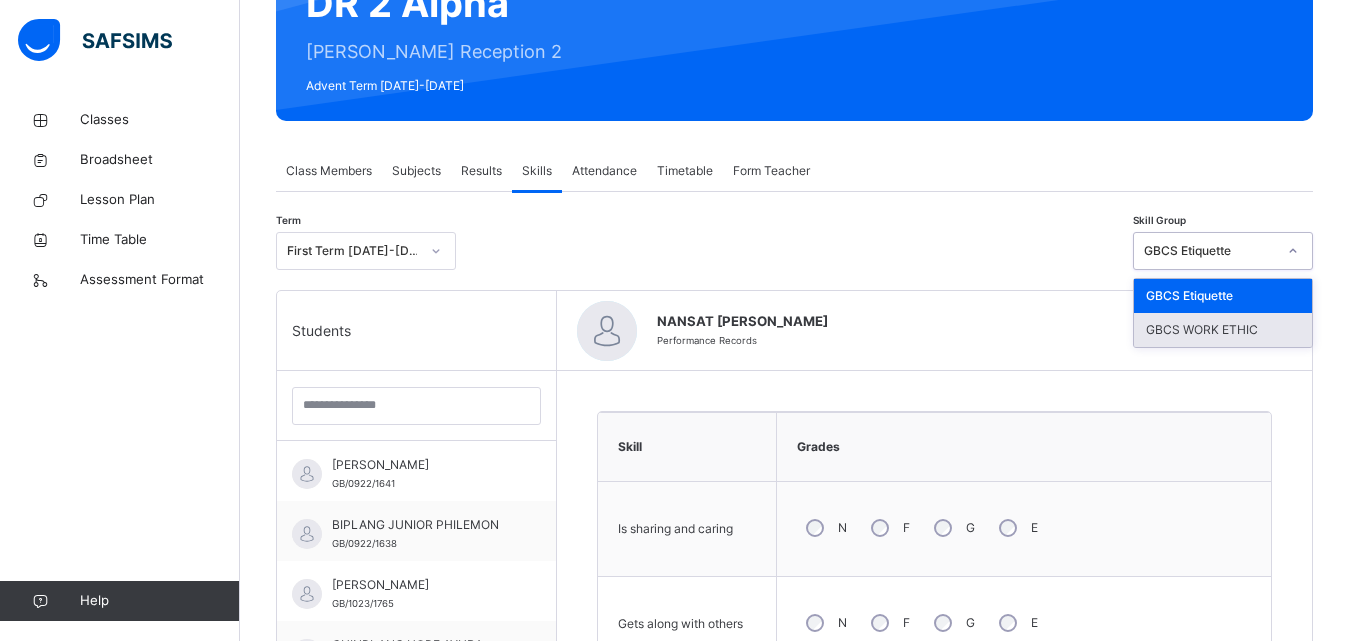 click on "GBCS WORK ETHIC" at bounding box center [1223, 330] 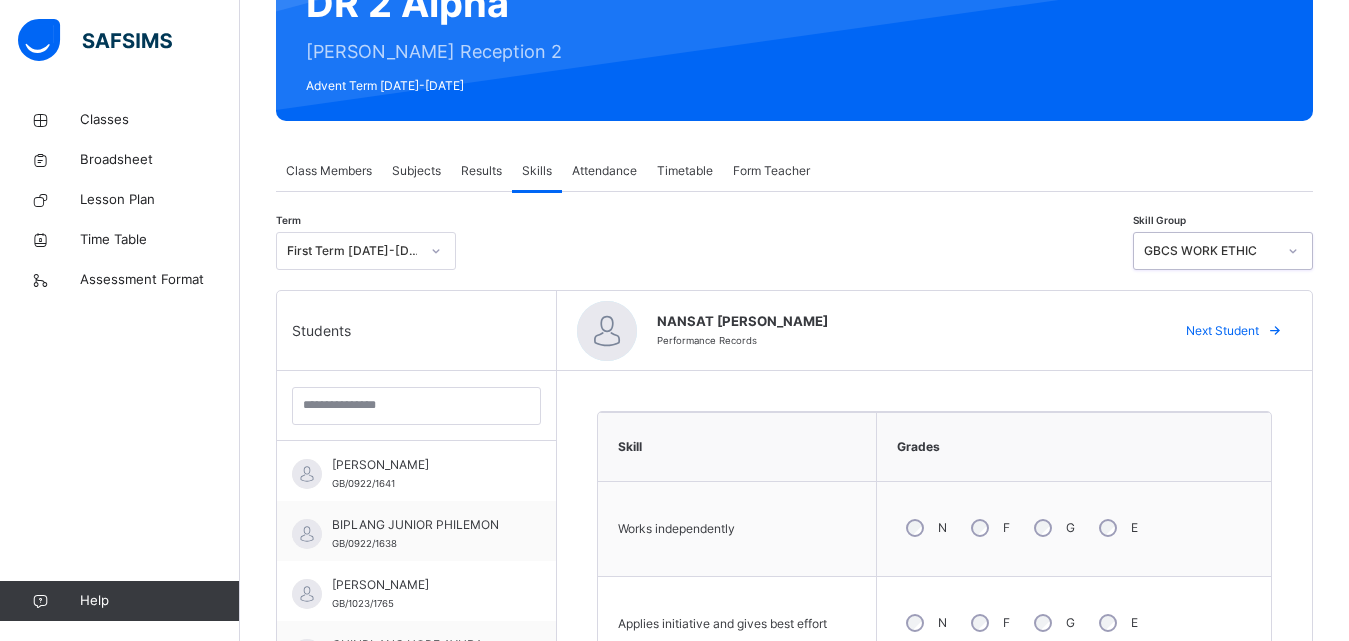 click on "N F G E" at bounding box center [1074, 528] 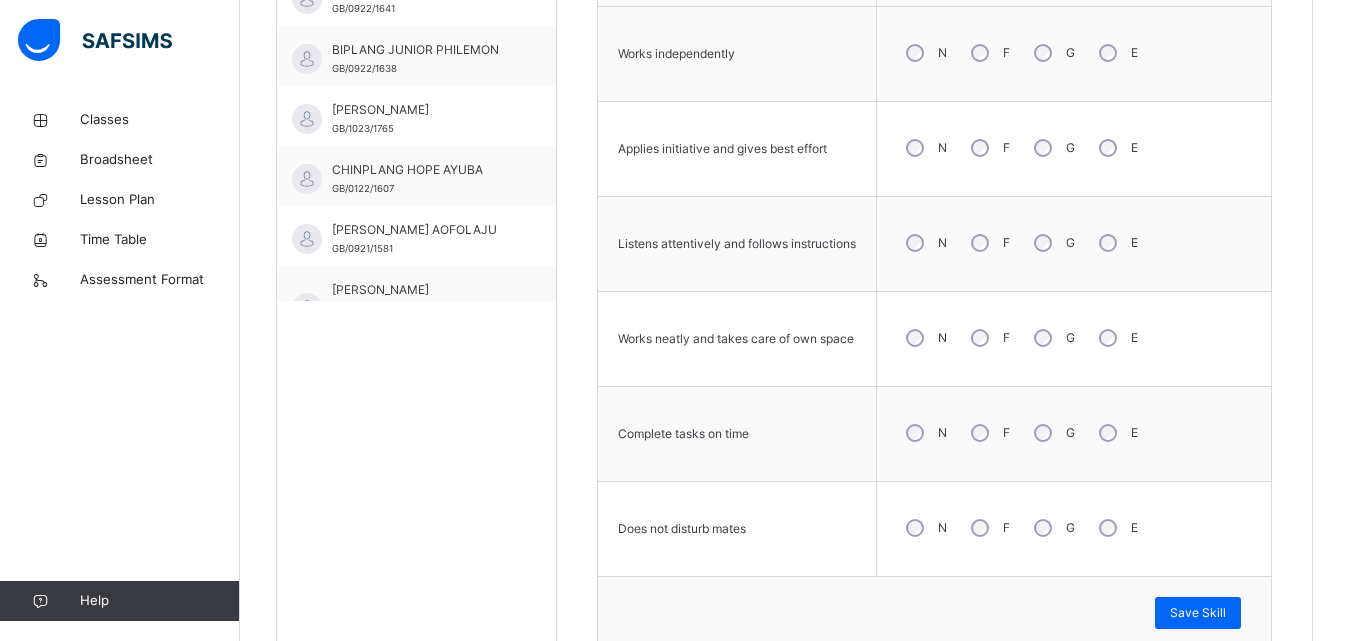 scroll, scrollTop: 705, scrollLeft: 0, axis: vertical 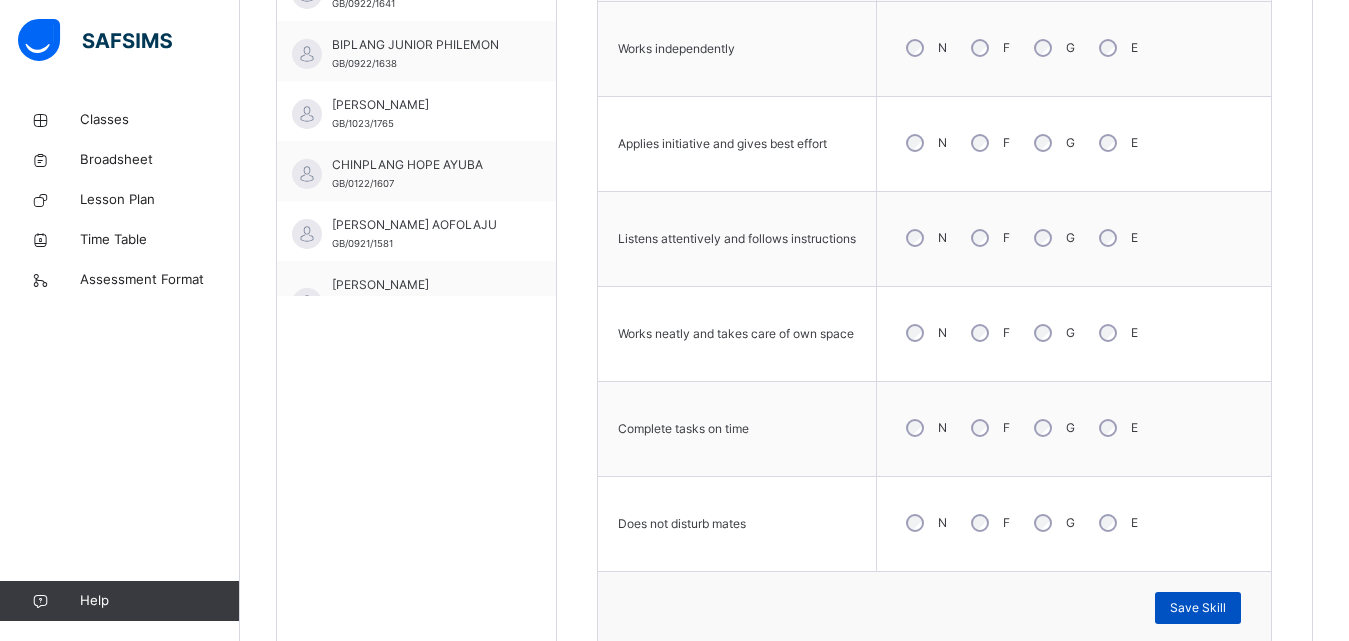 click on "Save Skill" at bounding box center [1198, 608] 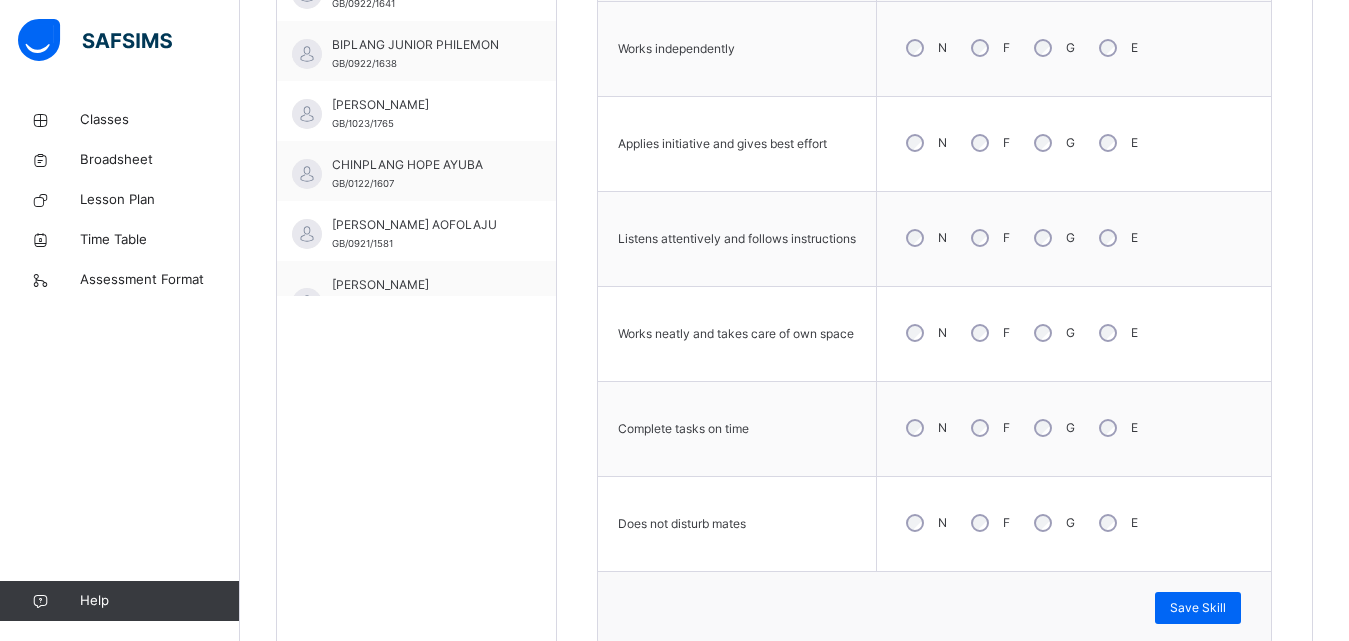 click on "N F G E" at bounding box center [1074, 523] 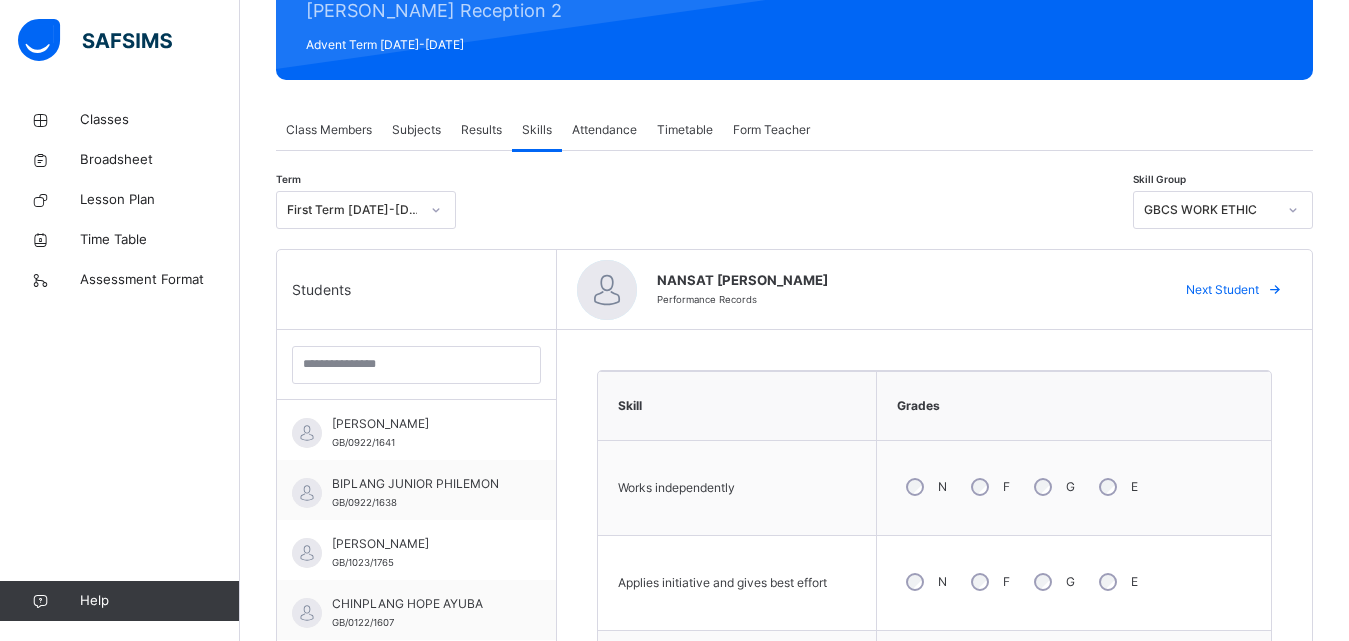 scroll, scrollTop: 145, scrollLeft: 0, axis: vertical 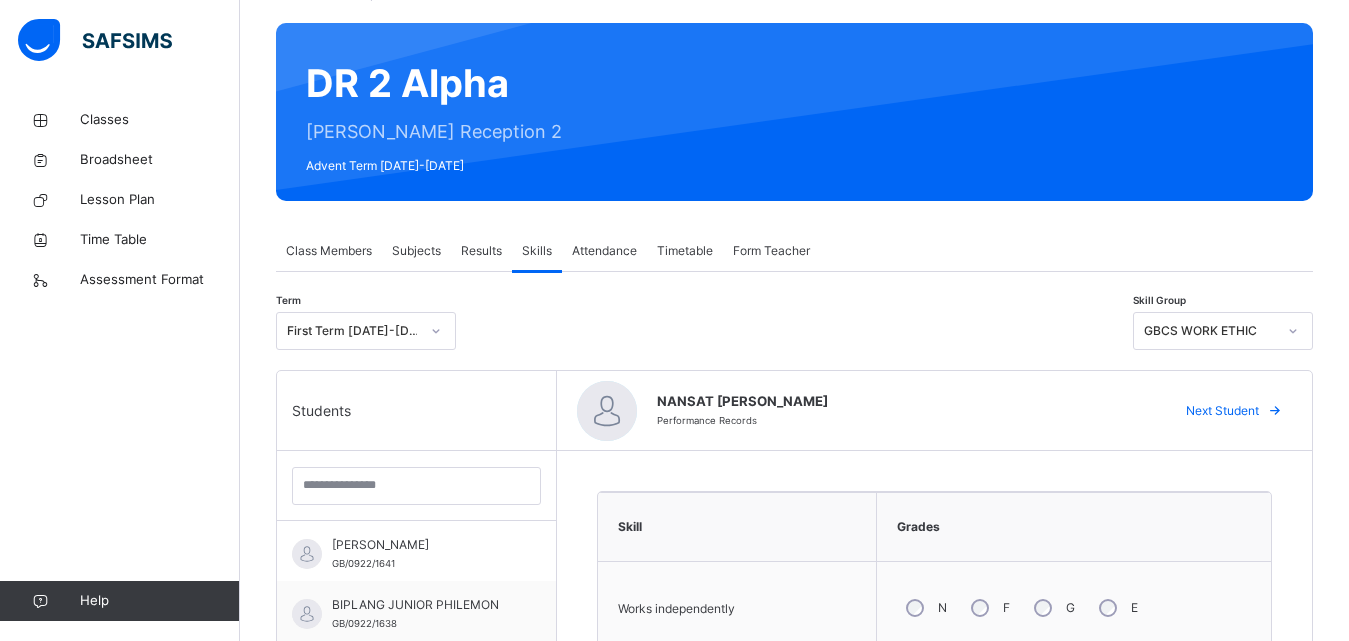 click at bounding box center (1275, 411) 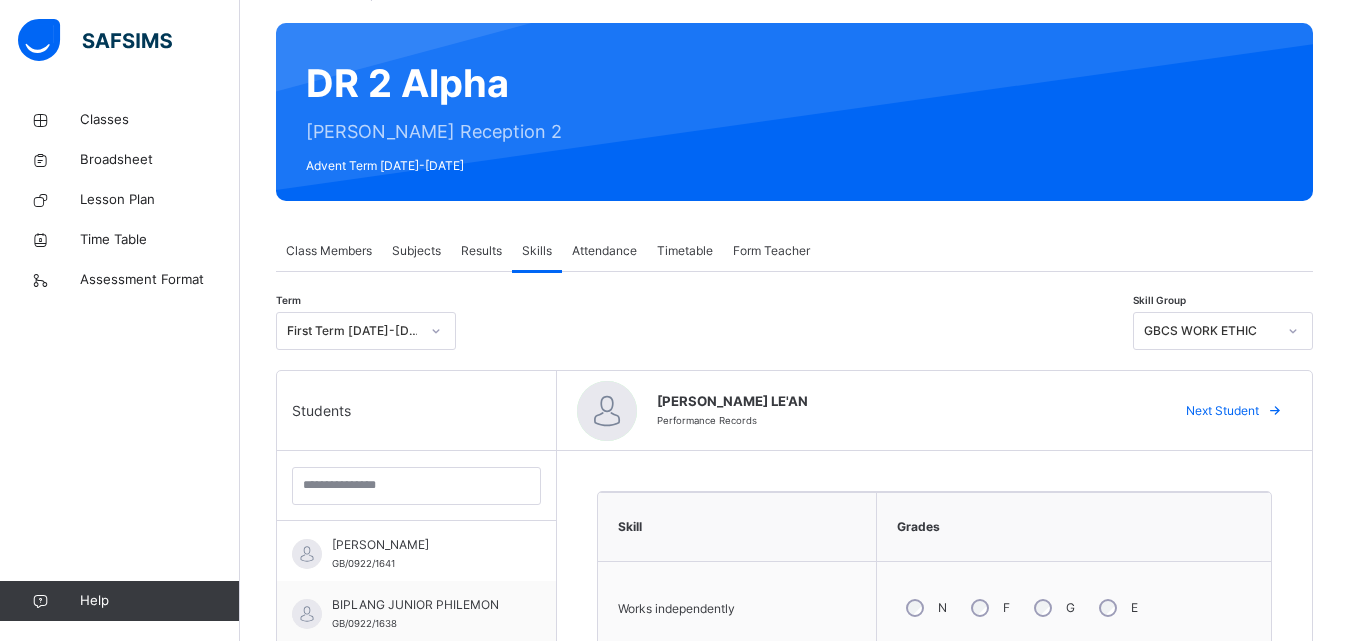 click on "N F G E" at bounding box center [1074, 608] 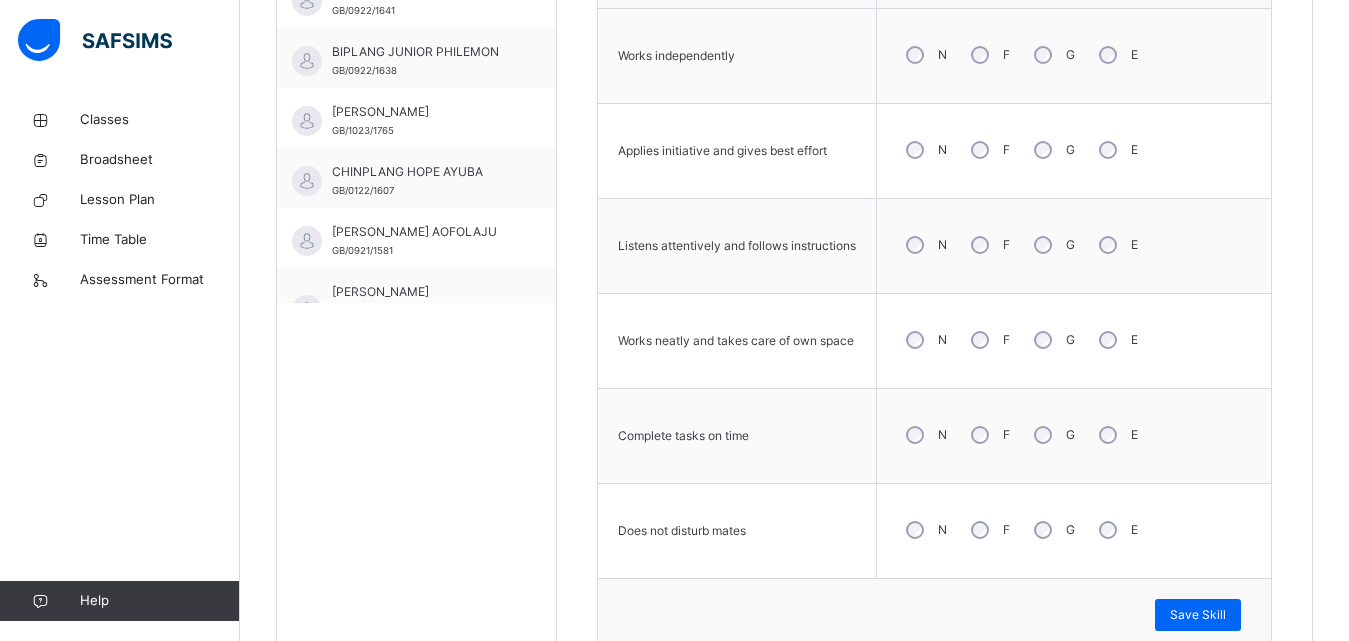 scroll, scrollTop: 705, scrollLeft: 0, axis: vertical 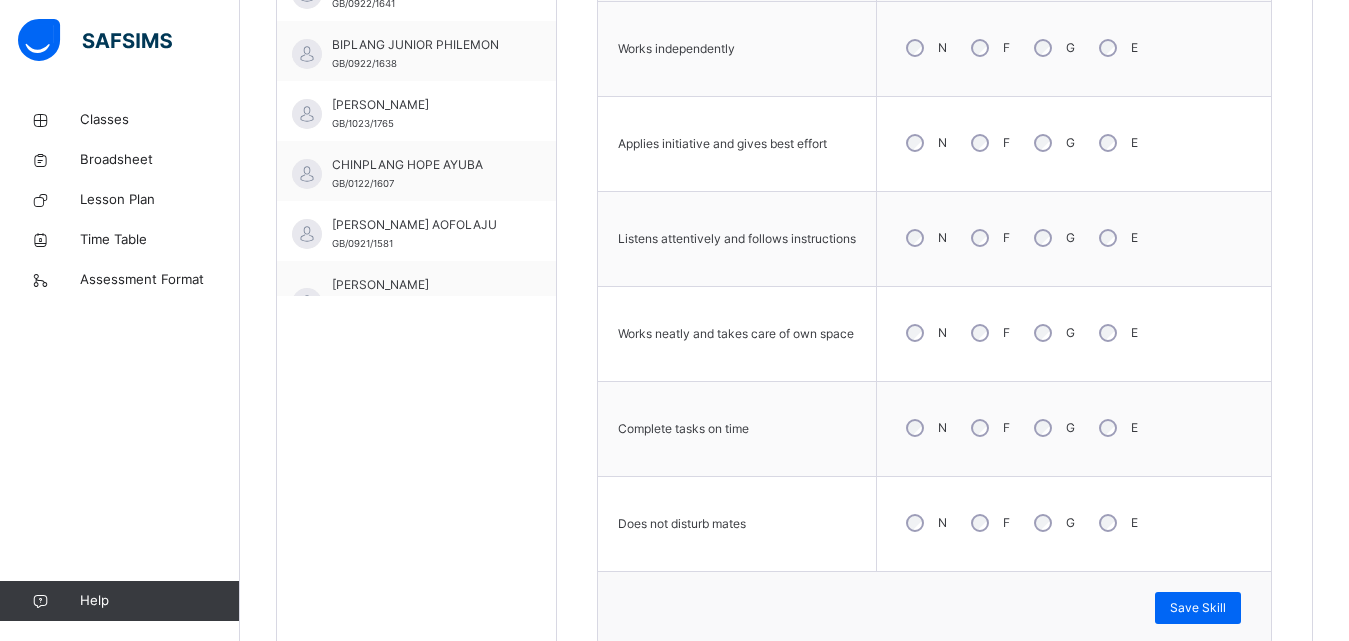 click on "Save Skill" at bounding box center [1198, 608] 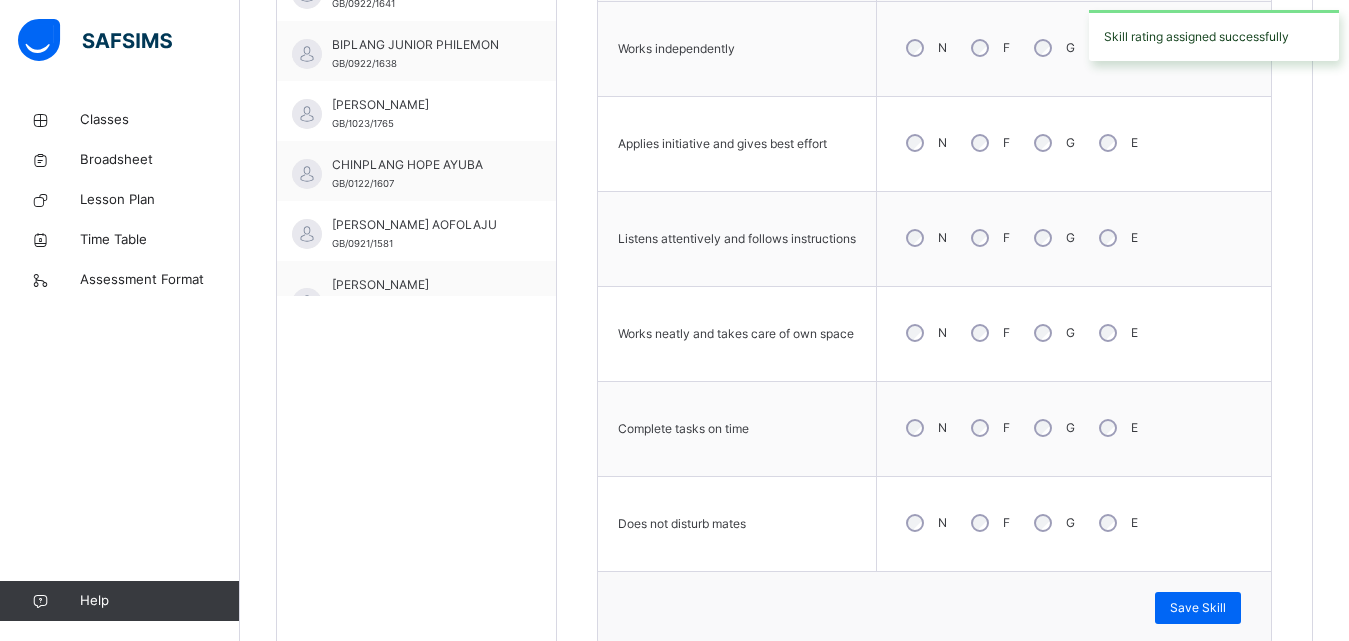 click on "N F G E" at bounding box center (1074, 523) 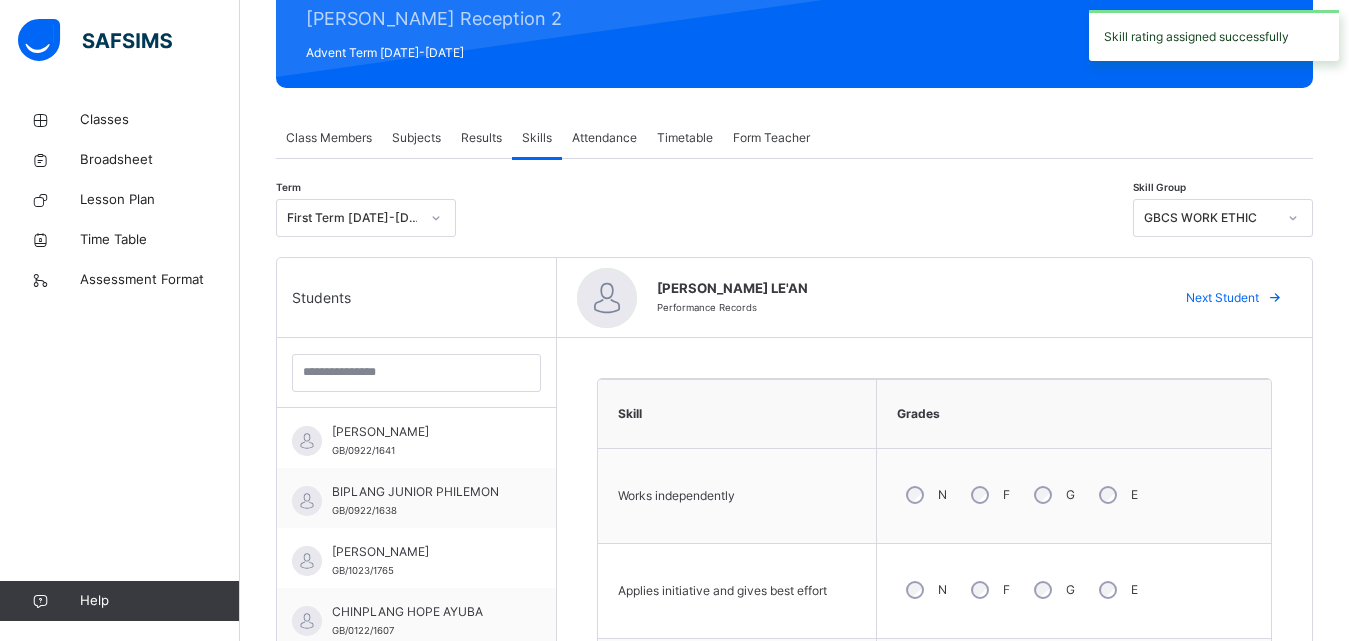 scroll, scrollTop: 225, scrollLeft: 0, axis: vertical 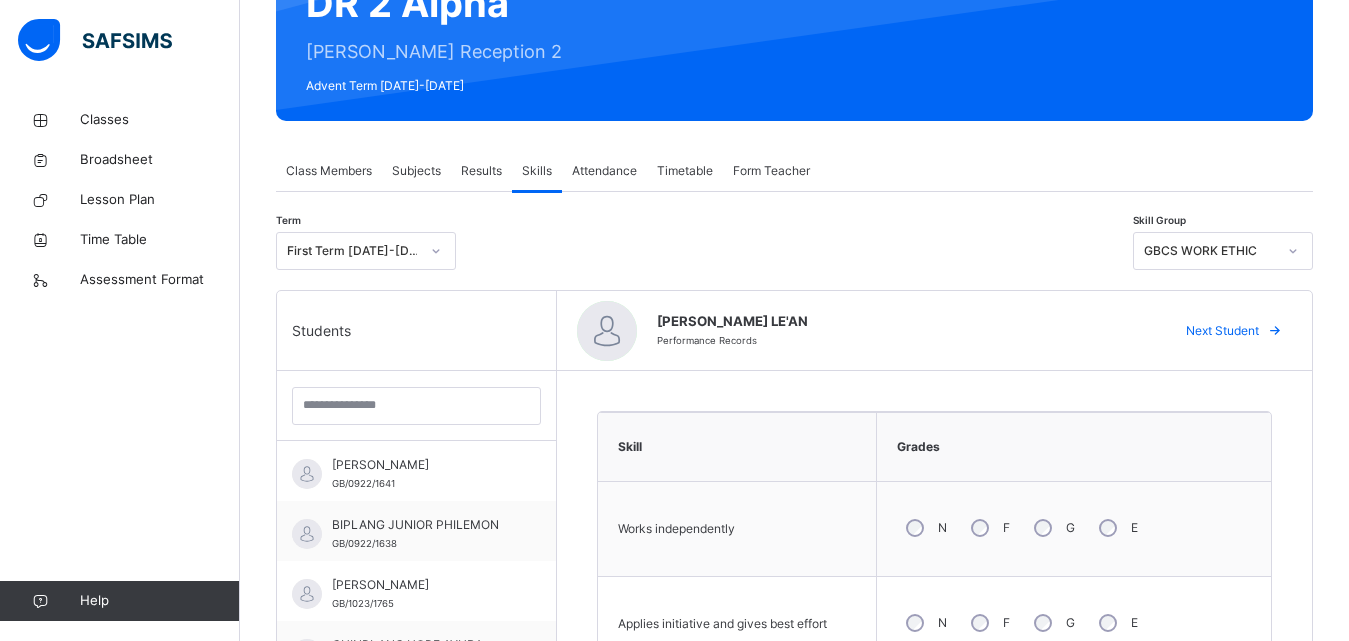 click on "N F G E" at bounding box center (1074, 528) 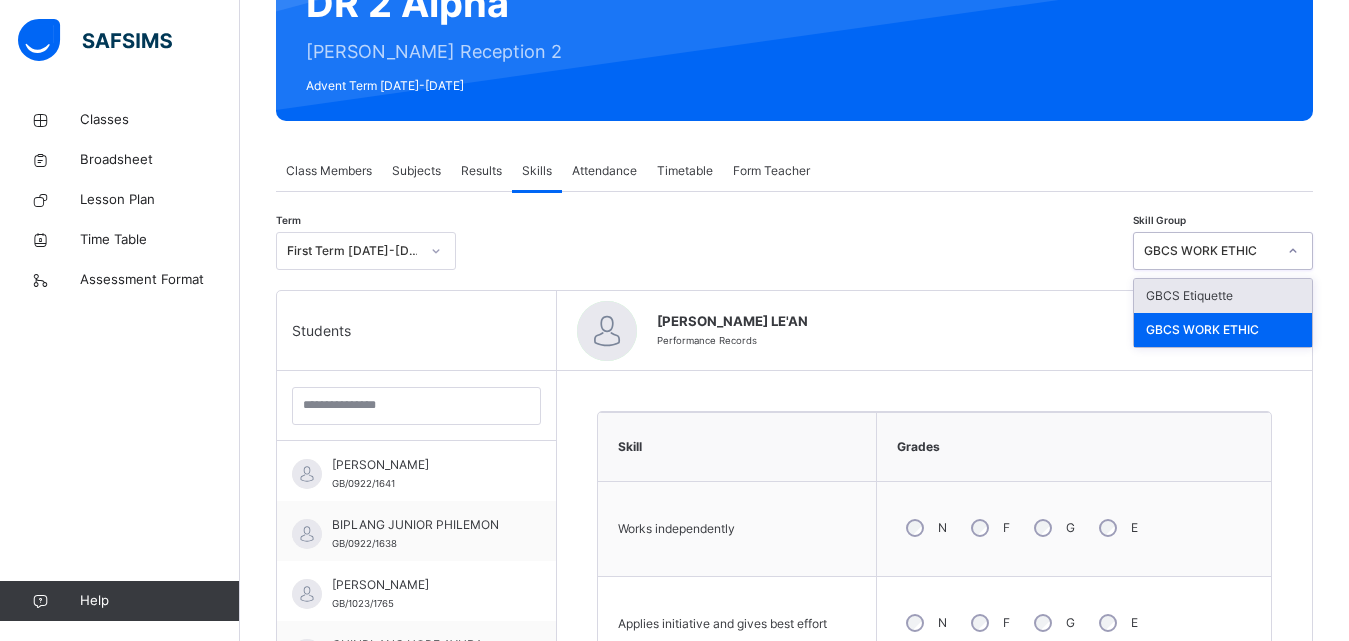 click on "GBCS Etiquette" at bounding box center [1223, 296] 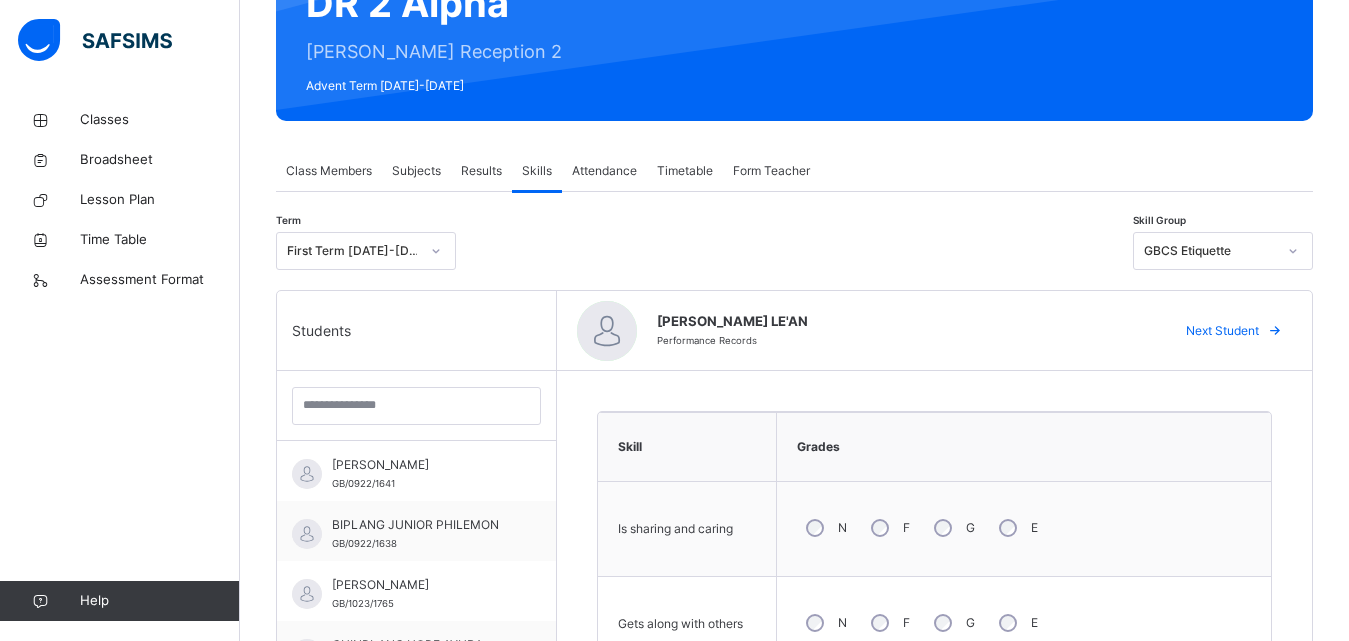 click on "N F G E" at bounding box center (1024, 528) 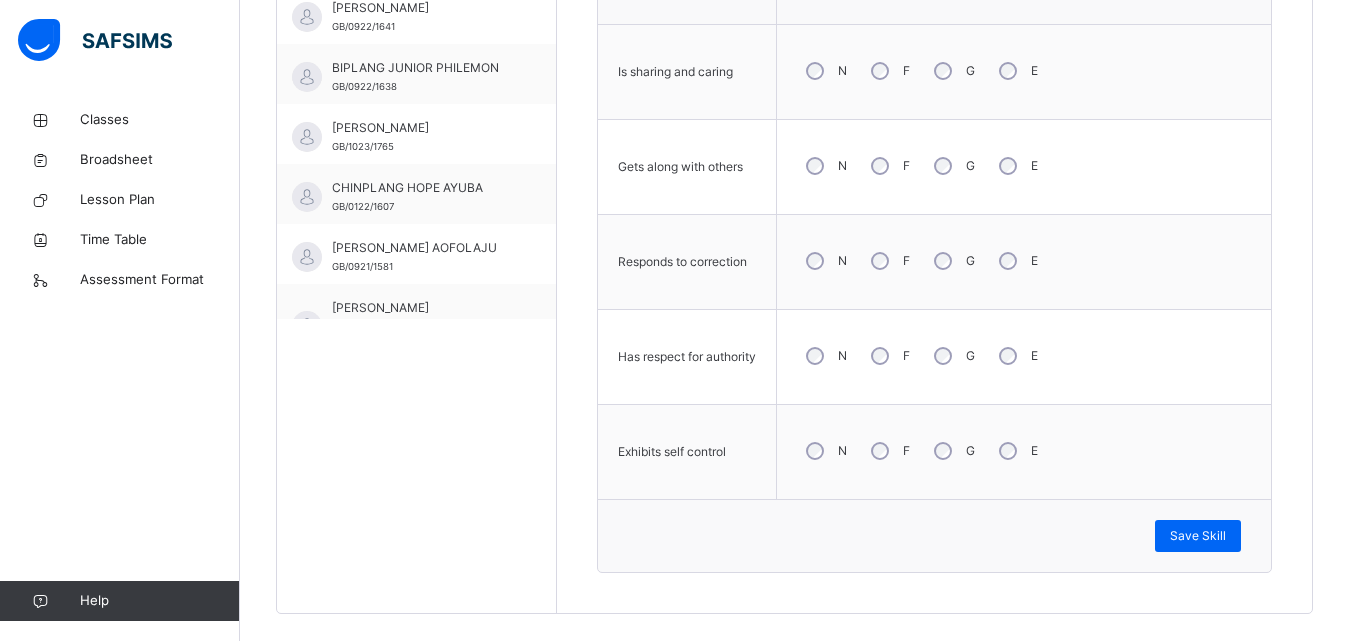 scroll, scrollTop: 705, scrollLeft: 0, axis: vertical 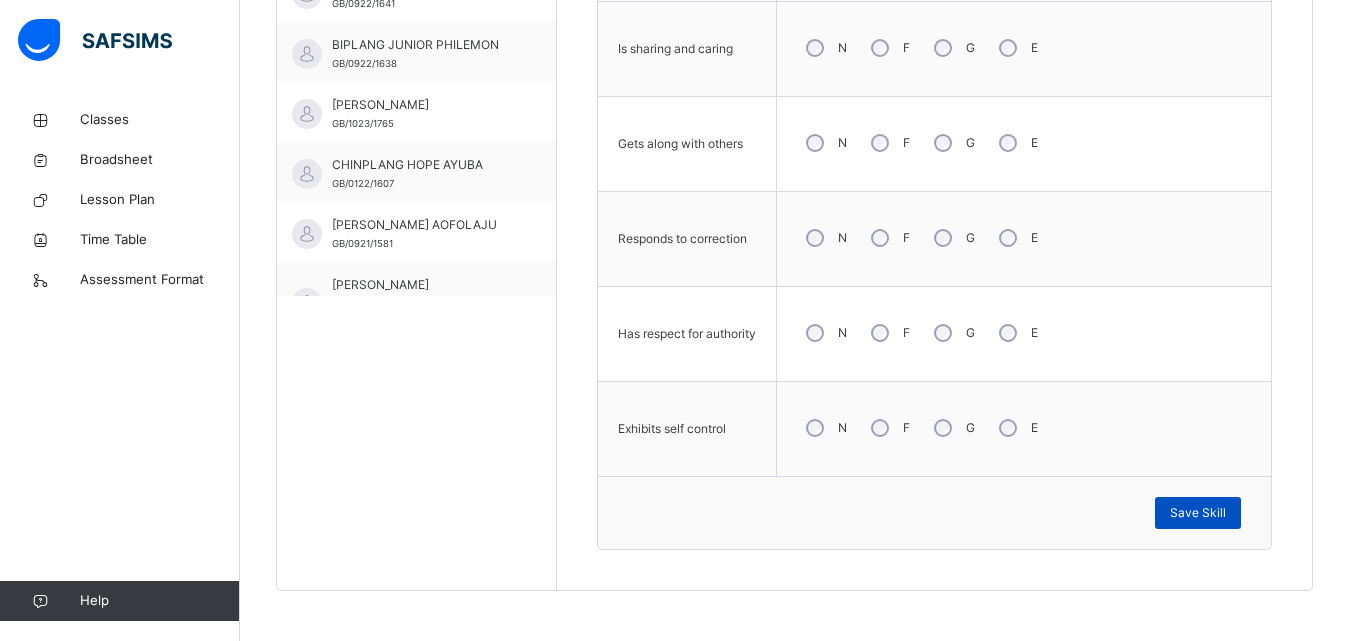 click on "Save Skill" at bounding box center [1198, 513] 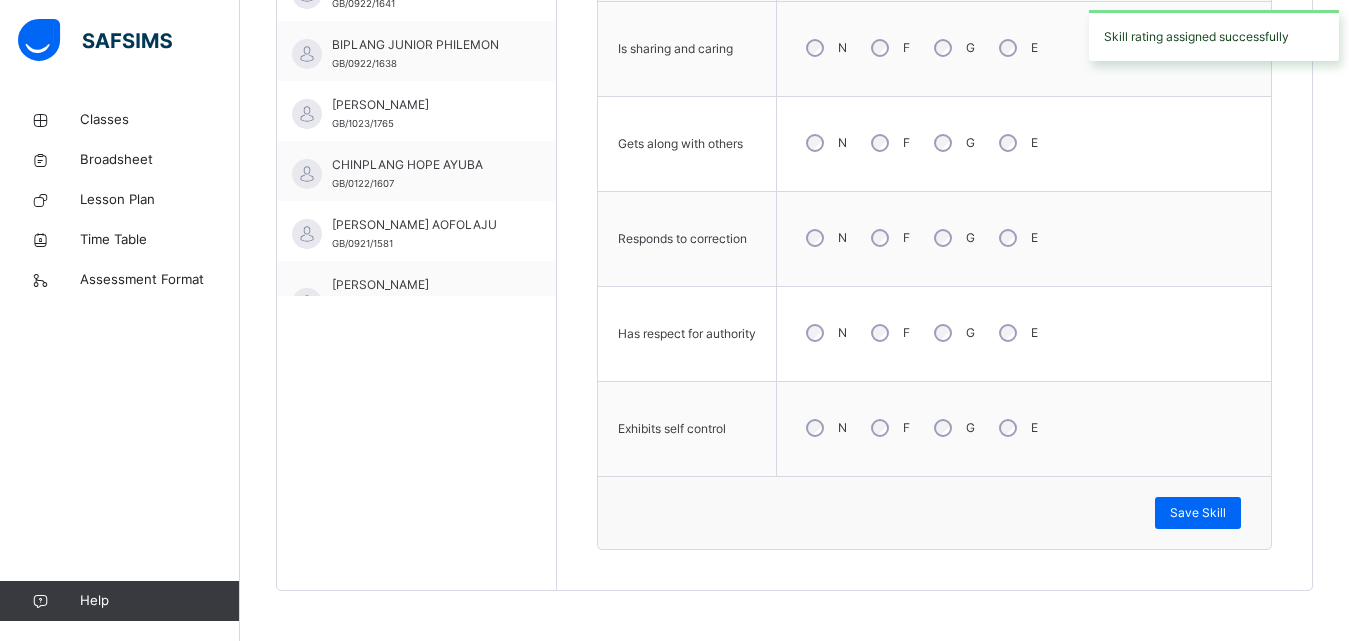 click on "N F G E" at bounding box center [1024, 334] 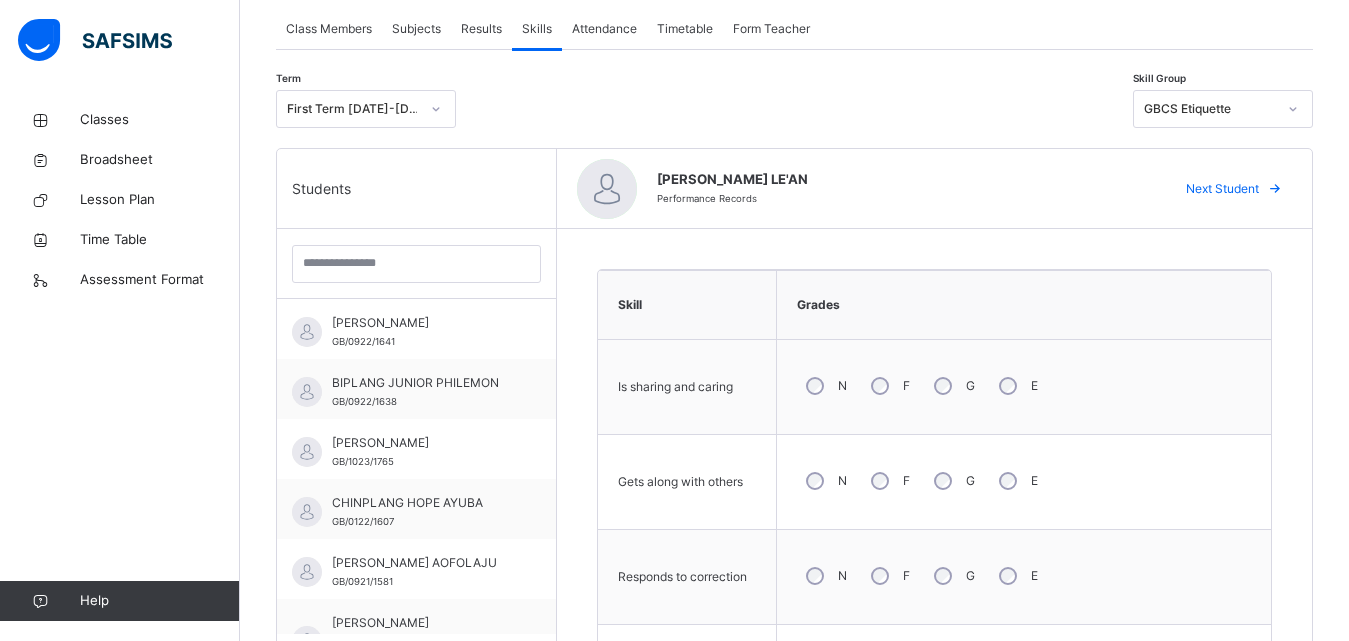 scroll, scrollTop: 305, scrollLeft: 0, axis: vertical 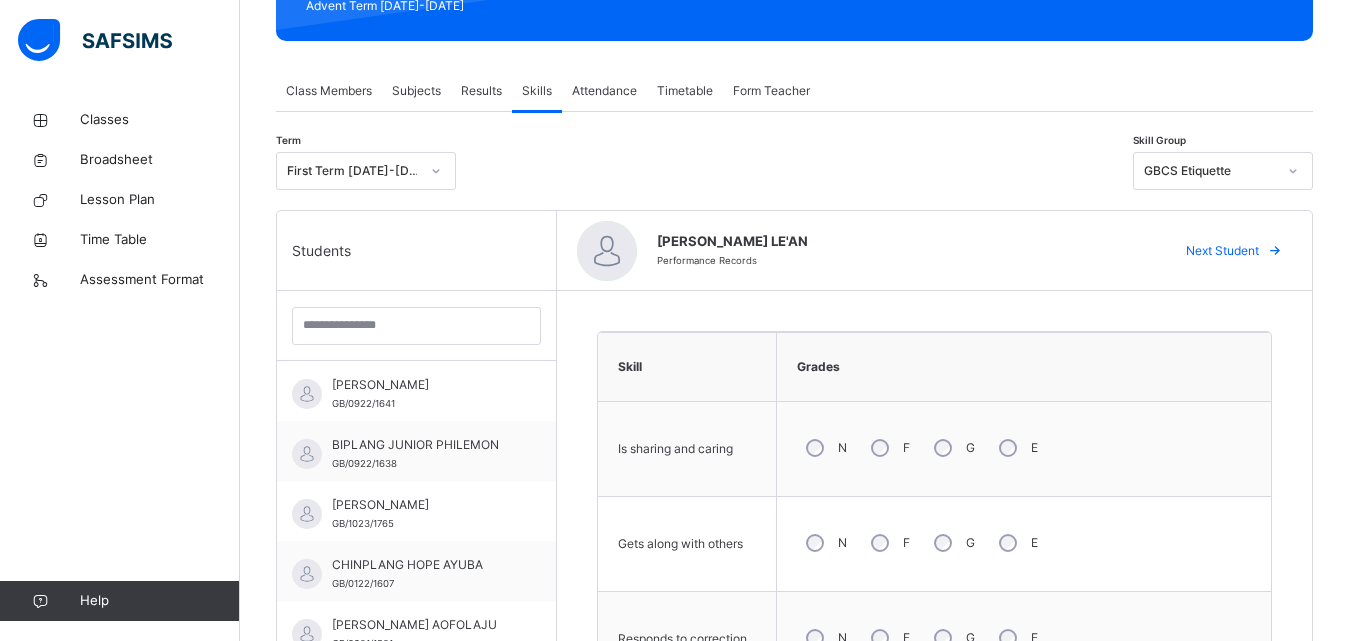 click at bounding box center (1275, 251) 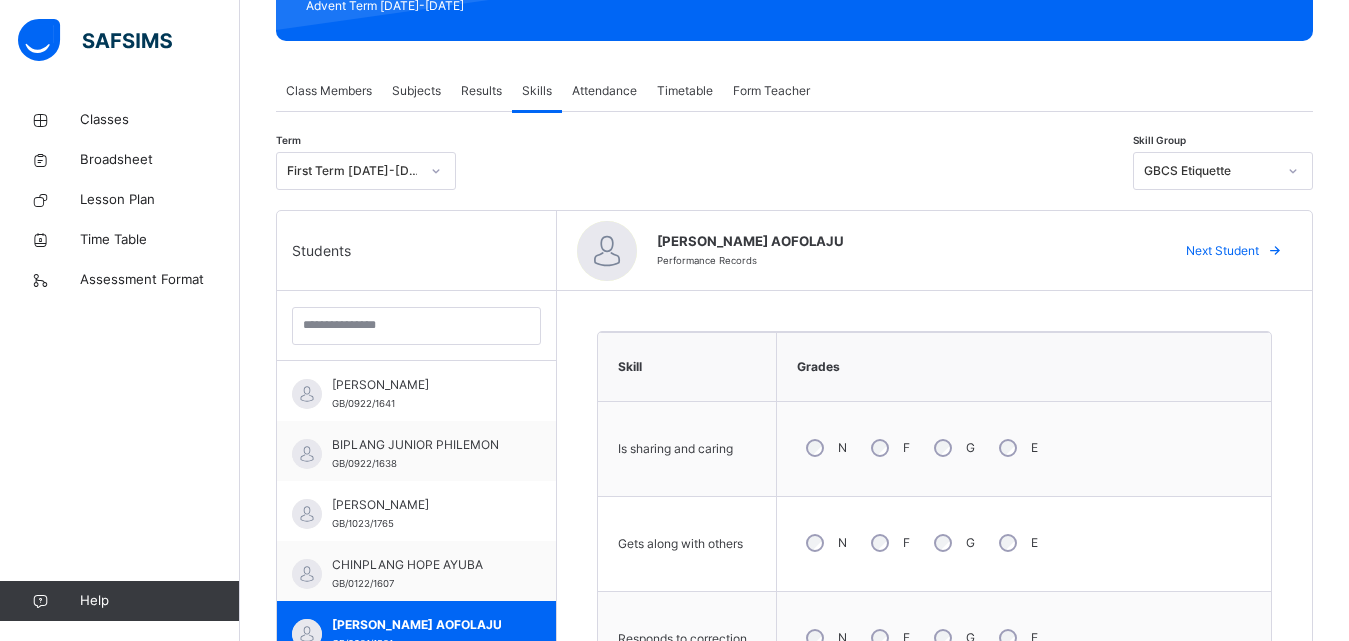 click on "N F G E" at bounding box center (1024, 448) 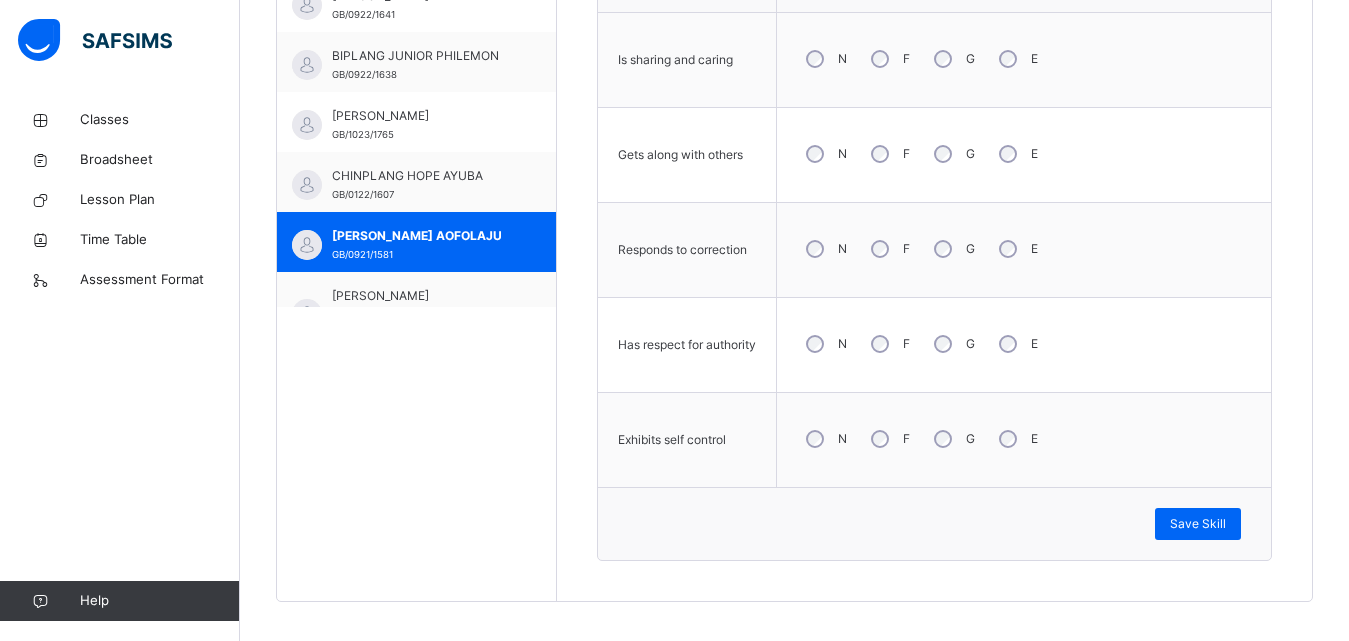 scroll, scrollTop: 705, scrollLeft: 0, axis: vertical 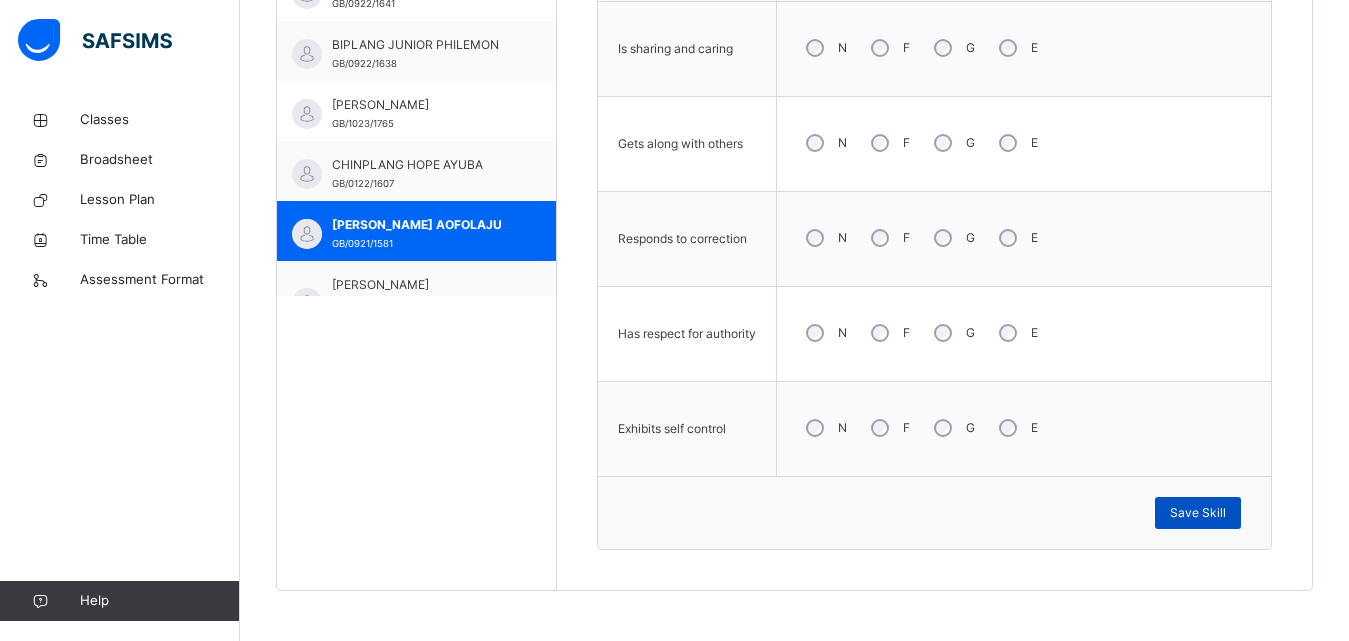 click on "Save Skill" at bounding box center (1198, 513) 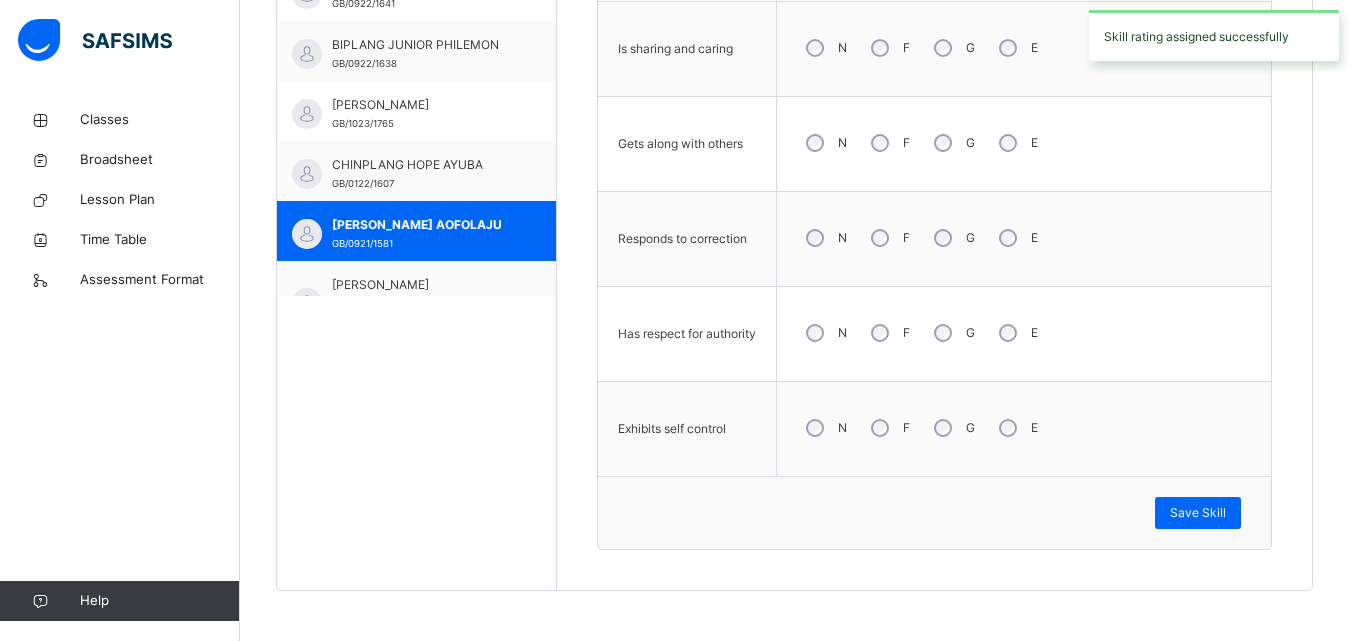 click on "N F G E" at bounding box center (1024, 428) 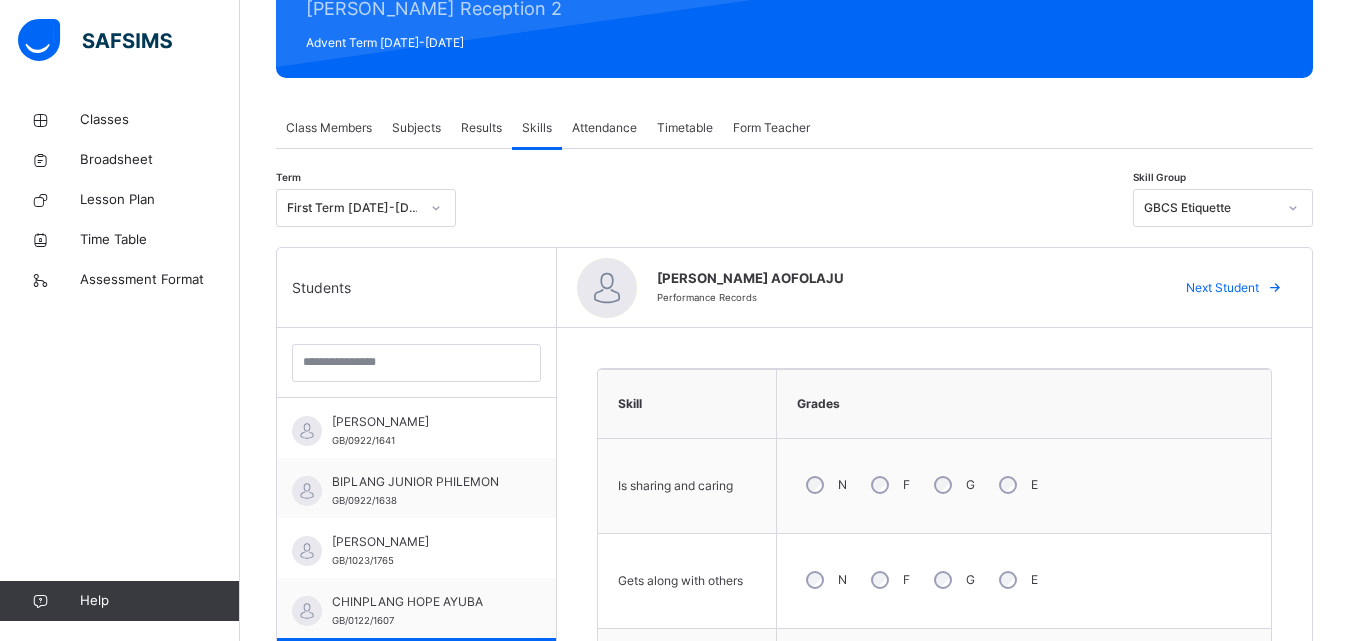 scroll, scrollTop: 265, scrollLeft: 0, axis: vertical 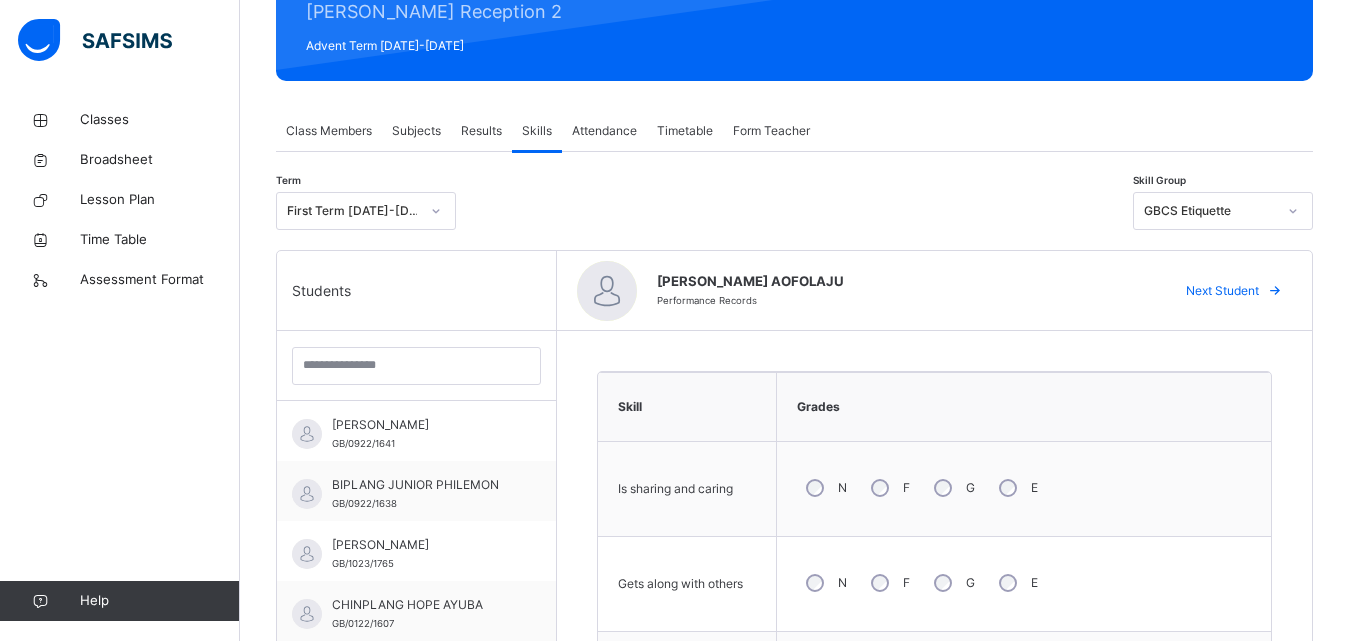 click 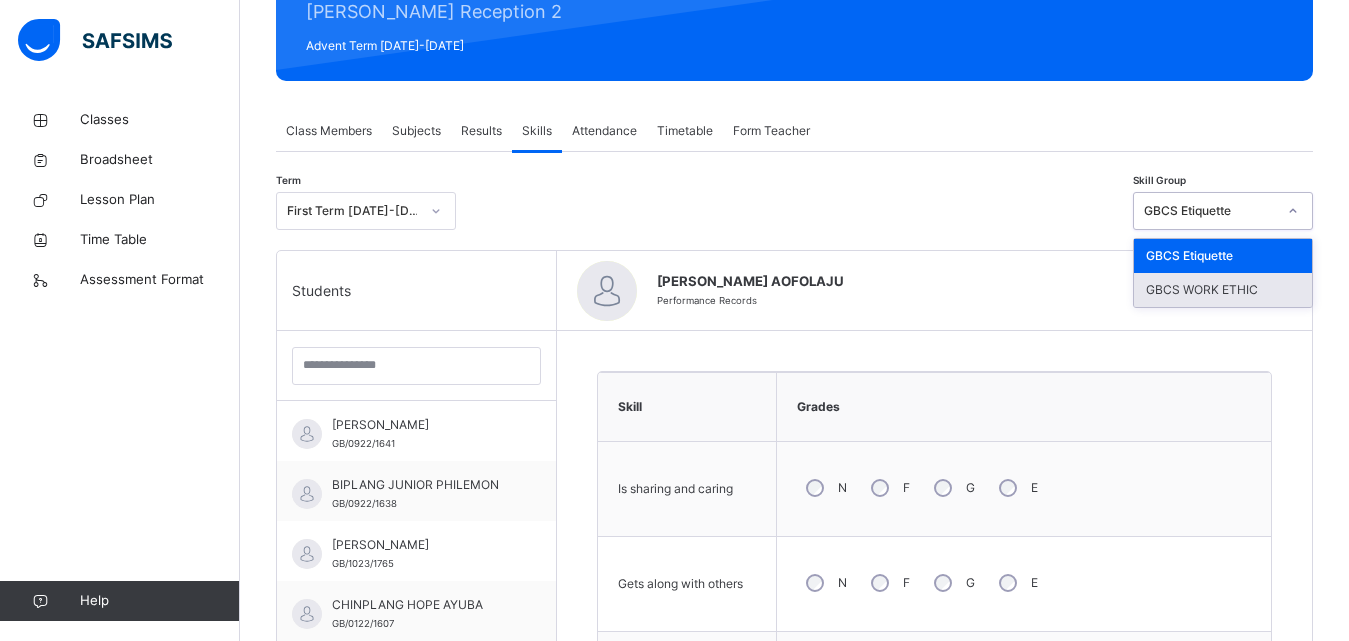 click on "GBCS WORK ETHIC" at bounding box center (1223, 290) 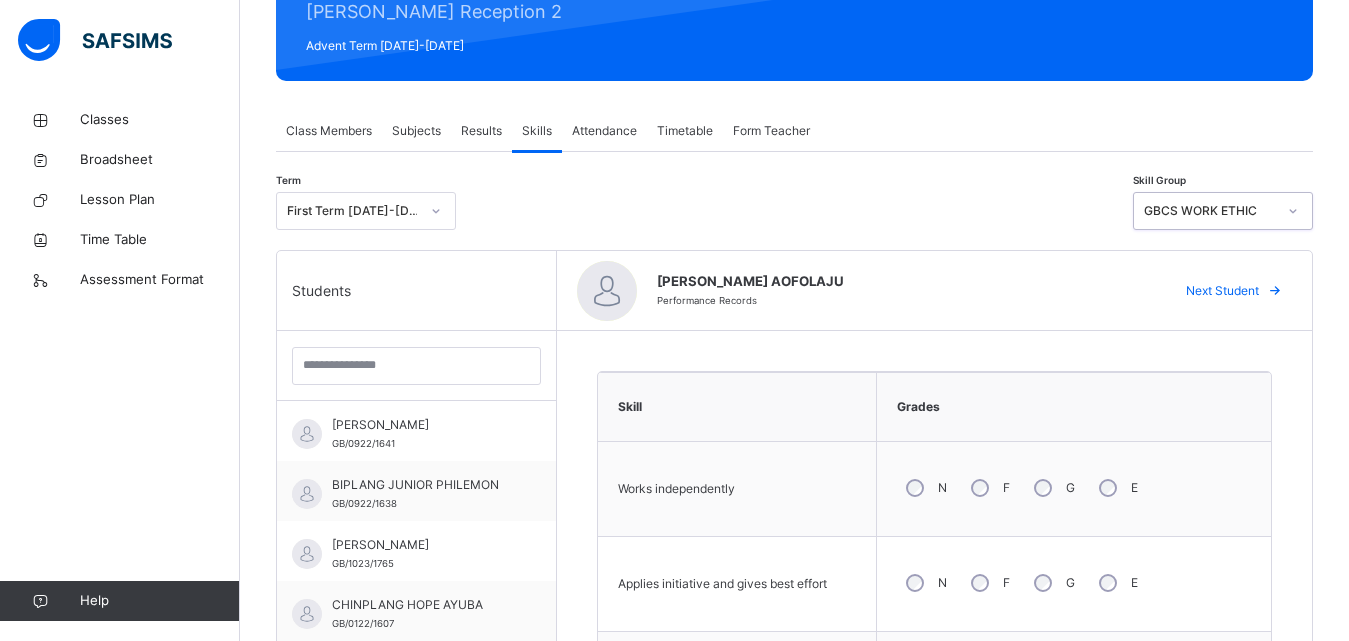 click at bounding box center (1275, 291) 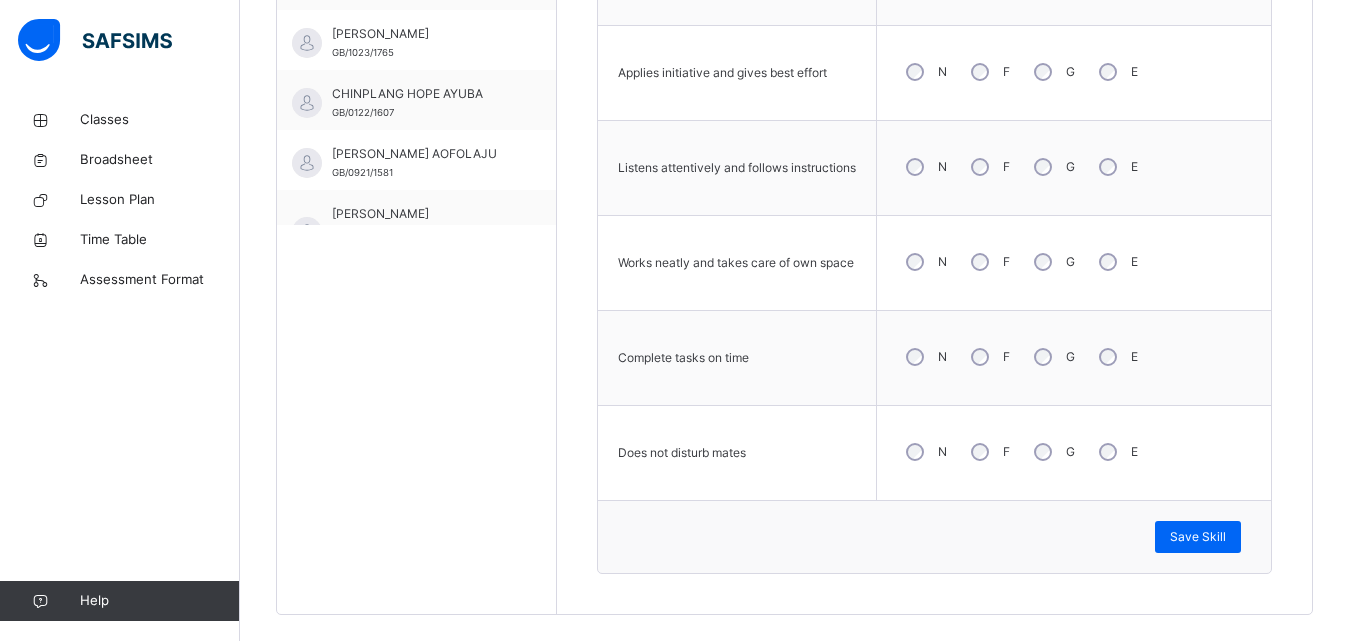 scroll, scrollTop: 785, scrollLeft: 0, axis: vertical 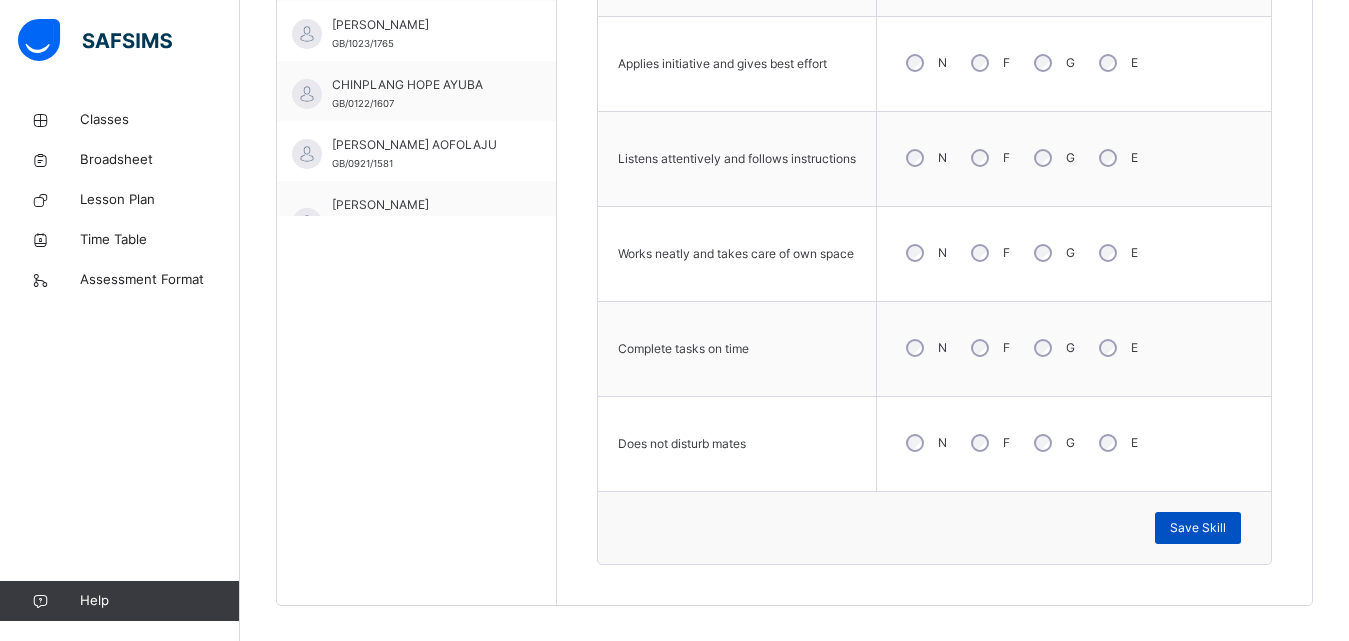 click on "Save Skill" at bounding box center (1198, 528) 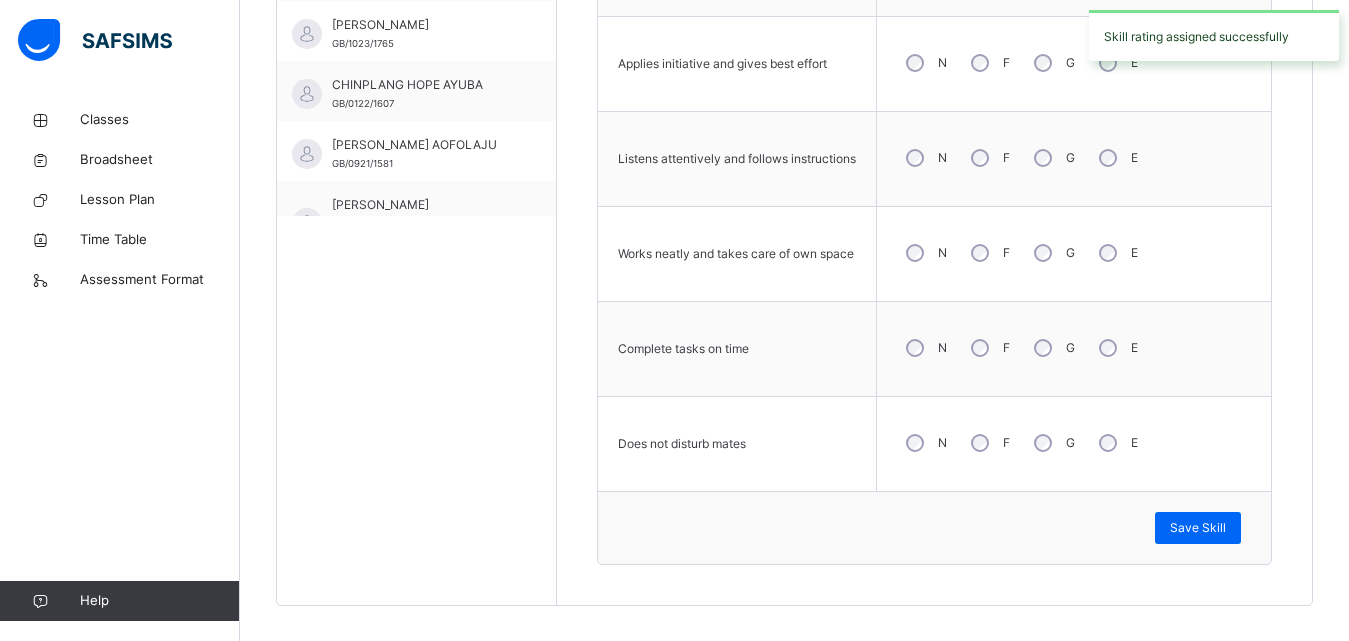 click on "N F G E" at bounding box center (1074, 443) 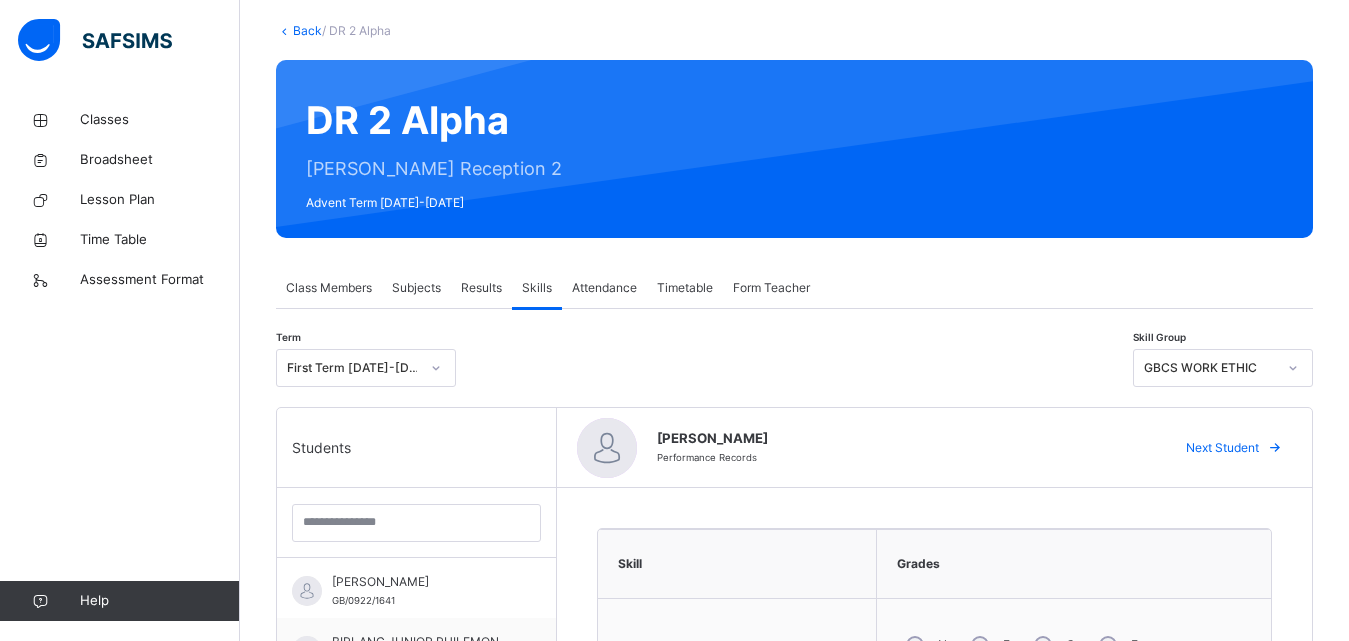 scroll, scrollTop: 105, scrollLeft: 0, axis: vertical 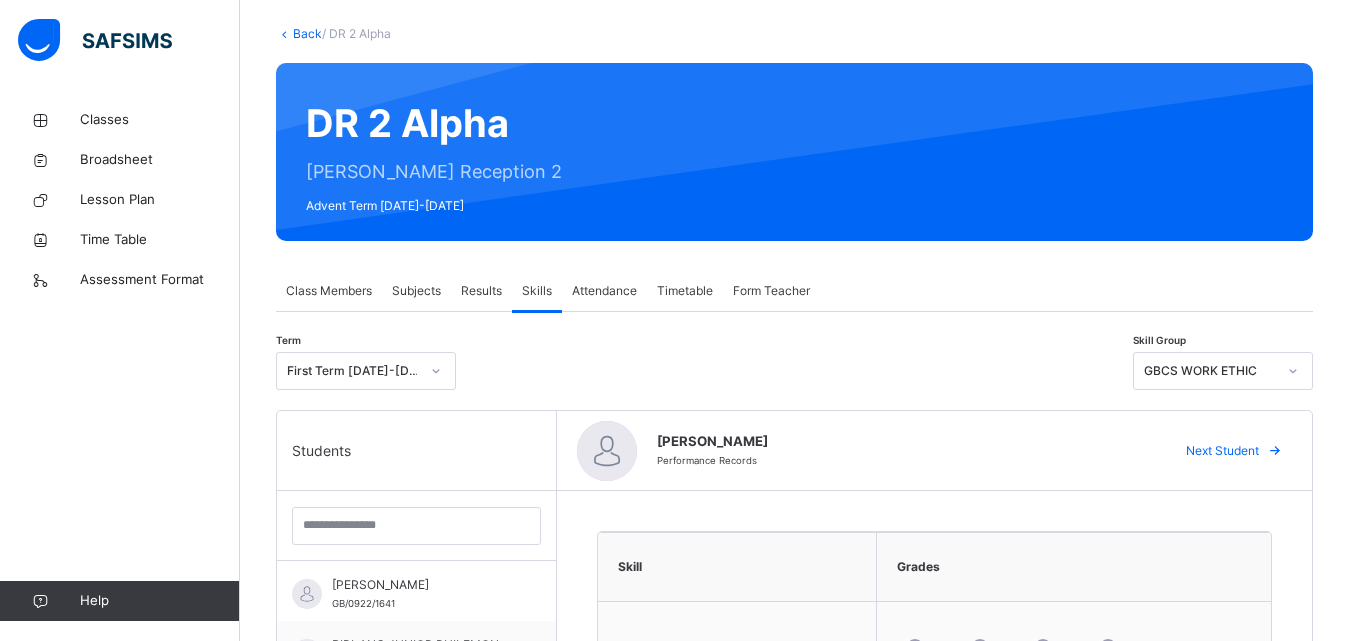 click on "GBCS WORK ETHIC" at bounding box center [1210, 371] 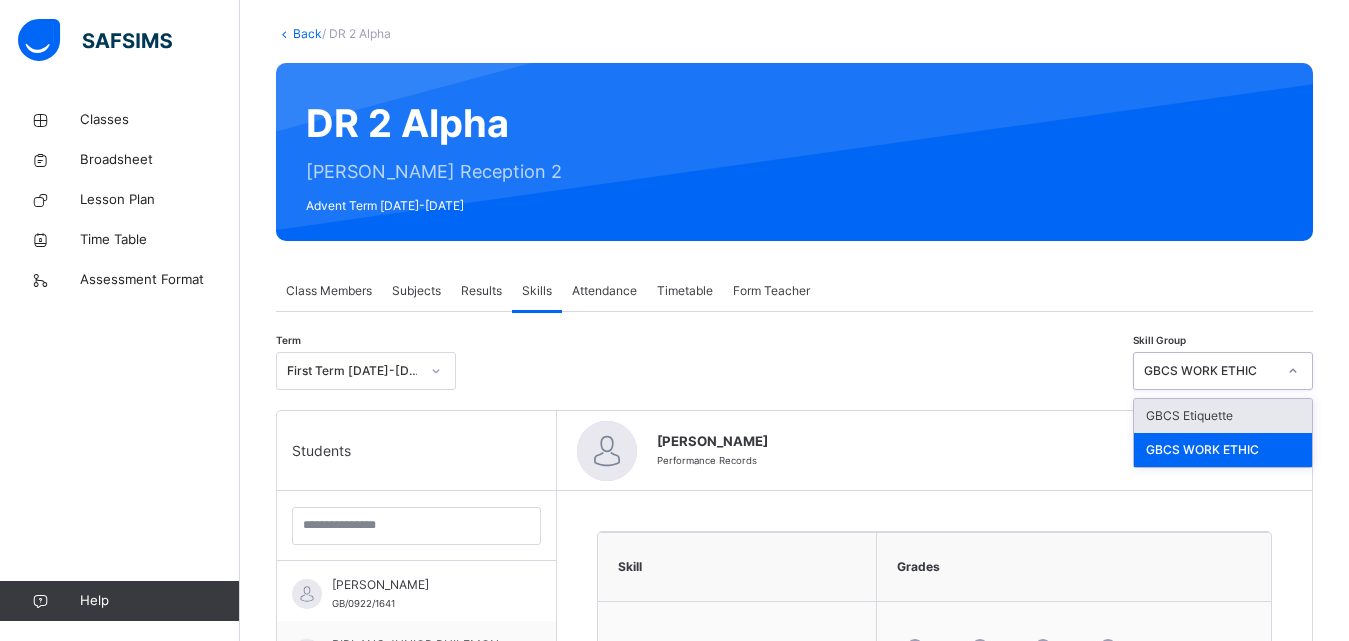 click on "GBCS Etiquette" at bounding box center [1223, 416] 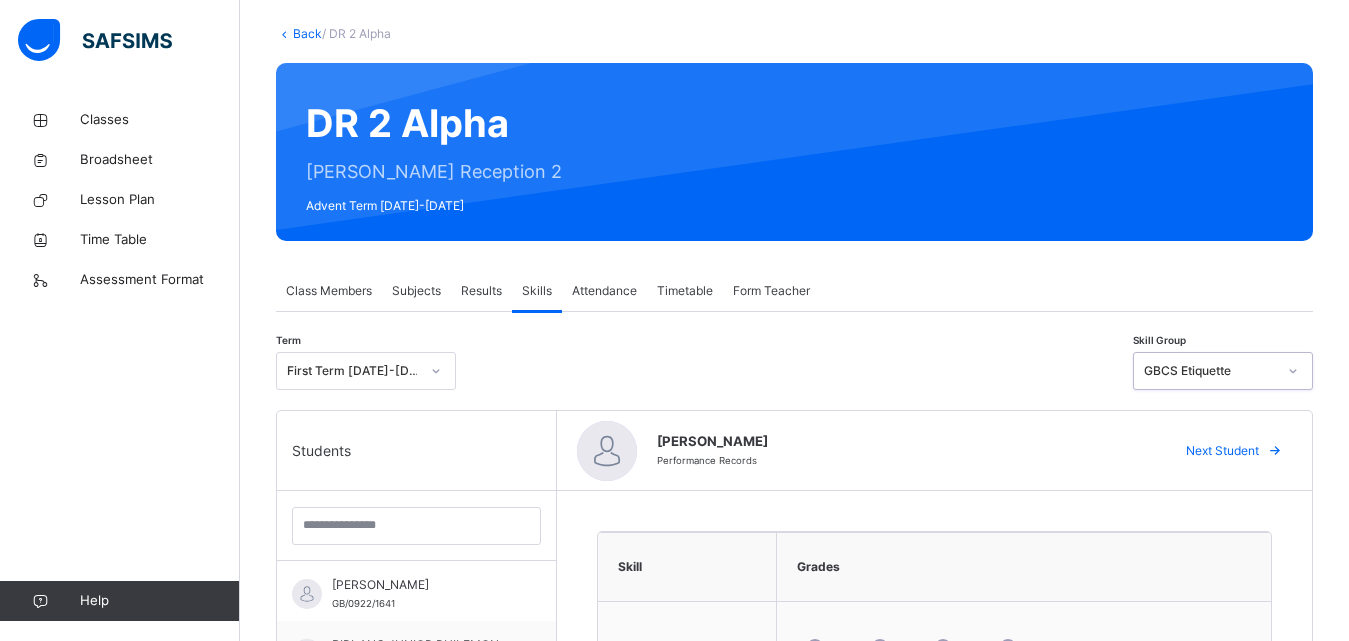 click at bounding box center [1275, 451] 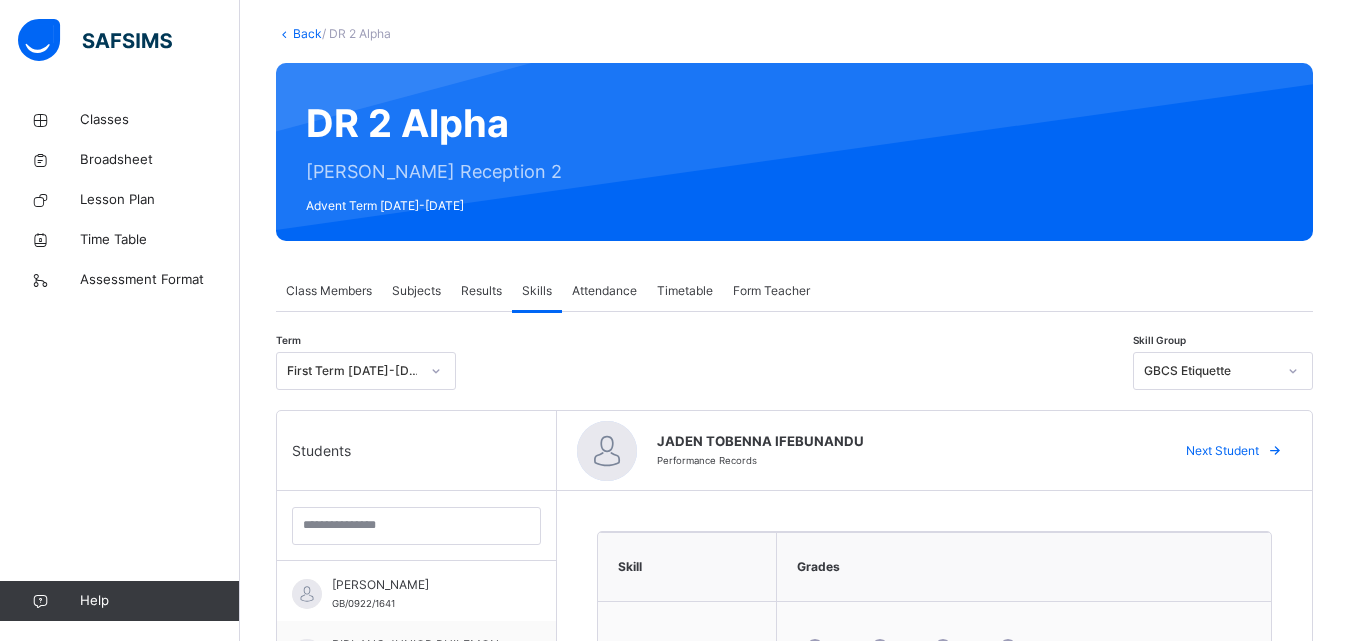 click on "Skill Grades Is sharing and caring N F G E Gets along with others N F G E Responds to correction N F G E Has respect for authority N F G E Exhibits self control N F G E Save Skill" at bounding box center (934, 840) 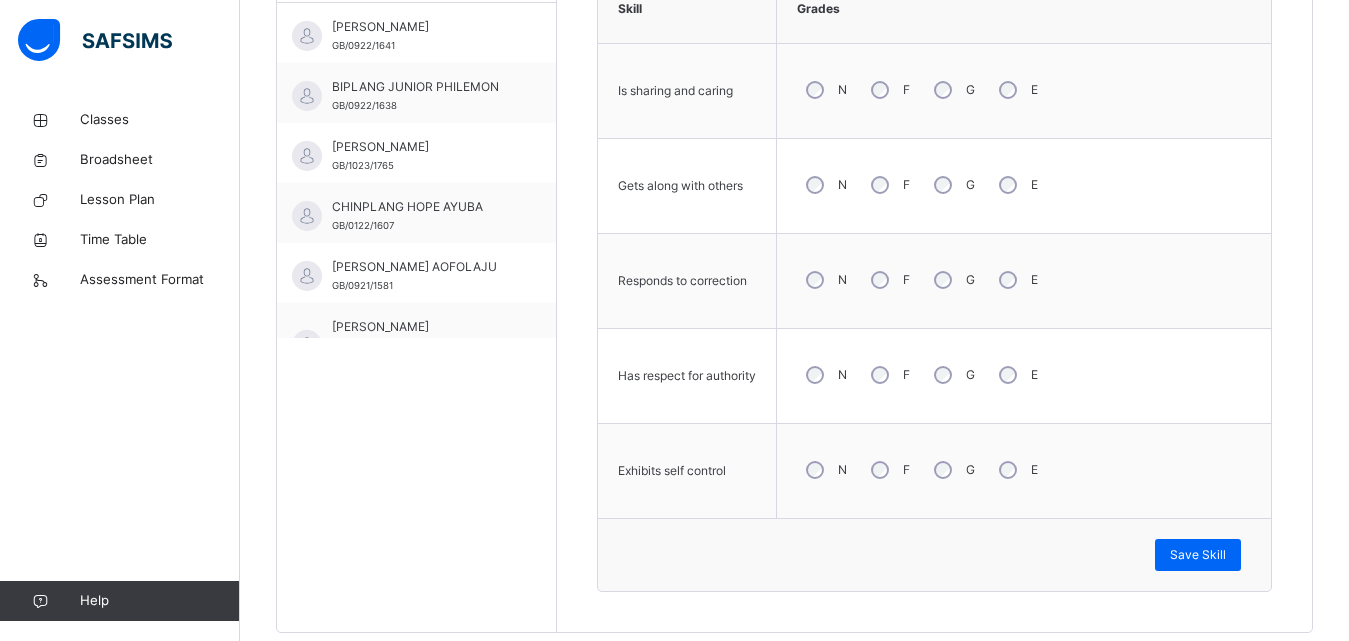scroll, scrollTop: 705, scrollLeft: 0, axis: vertical 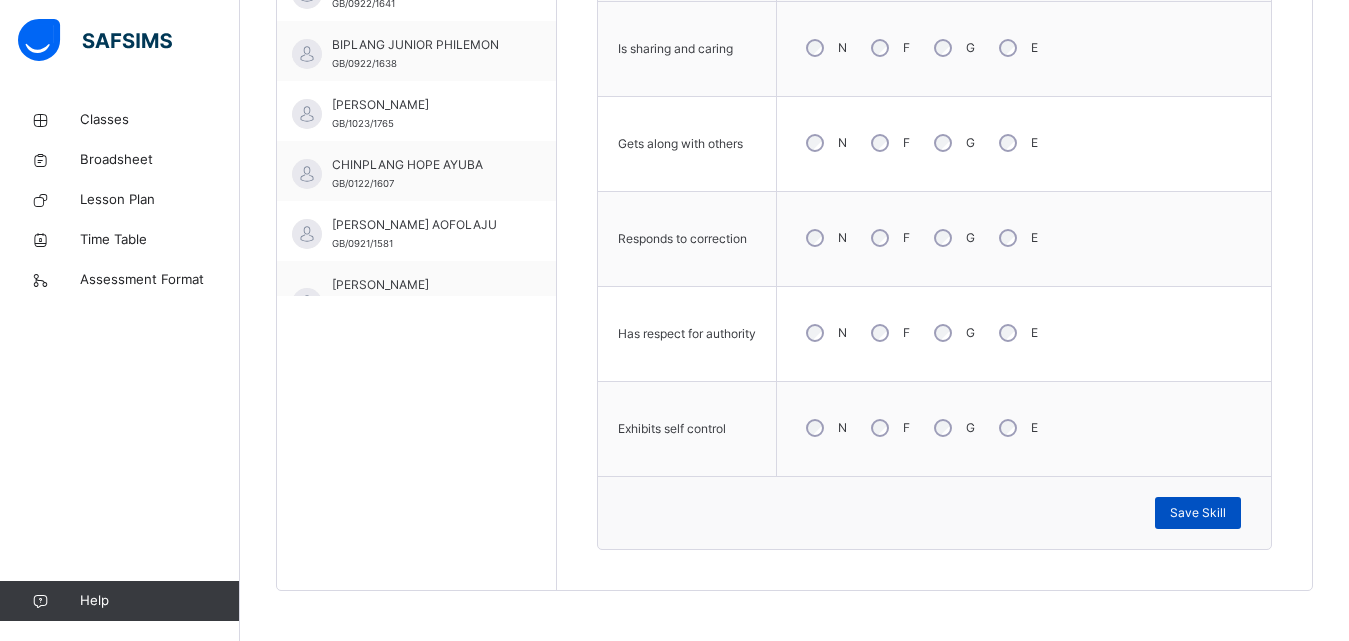 click on "Save Skill" at bounding box center (1198, 513) 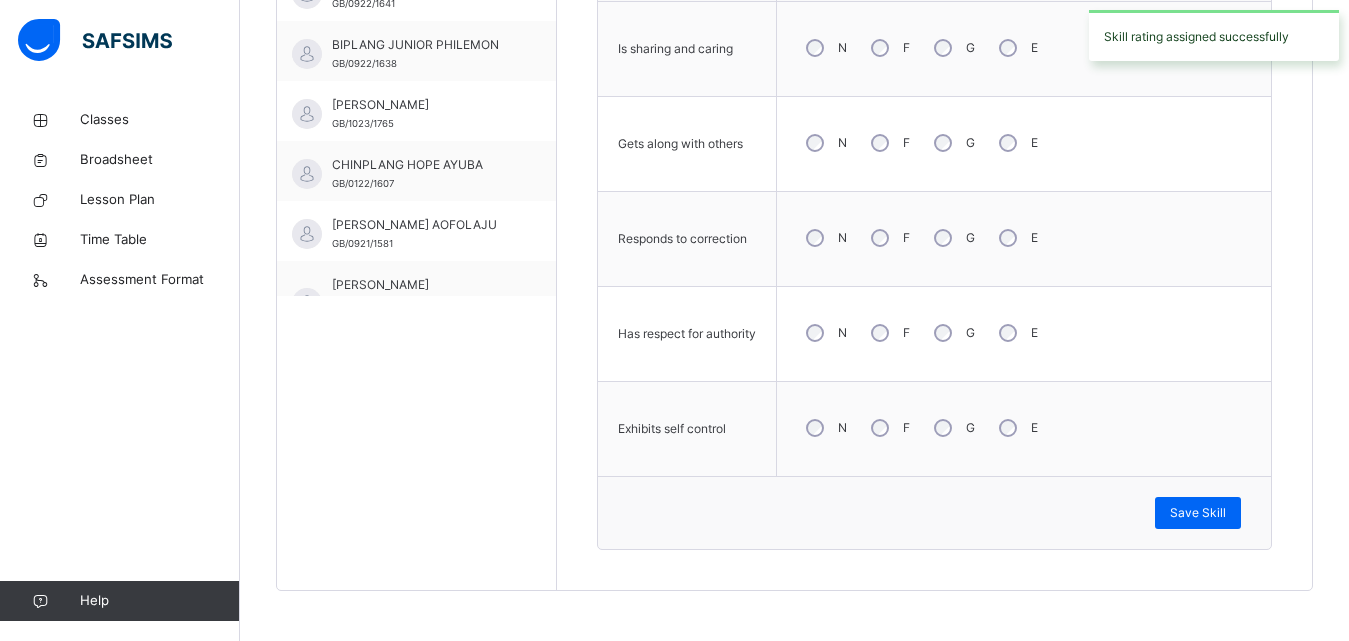 click on "N F G E" at bounding box center (1024, 428) 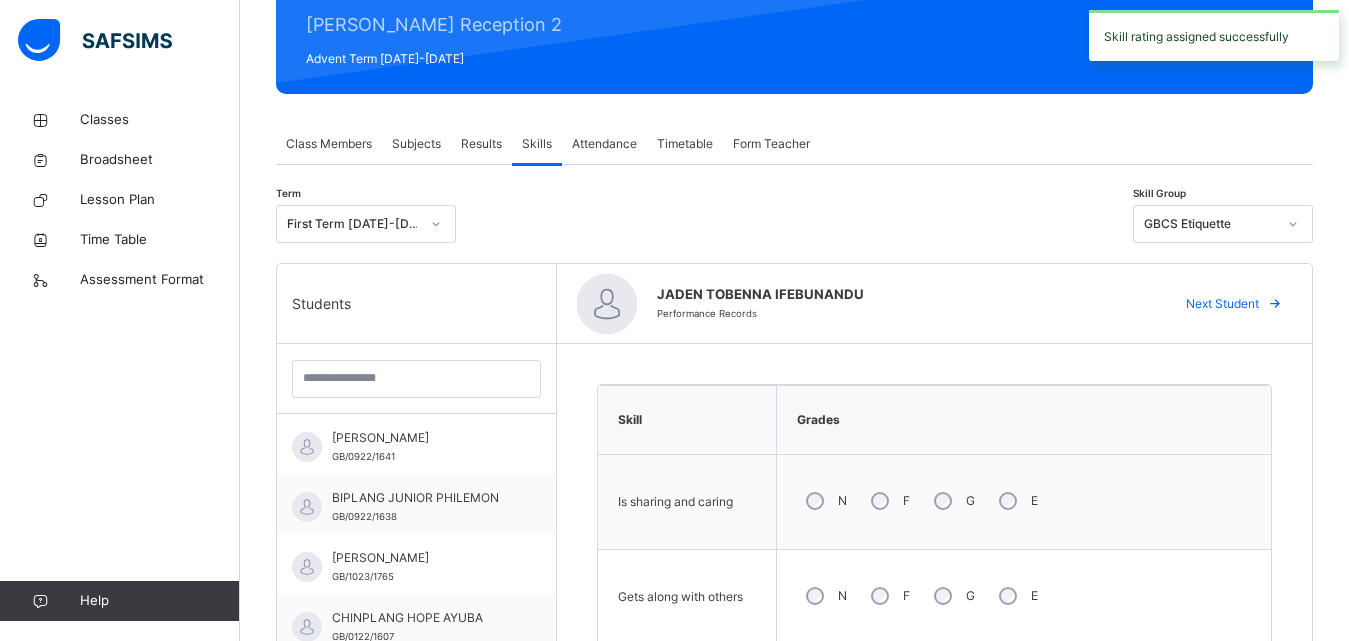 scroll, scrollTop: 225, scrollLeft: 0, axis: vertical 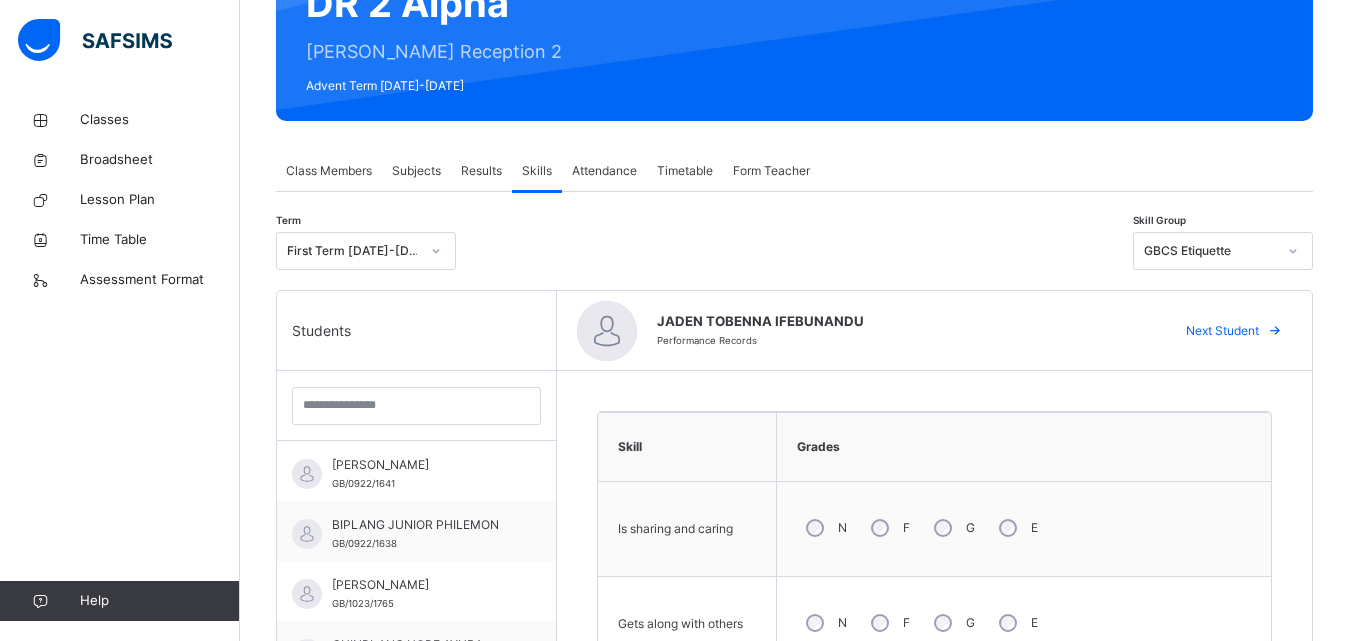 click 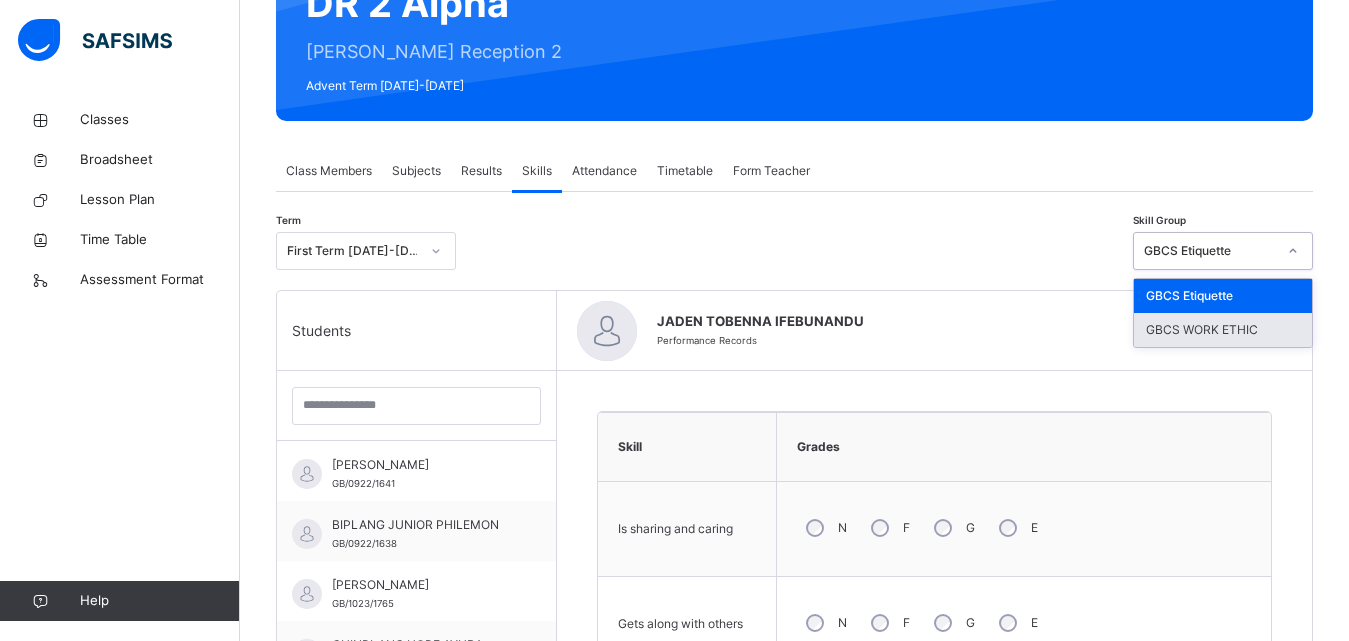 click on "GBCS WORK ETHIC" at bounding box center (1223, 330) 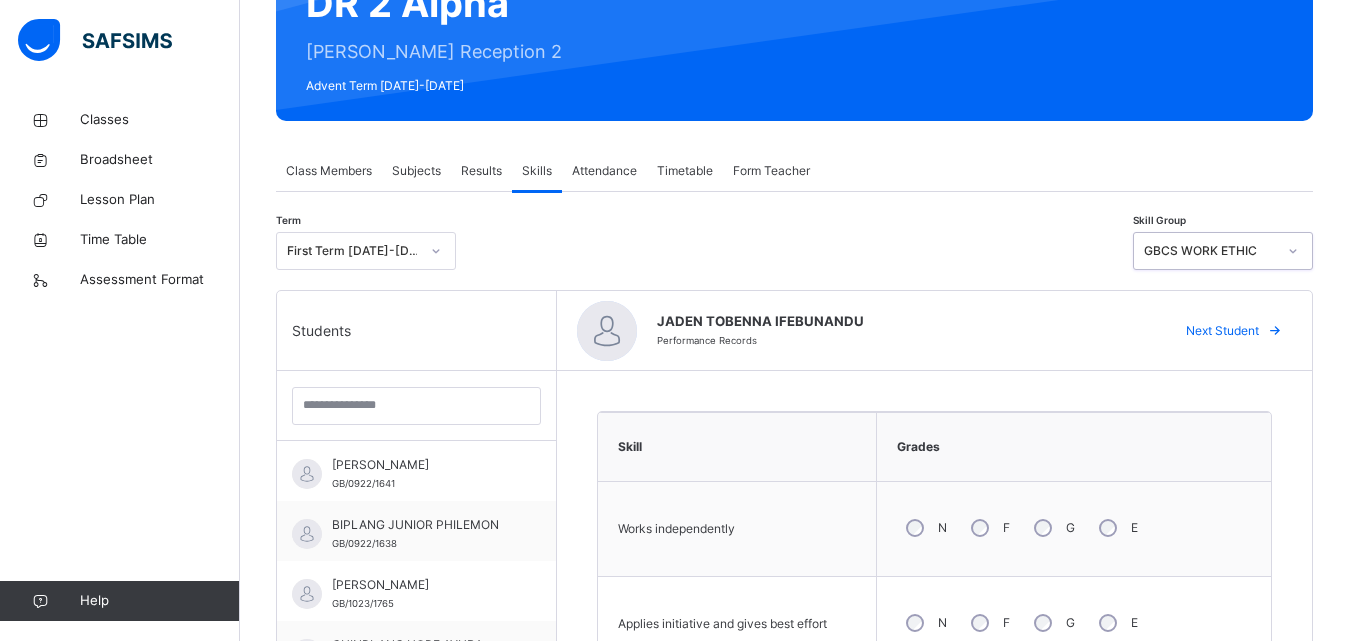 click on "N F G E" at bounding box center [1074, 528] 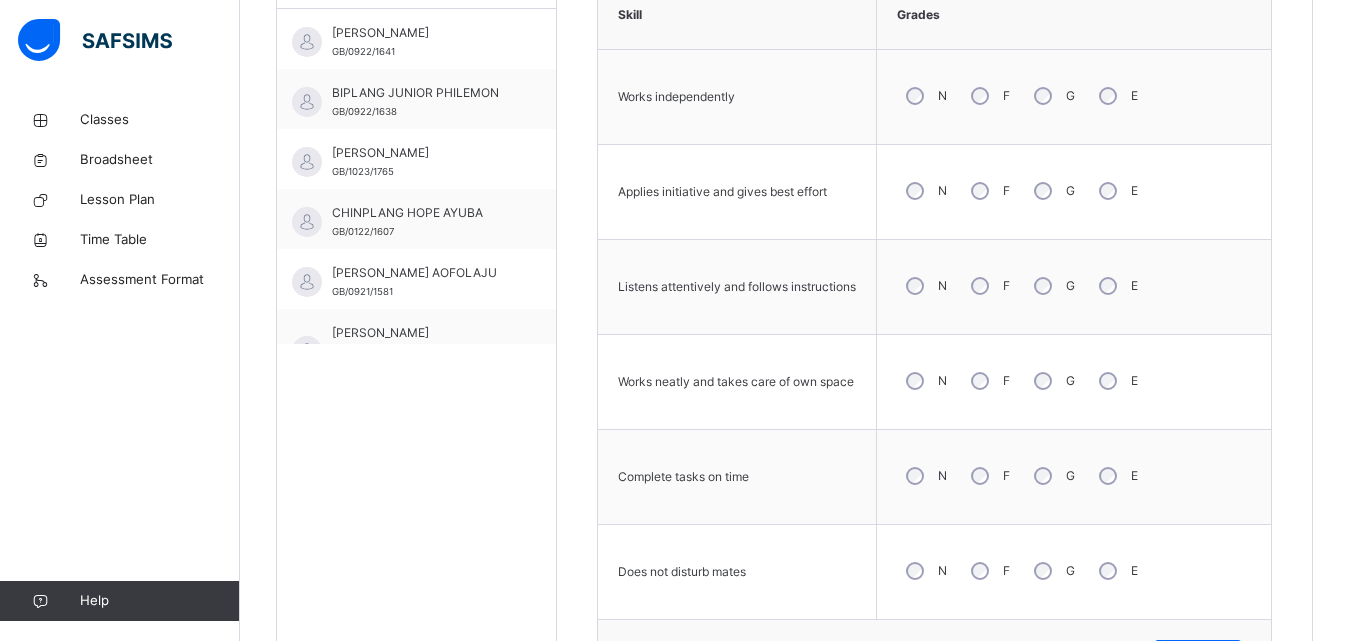 scroll, scrollTop: 785, scrollLeft: 0, axis: vertical 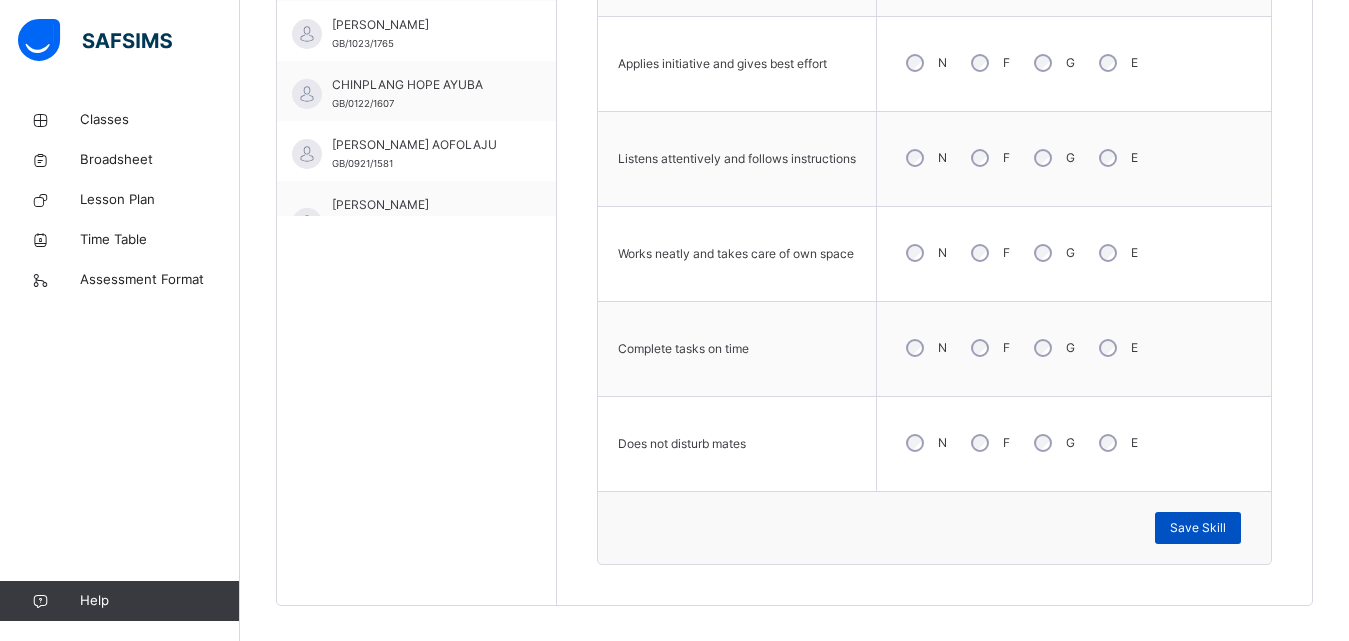 click on "Save Skill" at bounding box center (1198, 528) 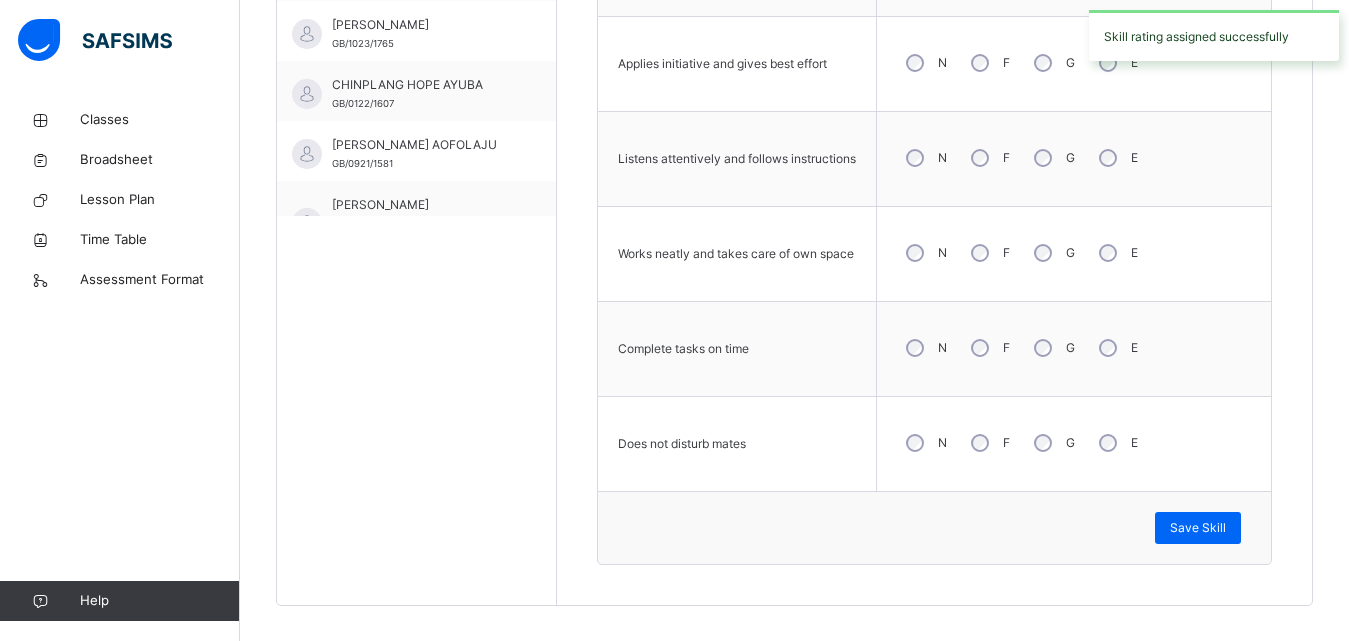 click on "N F G E" at bounding box center [1074, 348] 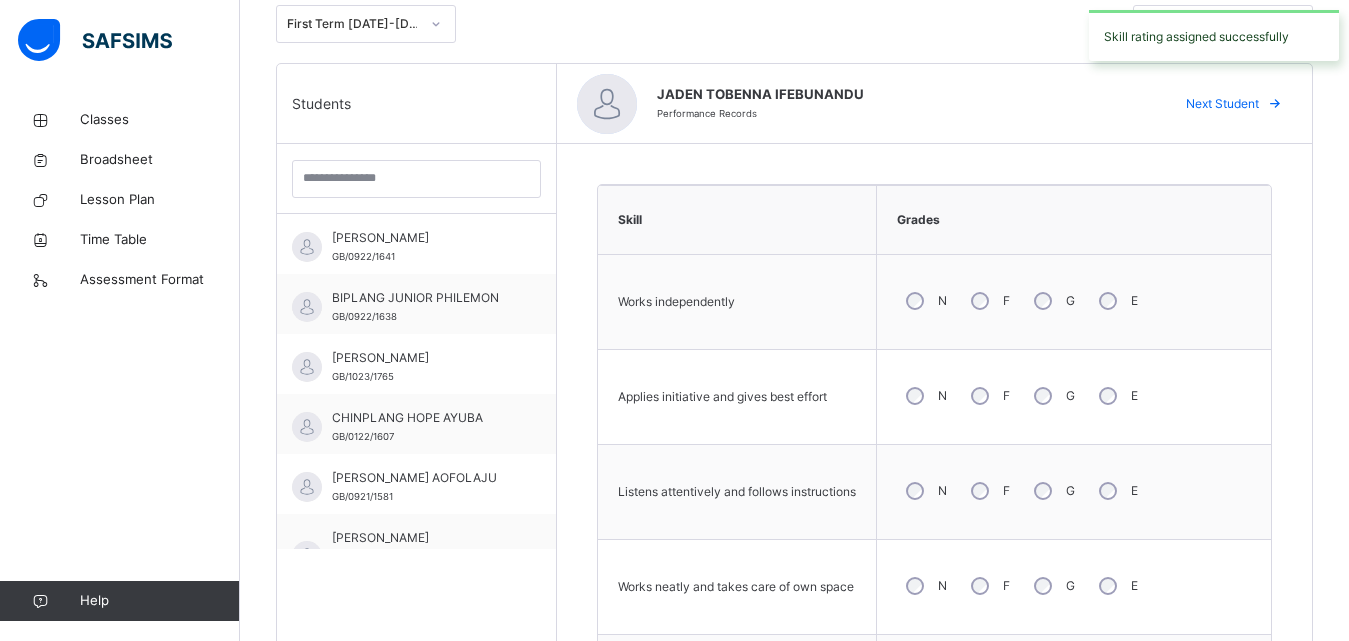 scroll, scrollTop: 425, scrollLeft: 0, axis: vertical 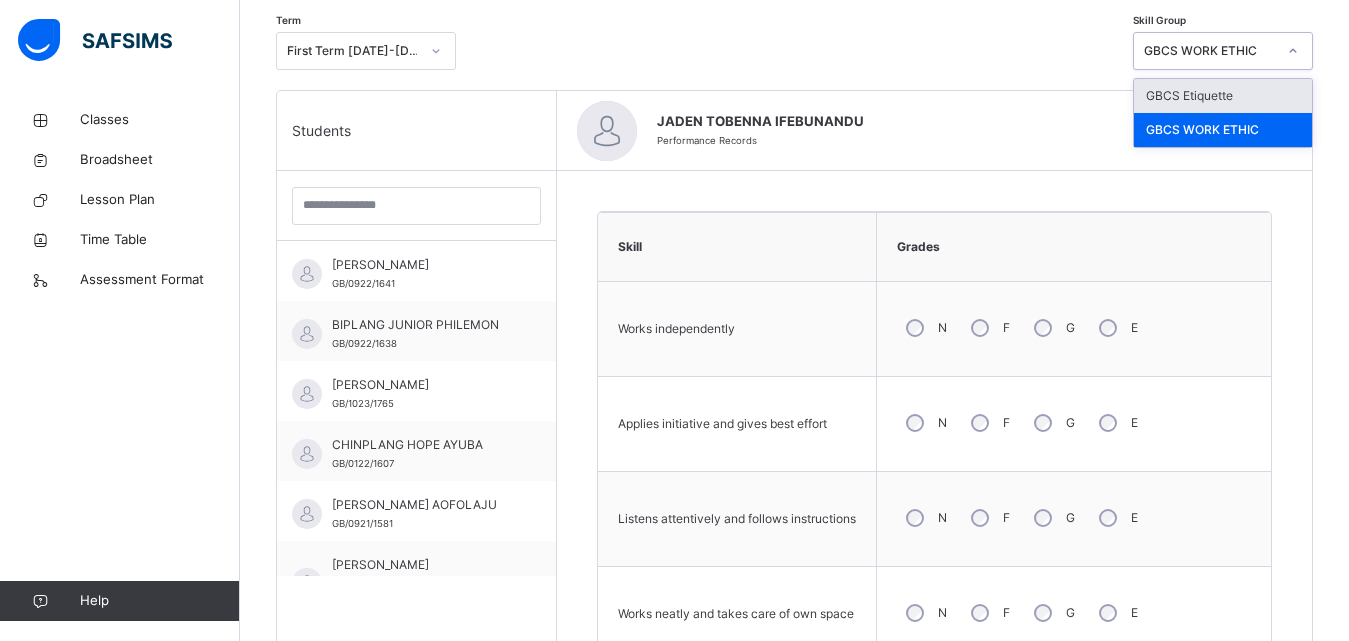 click 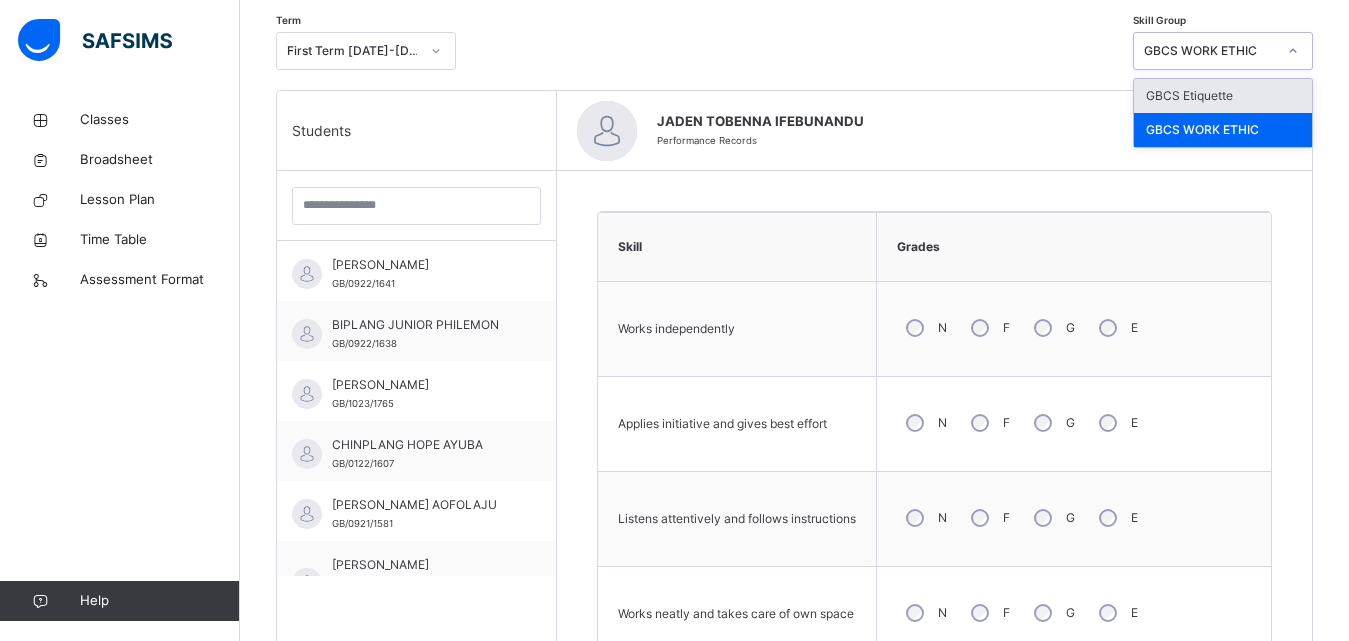 click on "GBCS Etiquette" at bounding box center (1223, 96) 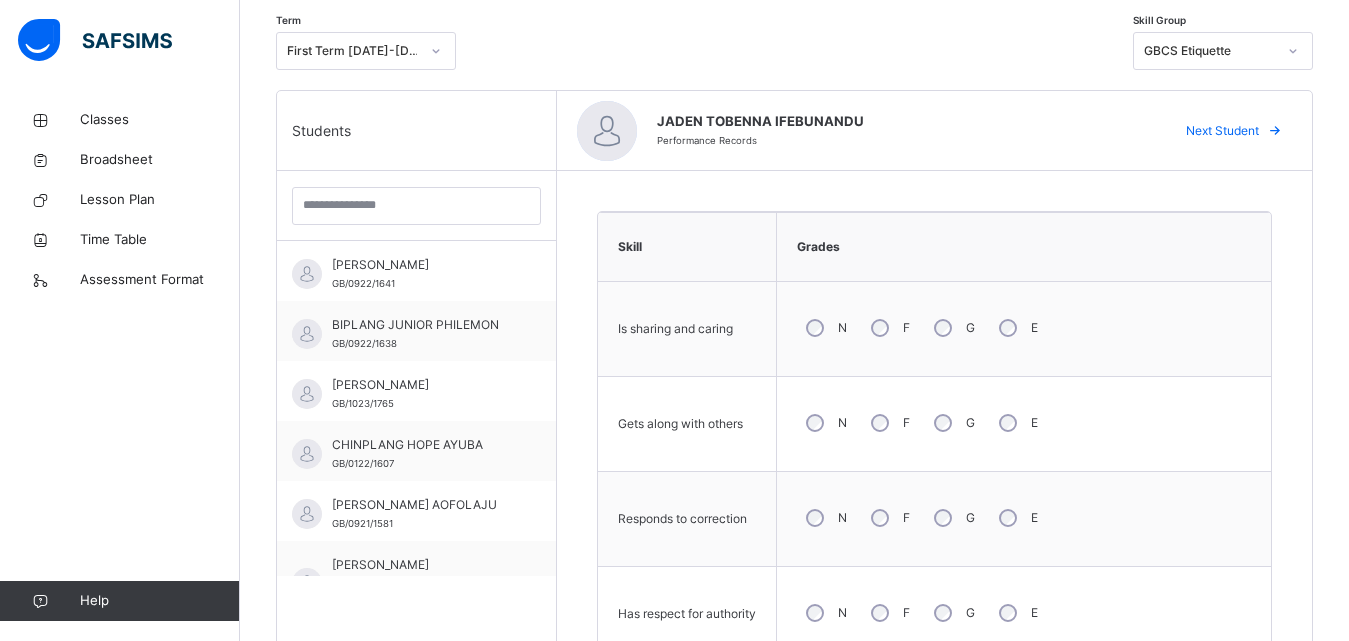 click on "N F G E" at bounding box center (1024, 328) 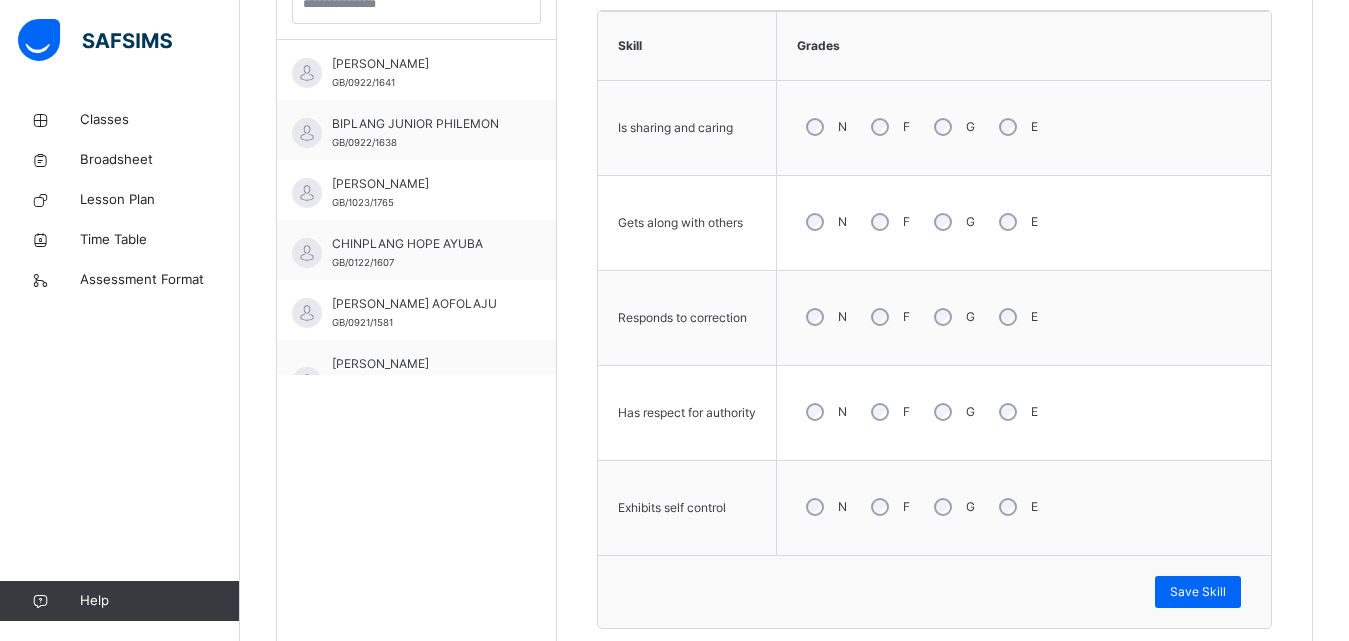 scroll, scrollTop: 705, scrollLeft: 0, axis: vertical 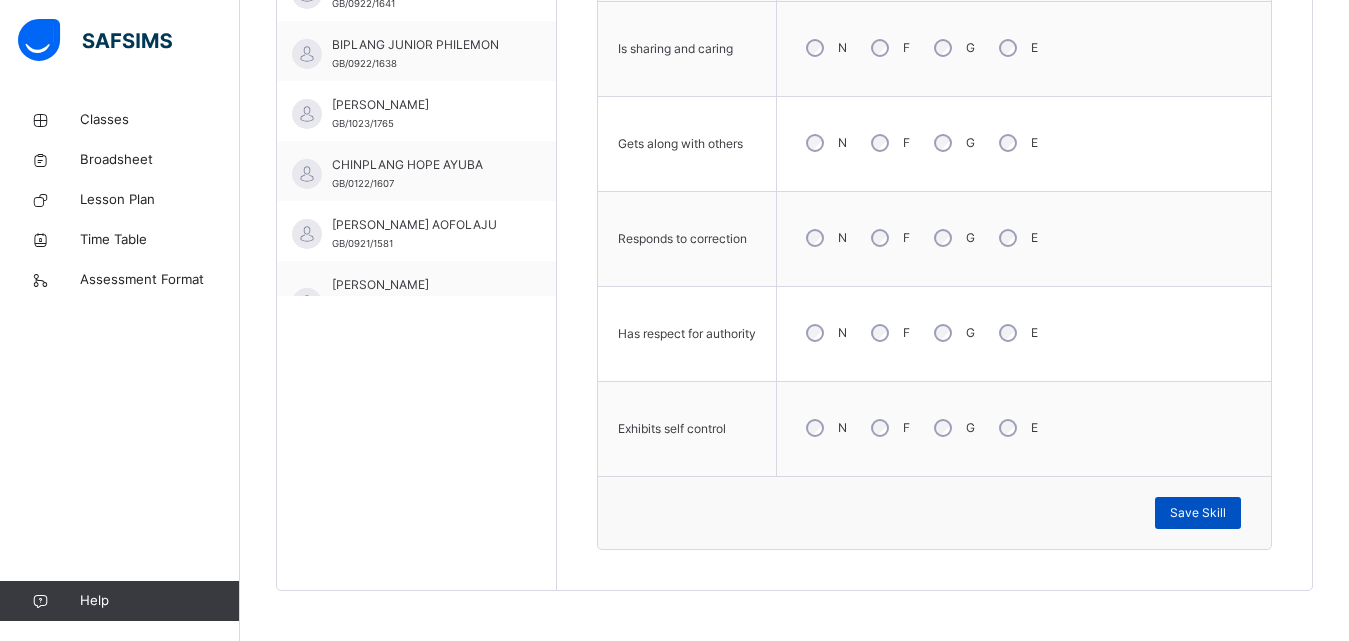 click on "Save Skill" at bounding box center [1198, 513] 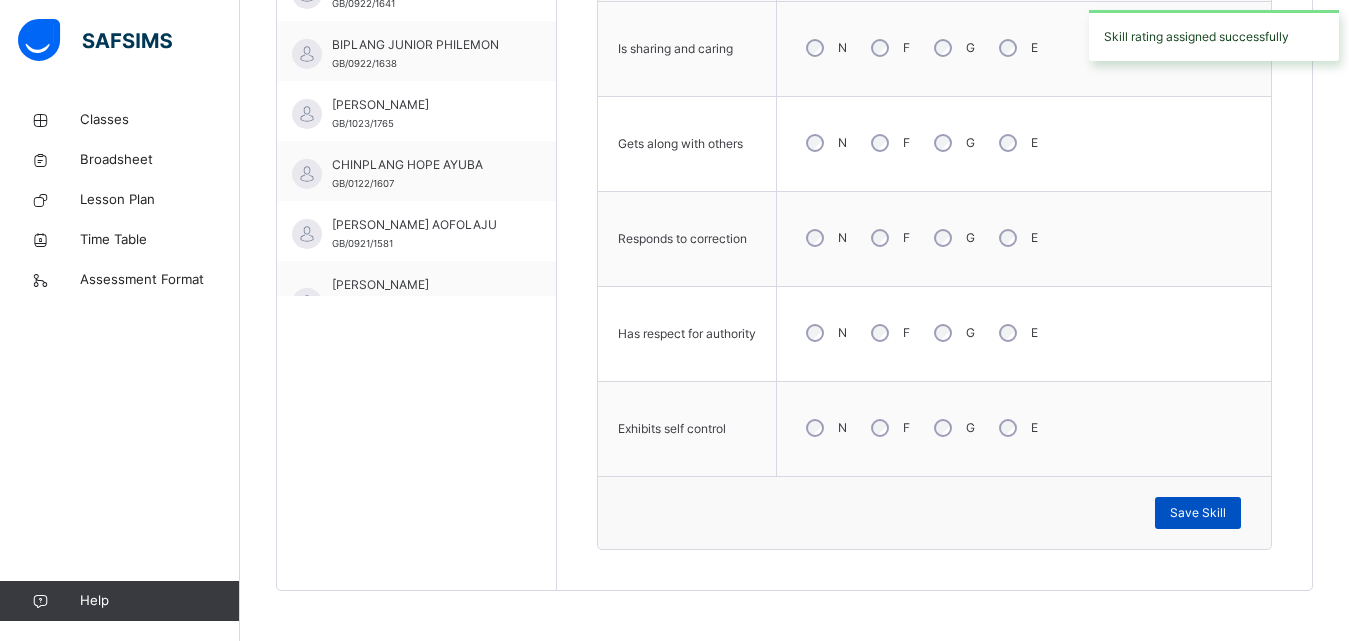 click on "Save Skill" at bounding box center [1198, 513] 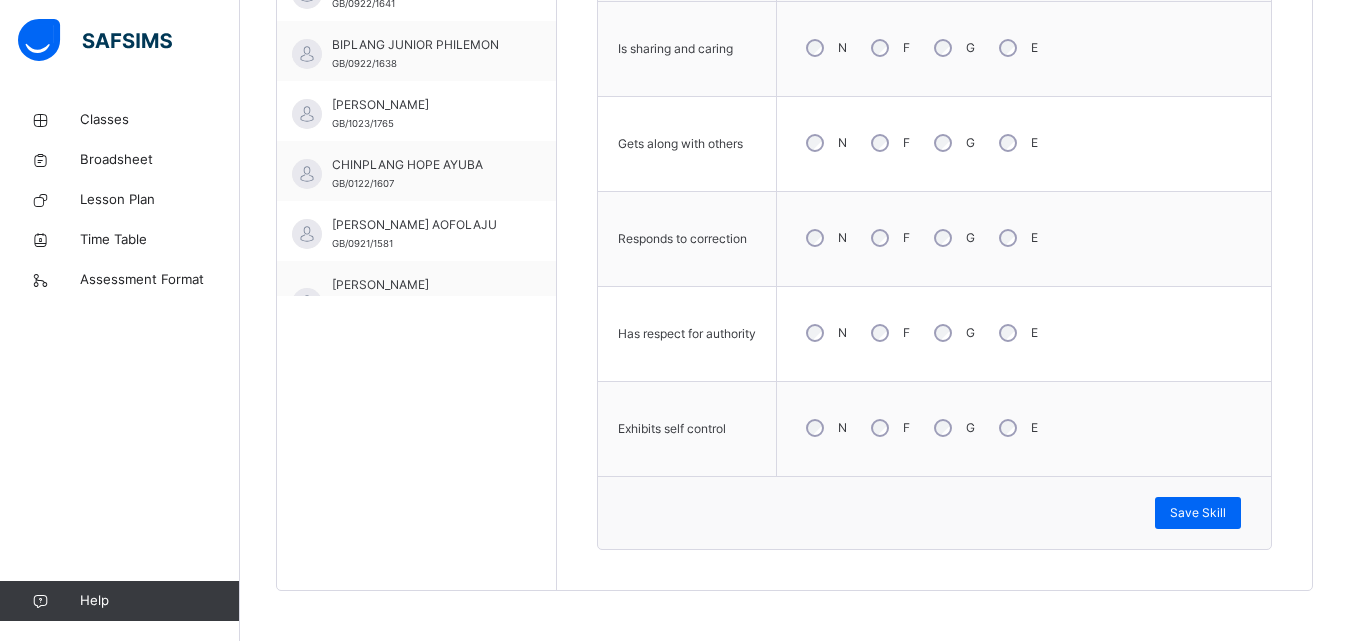 click on "N F G E" at bounding box center (1024, 239) 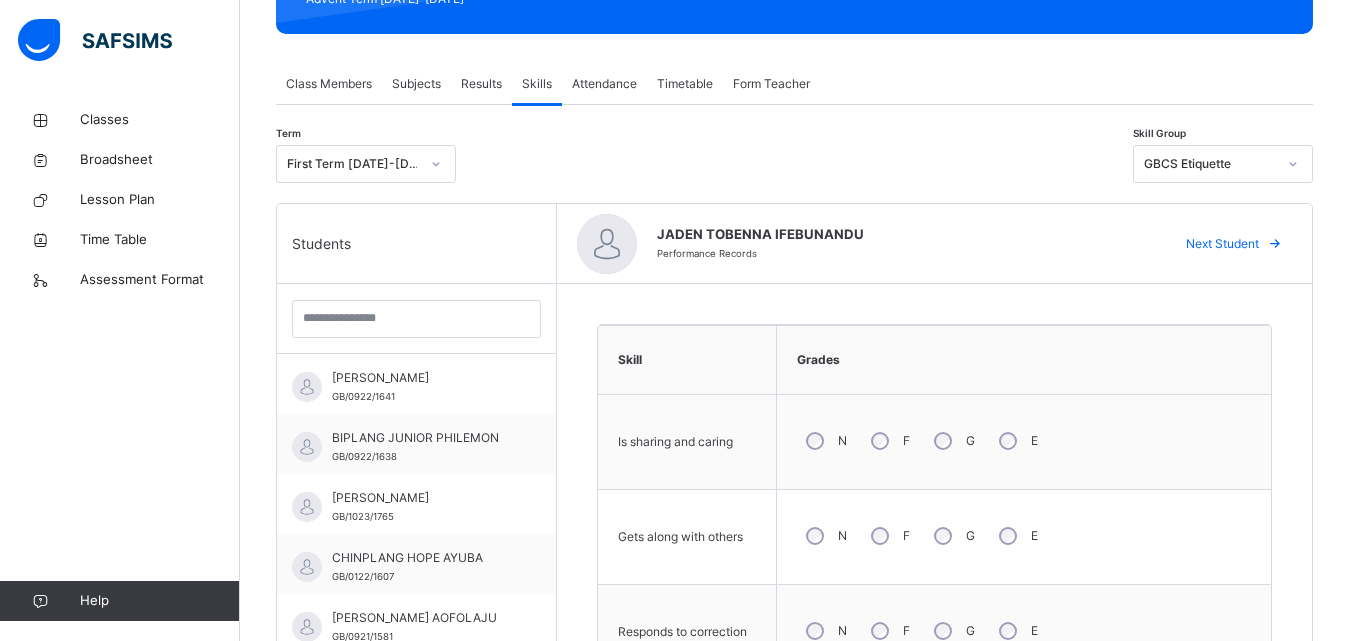 scroll, scrollTop: 305, scrollLeft: 0, axis: vertical 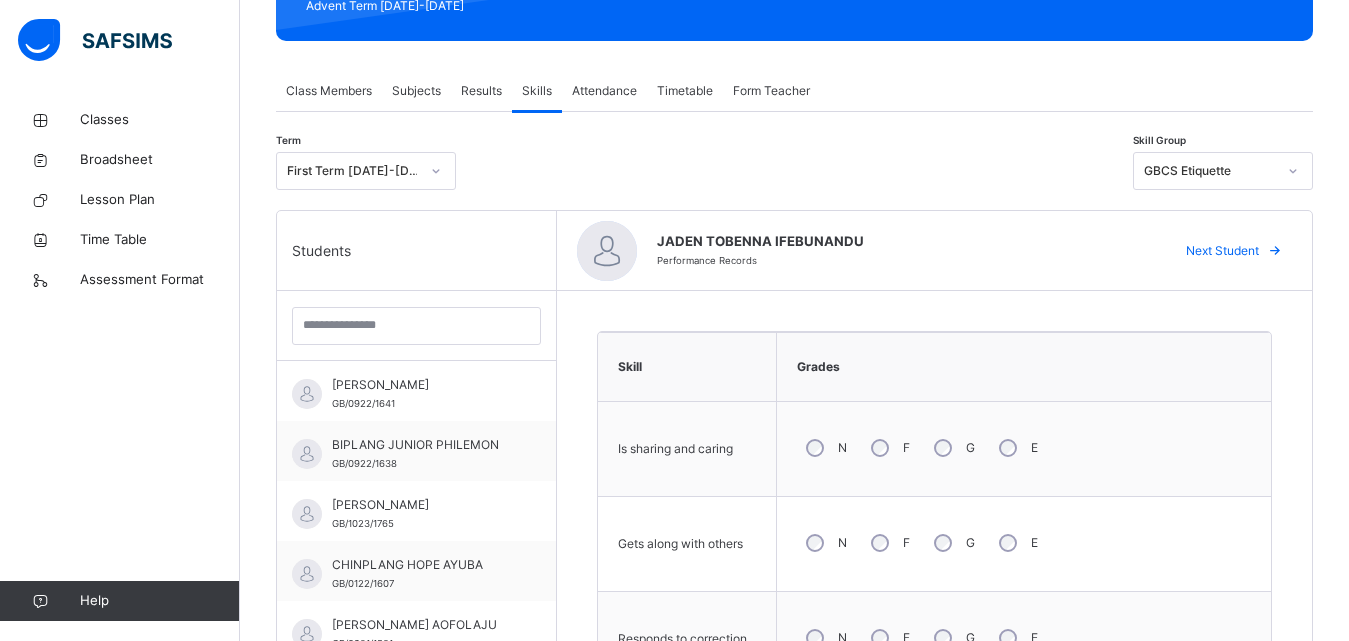 click at bounding box center [1275, 251] 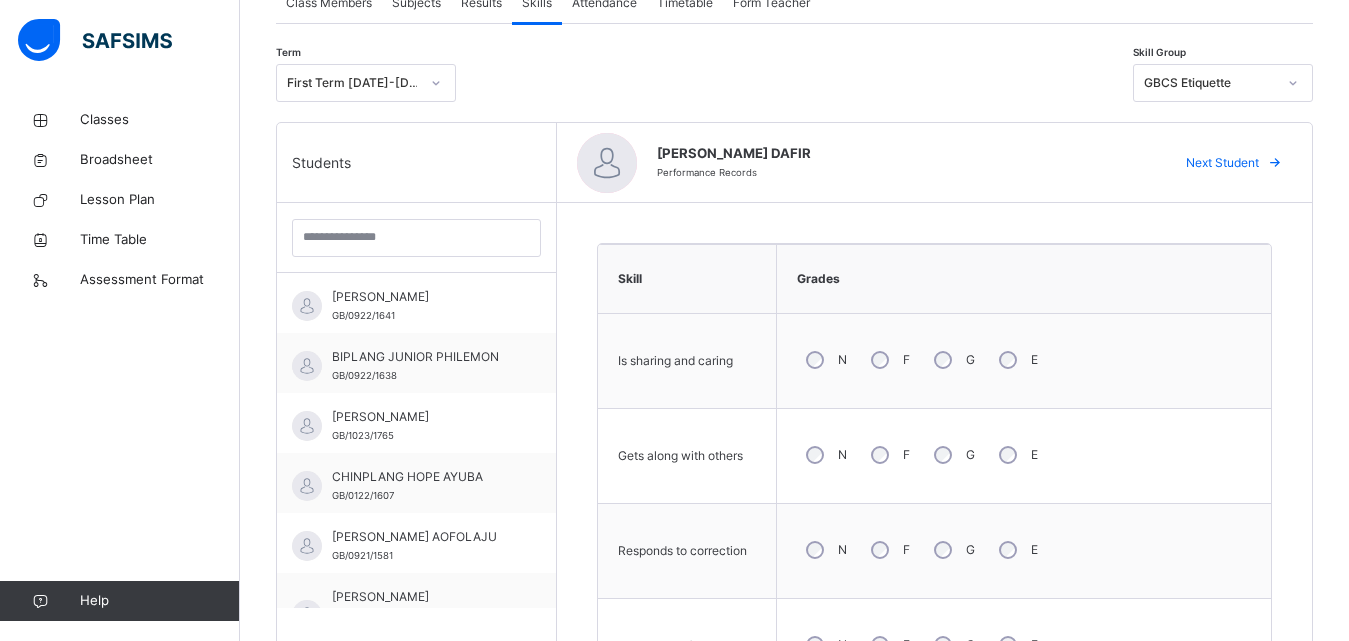 scroll, scrollTop: 705, scrollLeft: 0, axis: vertical 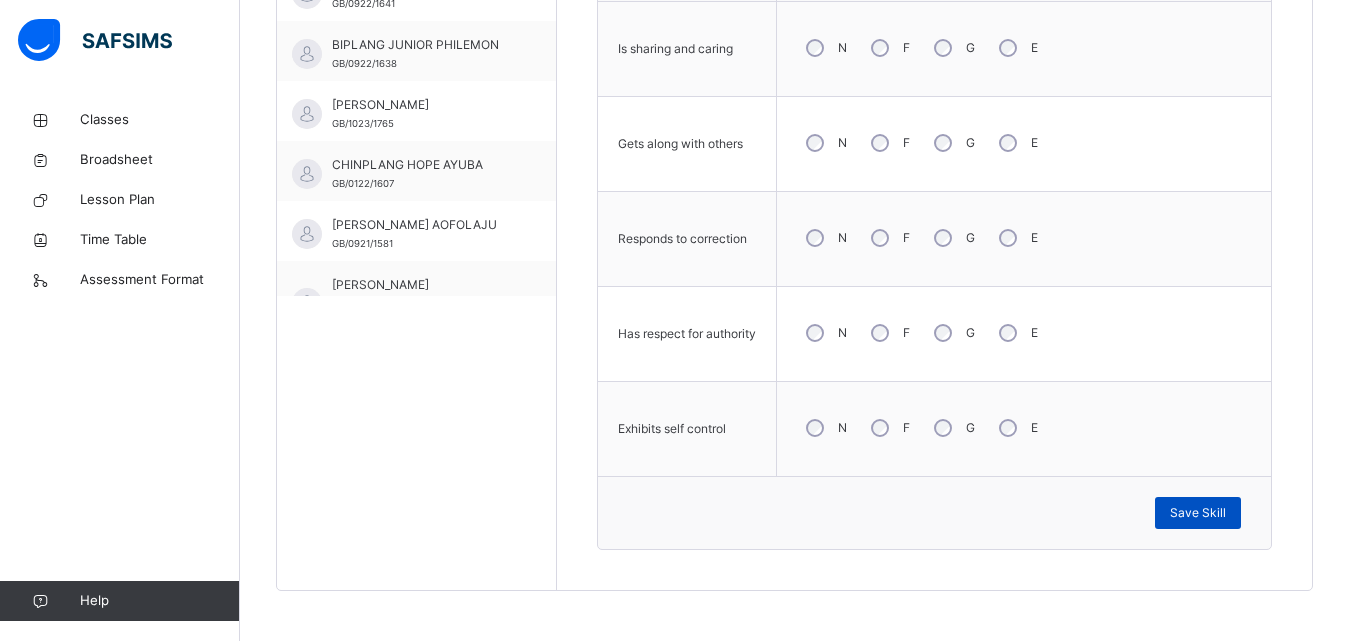 click on "Save Skill" at bounding box center (1198, 513) 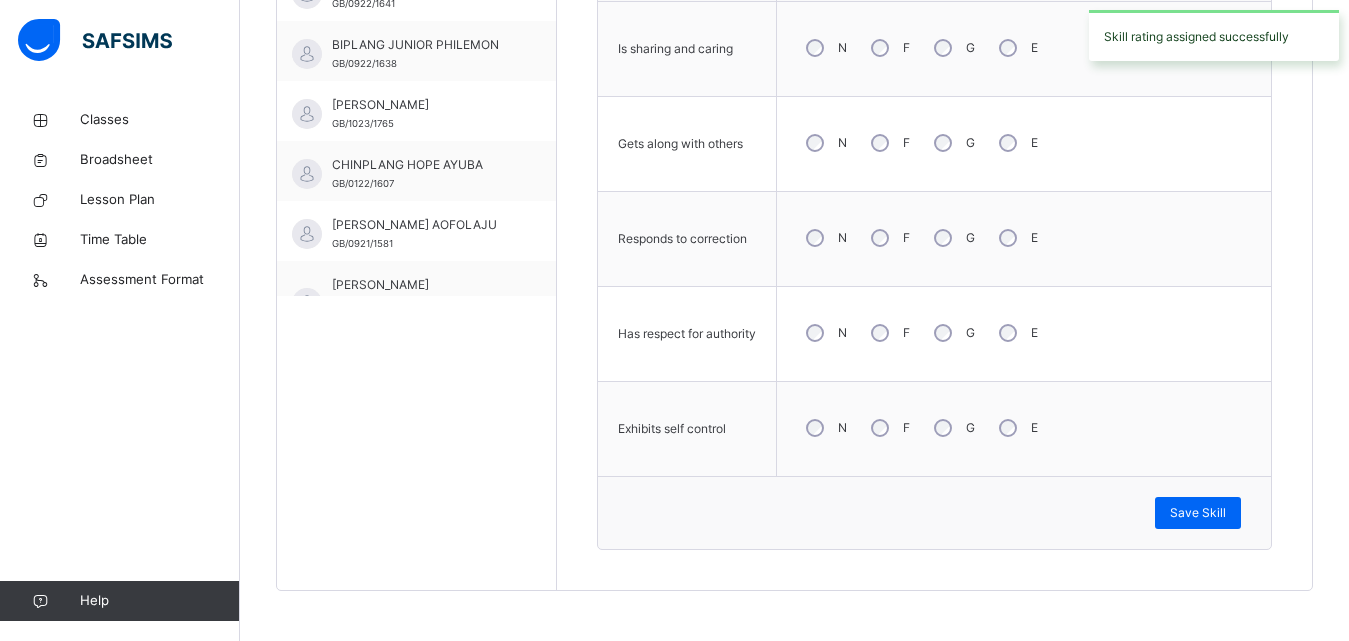 click on "N F G E" at bounding box center [1024, 428] 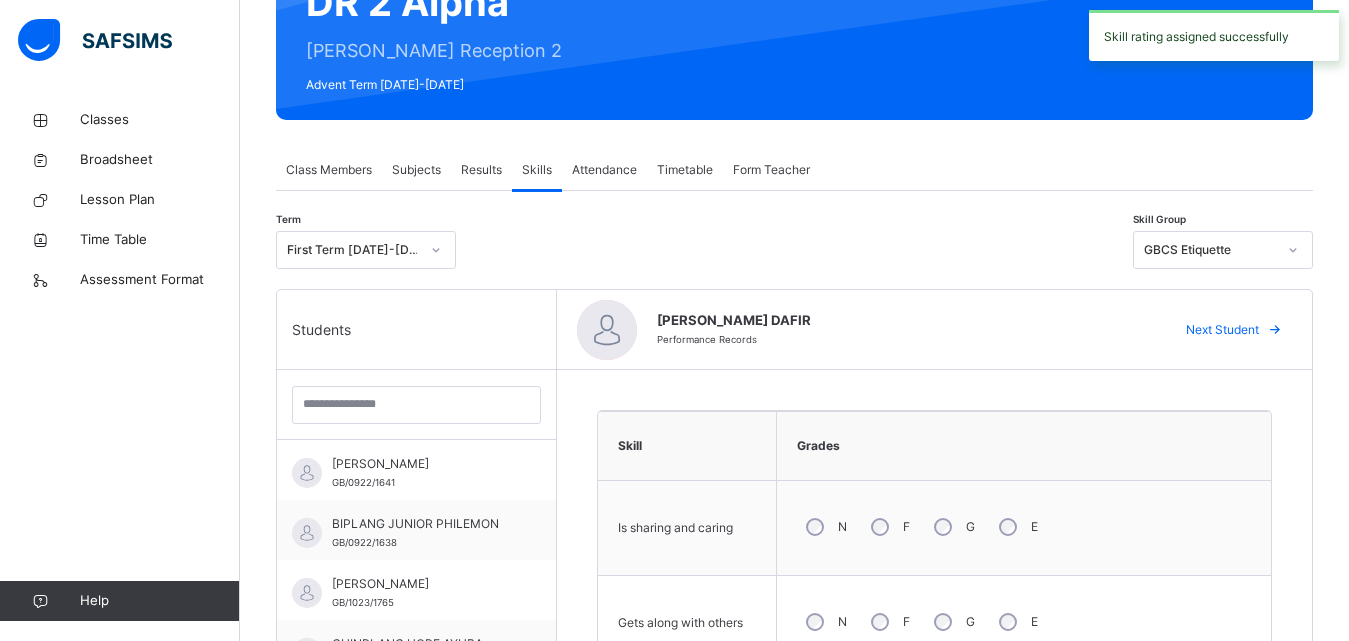 scroll, scrollTop: 225, scrollLeft: 0, axis: vertical 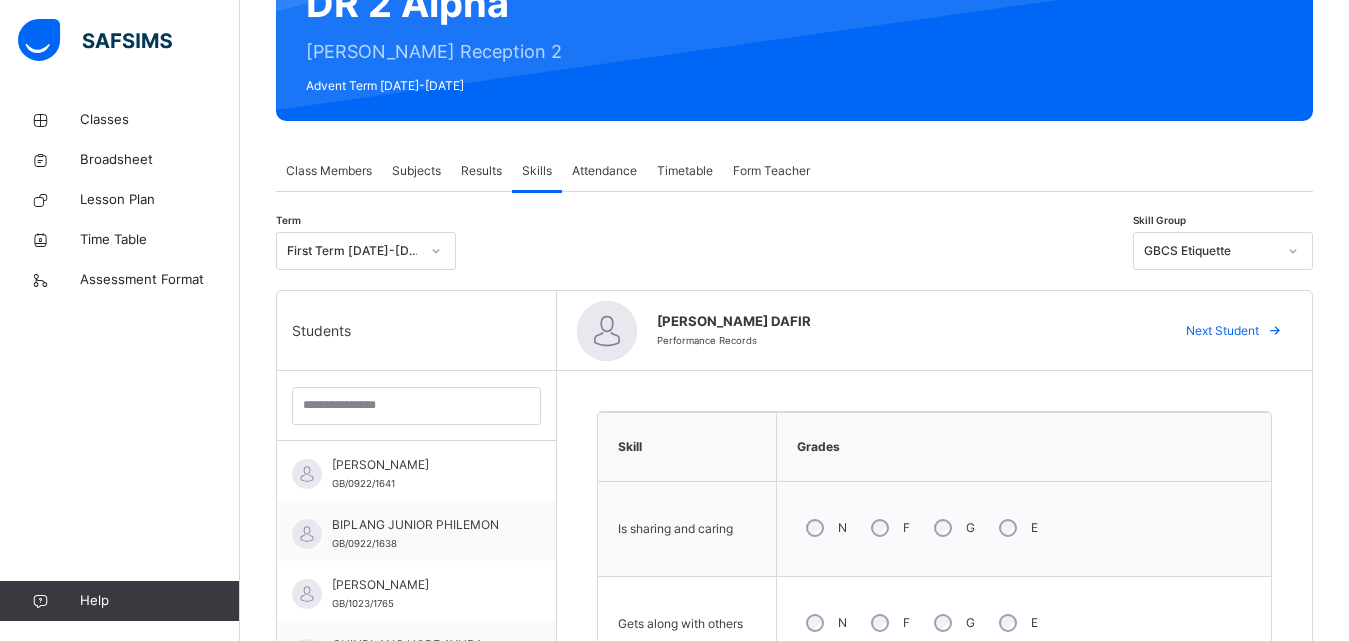 click at bounding box center (794, 251) 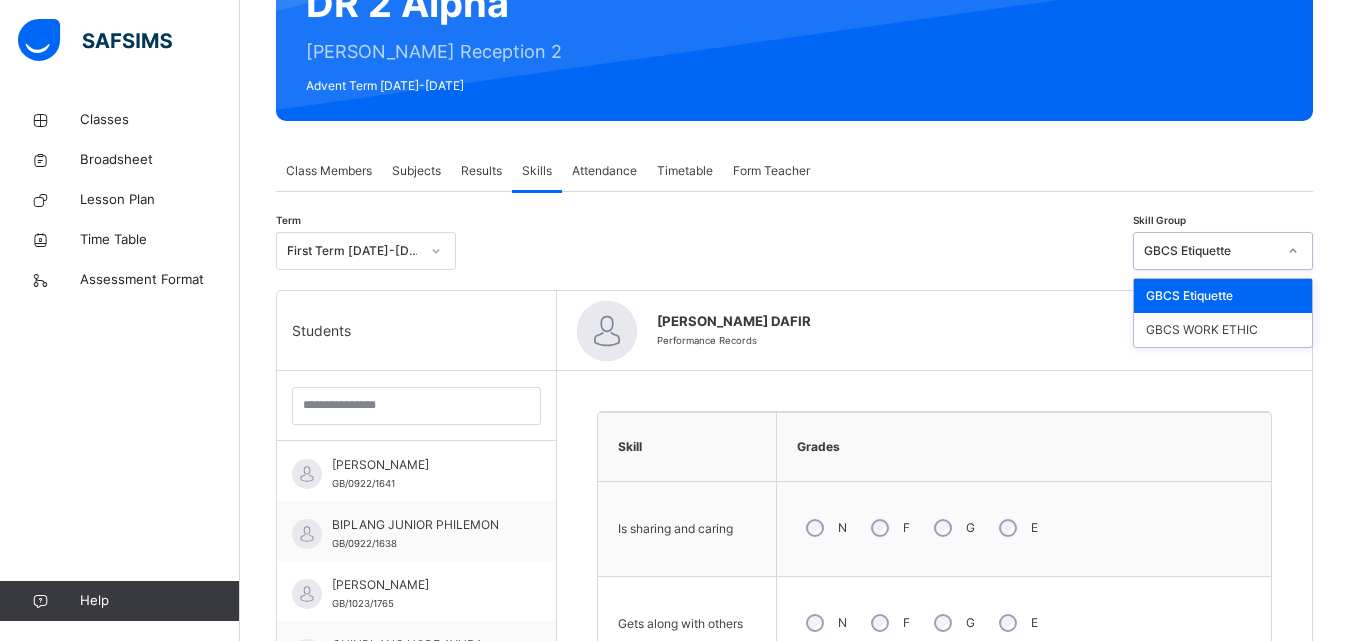 click 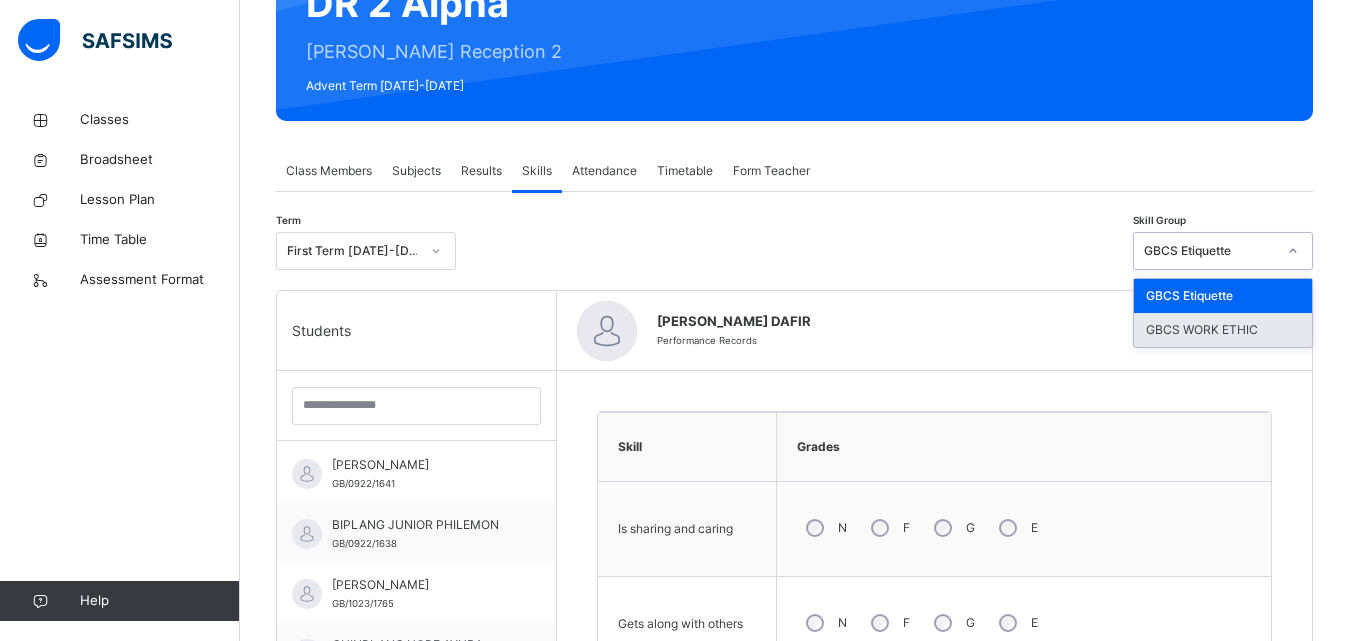 click on "GBCS WORK ETHIC" at bounding box center (1223, 330) 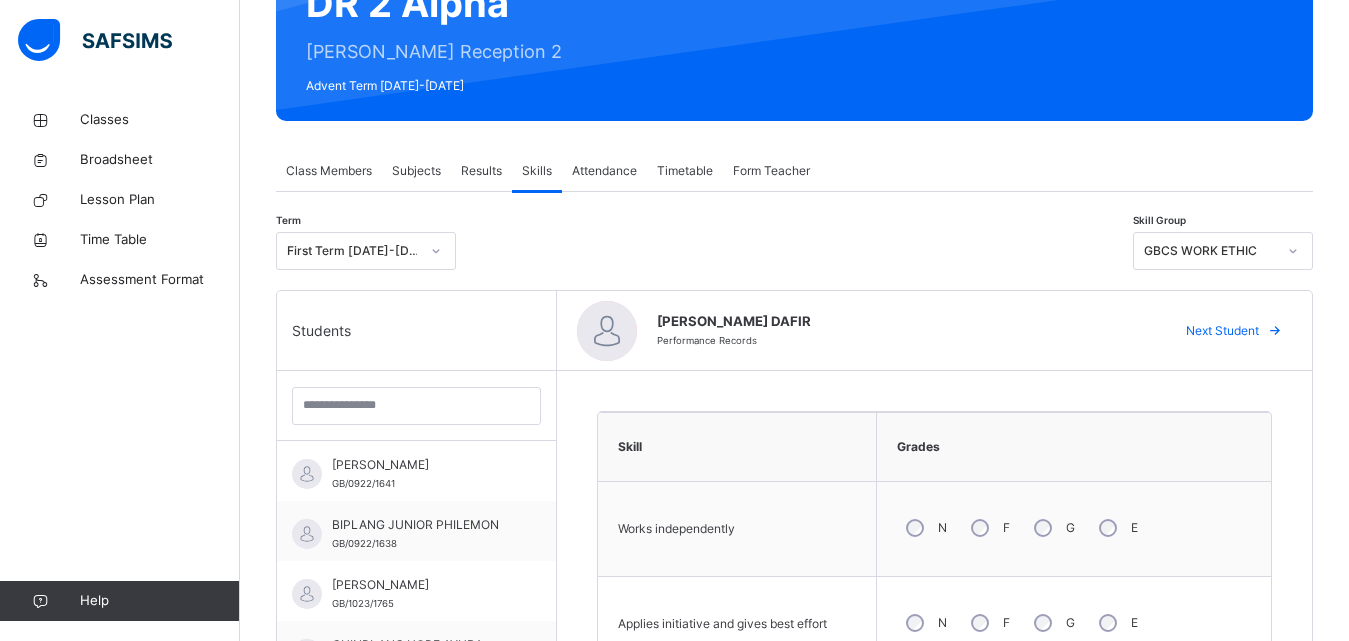 click on "N F G E" at bounding box center [1074, 528] 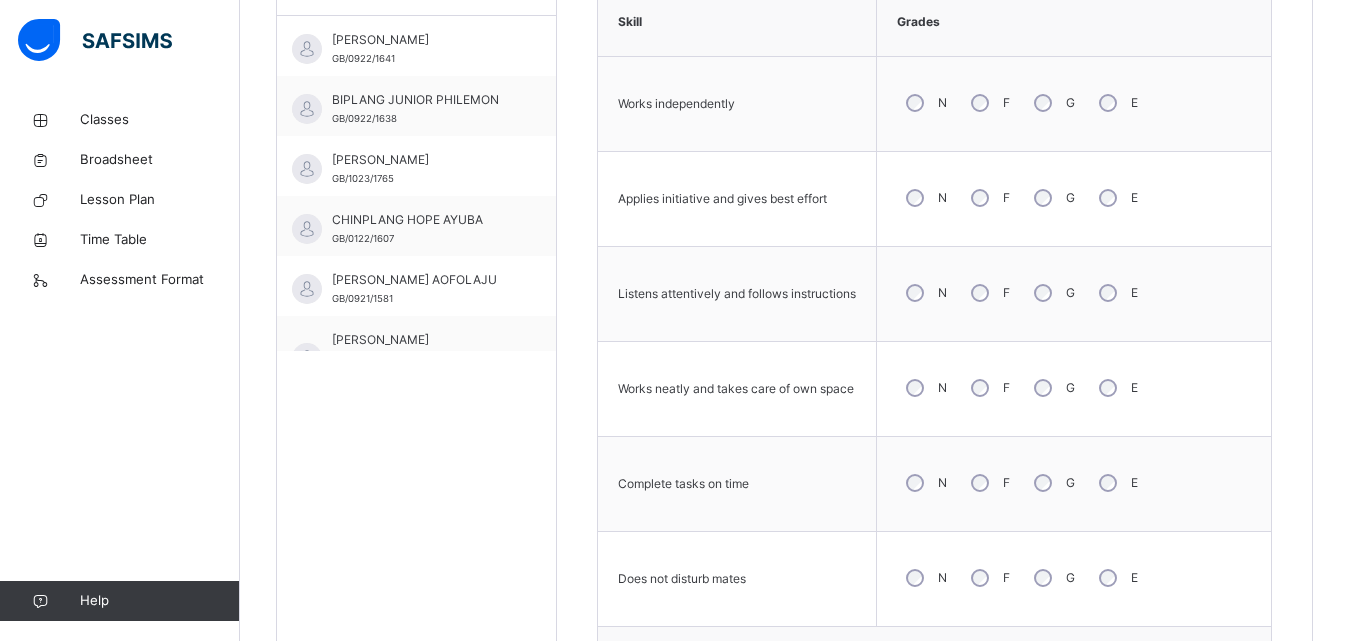 scroll, scrollTop: 705, scrollLeft: 0, axis: vertical 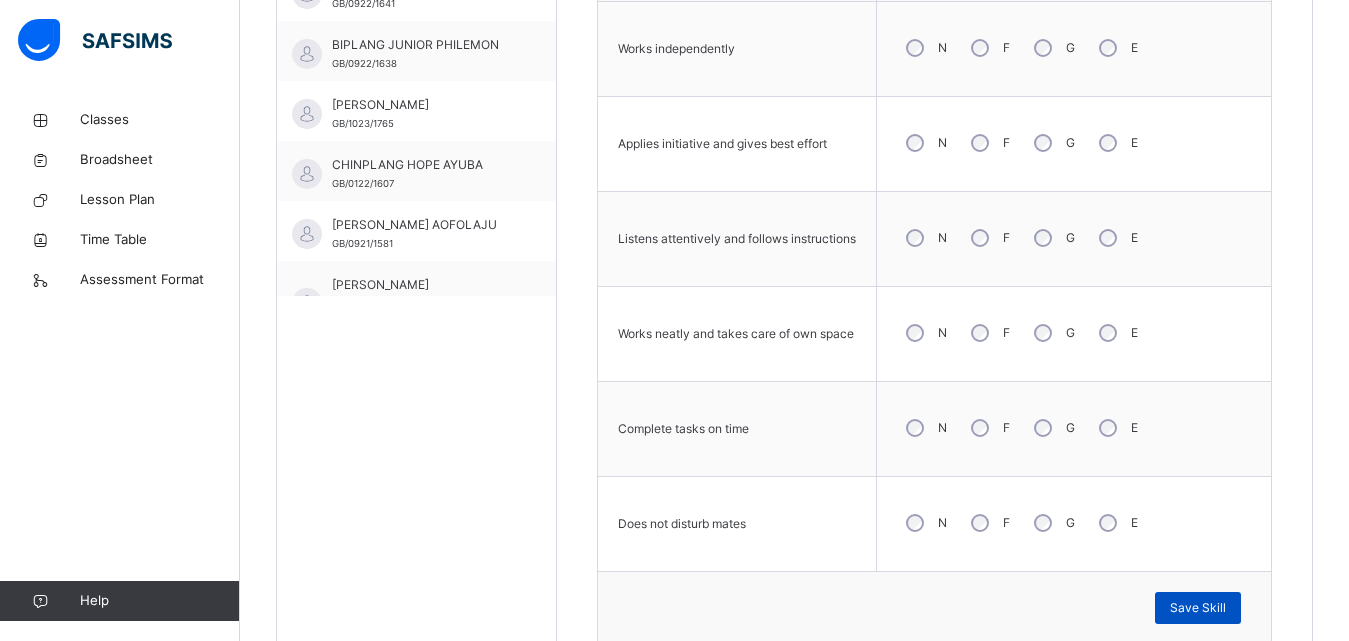 click on "Save Skill" at bounding box center (1198, 608) 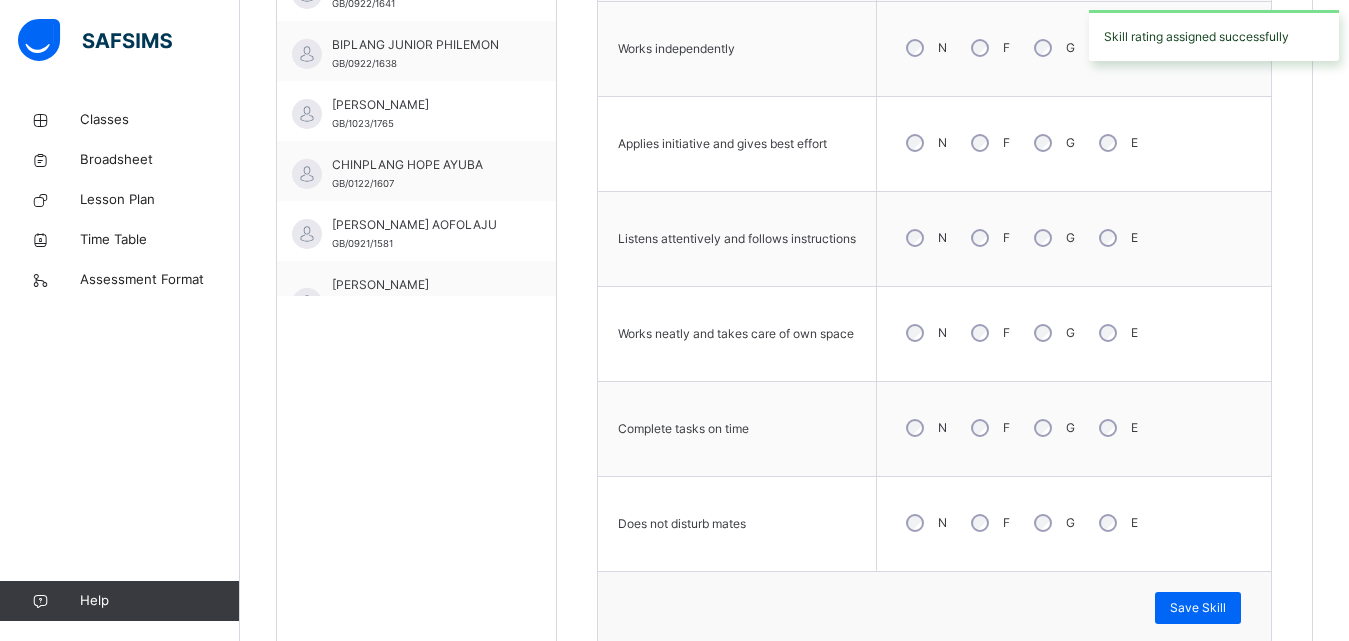 click on "N F G E" at bounding box center (1074, 523) 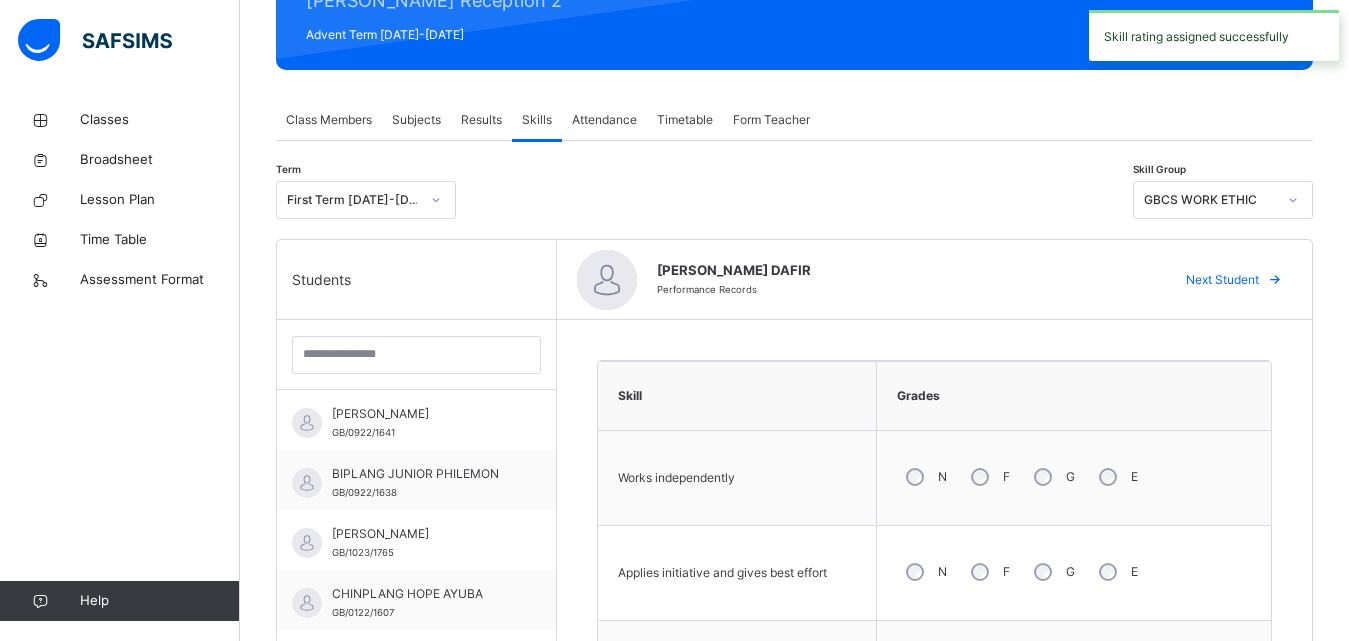 scroll, scrollTop: 145, scrollLeft: 0, axis: vertical 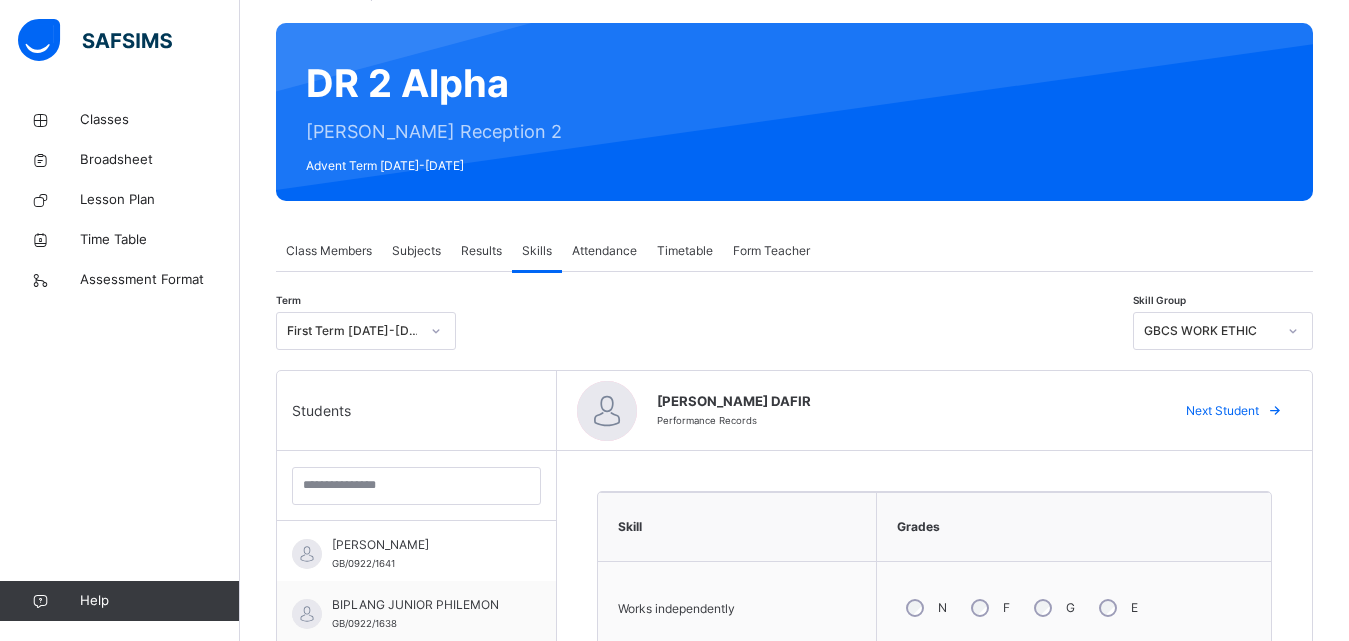 click at bounding box center [1275, 411] 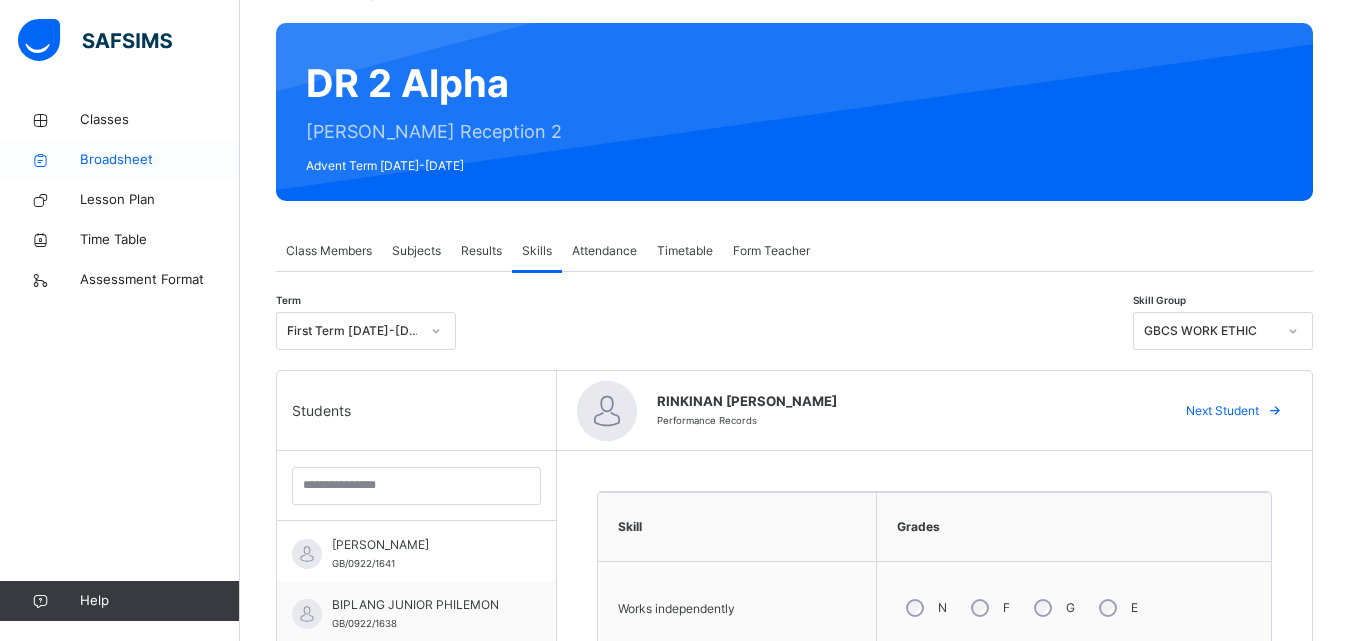 click on "Broadsheet" at bounding box center (160, 160) 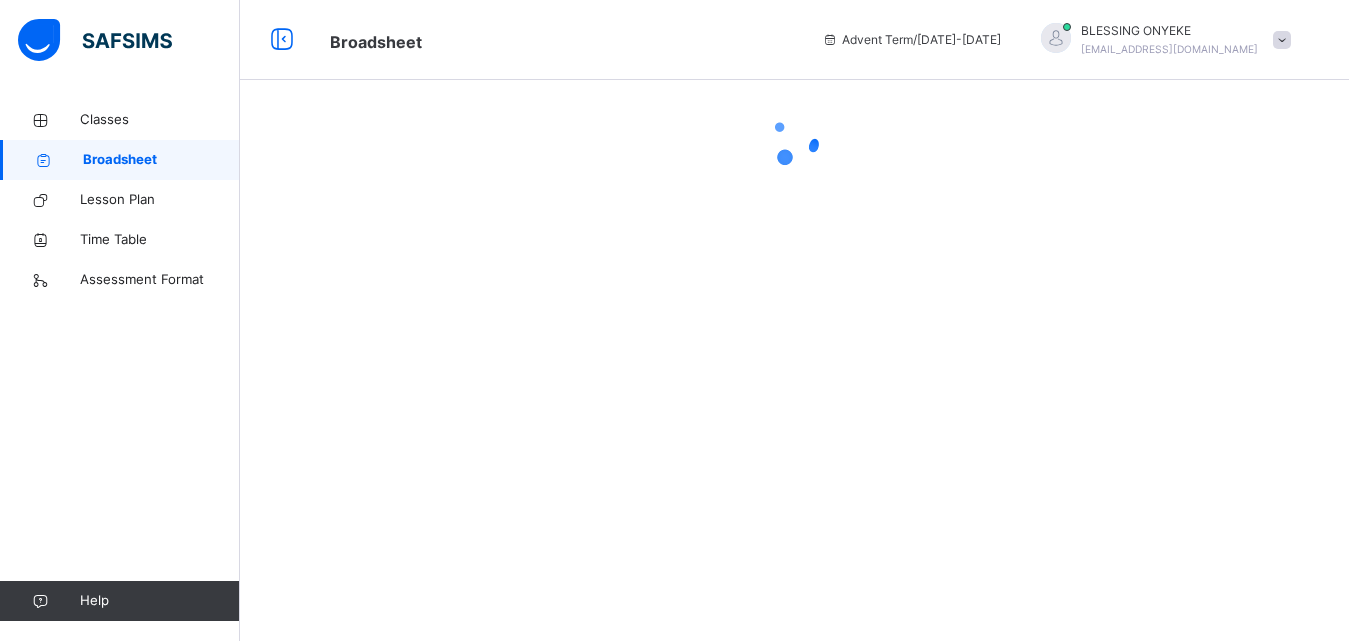 scroll, scrollTop: 0, scrollLeft: 0, axis: both 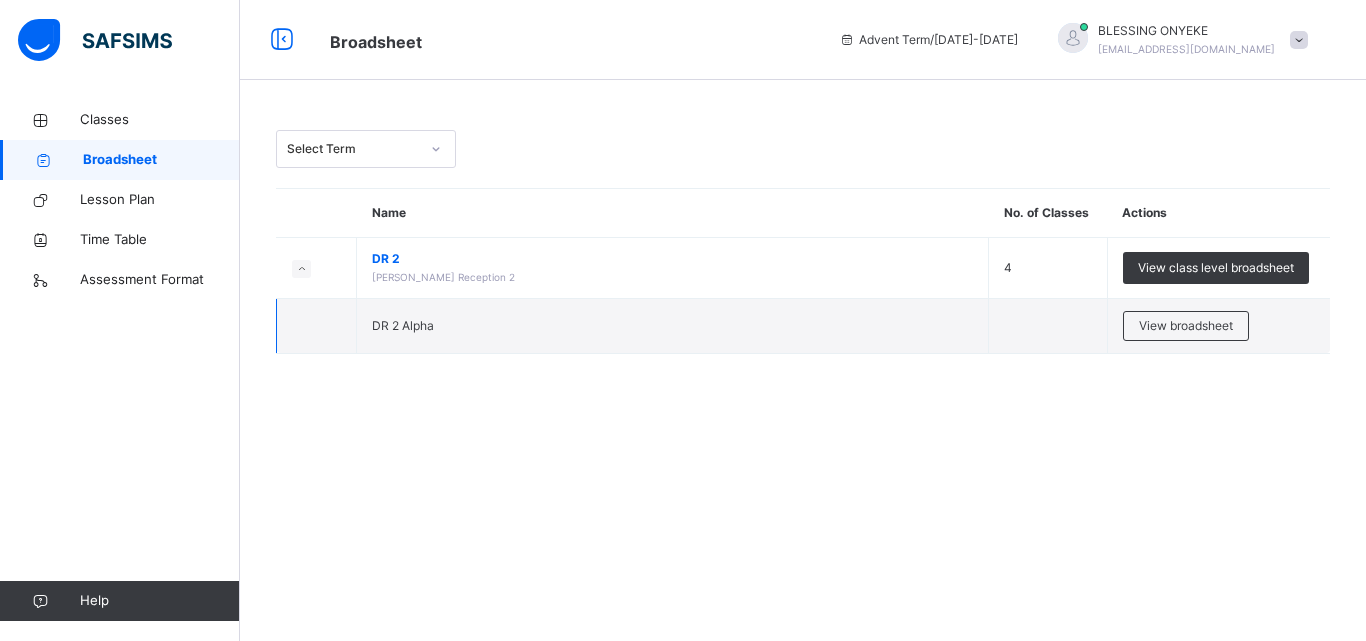 click at bounding box center [317, 326] 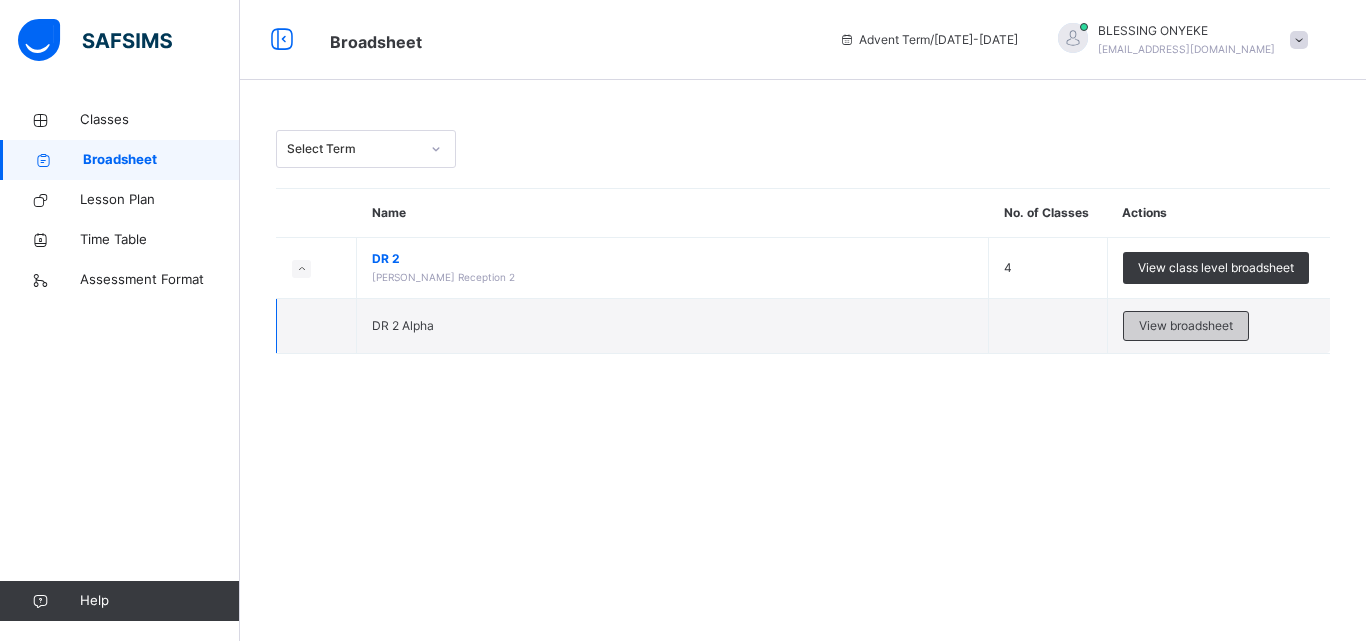 click on "View broadsheet" at bounding box center [1186, 326] 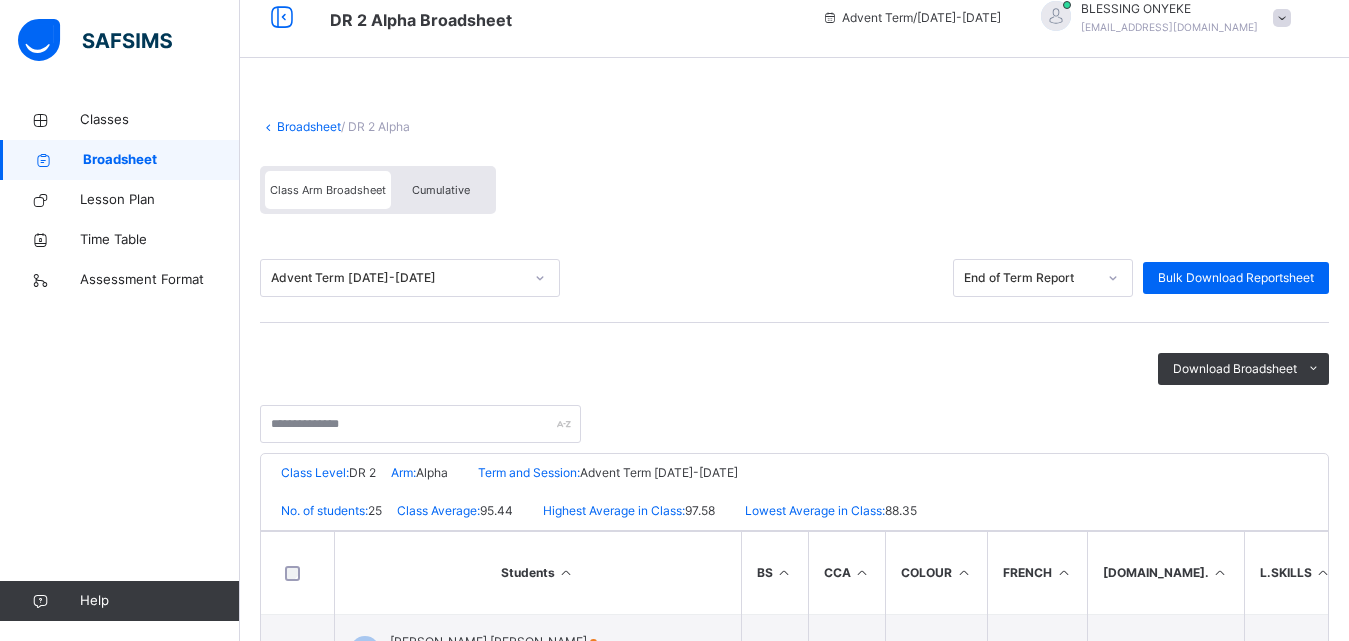 scroll, scrollTop: 0, scrollLeft: 0, axis: both 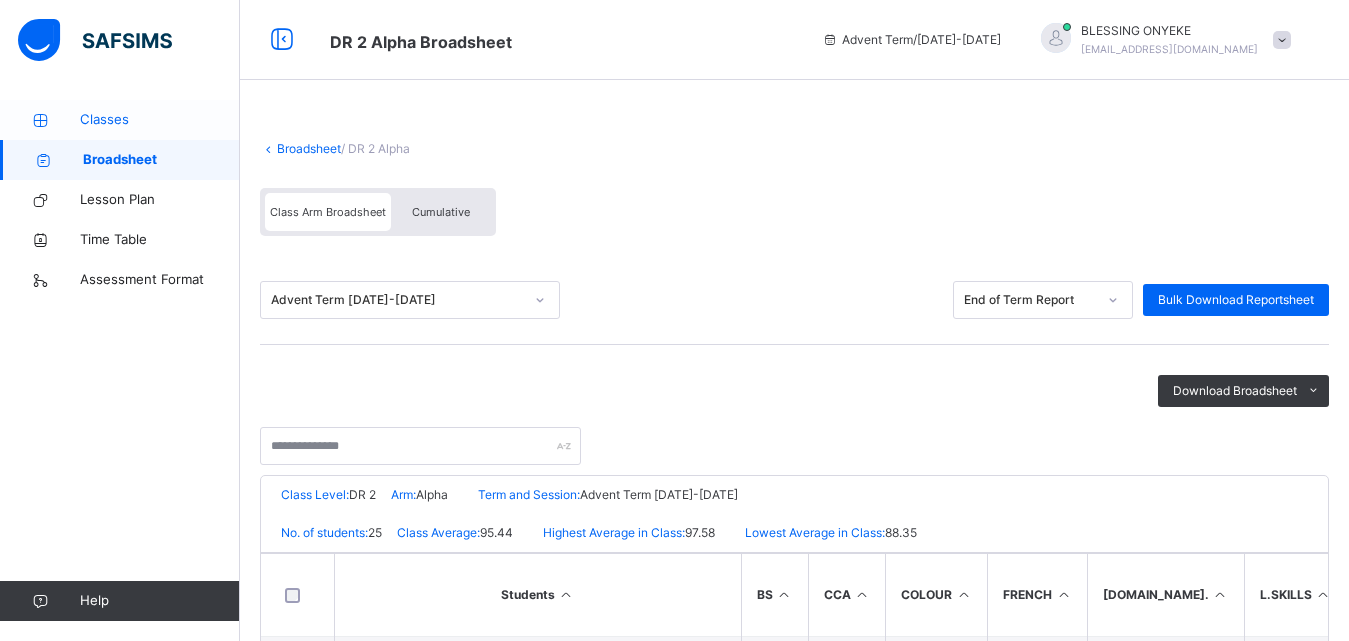 click on "Classes" at bounding box center [160, 120] 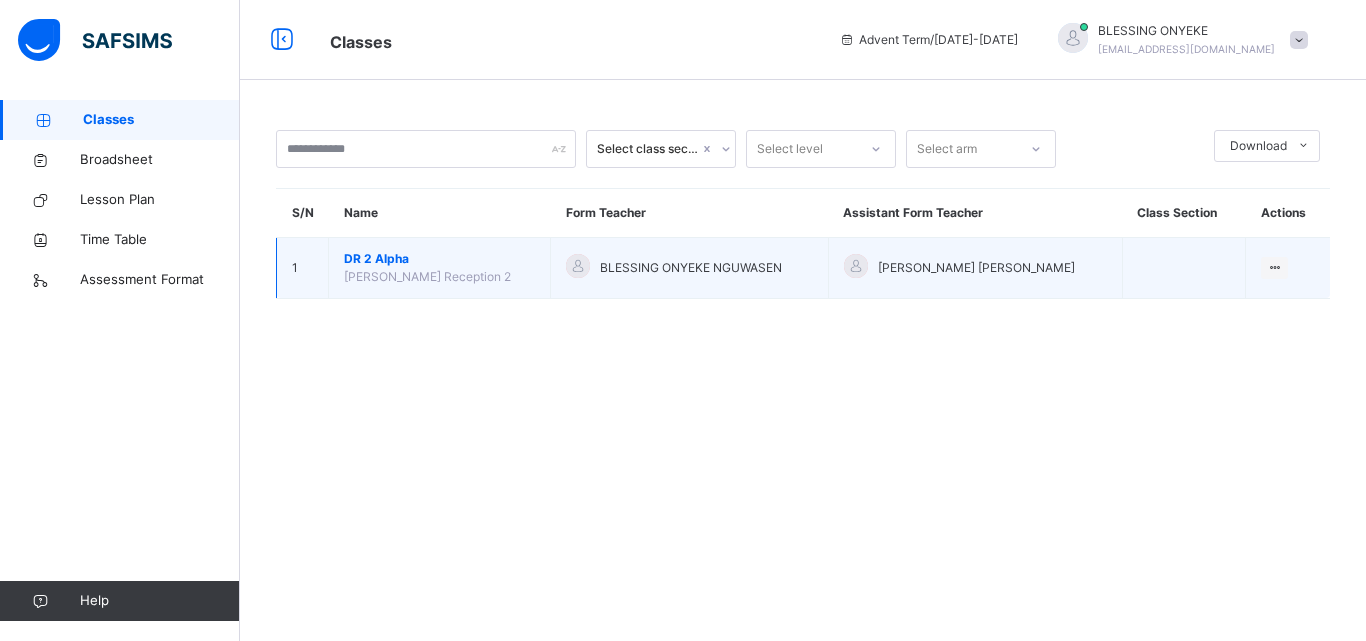 click on "Daniel Reception 2" at bounding box center [427, 276] 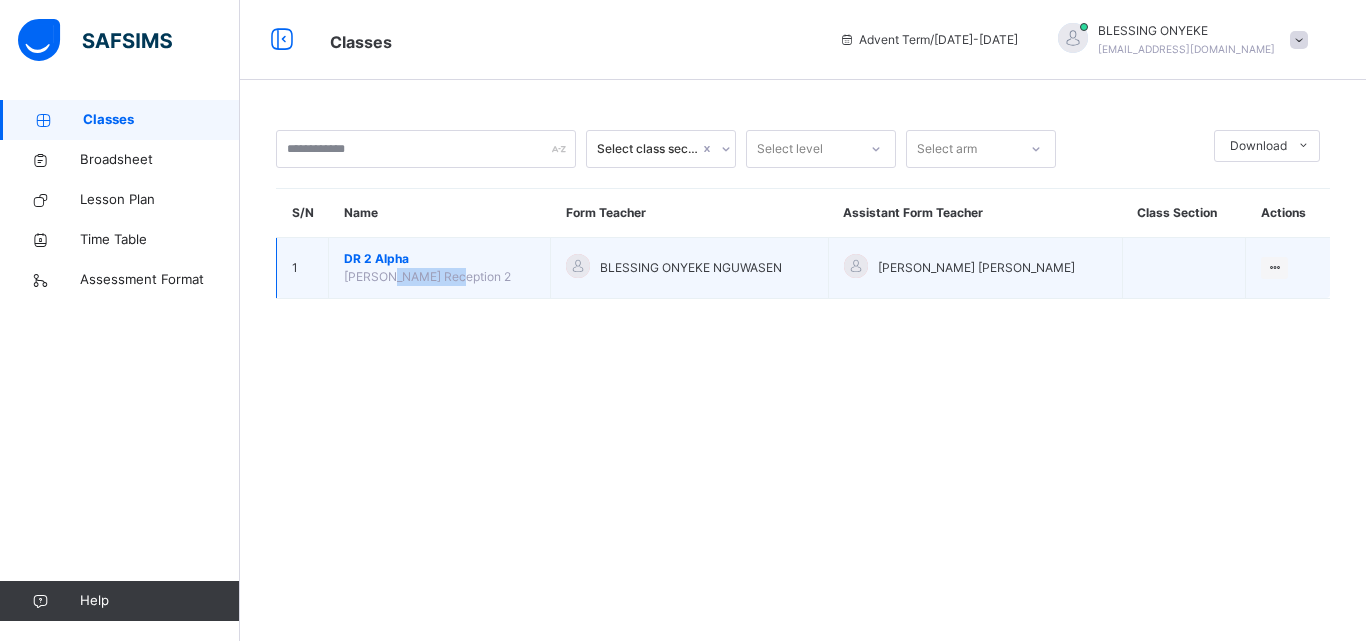 click on "Daniel Reception 2" at bounding box center (427, 276) 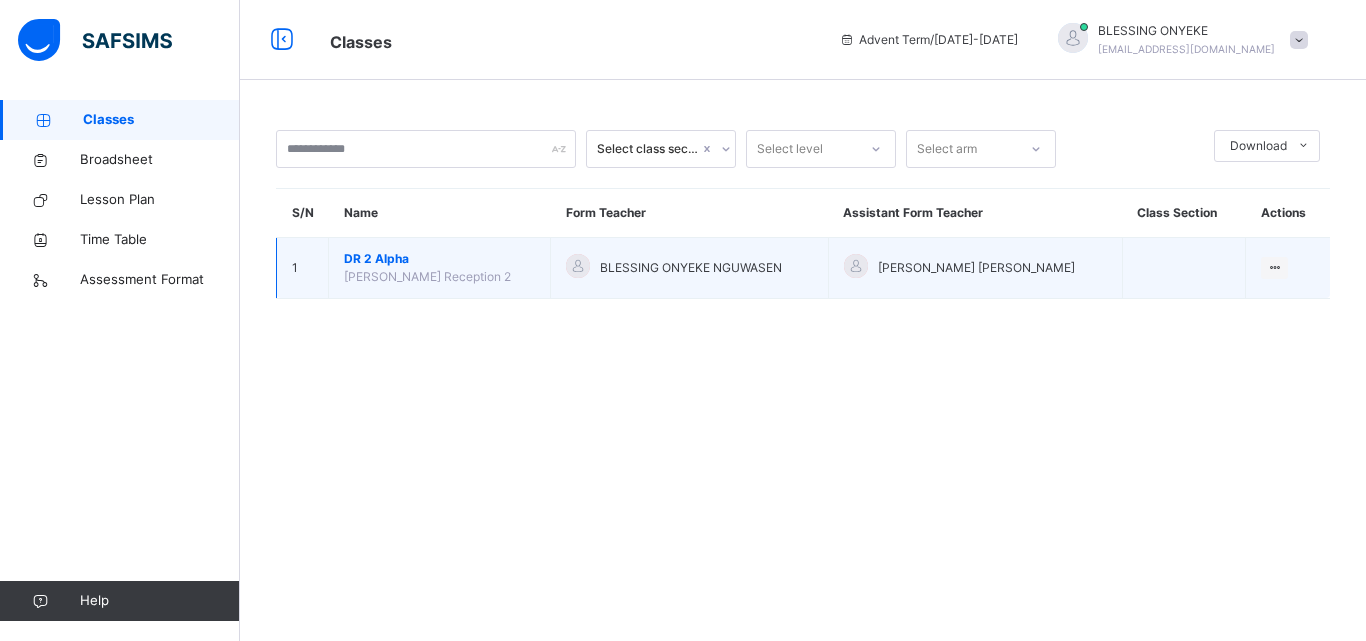 click on "DR 2   Alpha" at bounding box center (439, 259) 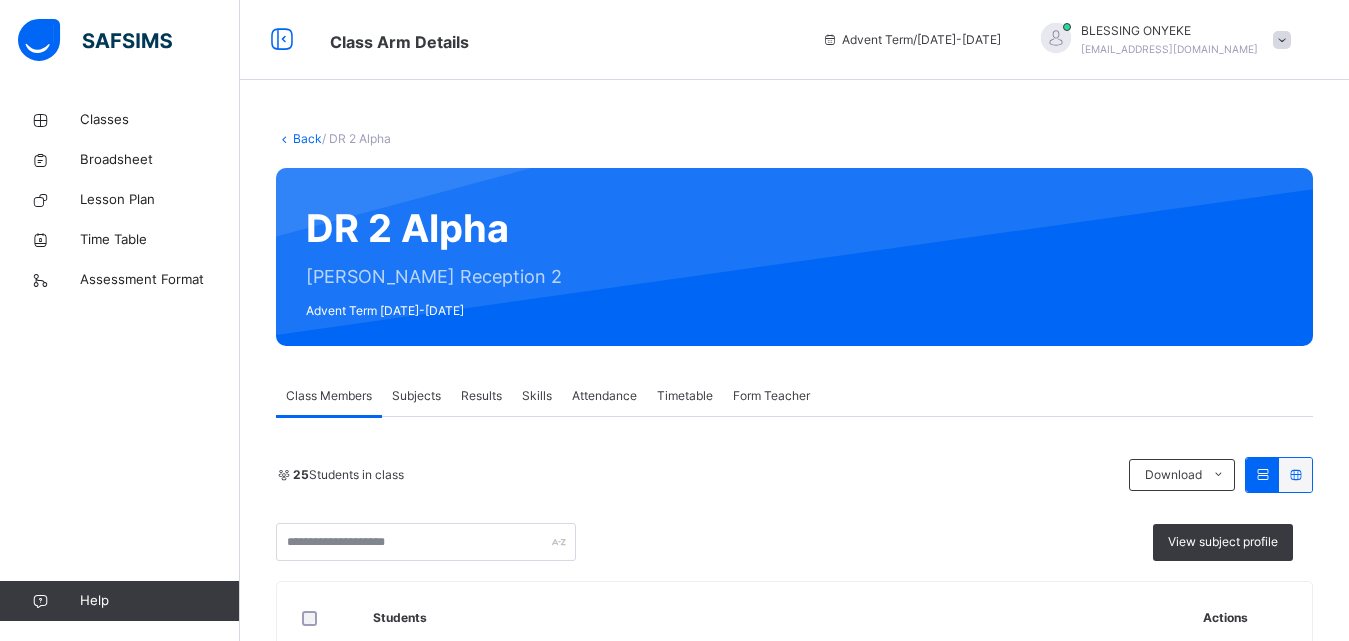 click on "View subject profile" at bounding box center [794, 542] 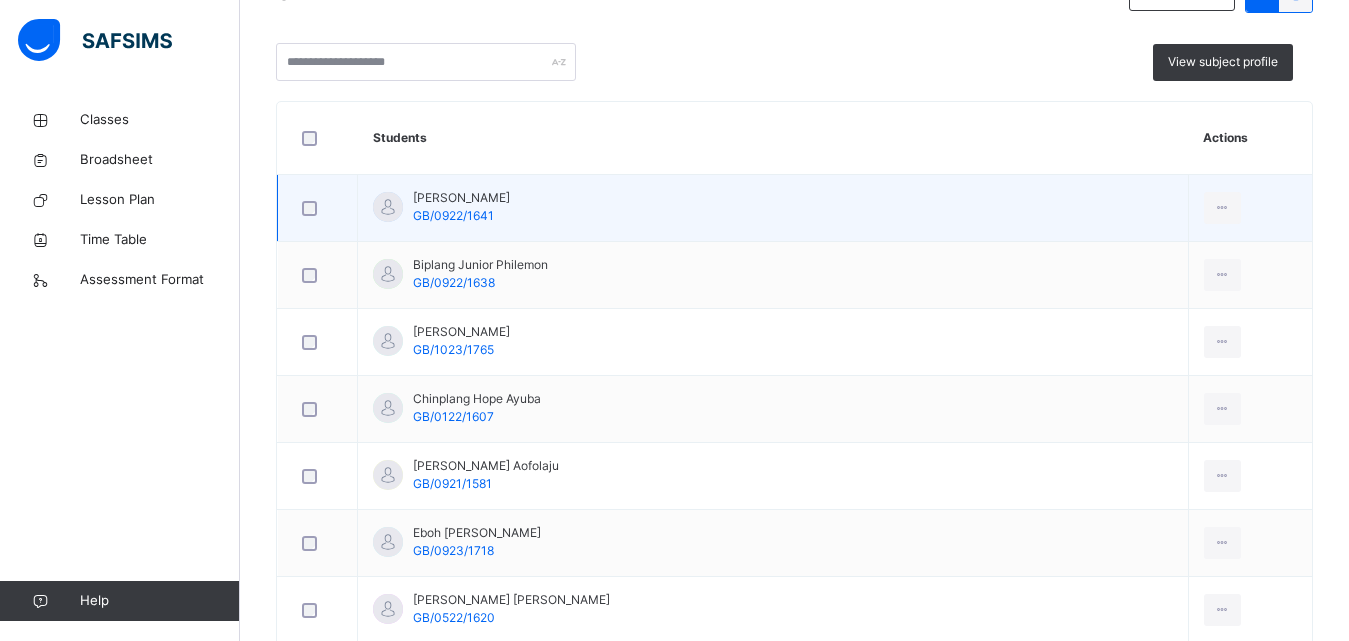 click on "Abiba Jasmine Onalo GB/0922/1641" at bounding box center (773, 208) 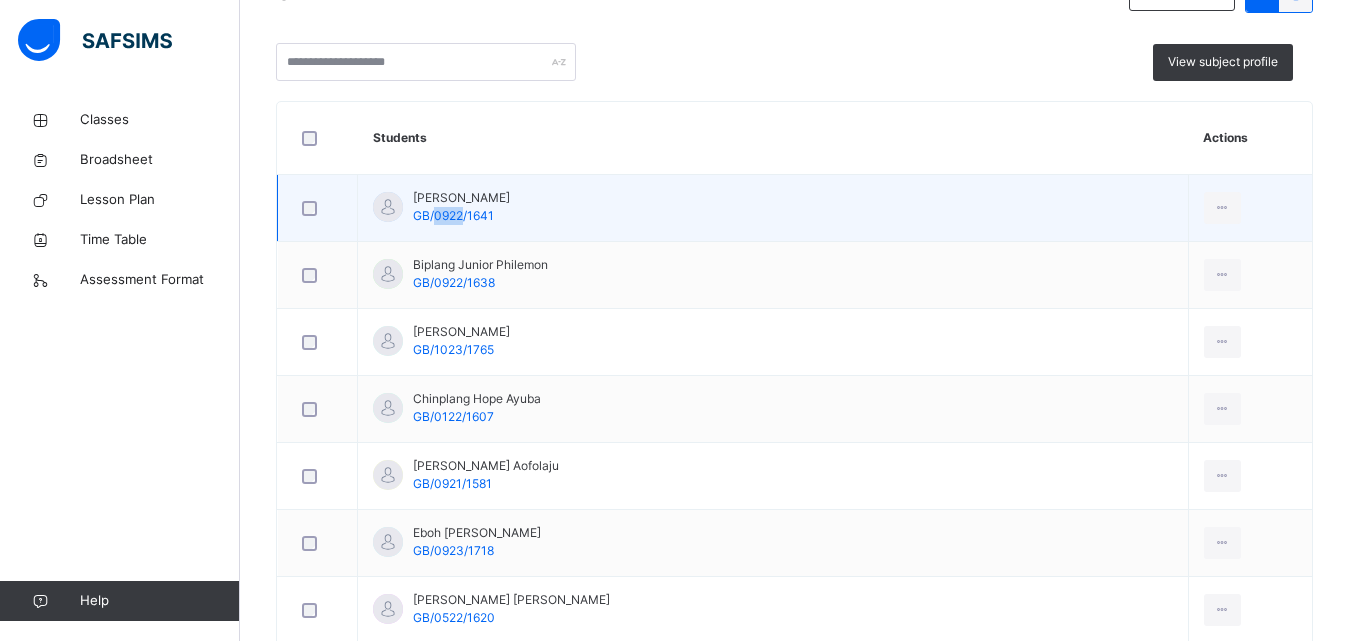 click on "GB/0922/1641" at bounding box center [453, 215] 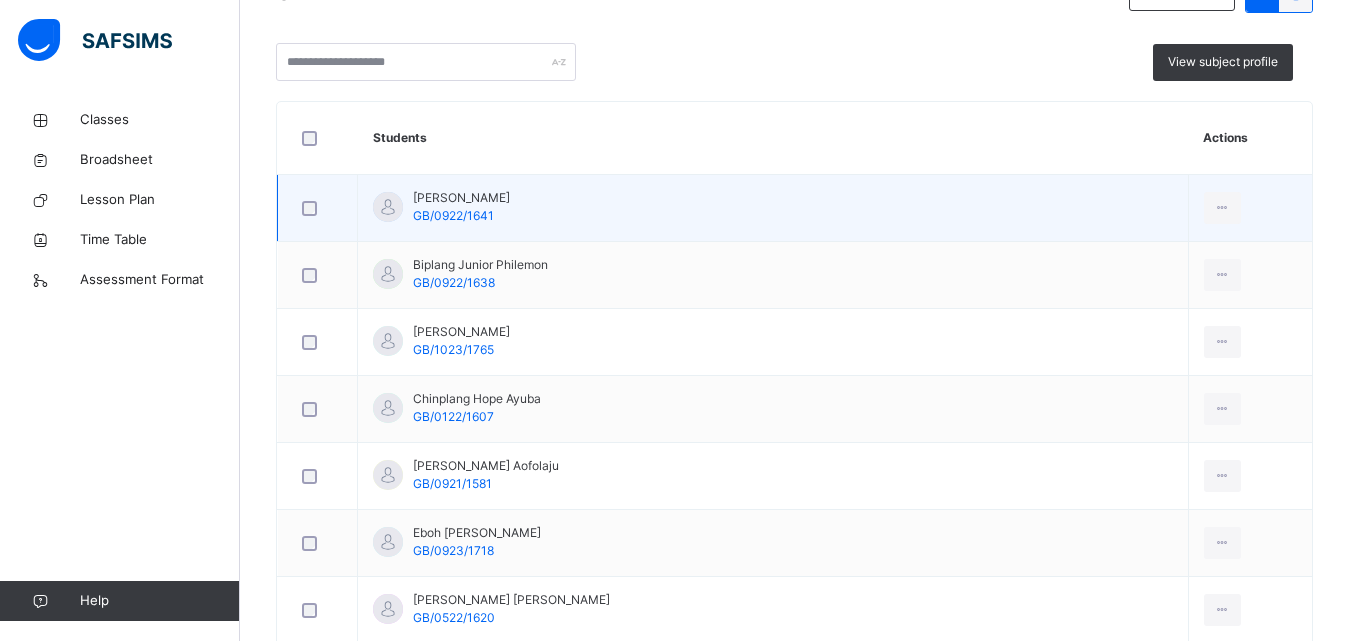 click on "Abiba Jasmine Onalo GB/0922/1641" at bounding box center [773, 208] 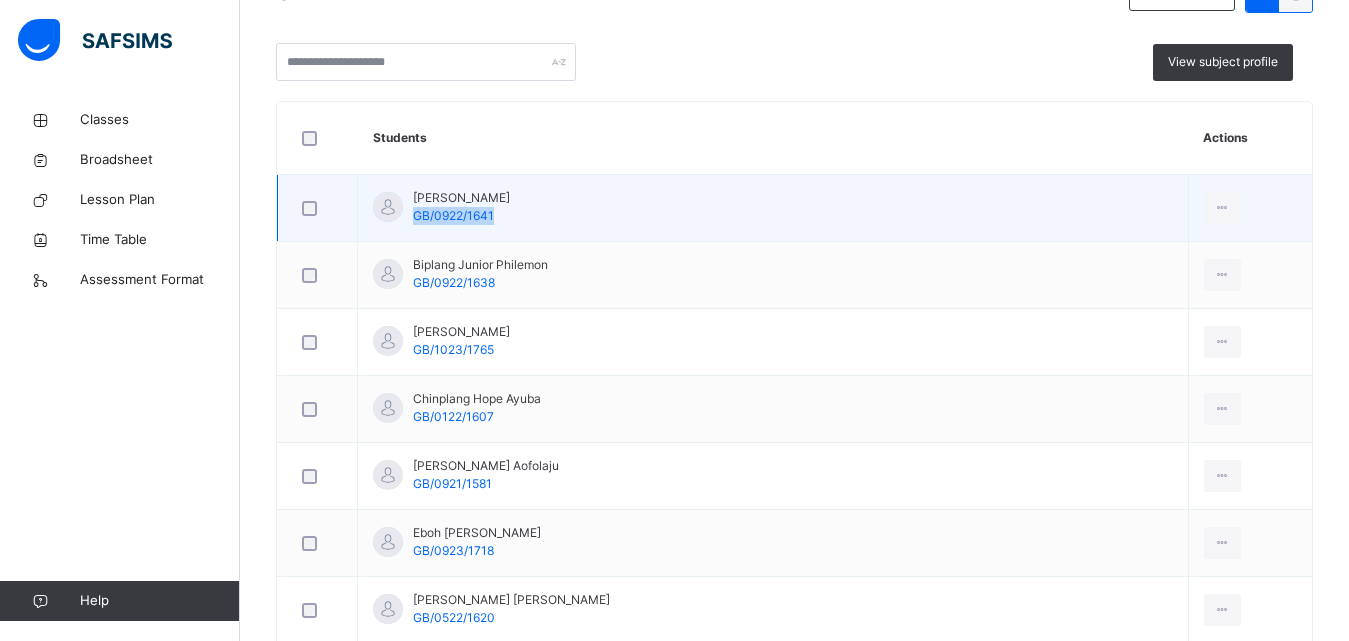 click on "Abiba Jasmine Onalo GB/0922/1641" at bounding box center (773, 208) 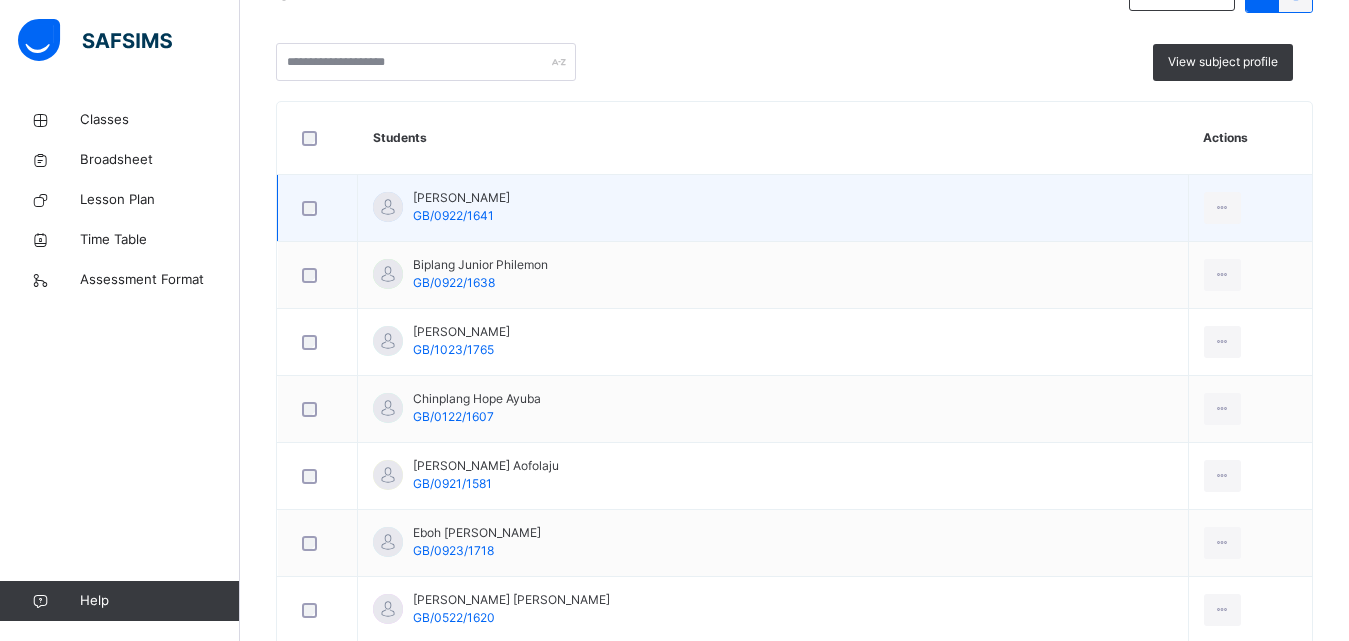 click on "Abiba Jasmine Onalo GB/0922/1641" at bounding box center [773, 208] 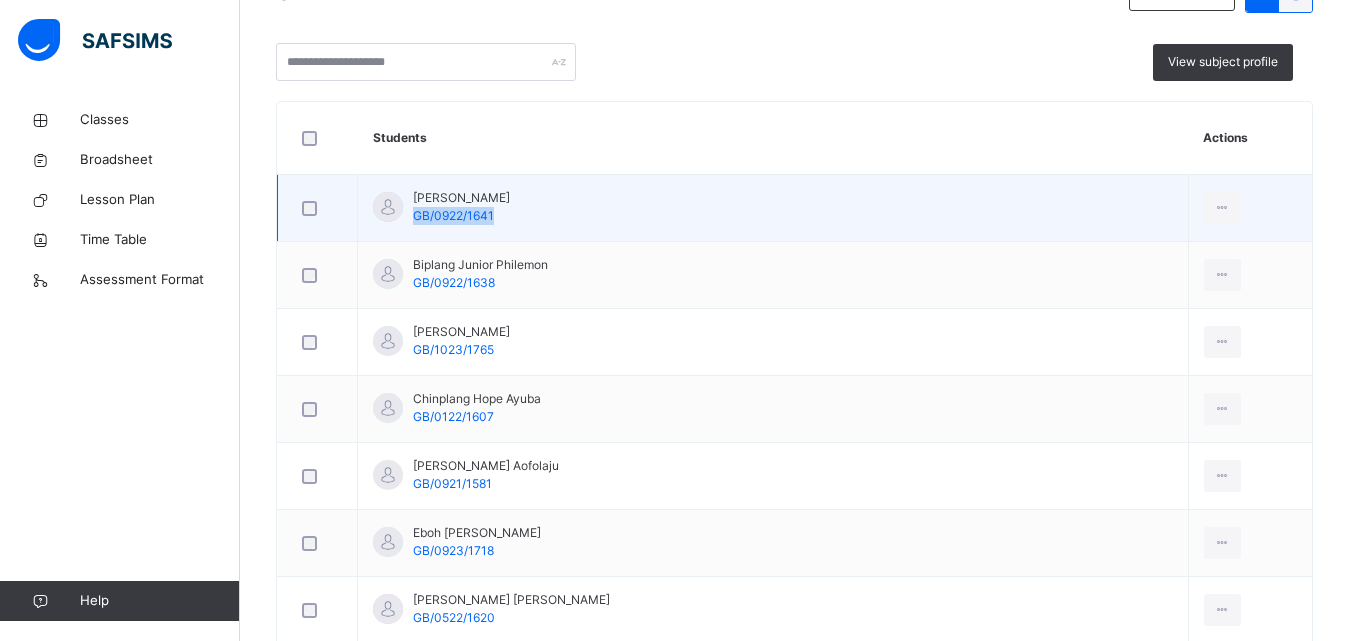 click on "Abiba Jasmine Onalo GB/0922/1641" at bounding box center [773, 208] 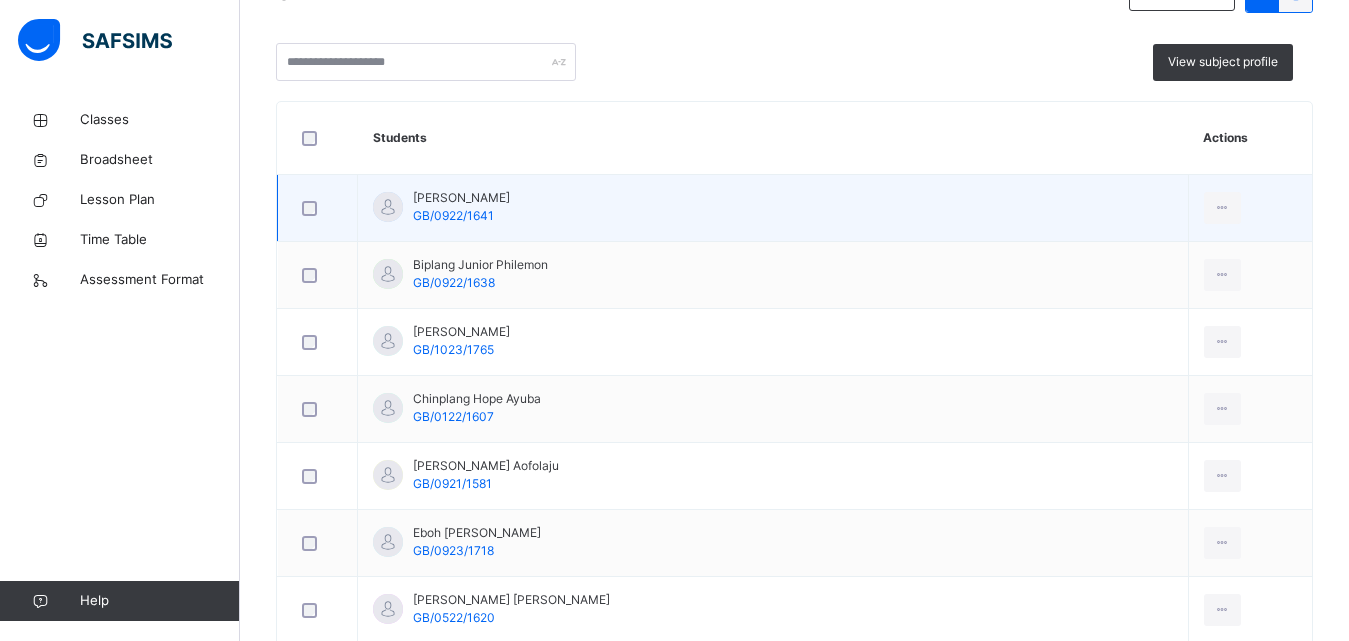 click on "Abiba Jasmine Onalo GB/0922/1641" at bounding box center (773, 208) 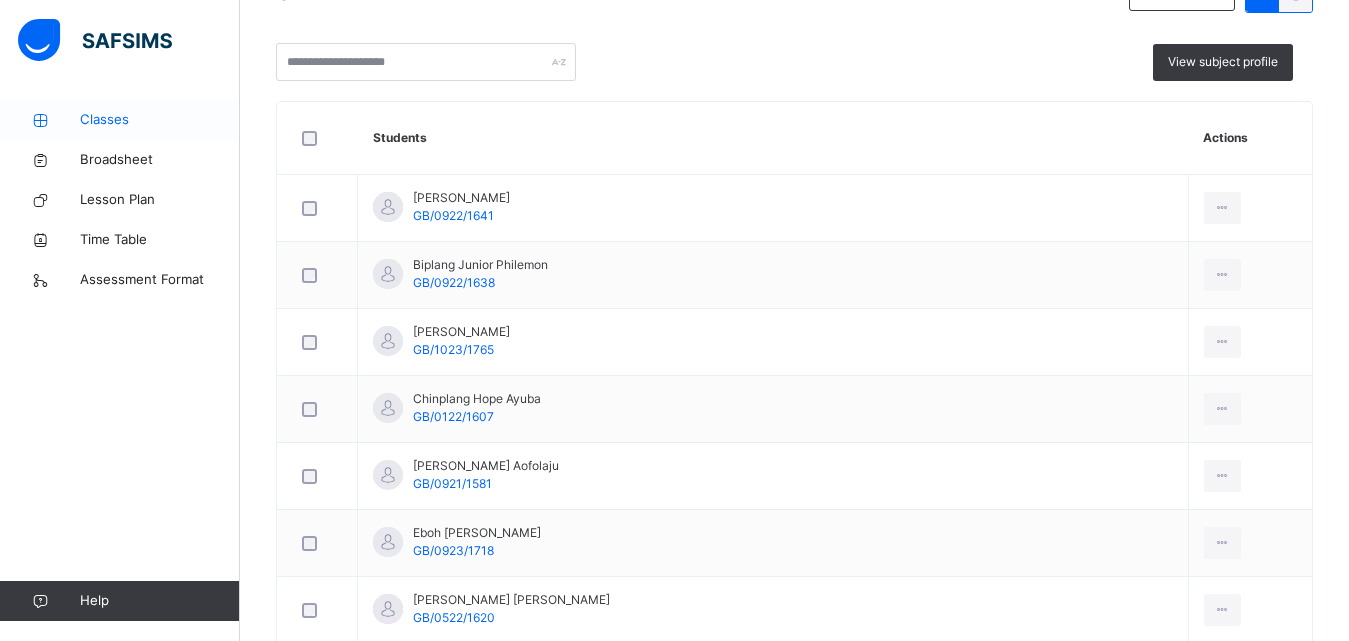 click on "Classes" at bounding box center (160, 120) 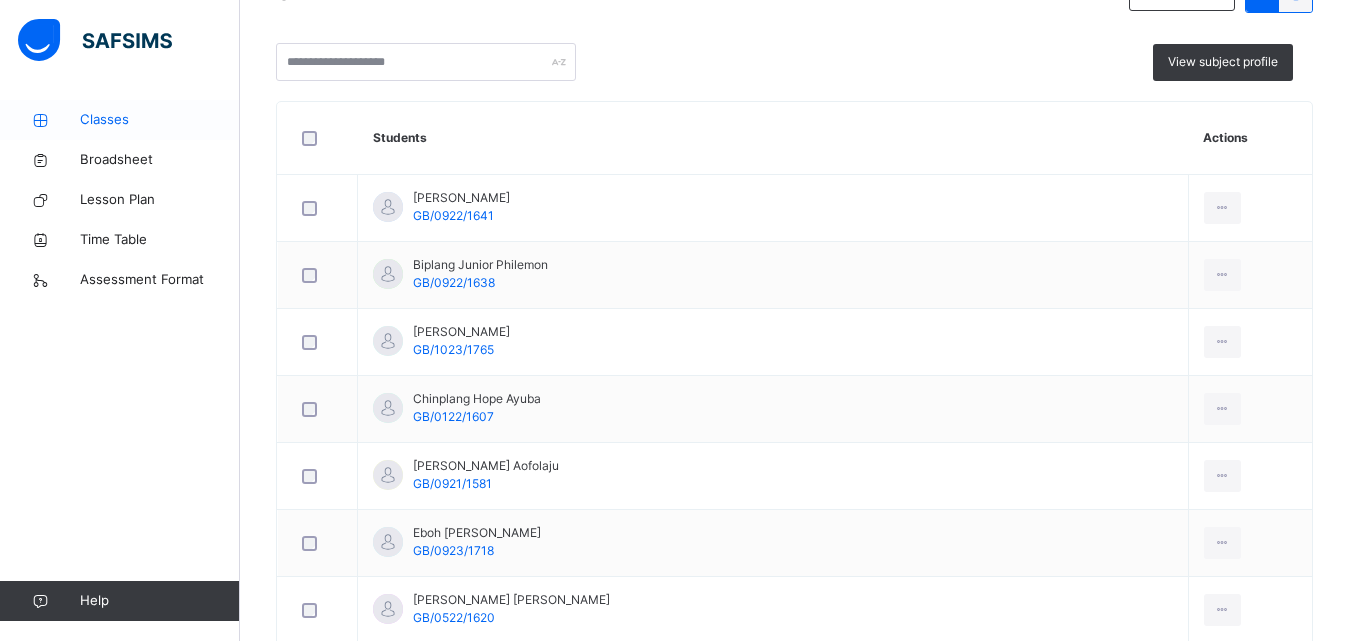 click on "Classes" at bounding box center [160, 120] 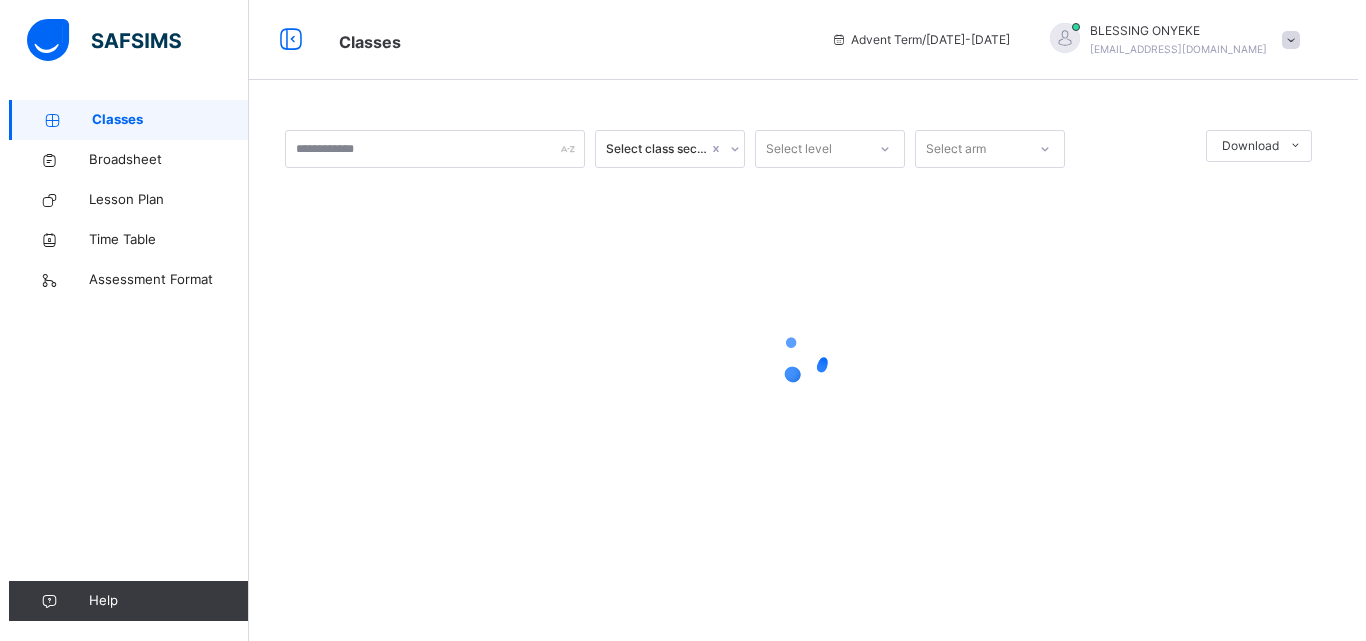 scroll, scrollTop: 0, scrollLeft: 0, axis: both 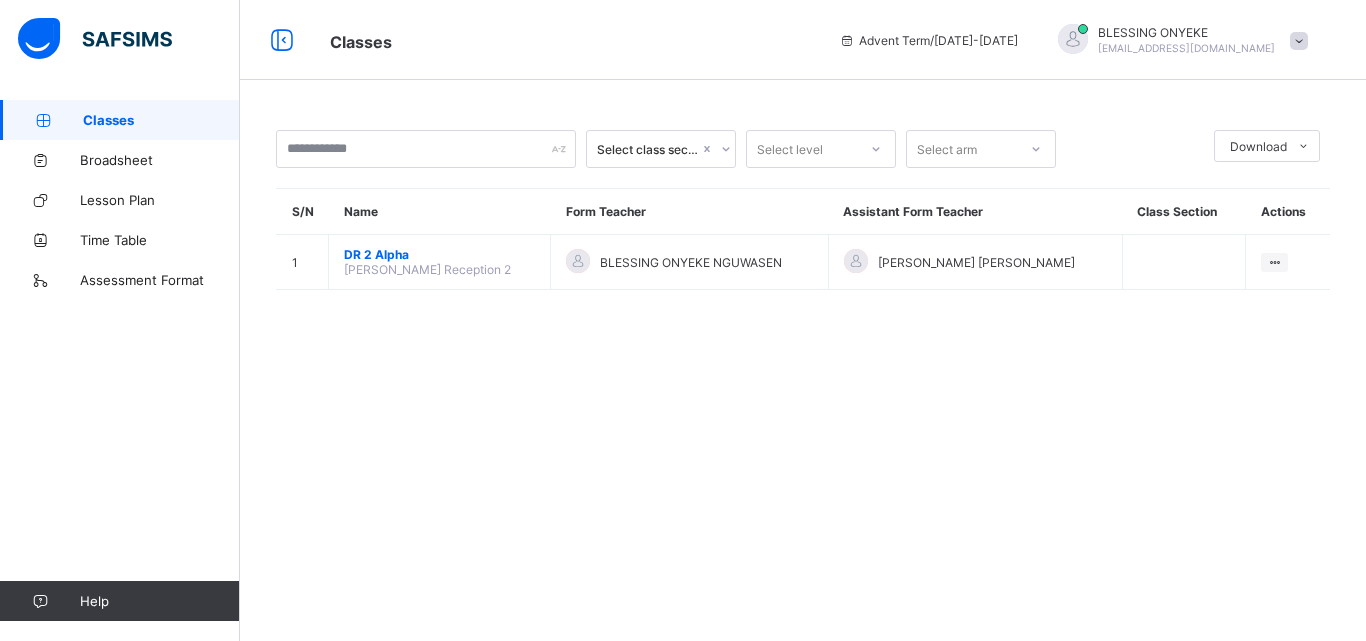 click on "Select class section Select level Select arm Download Pdf Report Excel Report S/N Name Form Teacher Assistant Form Teacher Class Section Actions 1 DR 2   Alpha   Daniel Reception 2 BLESSING ONYEKE NGUWASEN MARY PAM  View Class × Form Teacher Select Form Teacher BLESSING ONYEKE NGUWASEN Select Assistant Form Teacher MARY PAM  Cancel Save Great Blessings Christian Academy 6, M.L Agwai Street (Golf Club Road), Rayfield, Jos on-the Plateau , Phone:   +2347038924333 List of Classes 14th Jul 2025, 3:24:26 am Total no. of classes:  47 Term:  Advent Term Session:  2024-2025 S/N Class name Class Arms Form Teacher Supervisor Subject Teachers 1 HB Hadassah Babies LADI JOHN  No supervisor No class teachers 2 DC David Creche  Elyon LYDIA BOT CHUWANG No supervisor No class teachers 3 DC David Creche  Infants LYDIA BOT CHUWANG No supervisor No class teachers 4 DC David Creche  Omega No form teacher No supervisor No class teachers 5 DC David Creche  Shammah No form teacher No supervisor No class teachers 6 DCT No supervisor" at bounding box center [803, 320] 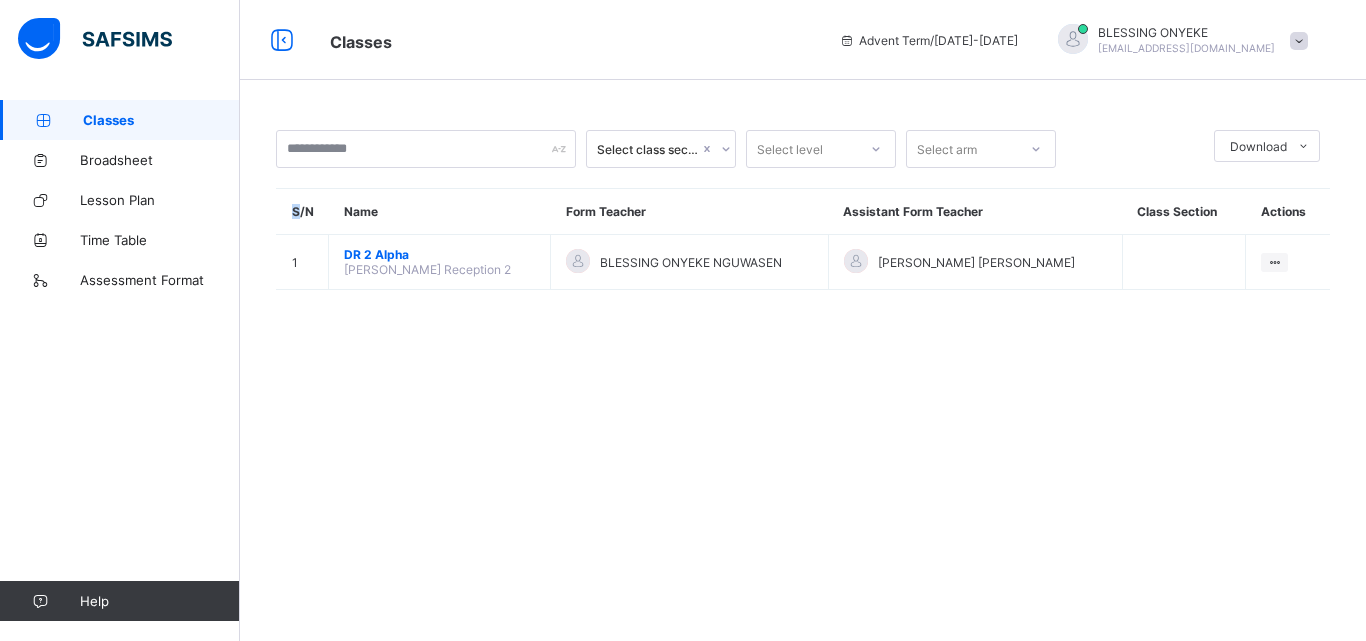 click on "Select class section Select level Select arm Download Pdf Report Excel Report S/N Name Form Teacher Assistant Form Teacher Class Section Actions 1 DR 2   Alpha   Daniel Reception 2 BLESSING ONYEKE NGUWASEN MARY PAM  View Class × Form Teacher Select Form Teacher BLESSING ONYEKE NGUWASEN Select Assistant Form Teacher MARY PAM  Cancel Save Great Blessings Christian Academy 6, M.L Agwai Street (Golf Club Road), Rayfield, Jos on-the Plateau , Phone:   +2347038924333 List of Classes 14th Jul 2025, 3:24:26 am Total no. of classes:  47 Term:  Advent Term Session:  2024-2025 S/N Class name Class Arms Form Teacher Supervisor Subject Teachers 1 HB Hadassah Babies LADI JOHN  No supervisor No class teachers 2 DC David Creche  Elyon LYDIA BOT CHUWANG No supervisor No class teachers 3 DC David Creche  Infants LYDIA BOT CHUWANG No supervisor No class teachers 4 DC David Creche  Omega No form teacher No supervisor No class teachers 5 DC David Creche  Shammah No form teacher No supervisor No class teachers 6 DCT No supervisor" at bounding box center [803, 320] 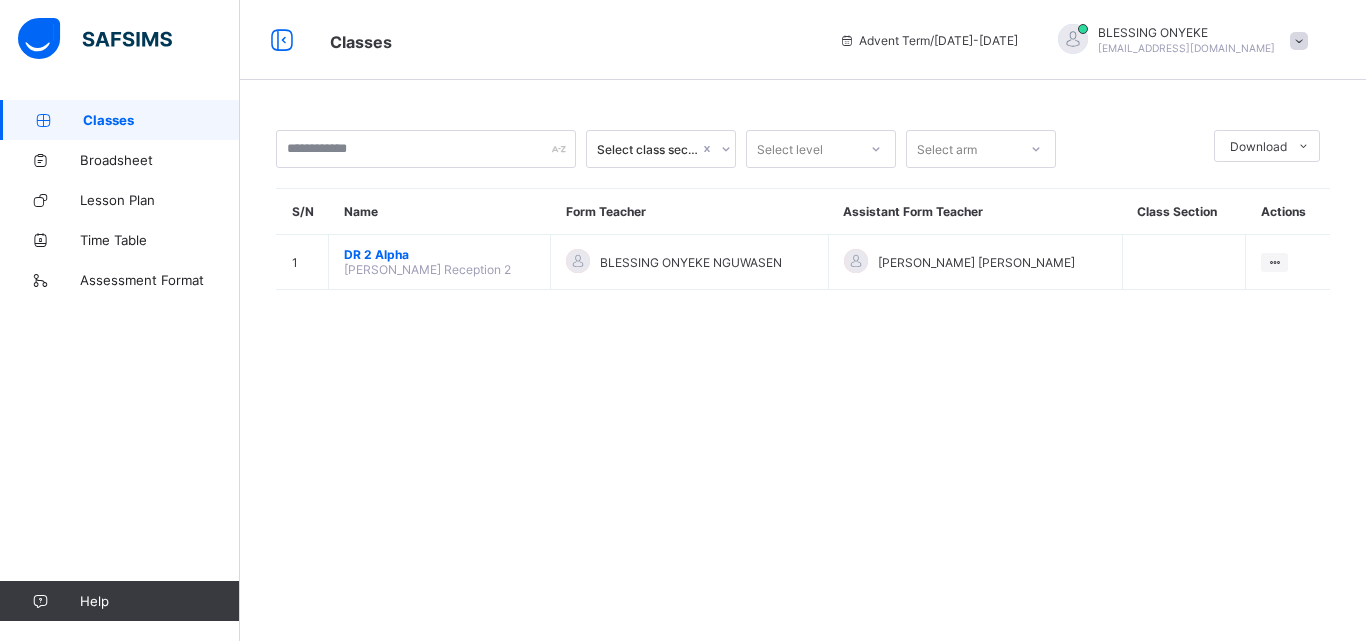 drag, startPoint x: 52, startPoint y: 477, endPoint x: 79, endPoint y: 598, distance: 123.97581 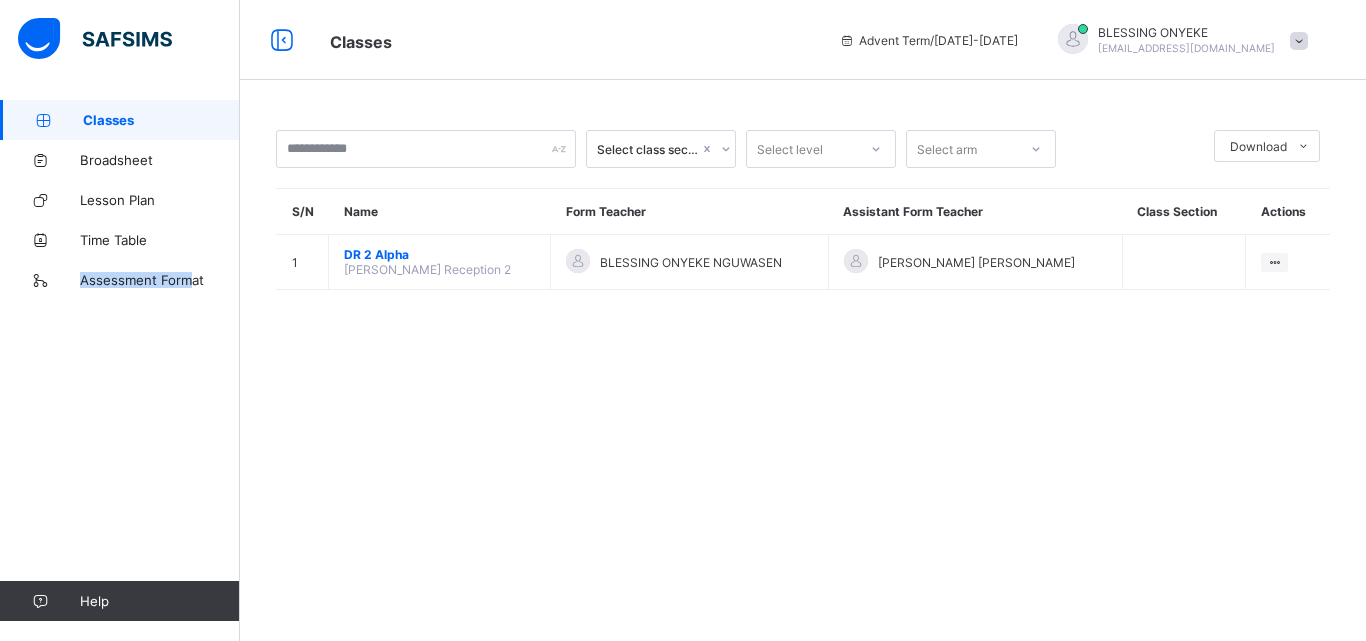 drag, startPoint x: 84, startPoint y: 409, endPoint x: 190, endPoint y: 375, distance: 111.31936 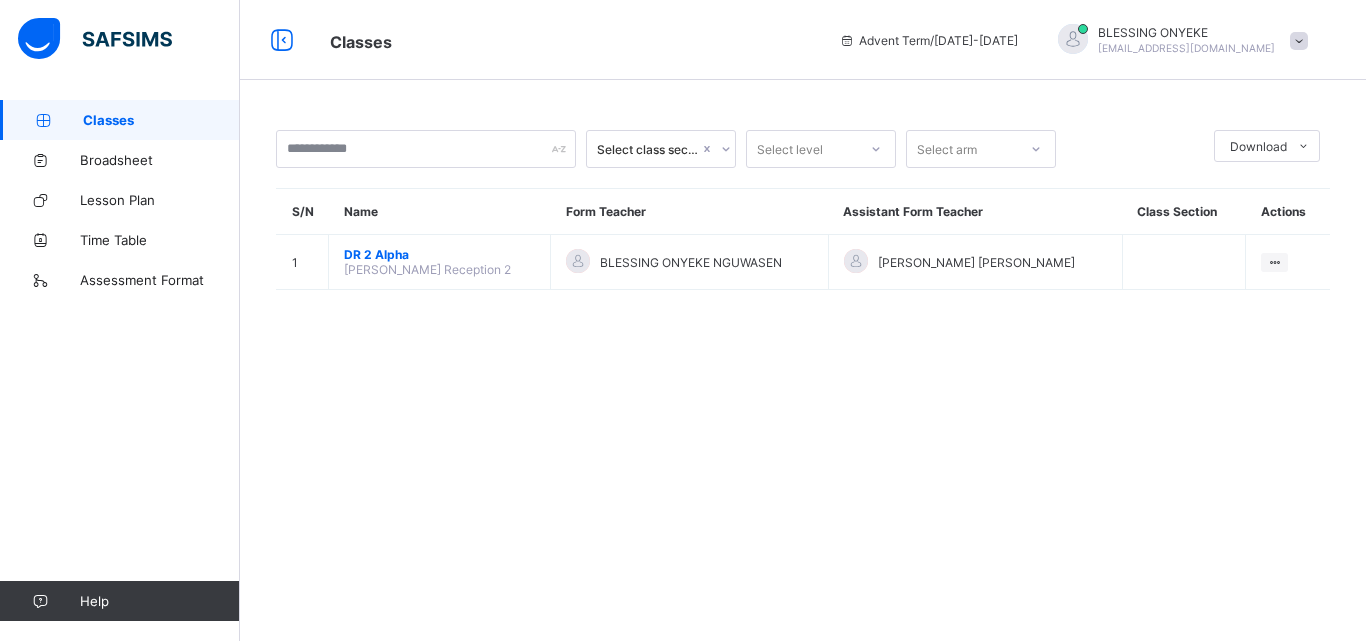 click on "Select class section Select level Select arm Download Pdf Report Excel Report S/N Name Form Teacher Assistant Form Teacher Class Section Actions 1 DR 2   Alpha   Daniel Reception 2 BLESSING ONYEKE NGUWASEN MARY PAM  View Class × Form Teacher Select Form Teacher BLESSING ONYEKE NGUWASEN Select Assistant Form Teacher MARY PAM  Cancel Save Great Blessings Christian Academy 6, M.L Agwai Street (Golf Club Road), Rayfield, Jos on-the Plateau , Phone:   +2347038924333 List of Classes 14th Jul 2025, 3:24:26 am Total no. of classes:  47 Term:  Advent Term Session:  2024-2025 S/N Class name Class Arms Form Teacher Supervisor Subject Teachers 1 HB Hadassah Babies LADI JOHN  No supervisor No class teachers 2 DC David Creche  Elyon LYDIA BOT CHUWANG No supervisor No class teachers 3 DC David Creche  Infants LYDIA BOT CHUWANG No supervisor No class teachers 4 DC David Creche  Omega No form teacher No supervisor No class teachers 5 DC David Creche  Shammah No form teacher No supervisor No class teachers 6 DCT No supervisor" at bounding box center [803, 320] 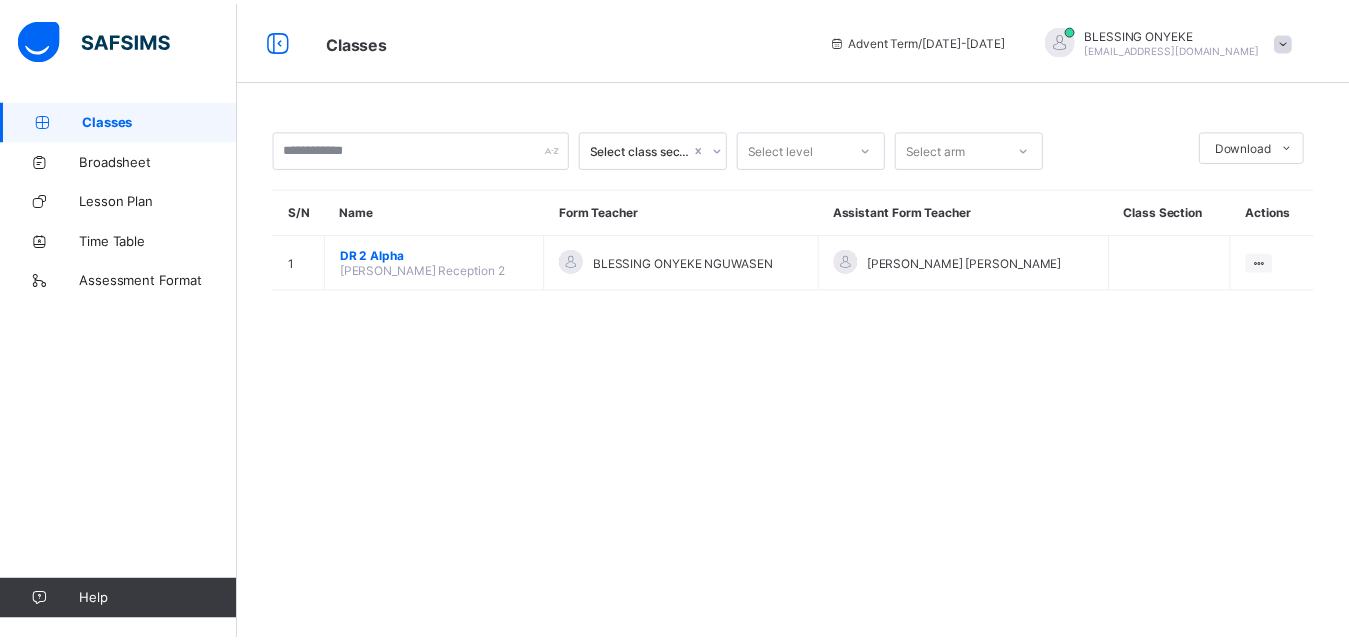 scroll, scrollTop: 0, scrollLeft: 0, axis: both 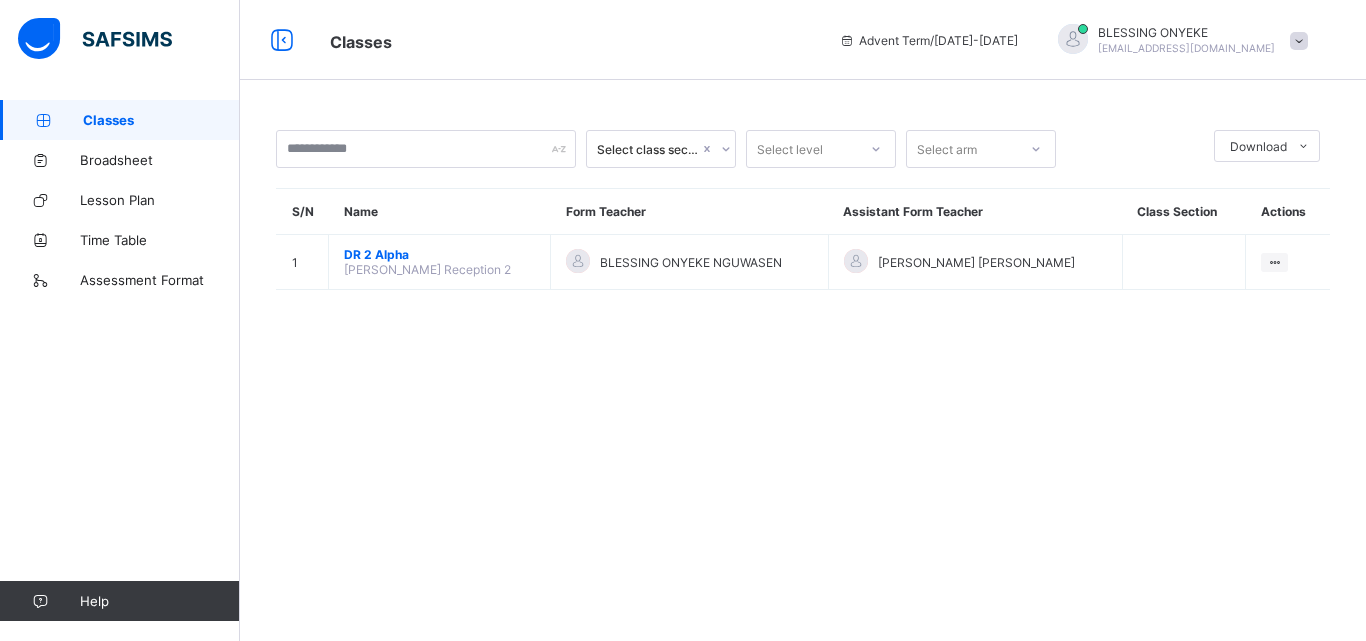 click on "Select class section Select level Select arm Download Pdf Report Excel Report S/N Name Form Teacher Assistant Form Teacher Class Section Actions 1 DR 2   Alpha   [PERSON_NAME] Reception 2 BLESSING ONYEKE NGUWASEN [PERSON_NAME] [PERSON_NAME]  View Class × Form Teacher Select Form Teacher BLESSING ONYEKE NGUWASEN Select Assistant Form Teacher [PERSON_NAME] [PERSON_NAME]  Cancel Save Great Blessings [DEMOGRAPHIC_DATA] Academy [GEOGRAPHIC_DATA][PERSON_NAME] ([GEOGRAPHIC_DATA]), [GEOGRAPHIC_DATA][PERSON_NAME][GEOGRAPHIC_DATA] , Phone:   [PHONE_NUMBER] List of Classes [DATE] 3:32:47 am Total no. of classes:  47 Term:  Advent Term Session:  [DATE]-[DATE] S/N Class name Class Arms Form Teacher Supervisor Subject Teachers 1 HB [PERSON_NAME] LADI [PERSON_NAME]  No supervisor No class teachers 2 DC [PERSON_NAME] [PERSON_NAME] CHUWANG No supervisor No class teachers 3 DC [PERSON_NAME]  Infants [PERSON_NAME] CHUWANG No supervisor No class teachers 4 DC [PERSON_NAME]  Omega No form teacher No supervisor No class teachers 5 DC [PERSON_NAME]  [PERSON_NAME] No form teacher No supervisor No class teachers 6 DCT No supervisor" at bounding box center [803, 320] 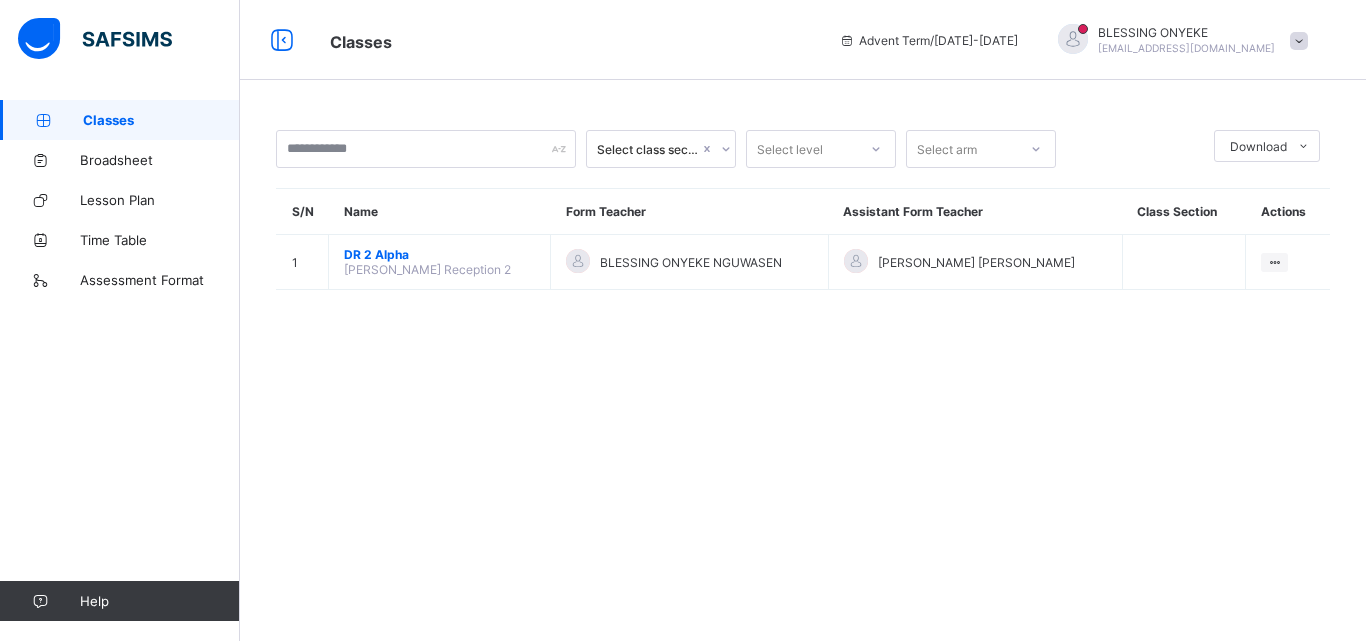 click at bounding box center [1299, 40] 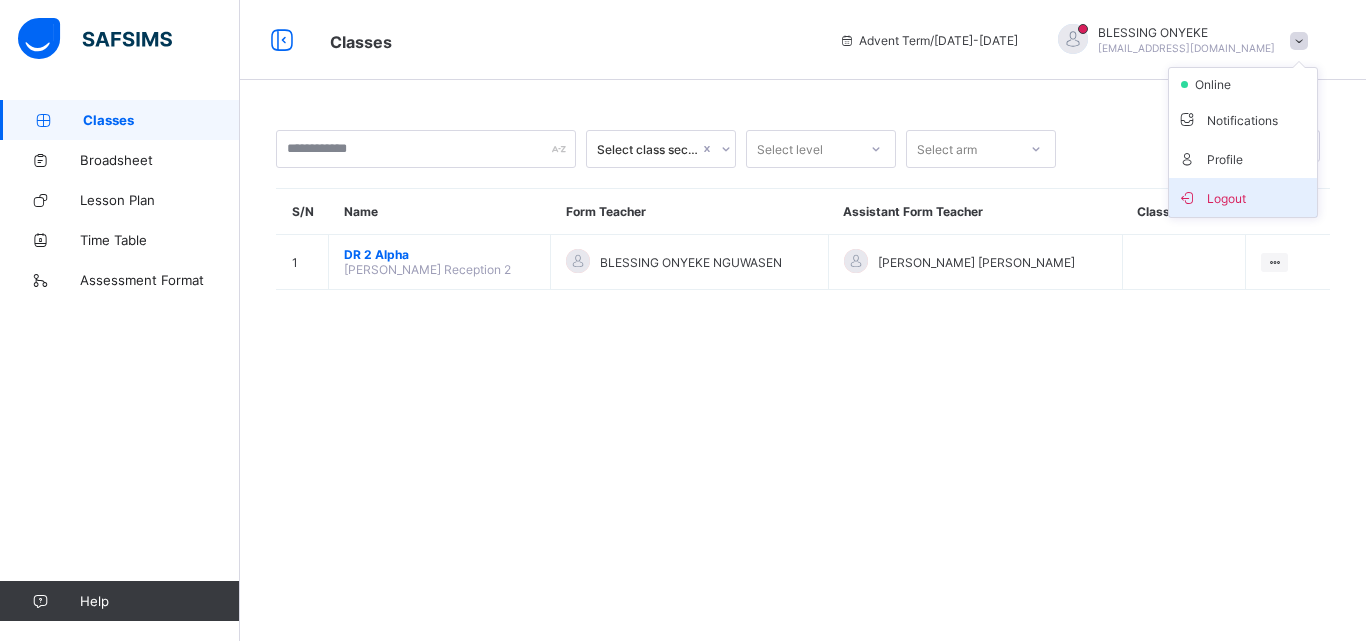 click on "Logout" at bounding box center (1243, 197) 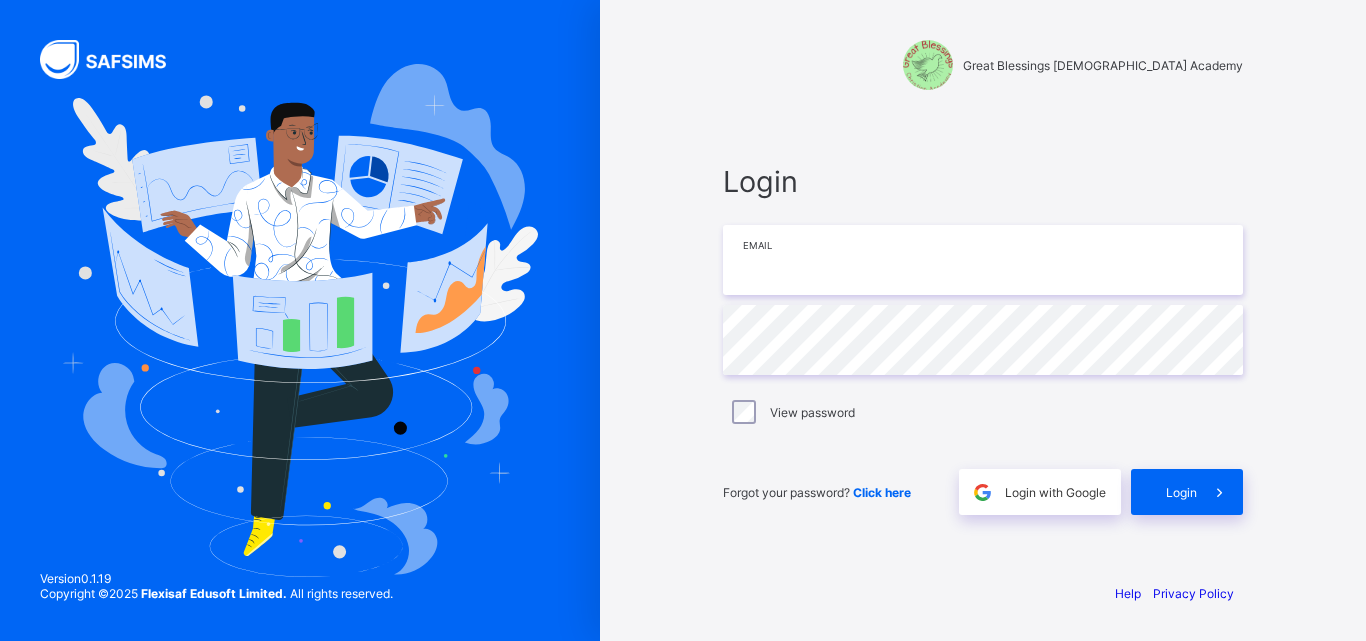 type on "**********" 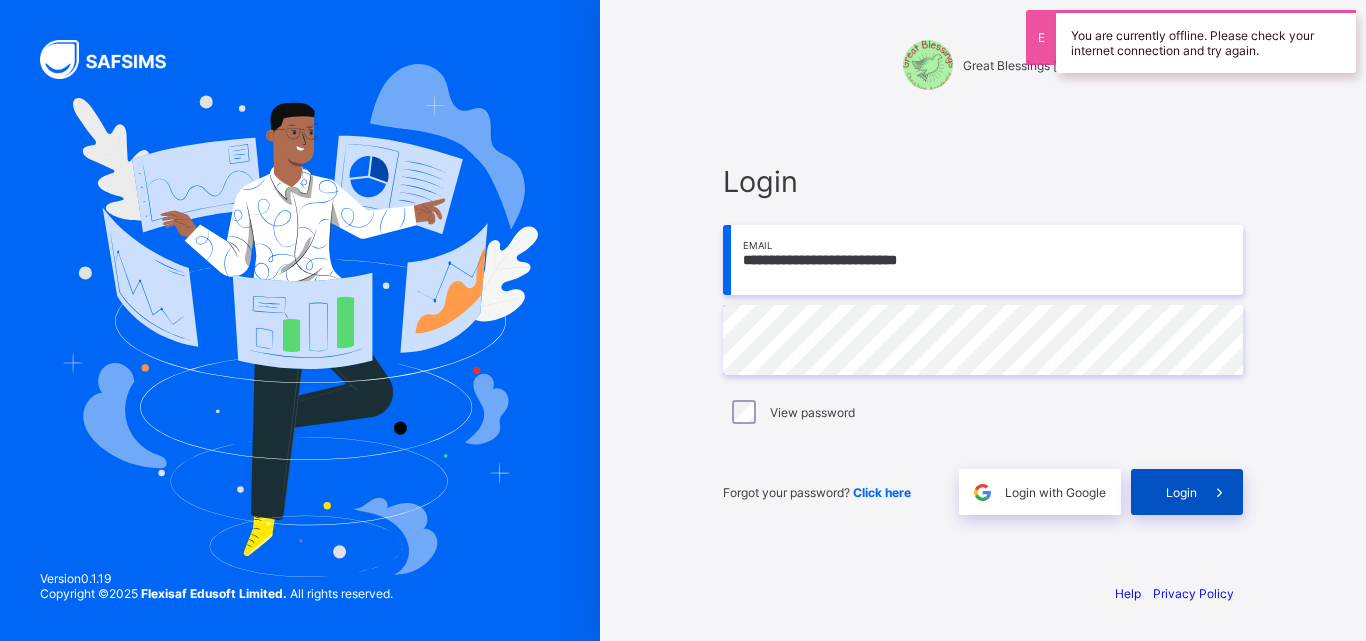click on "Login" at bounding box center (1181, 492) 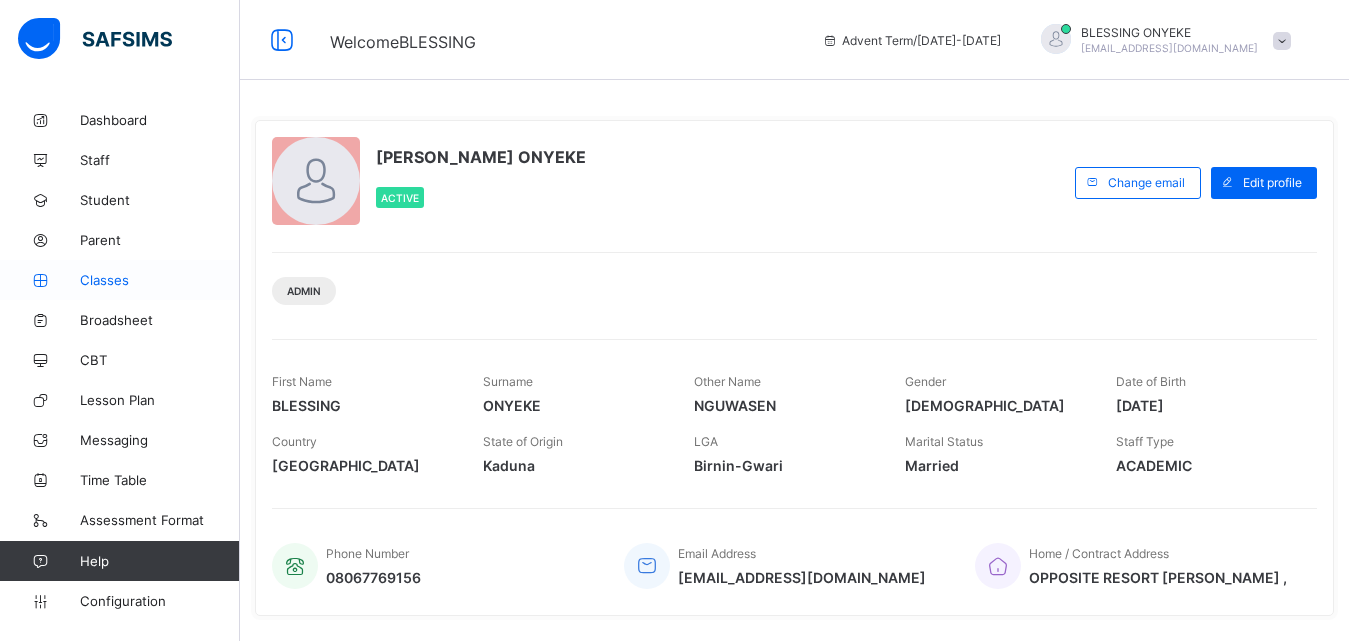 click on "Classes" at bounding box center (160, 280) 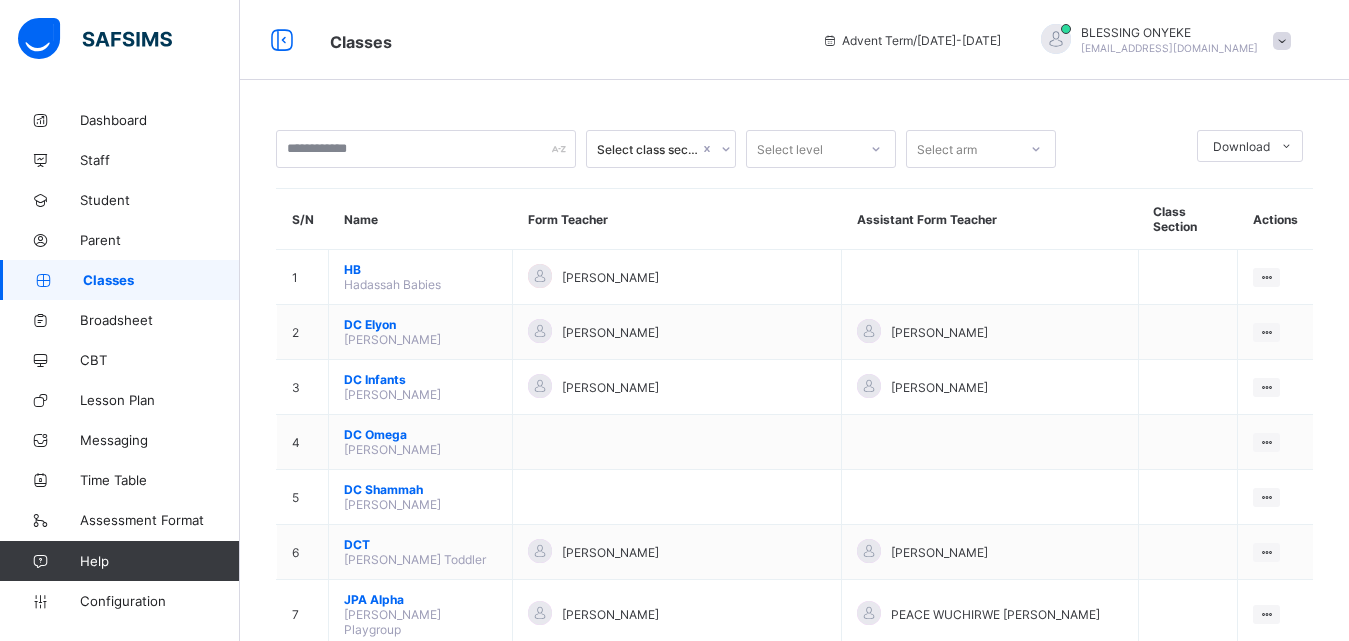 scroll, scrollTop: 561, scrollLeft: 0, axis: vertical 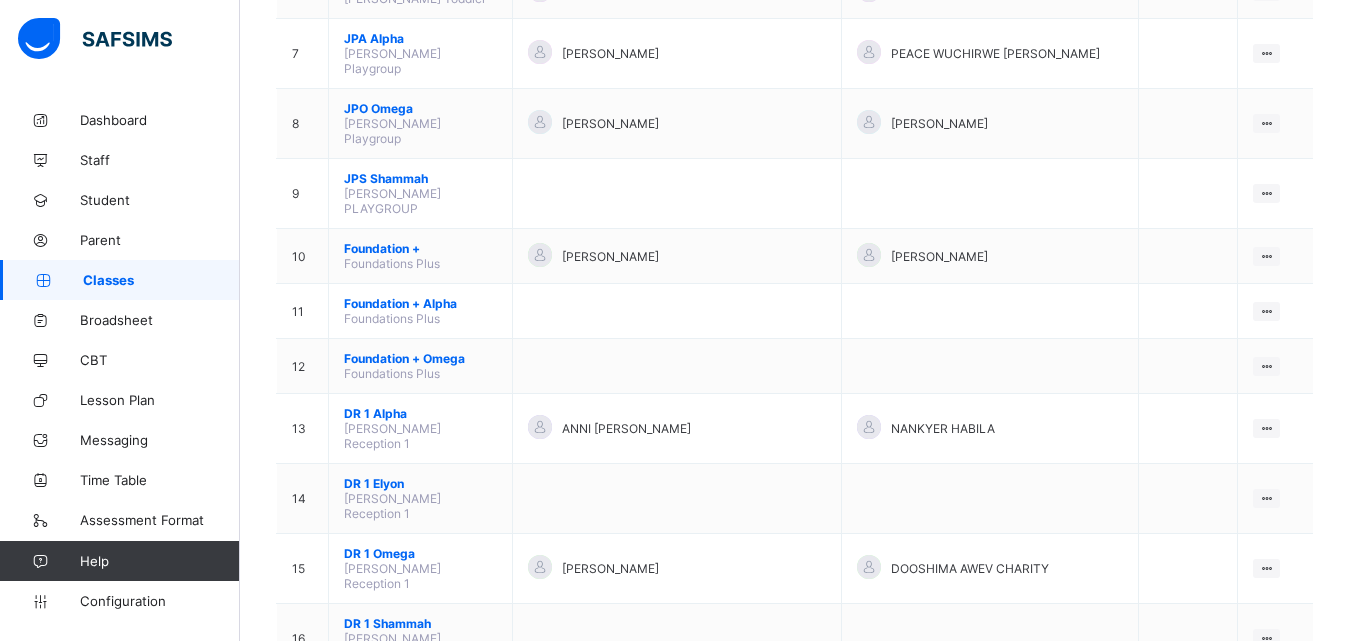 drag, startPoint x: 1136, startPoint y: 328, endPoint x: 666, endPoint y: 360, distance: 471.0881 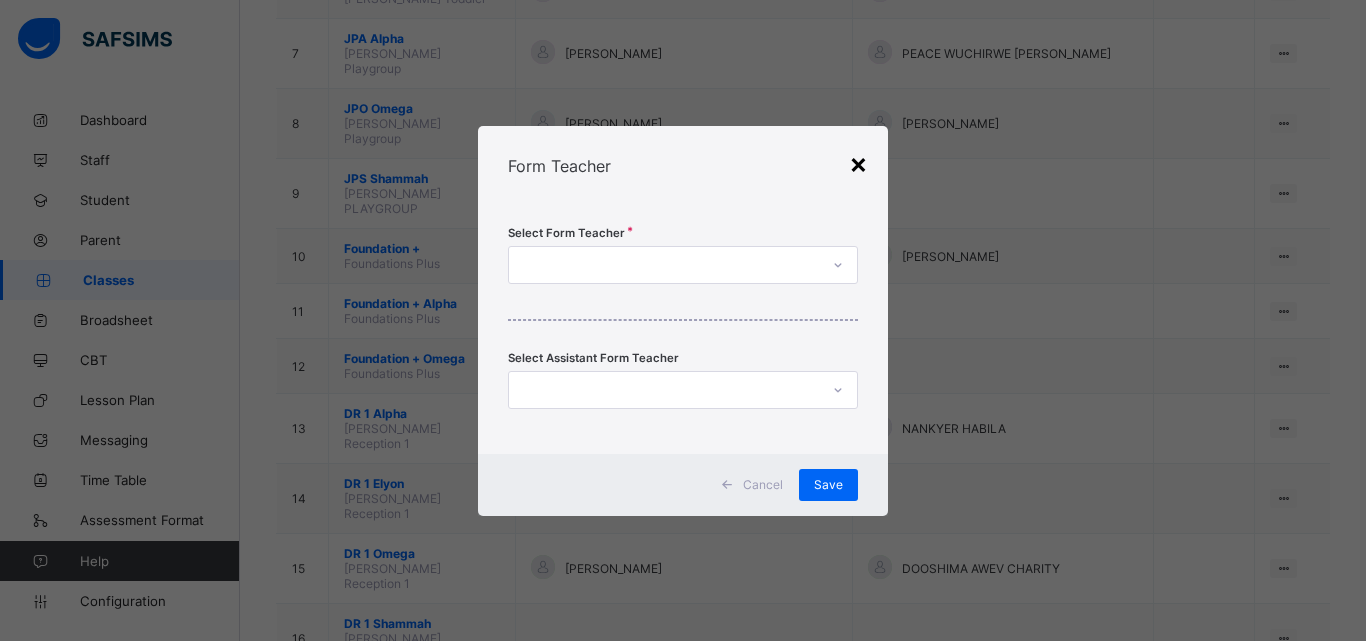 click on "×" at bounding box center (858, 163) 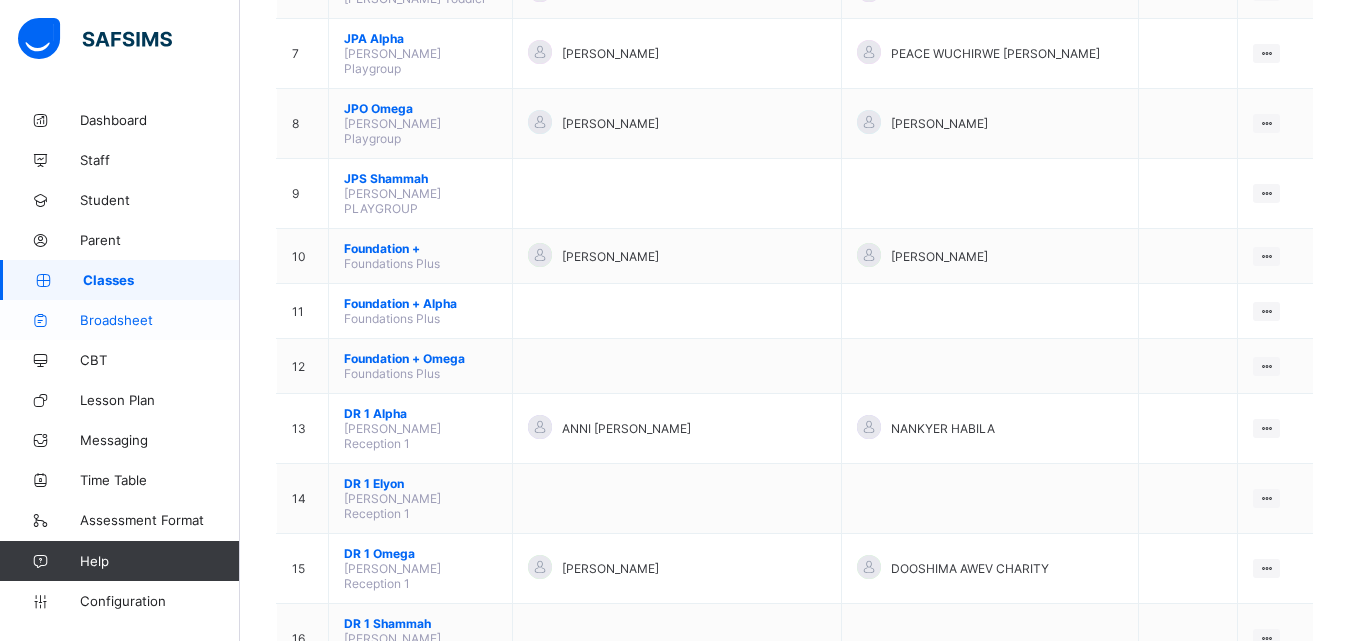 click on "Broadsheet" at bounding box center [160, 320] 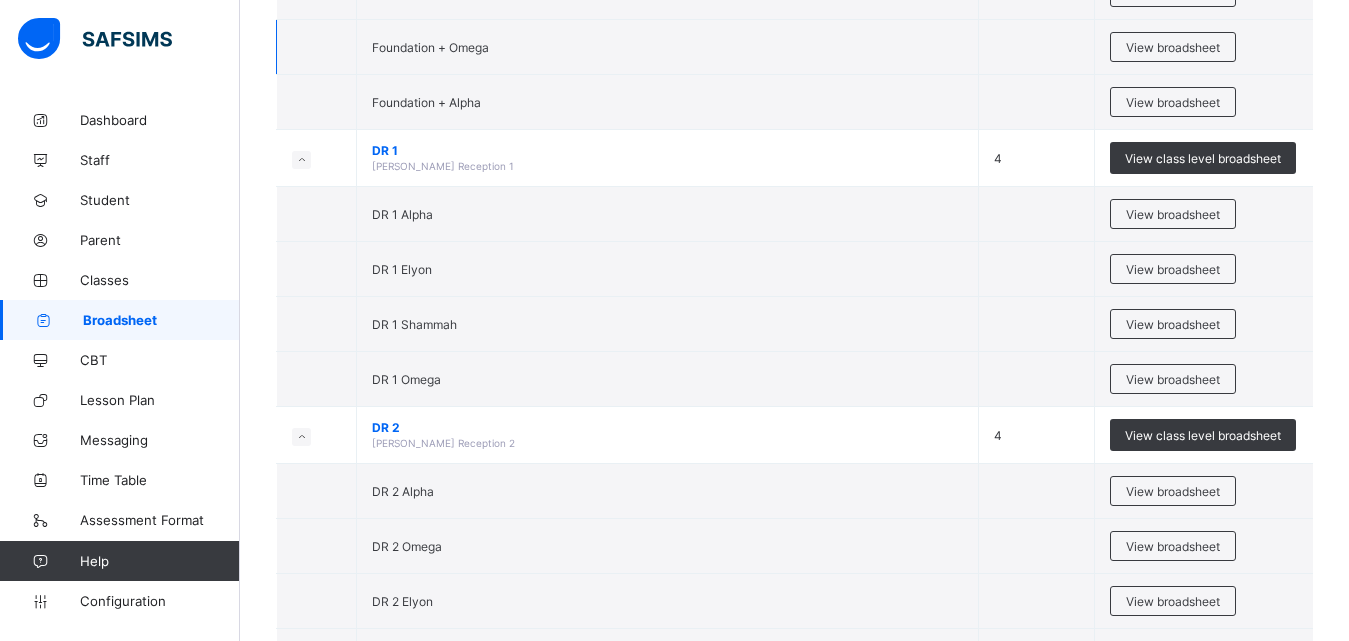 scroll, scrollTop: 1200, scrollLeft: 0, axis: vertical 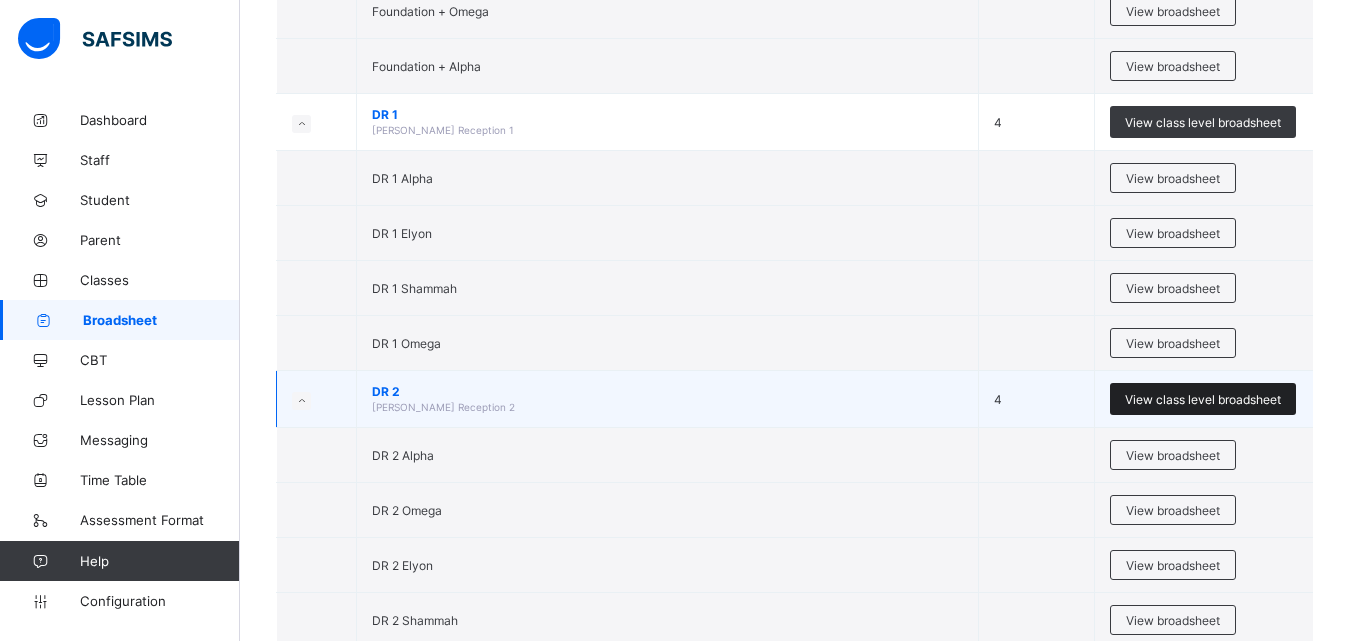 click on "View class level broadsheet" at bounding box center [1203, 399] 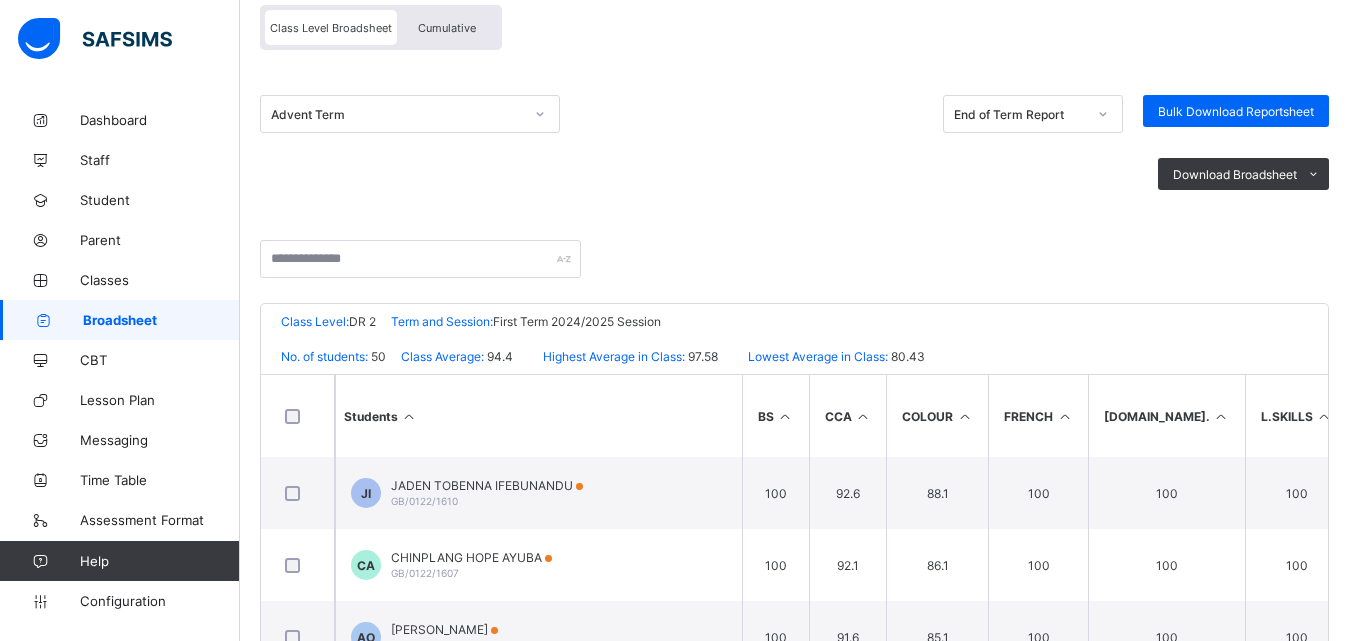 scroll, scrollTop: 100, scrollLeft: 0, axis: vertical 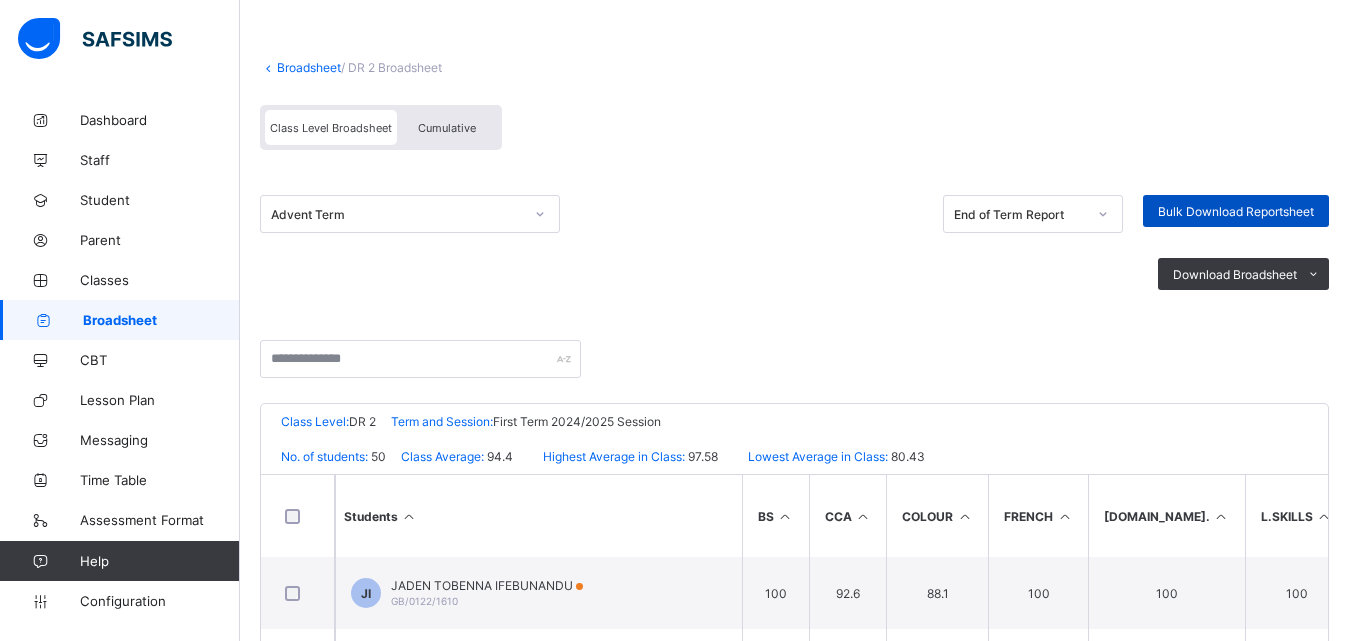 click on "Bulk Download Reportsheet" at bounding box center [1236, 211] 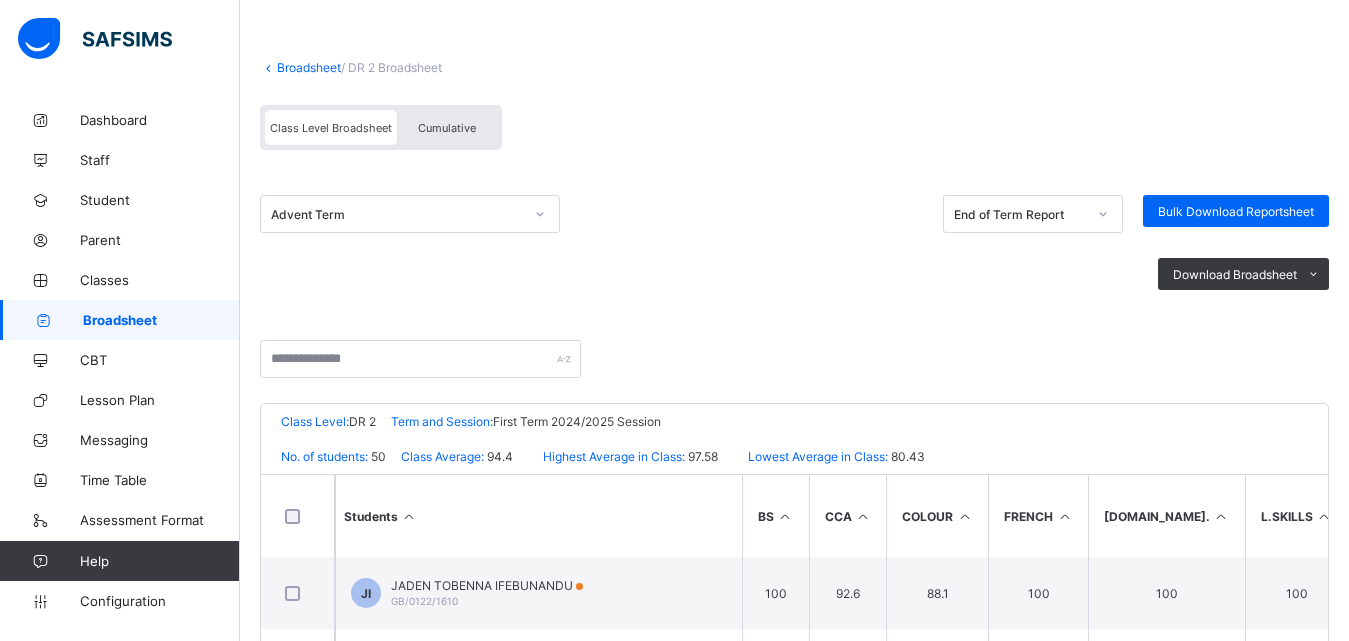 click on "Broadsheet" at bounding box center (161, 320) 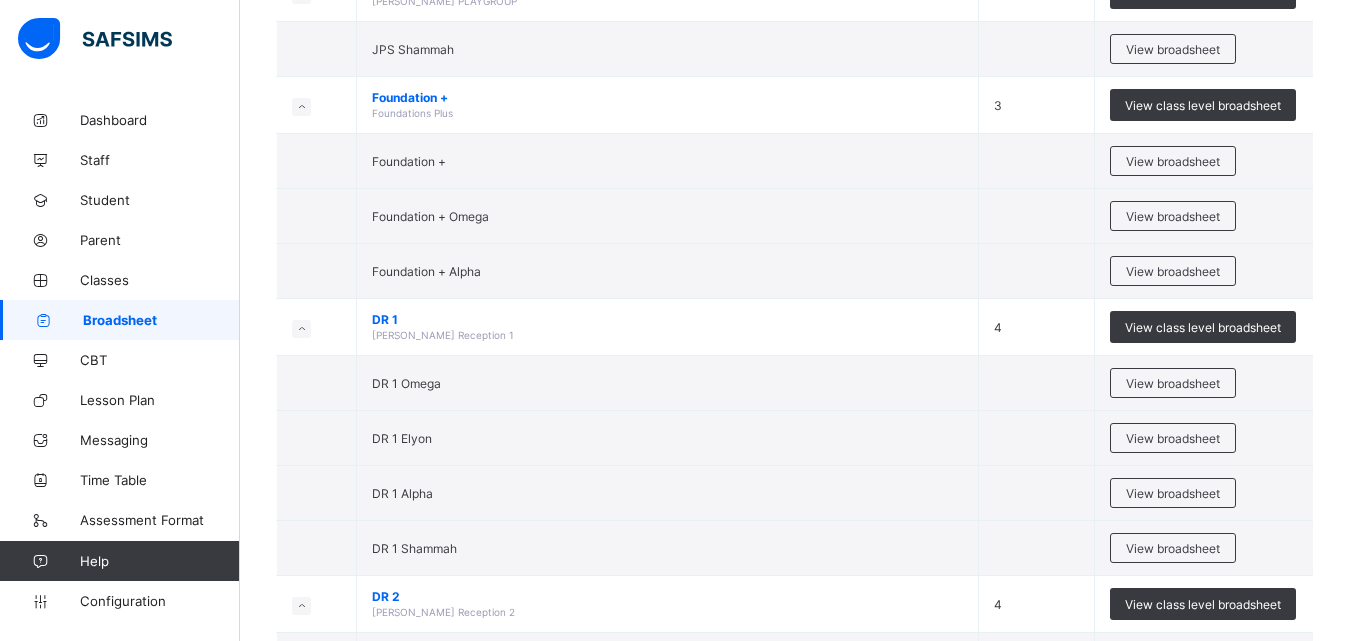 scroll, scrollTop: 1120, scrollLeft: 0, axis: vertical 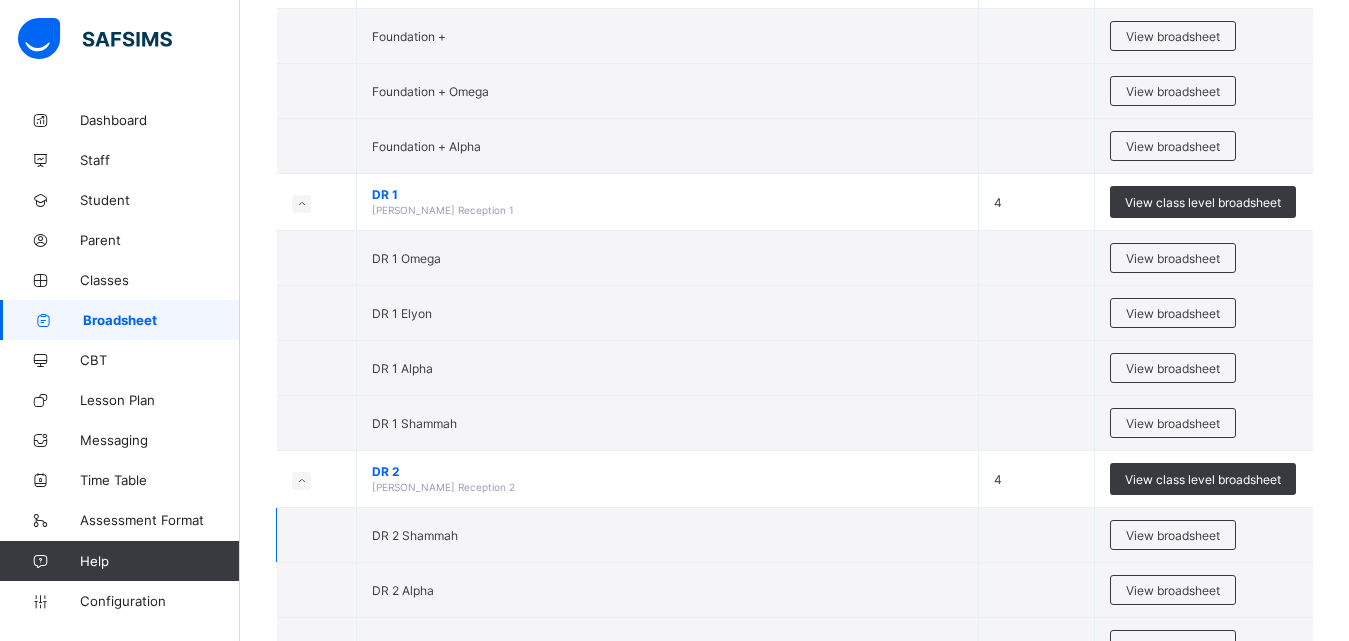 click on "DR 2 Shammah" at bounding box center [668, 535] 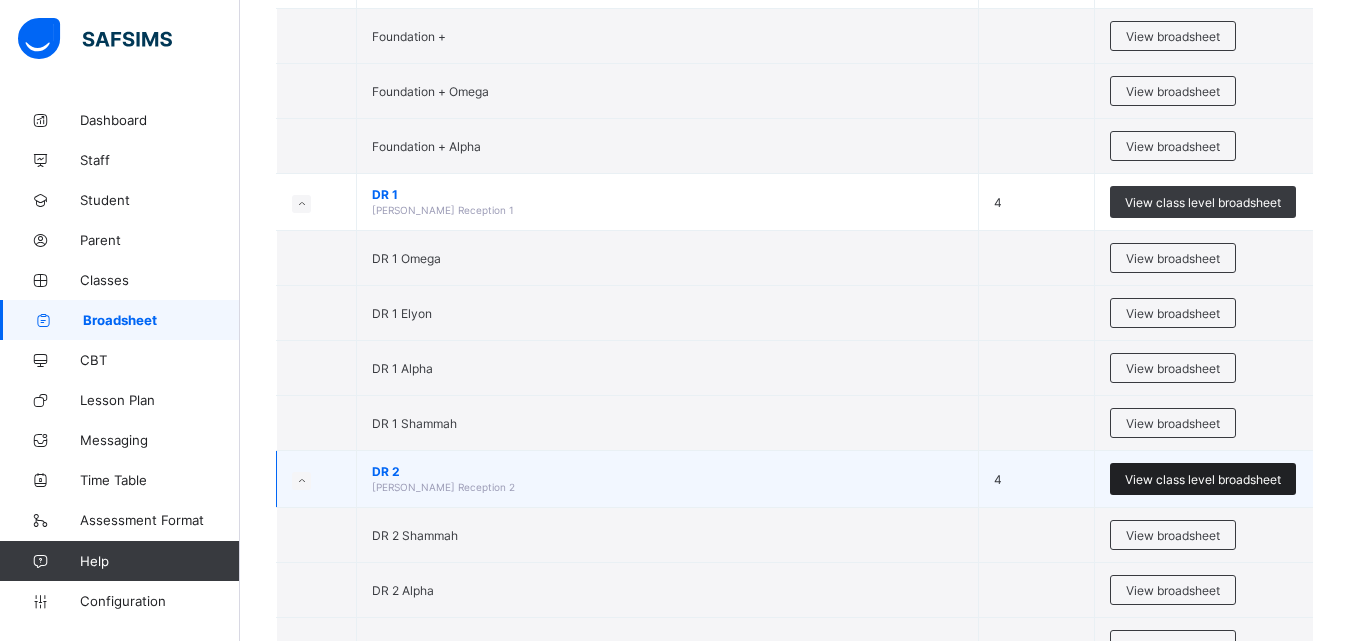 click on "View class level broadsheet" at bounding box center [1203, 479] 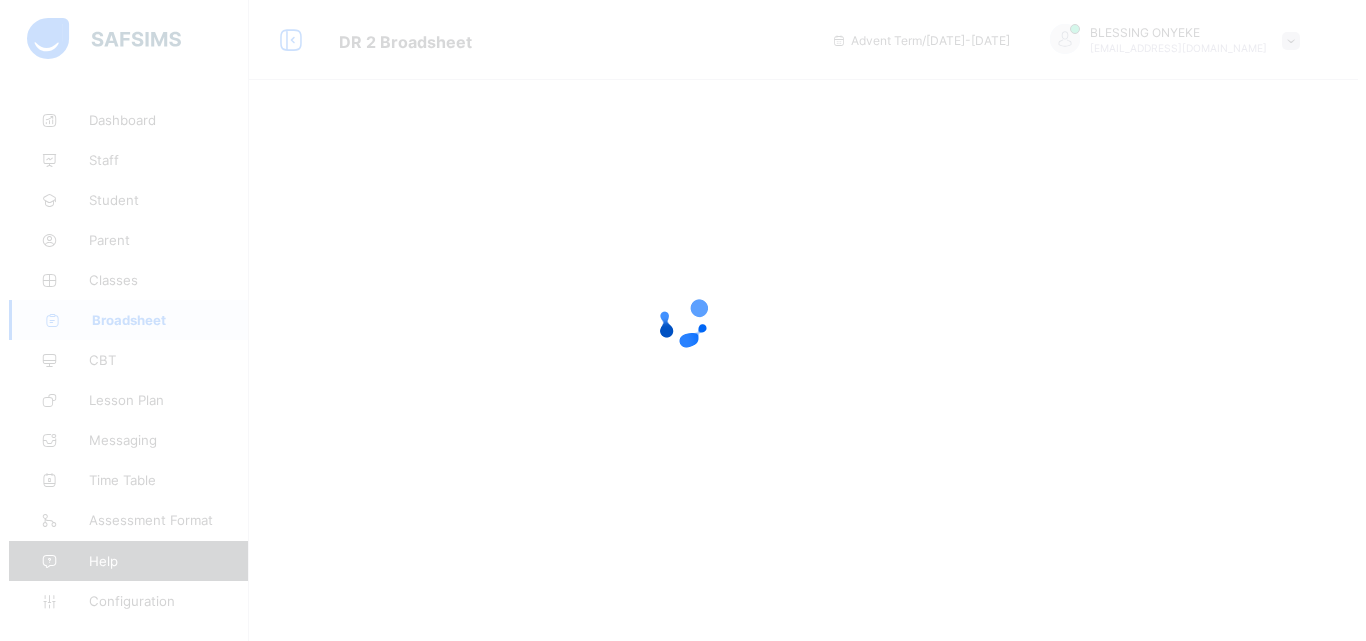 scroll, scrollTop: 0, scrollLeft: 0, axis: both 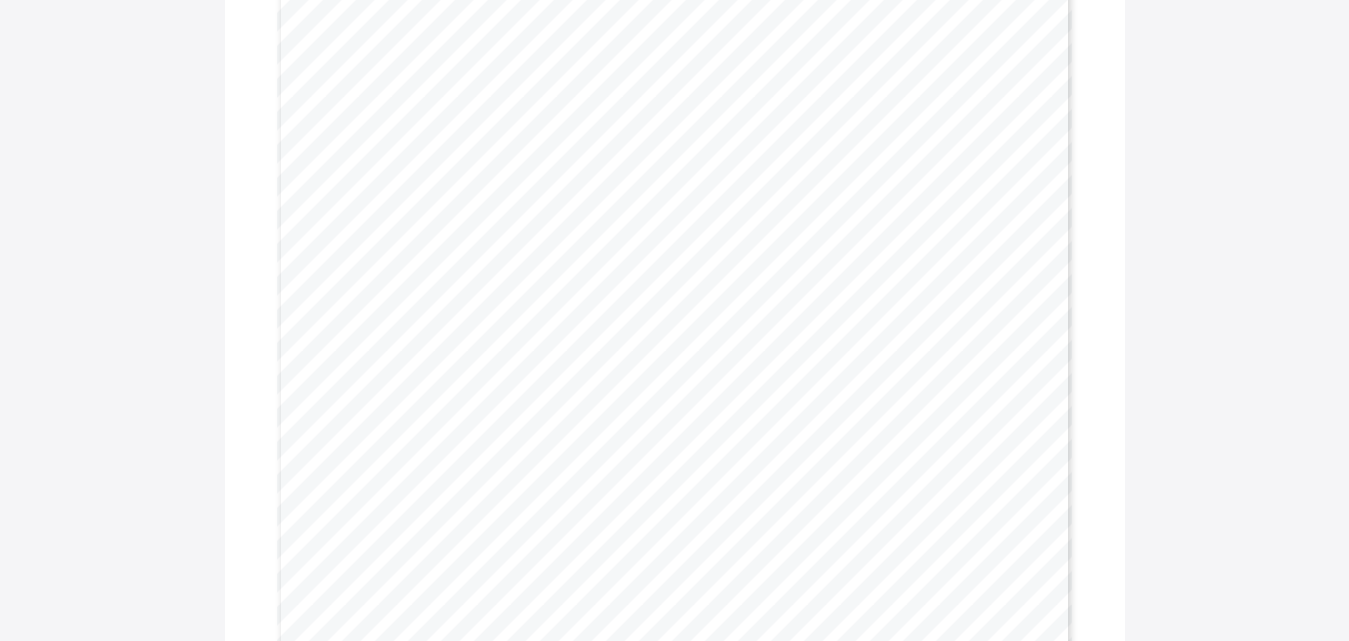 drag, startPoint x: 616, startPoint y: 185, endPoint x: 615, endPoint y: 172, distance: 13.038404 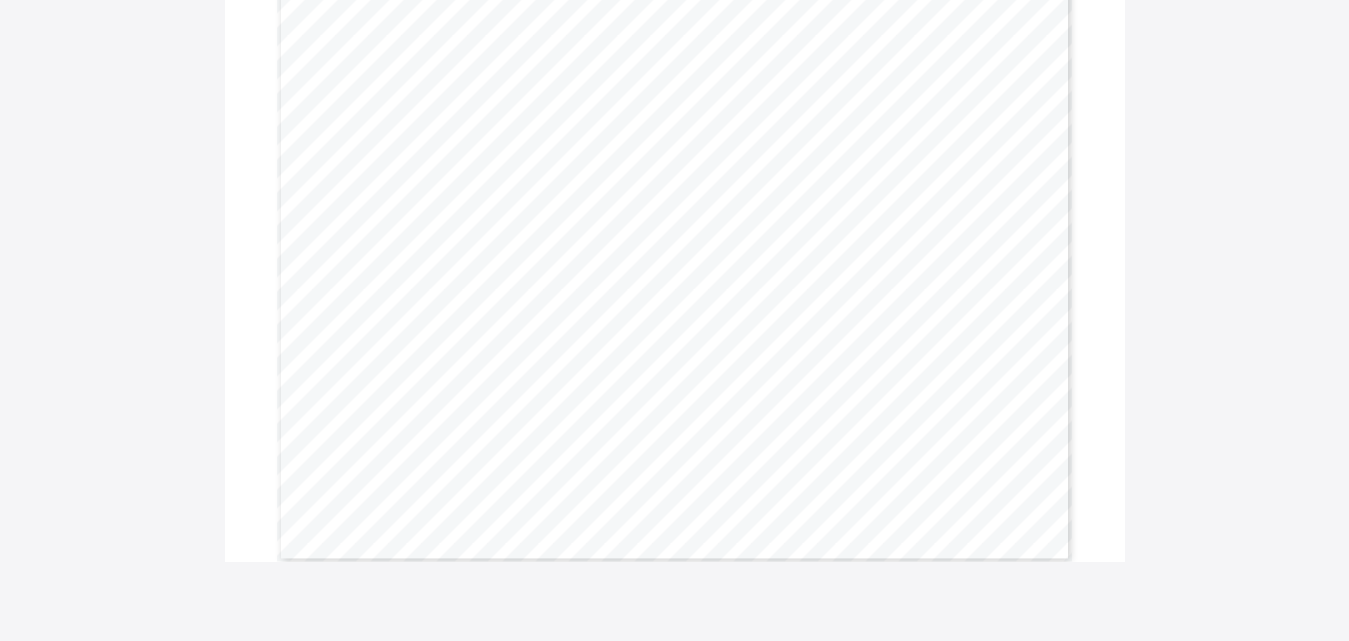 scroll, scrollTop: 51121, scrollLeft: 0, axis: vertical 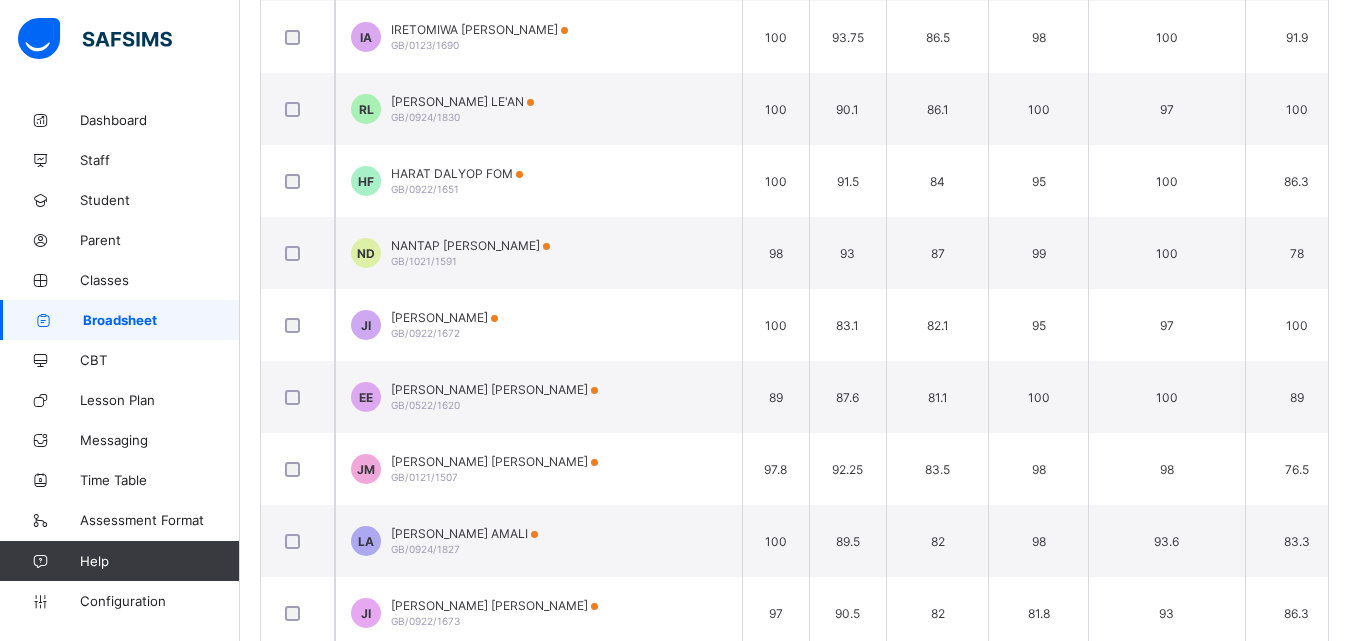 click on "Broadsheet" at bounding box center (161, 320) 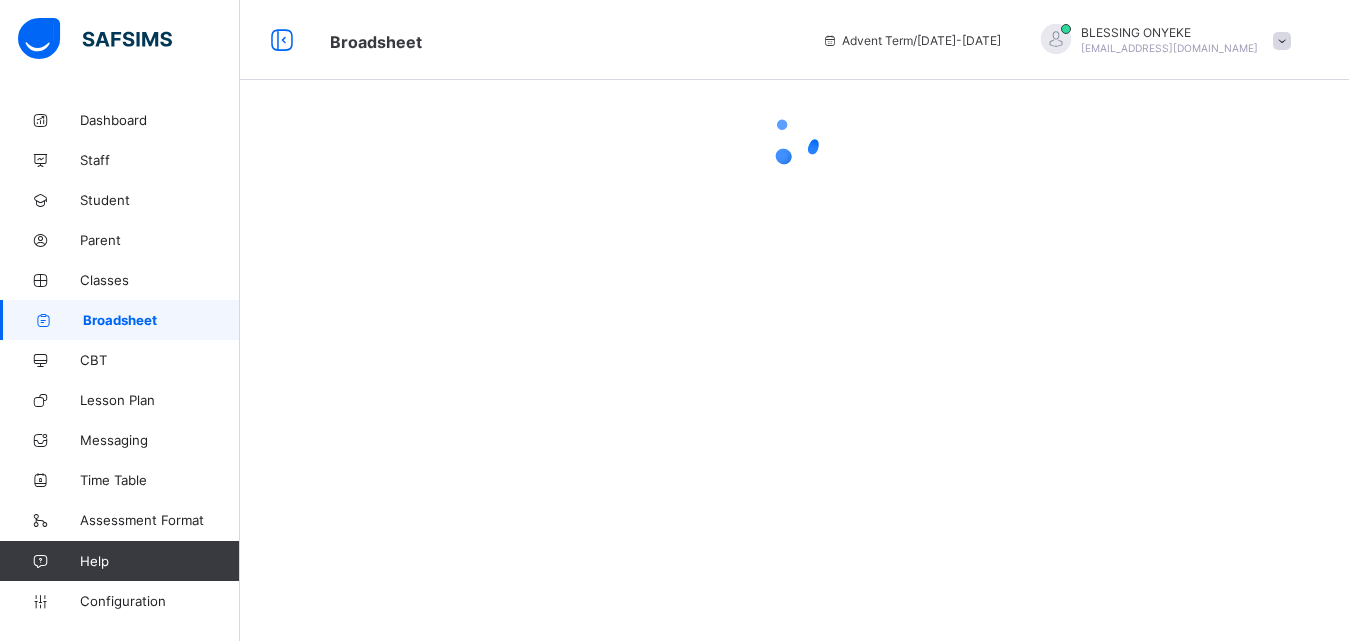 scroll, scrollTop: 0, scrollLeft: 0, axis: both 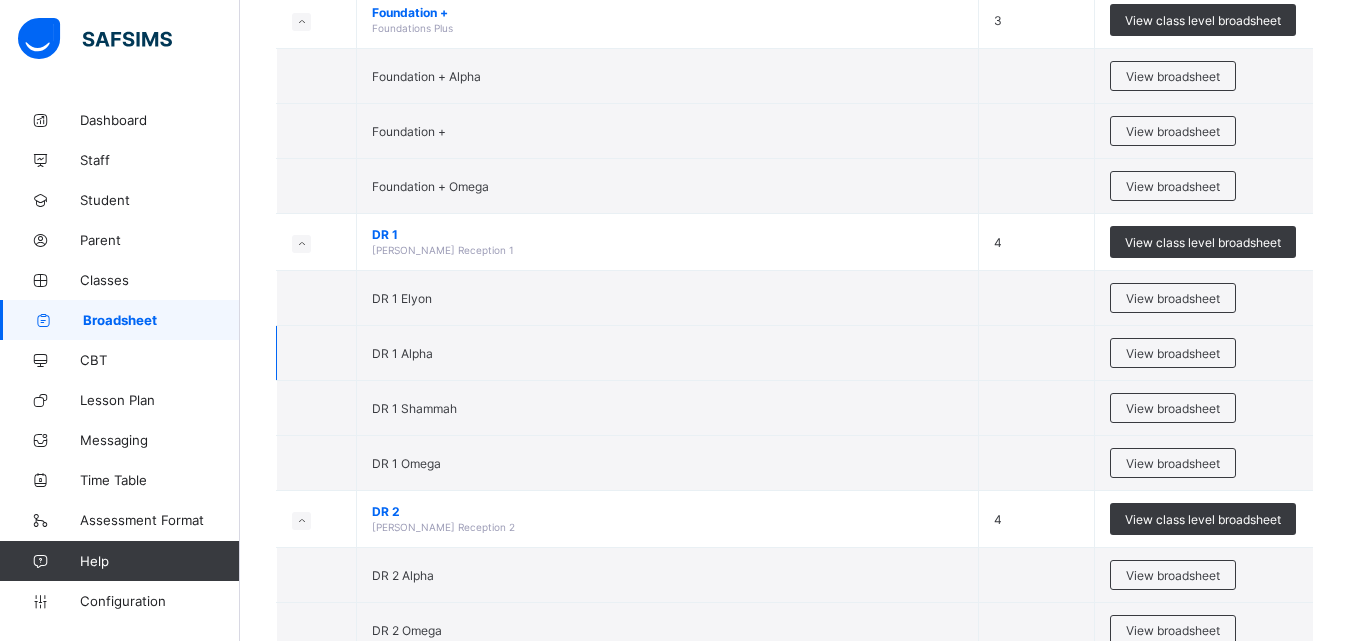 click on "DR 1 Alpha" at bounding box center [668, 353] 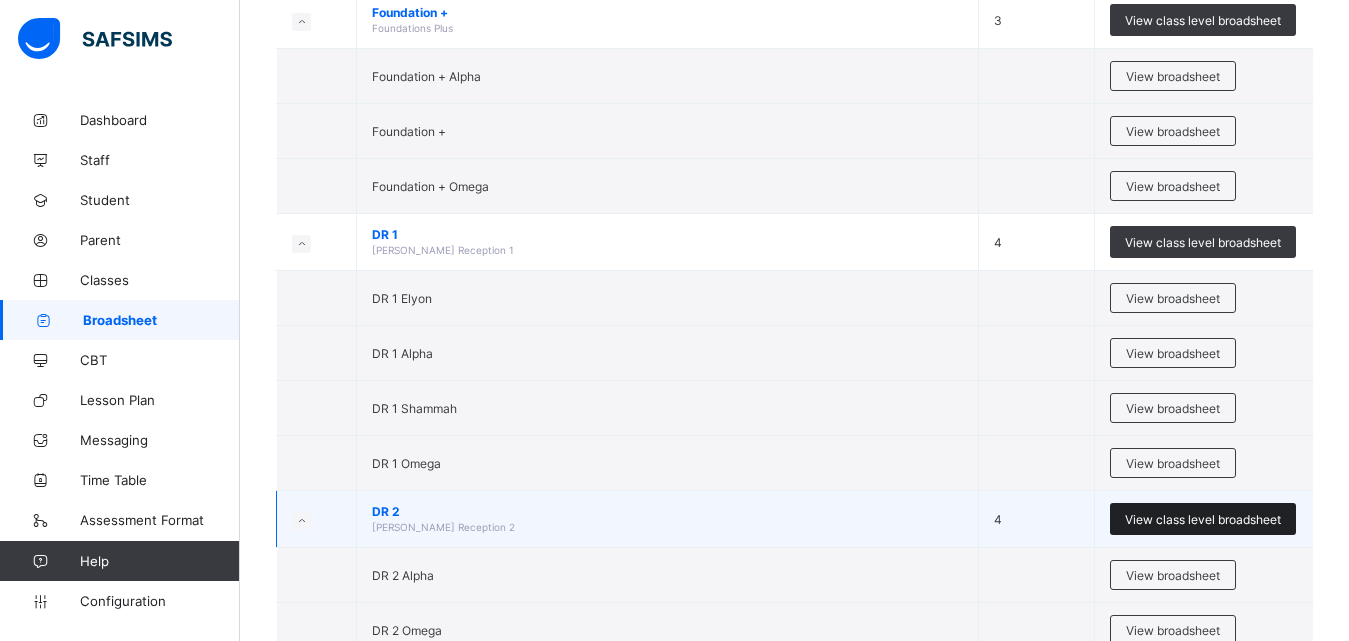 click on "View class level broadsheet" at bounding box center [1203, 519] 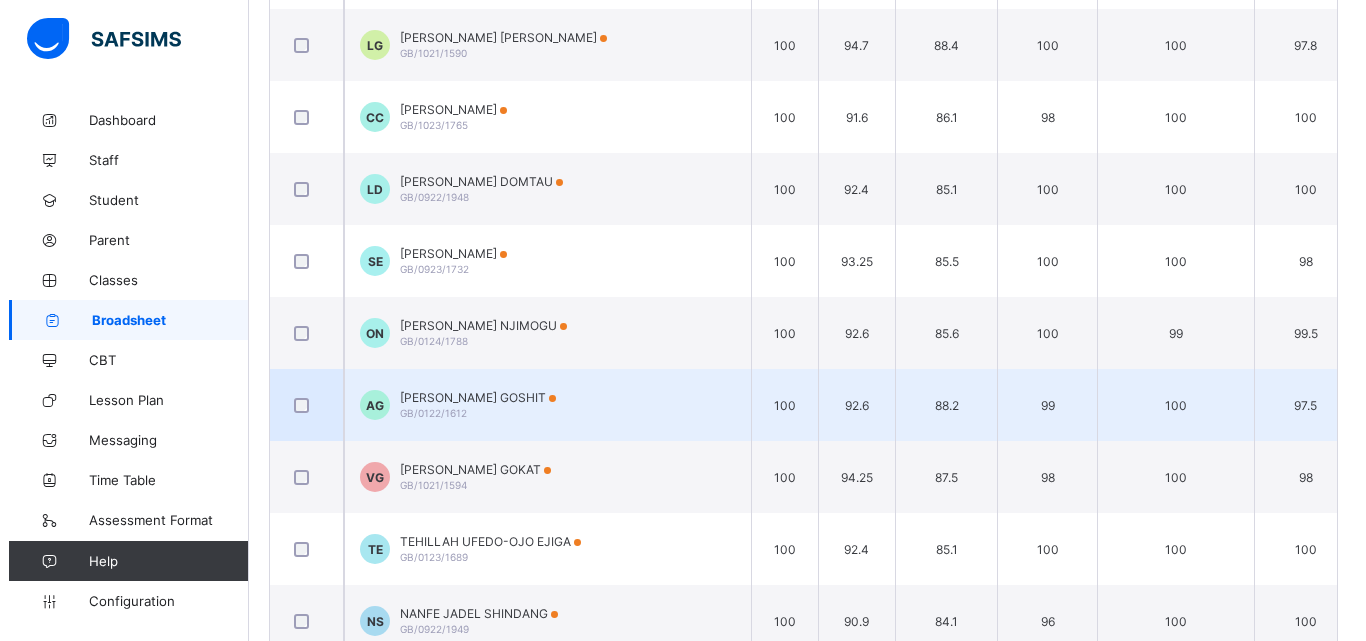 scroll, scrollTop: 0, scrollLeft: 0, axis: both 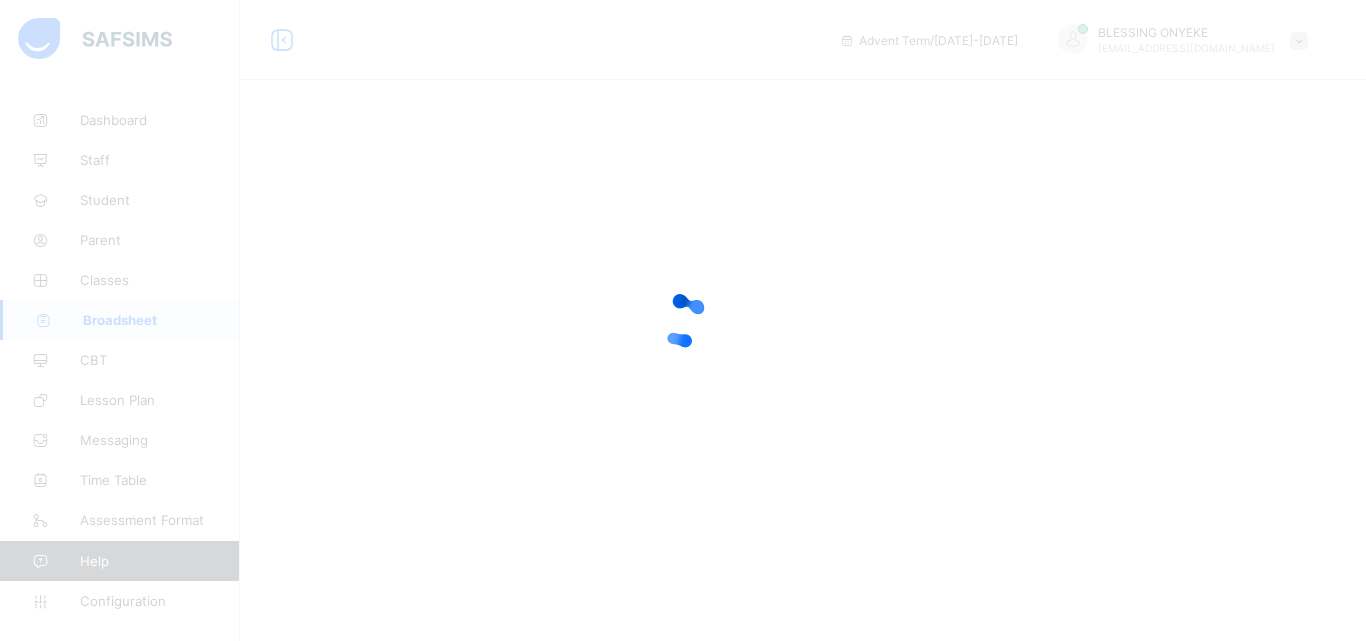 click at bounding box center [683, 320] 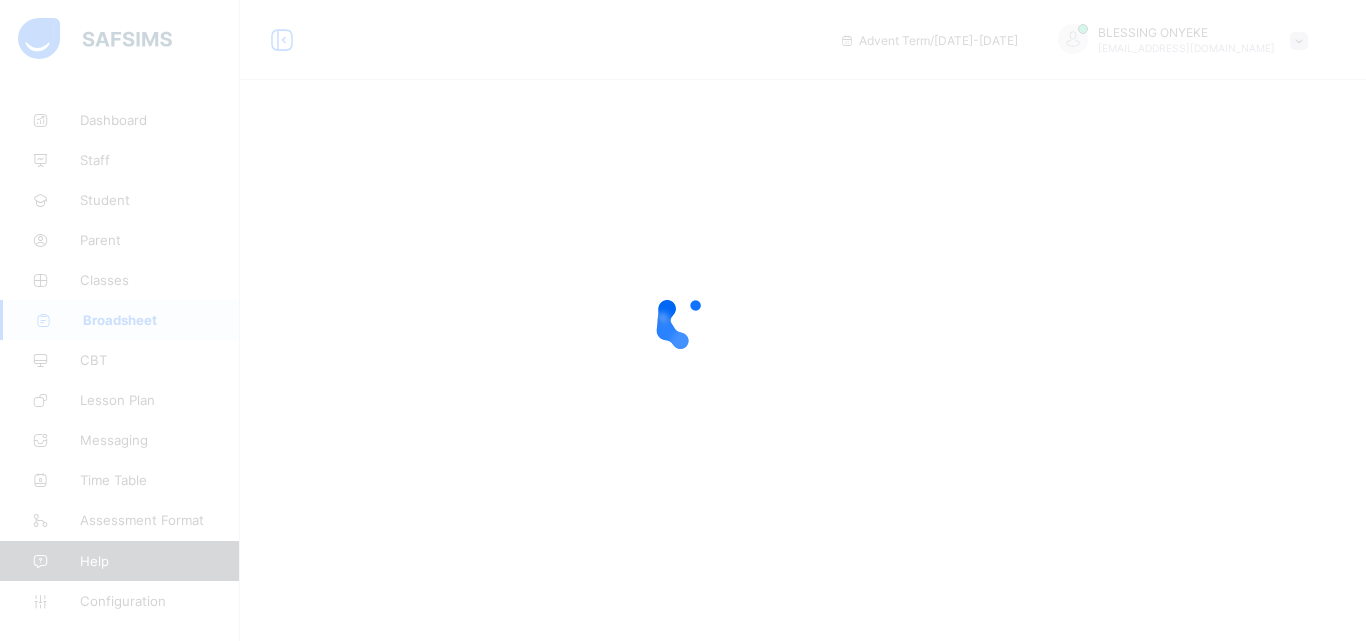 scroll, scrollTop: 0, scrollLeft: 0, axis: both 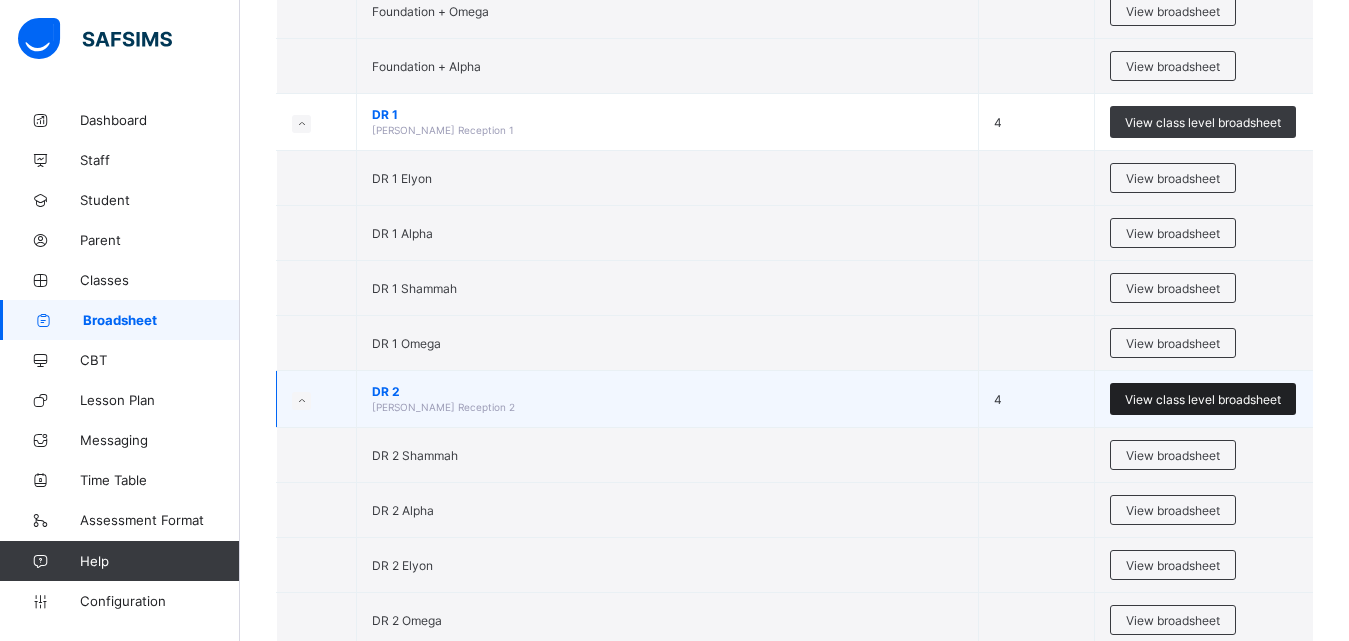 click on "View class level broadsheet" at bounding box center (1203, 399) 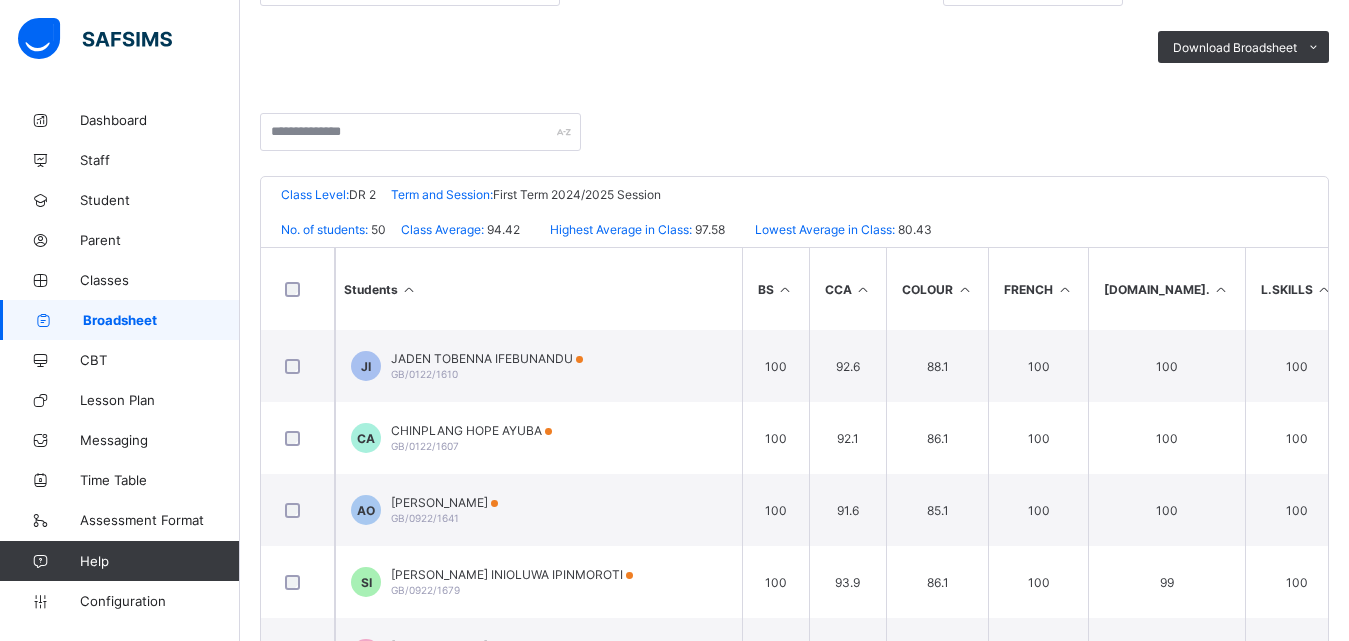 scroll, scrollTop: 0, scrollLeft: 0, axis: both 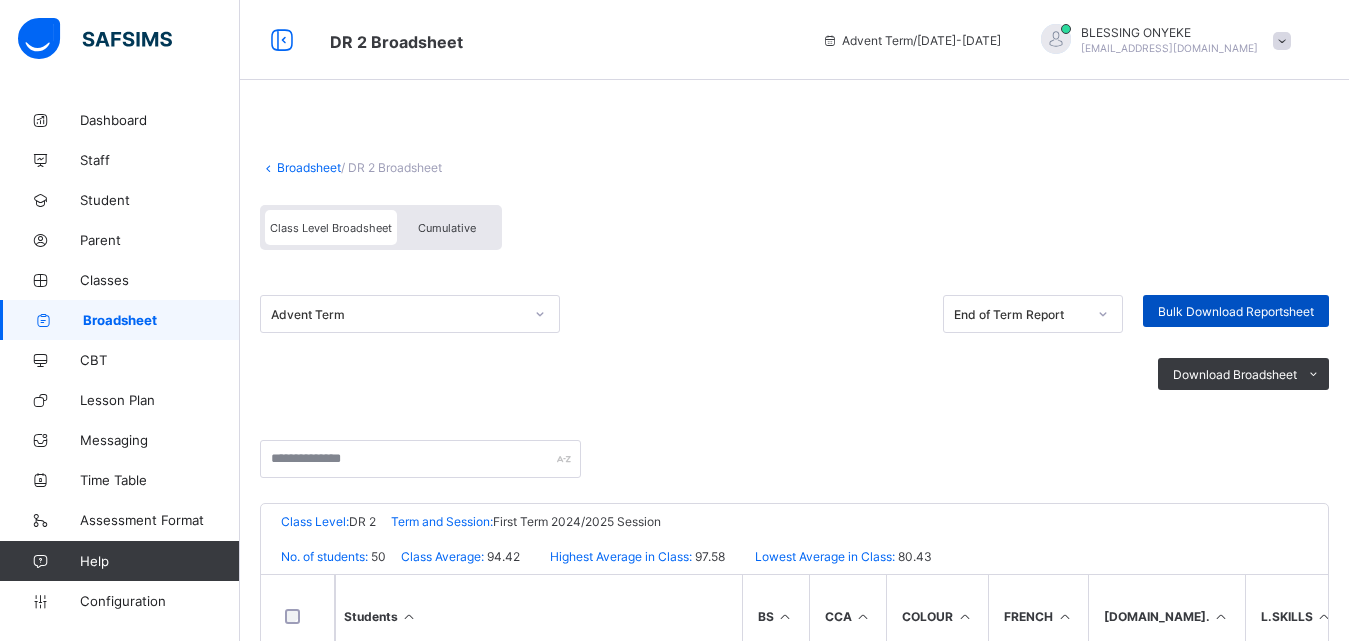 click on "Bulk Download Reportsheet" at bounding box center (1236, 311) 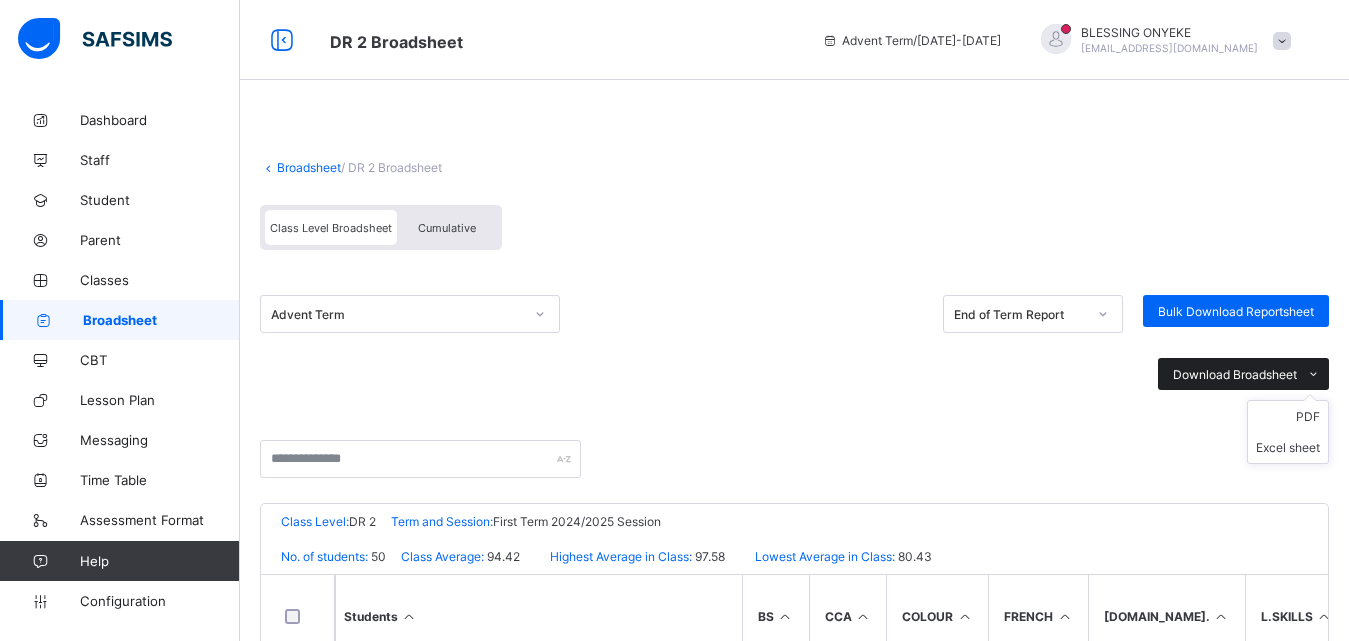 click on "PDF Excel sheet" at bounding box center [1288, 432] 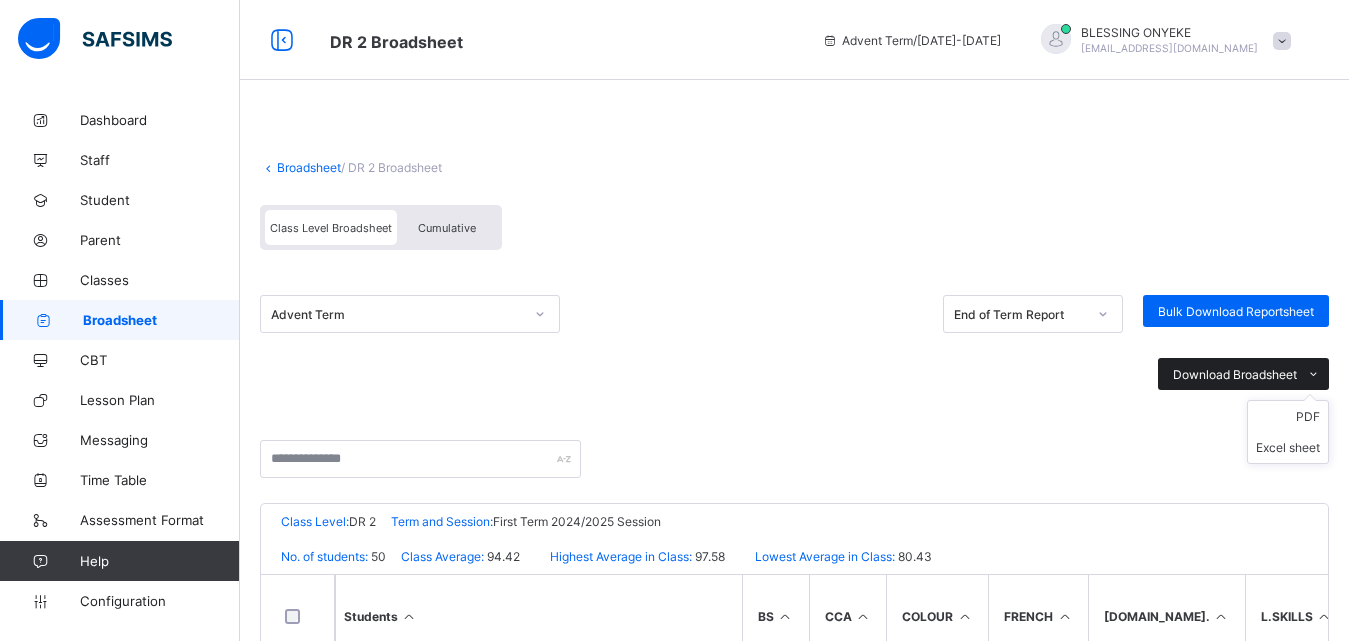 click on "Download Broadsheet" at bounding box center [1235, 374] 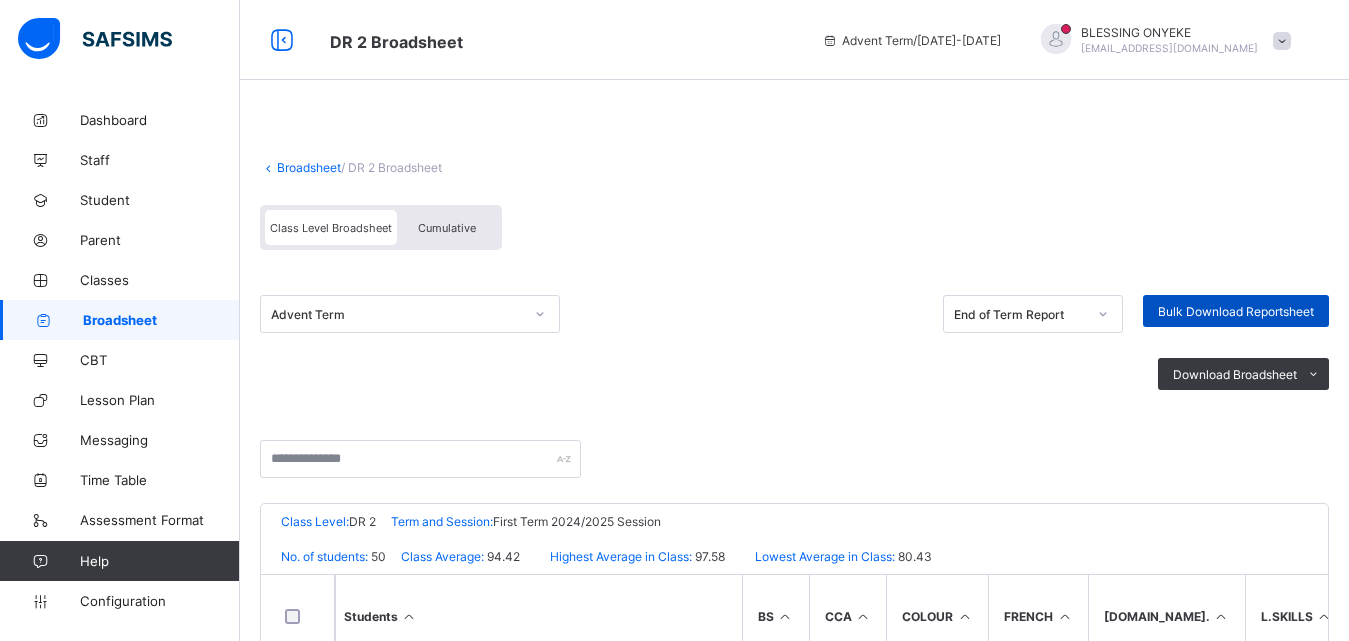 click on "Bulk Download Reportsheet" at bounding box center [1236, 311] 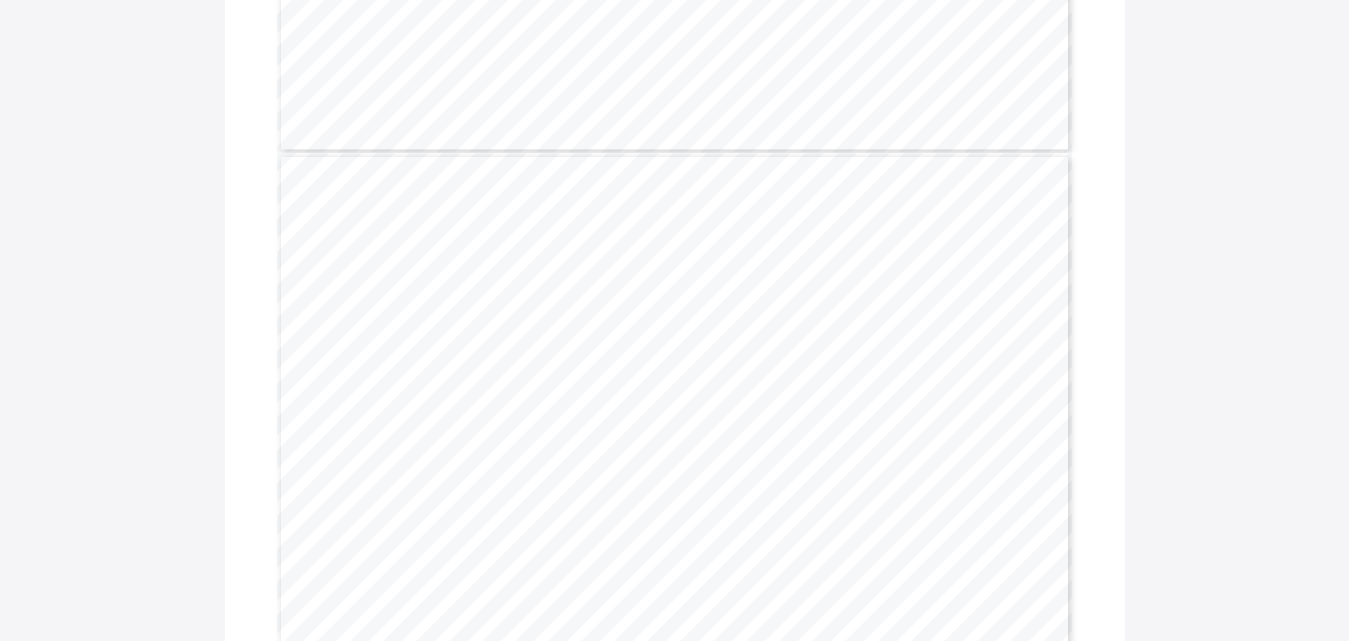 scroll, scrollTop: 19821, scrollLeft: 0, axis: vertical 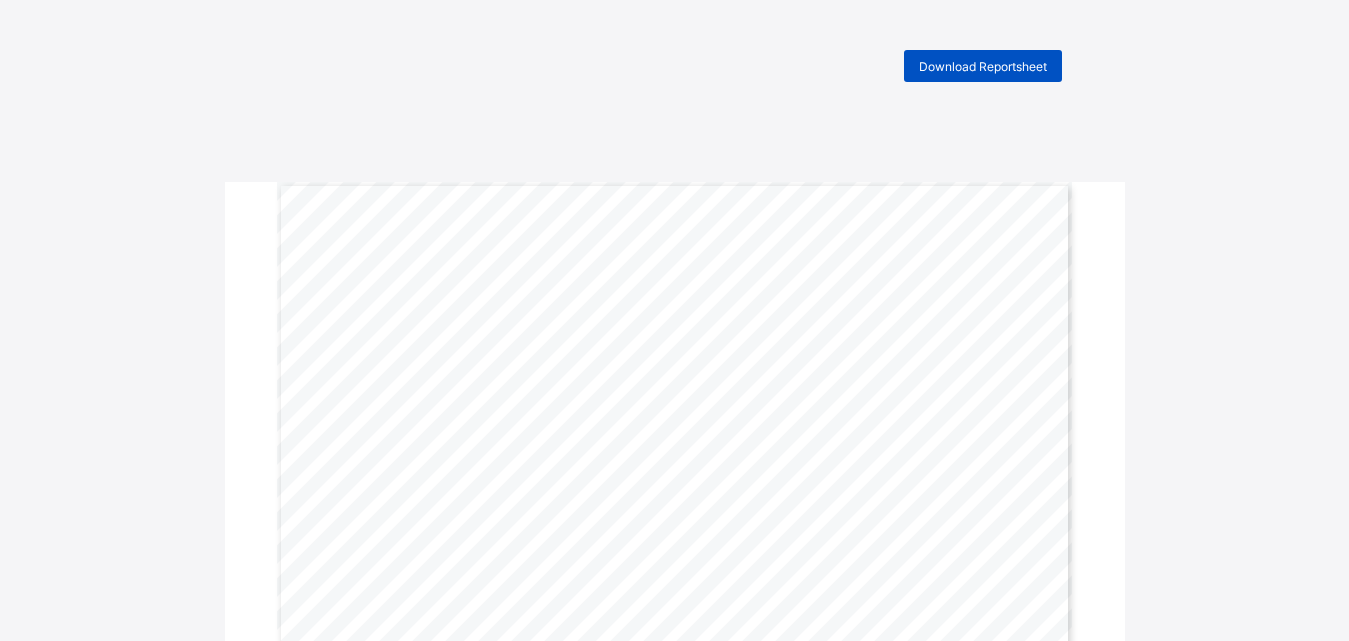 click on "Download Reportsheet" at bounding box center (983, 66) 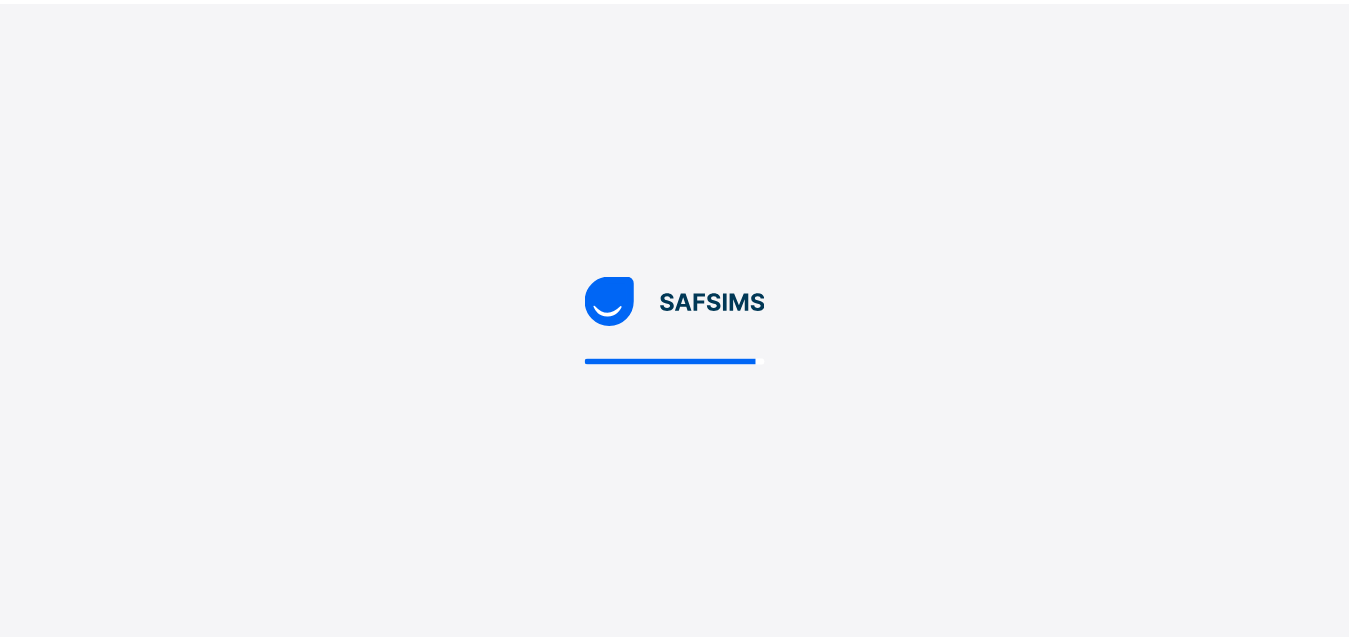 scroll, scrollTop: 0, scrollLeft: 0, axis: both 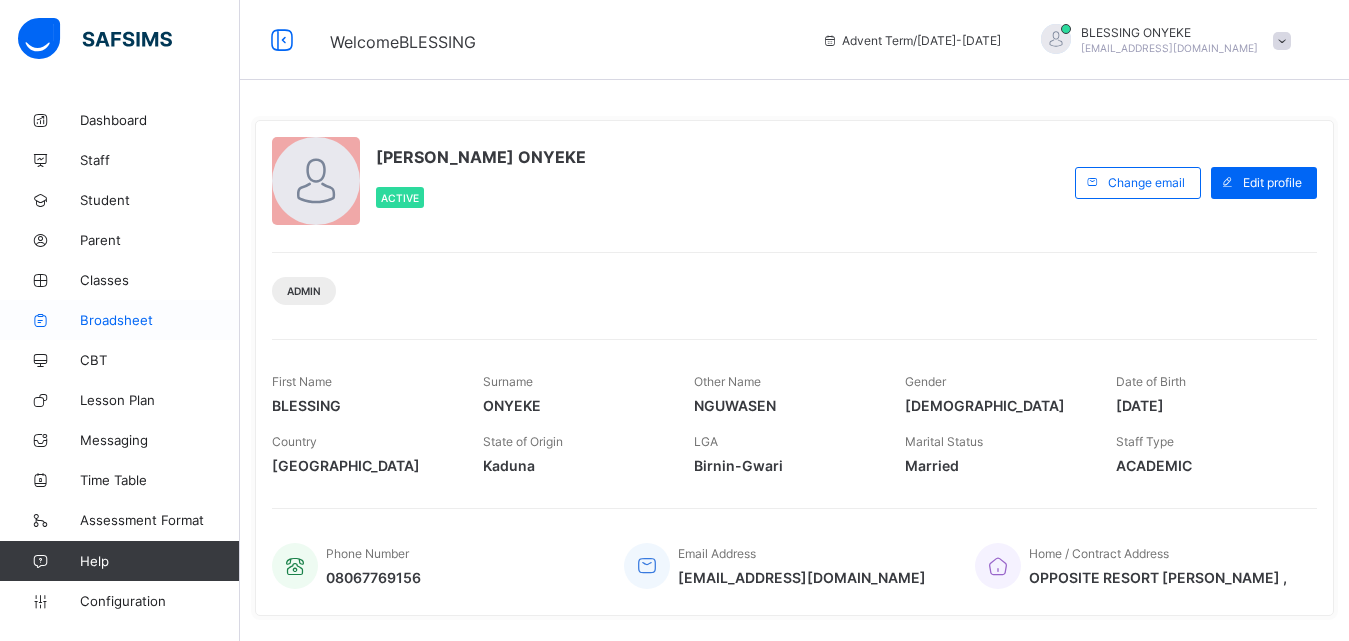 click on "Broadsheet" at bounding box center (160, 320) 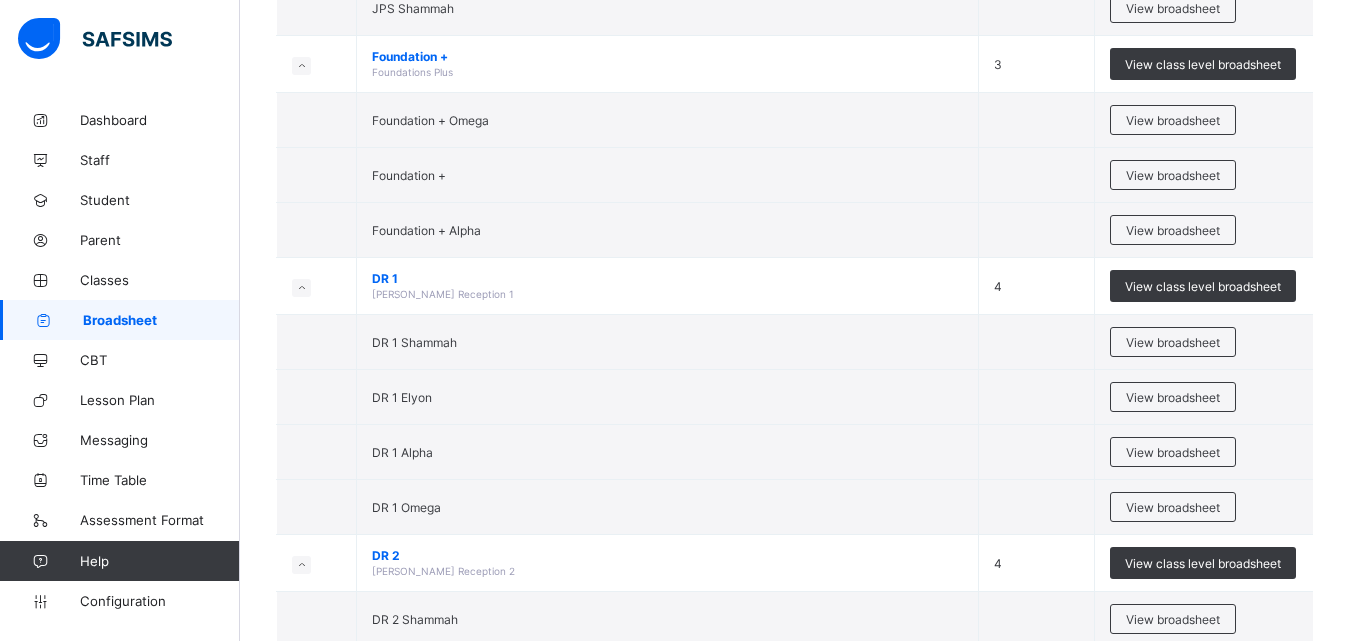 scroll, scrollTop: 1000, scrollLeft: 0, axis: vertical 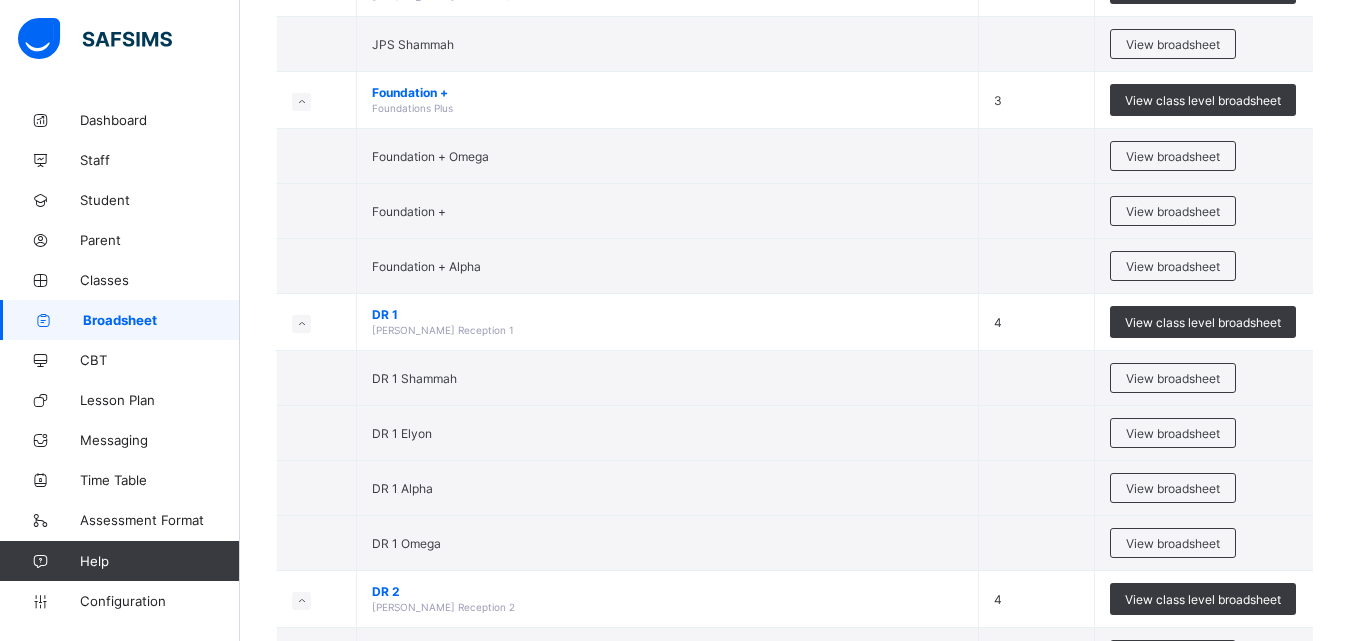 click on "View class level broadsheet" at bounding box center (1203, 322) 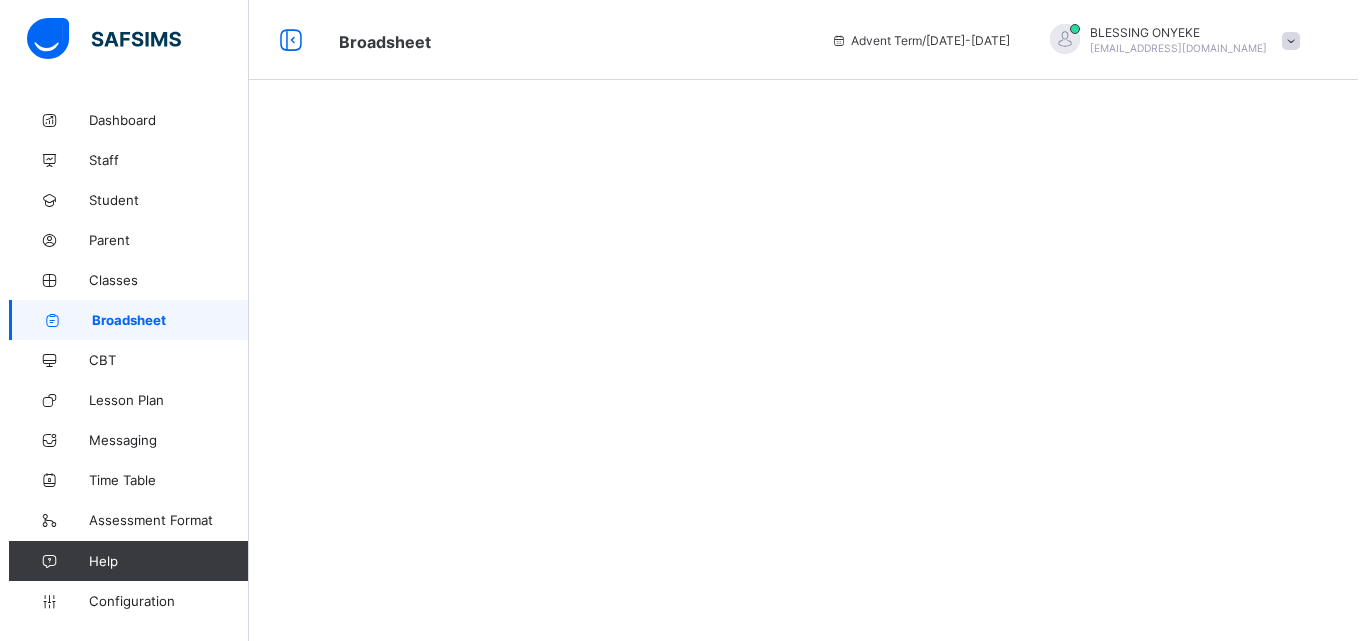 scroll, scrollTop: 0, scrollLeft: 0, axis: both 